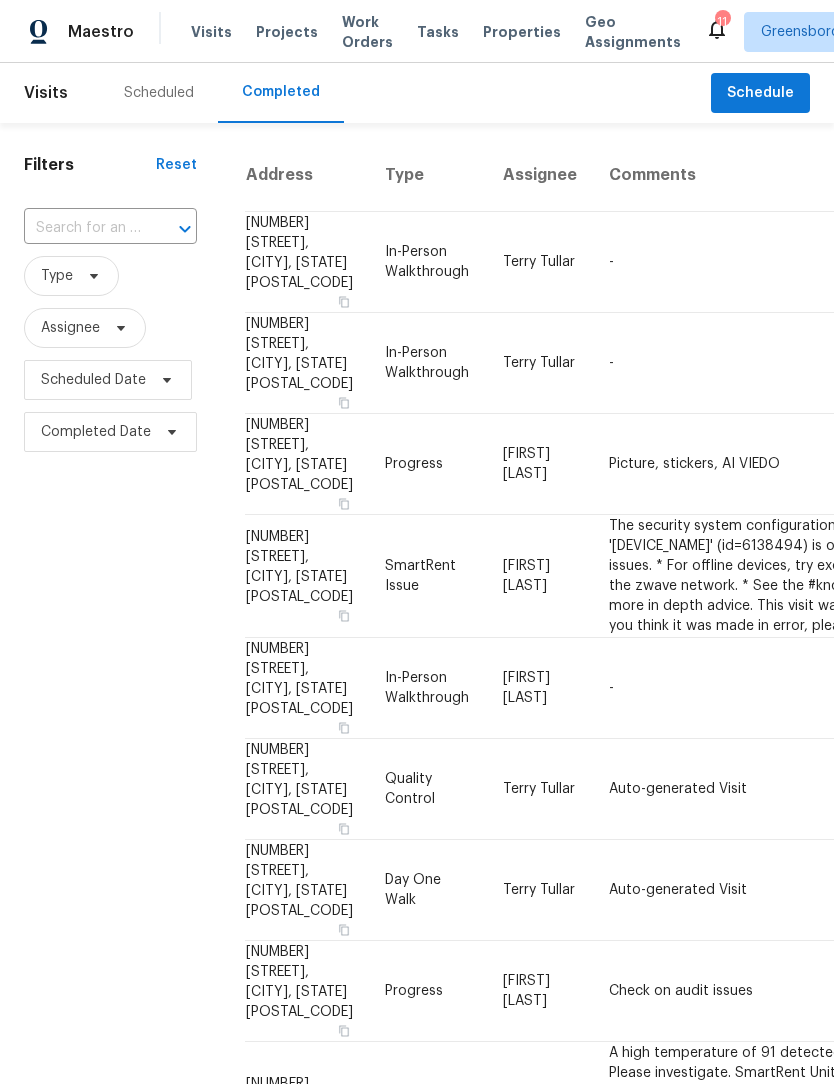 scroll, scrollTop: 0, scrollLeft: 0, axis: both 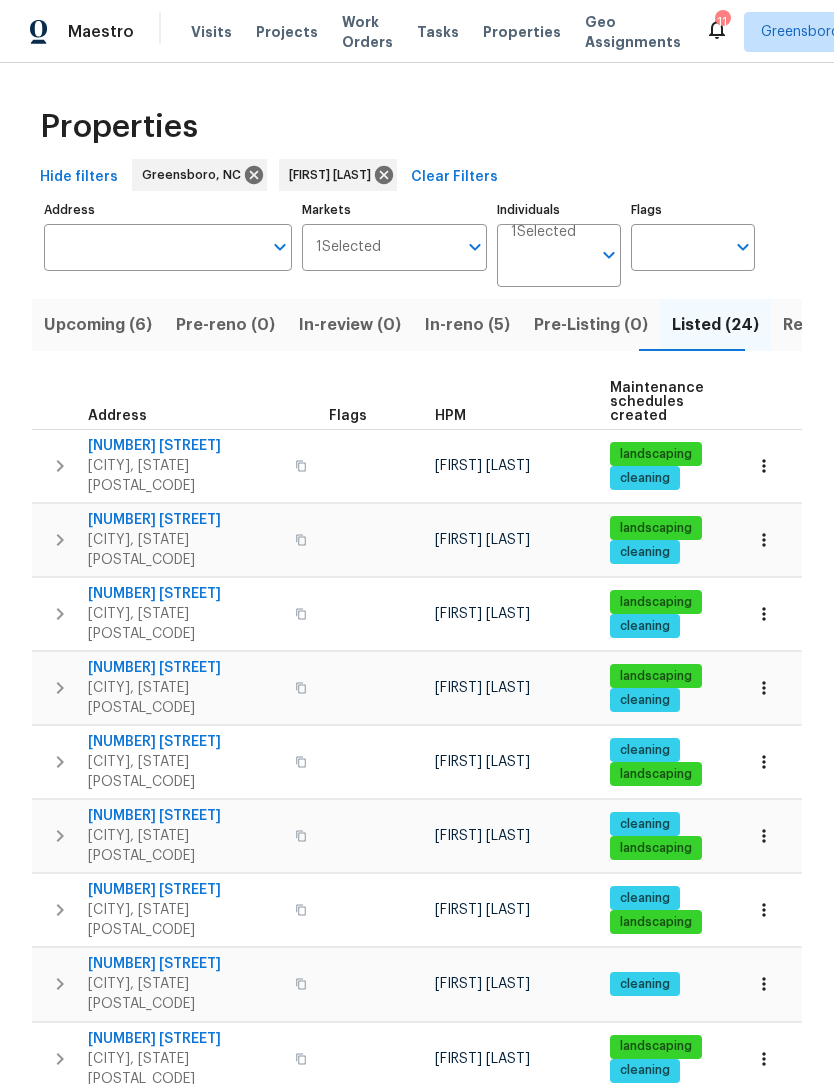 click on "In-reno (5)" at bounding box center [467, 325] 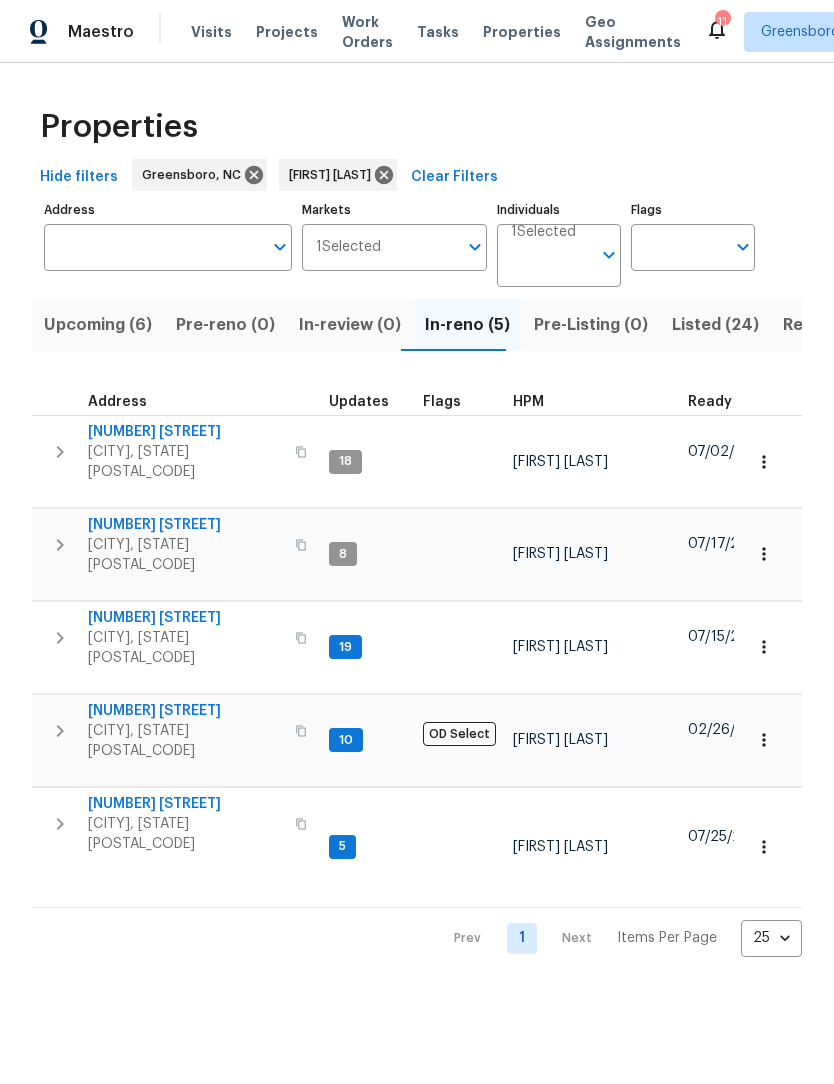 click on "[NUMBER] [STREET]" at bounding box center (185, 804) 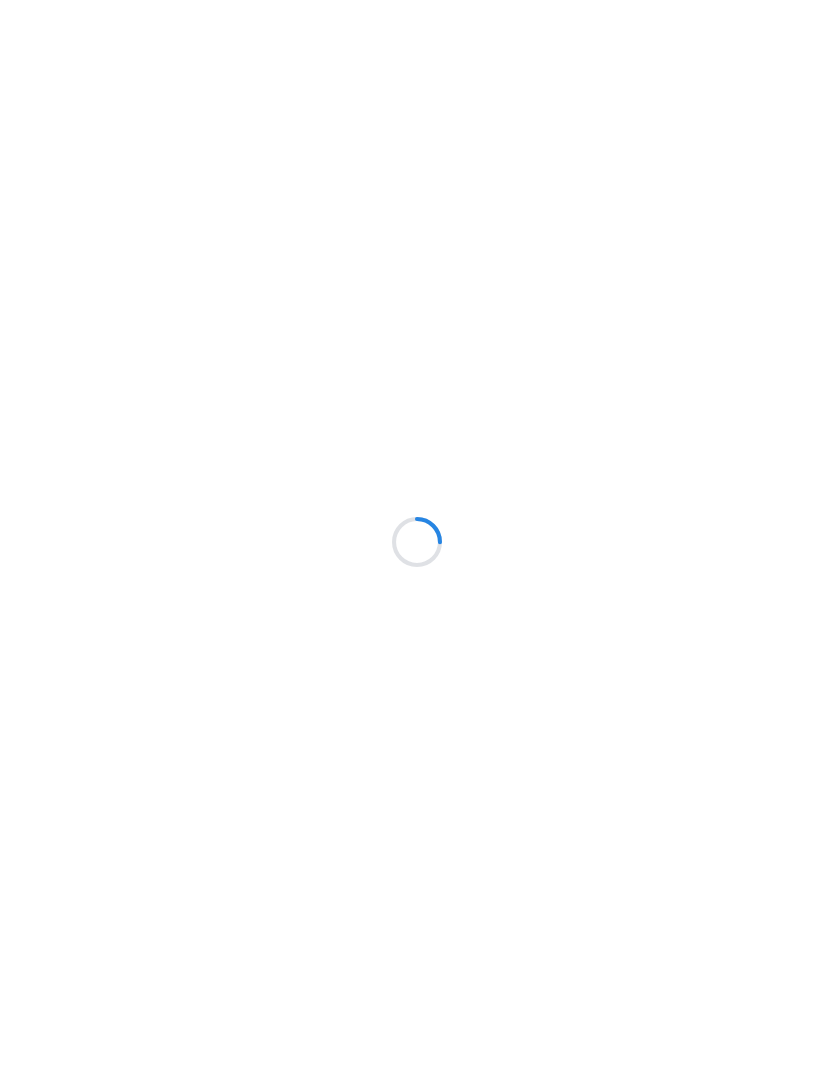scroll, scrollTop: 0, scrollLeft: 0, axis: both 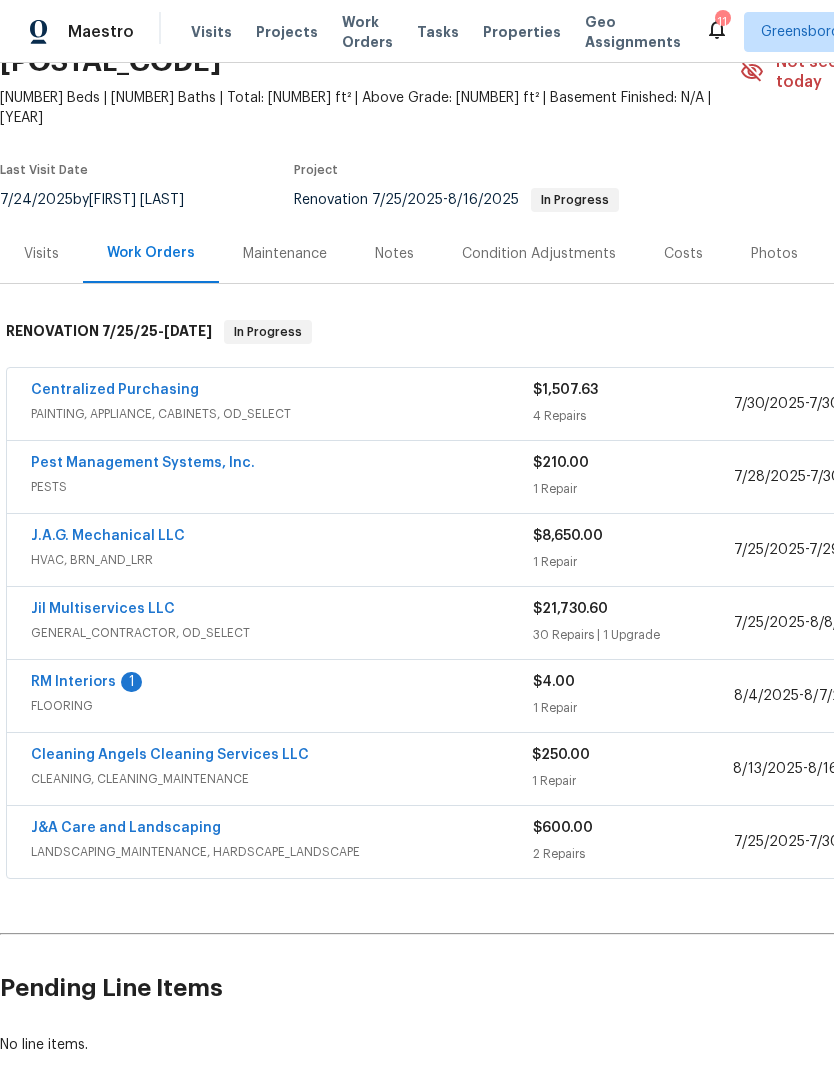 click on "Centralized Purchasing" at bounding box center [115, 390] 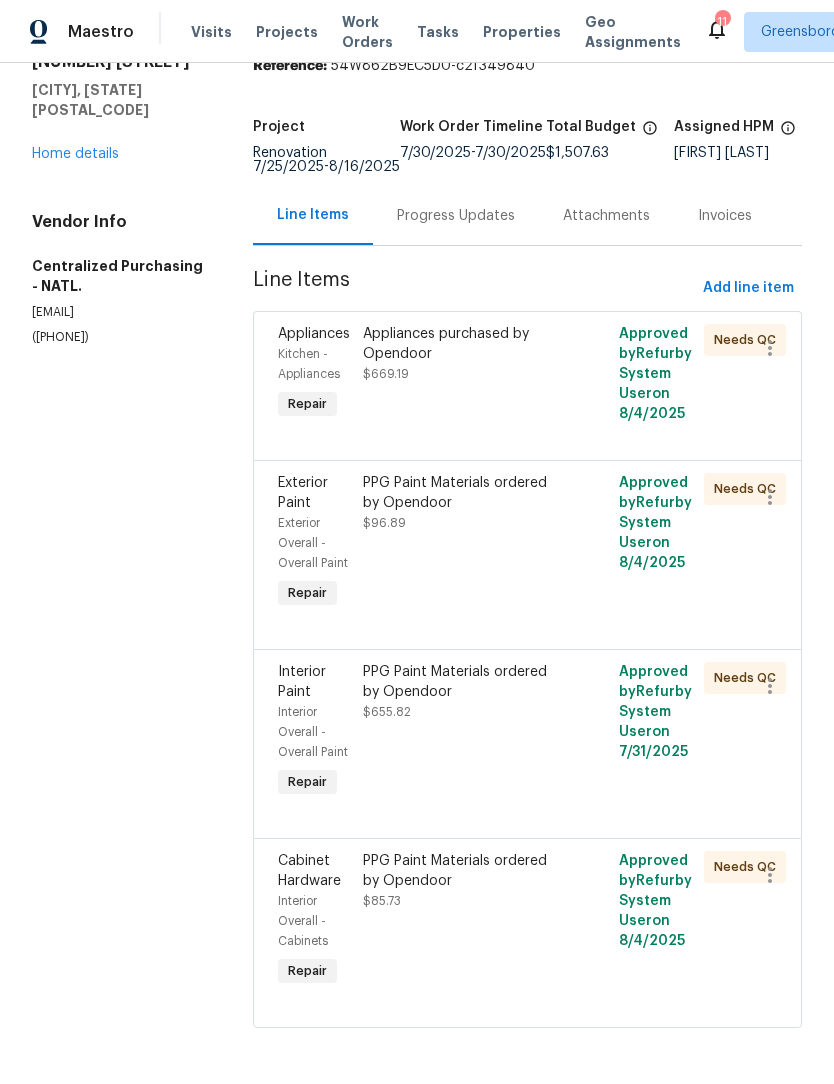 scroll, scrollTop: 106, scrollLeft: 0, axis: vertical 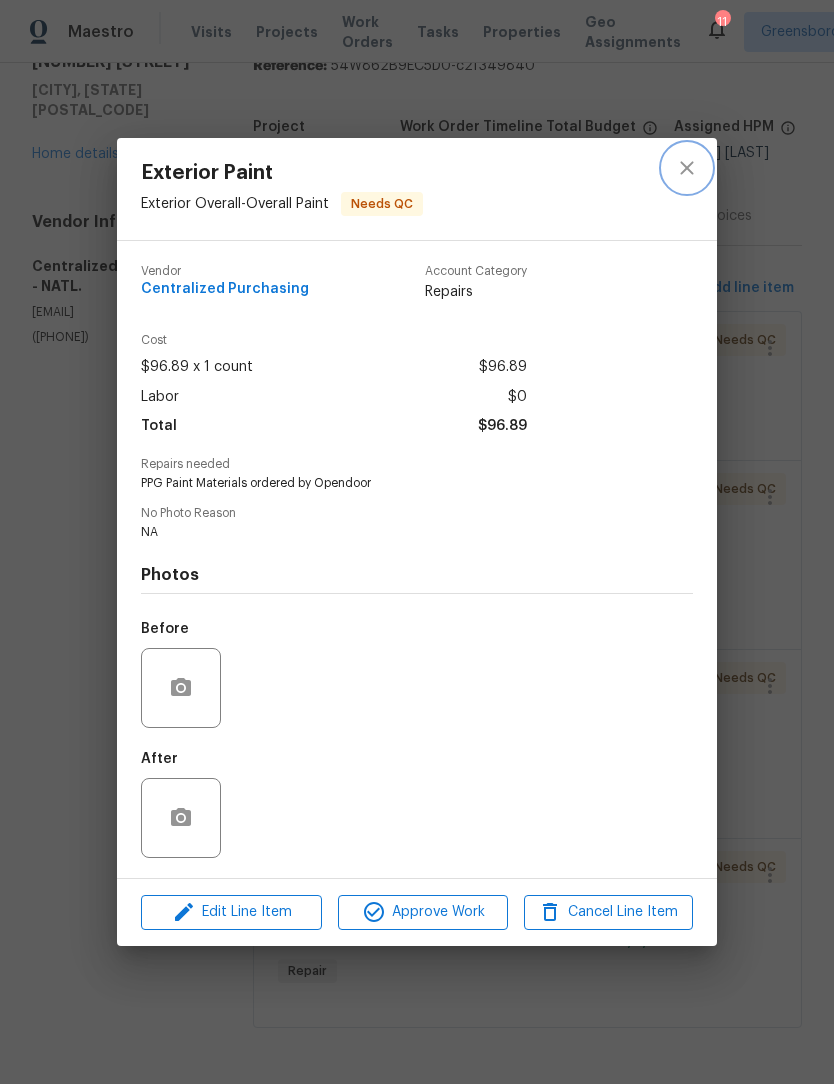 click at bounding box center (687, 168) 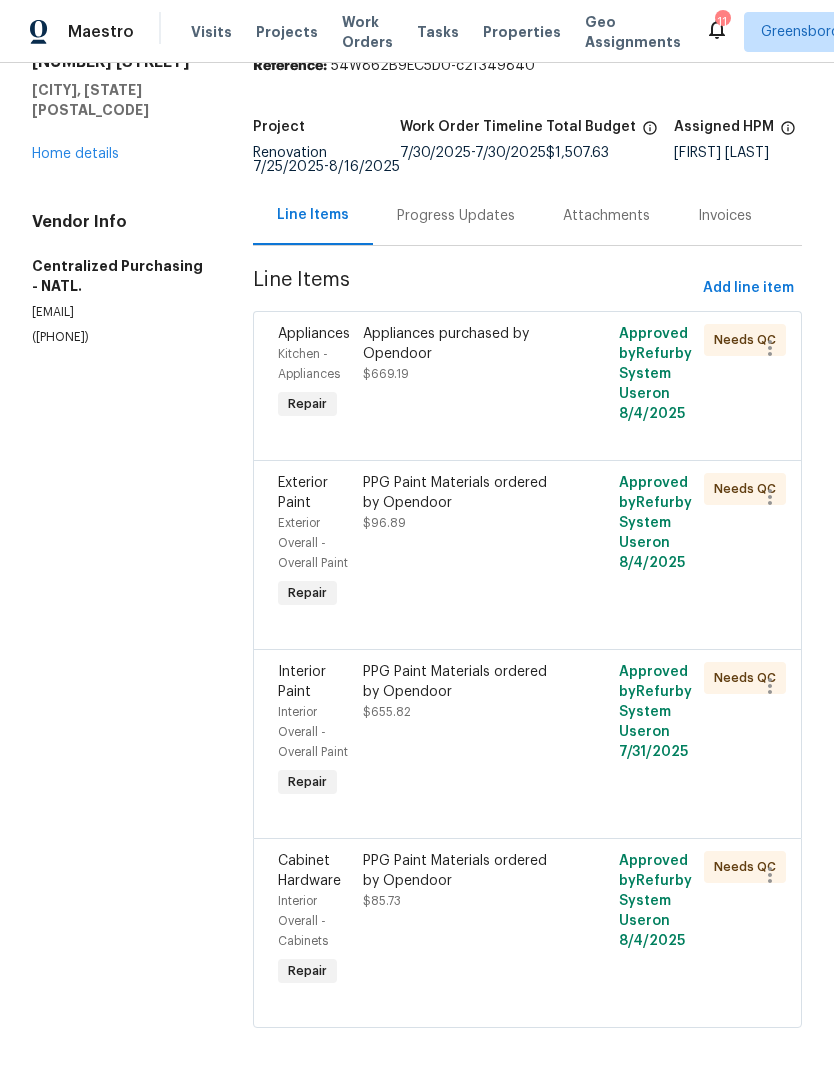 click on "All work orders 315 Torey Pines Ct Winston Salem, NC 27105 Home details Vendor Info Centralized Purchasing - NATL. ppgdummyvendor@opendoor.com (888) 352-7075" at bounding box center [118, 177] 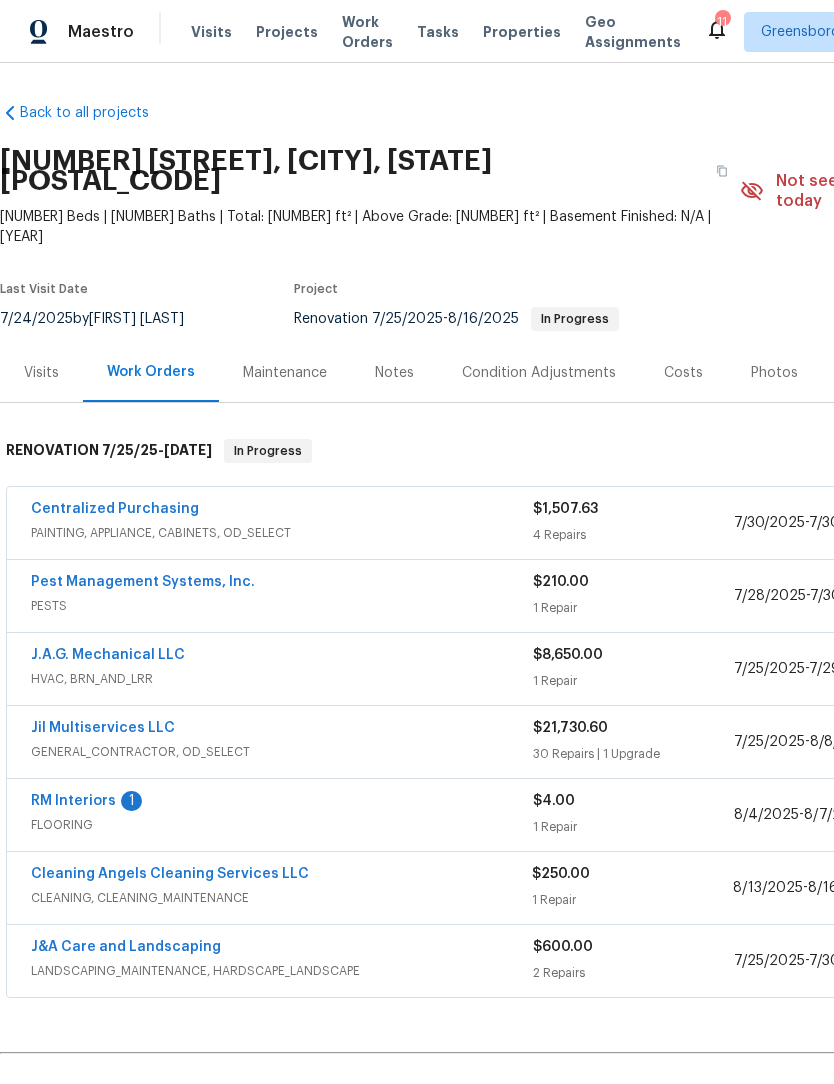 click on "Notes" at bounding box center [394, 373] 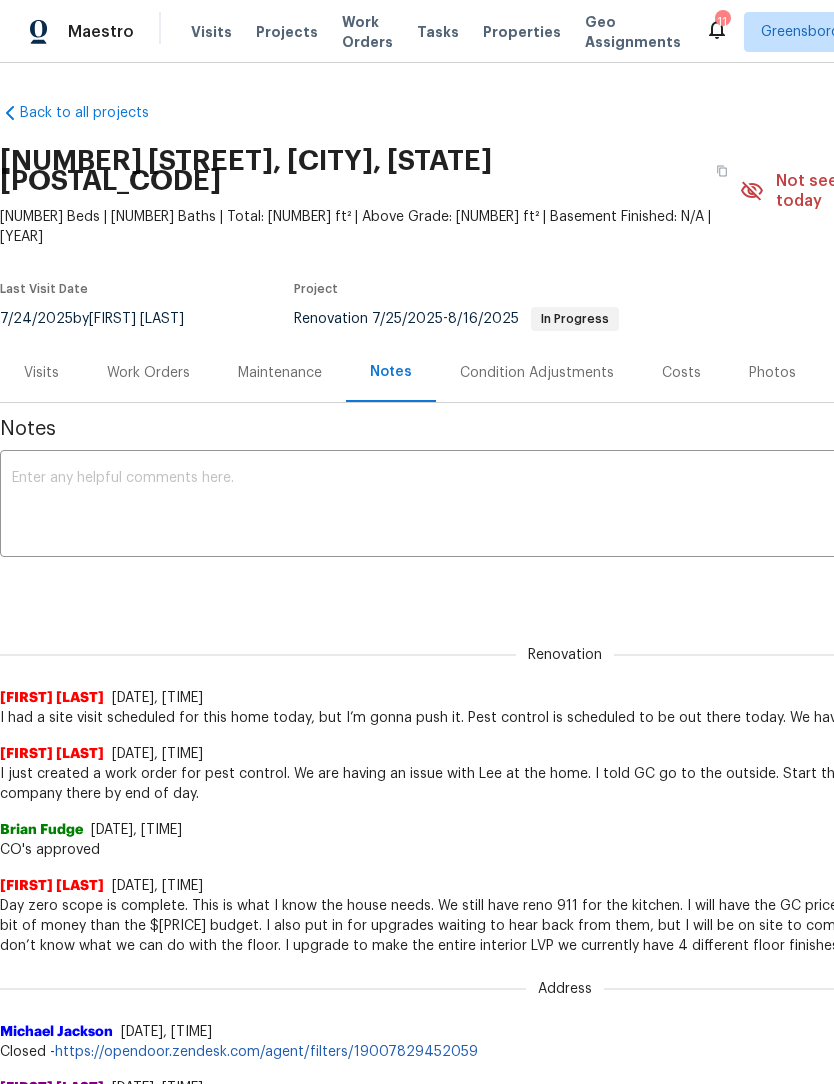 click at bounding box center [565, 506] 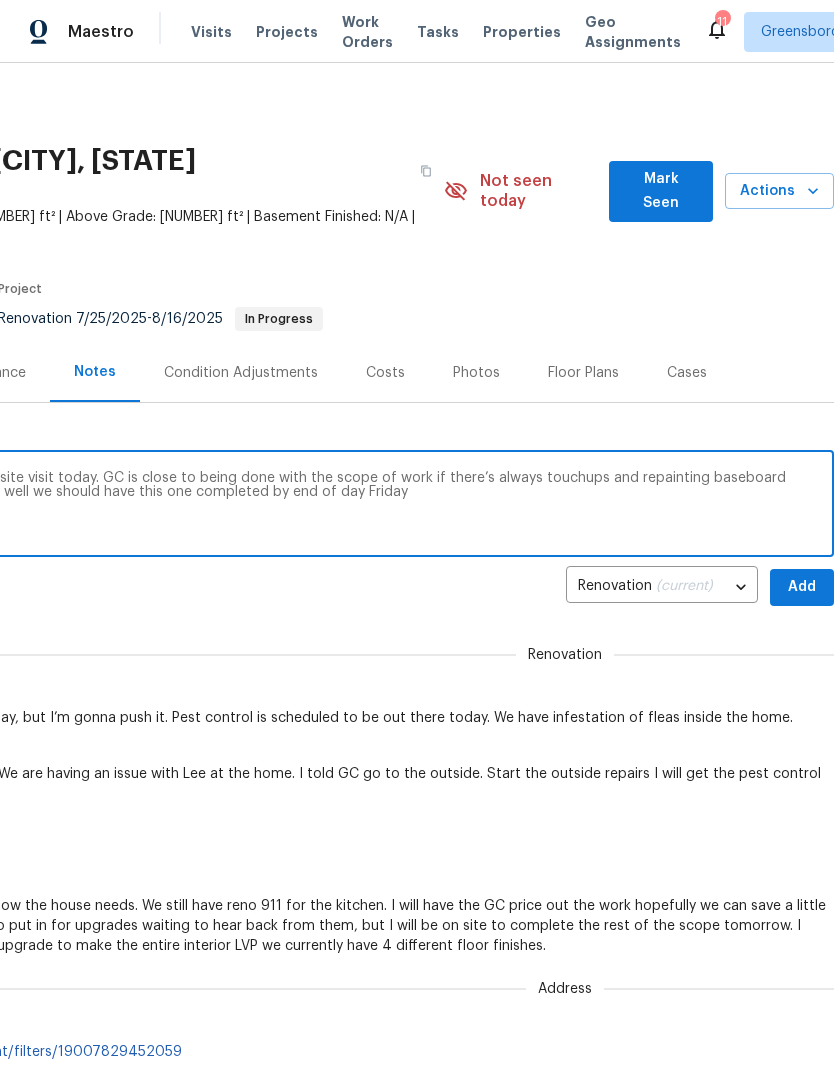 scroll, scrollTop: 0, scrollLeft: 296, axis: horizontal 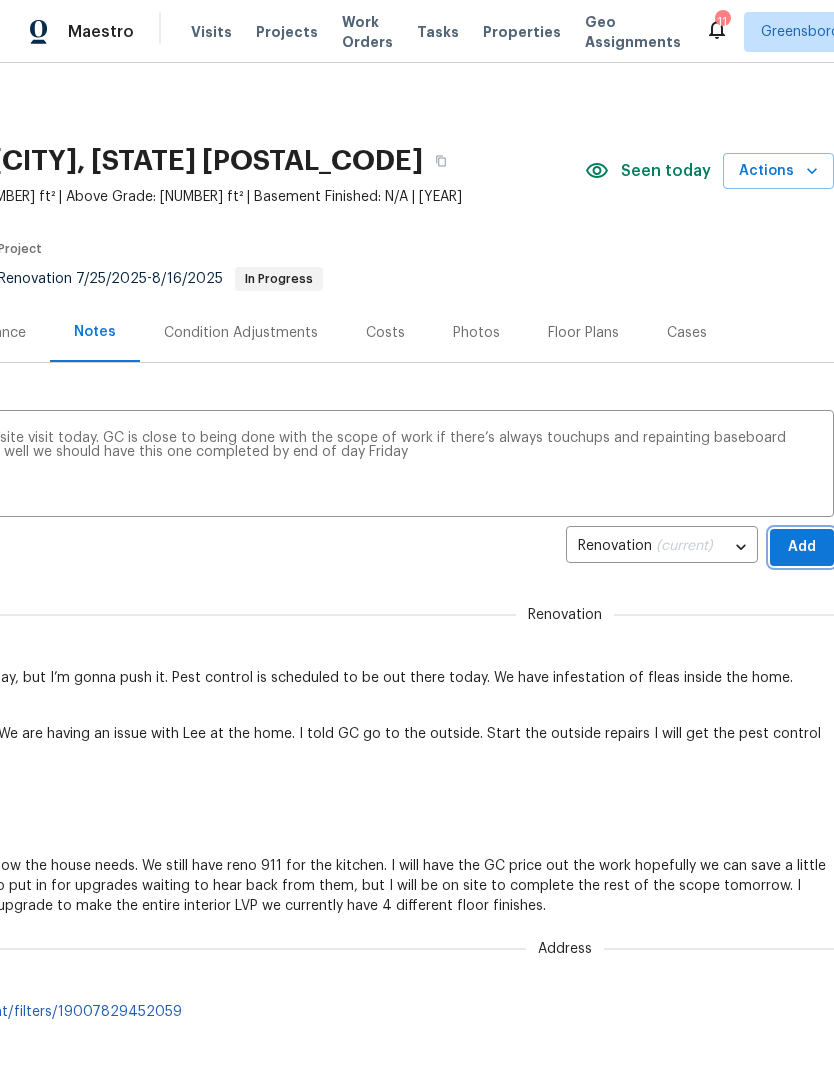 click on "Add" at bounding box center [802, 547] 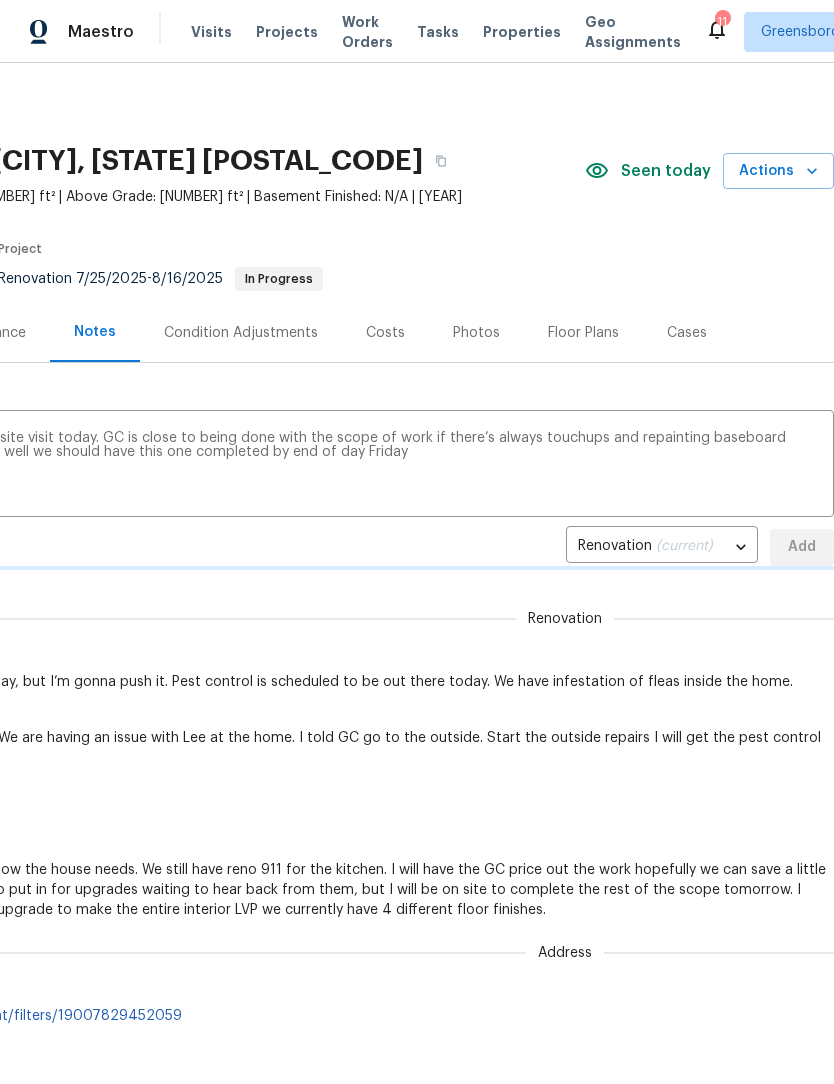 type 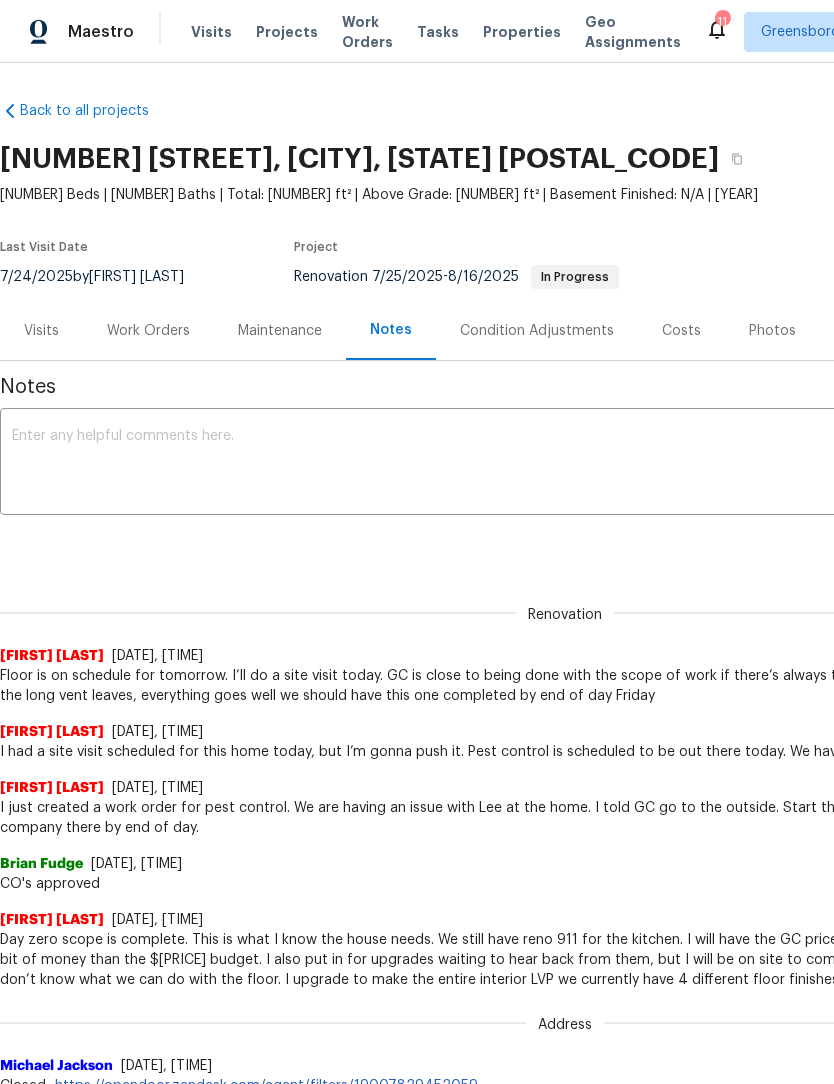scroll, scrollTop: 2, scrollLeft: 0, axis: vertical 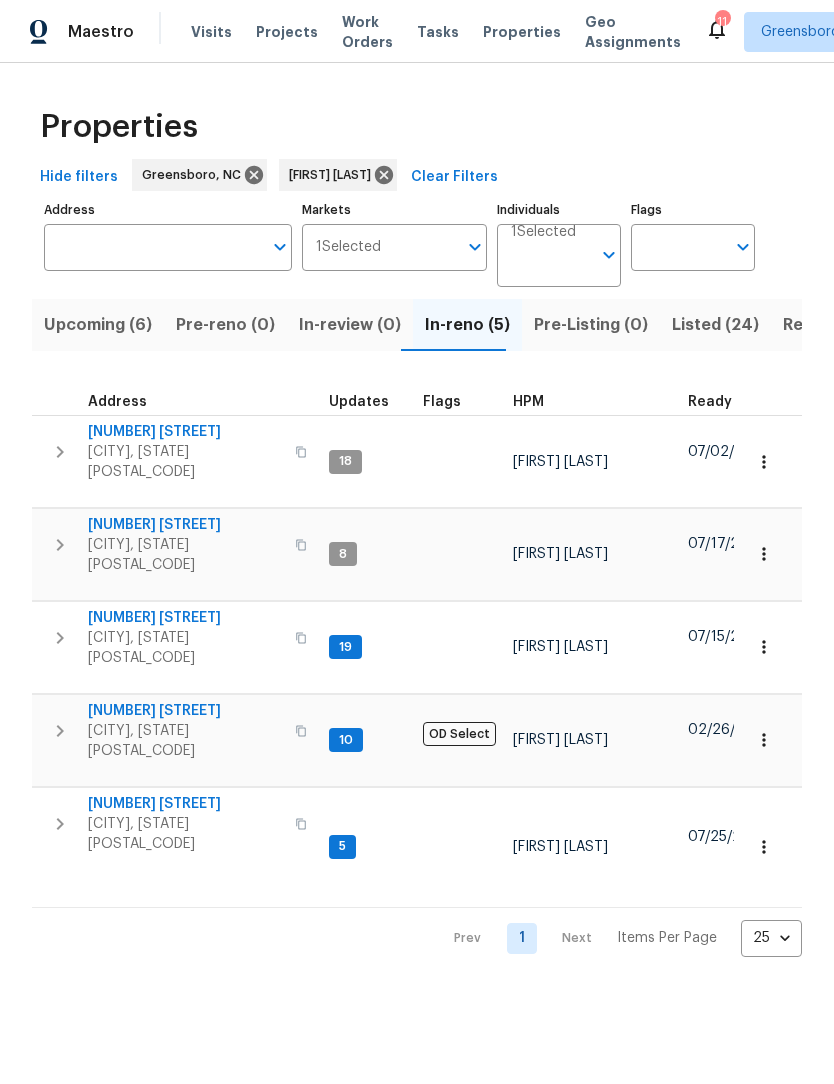 click on "[CITY], [STATE] [POSTAL_CODE]" at bounding box center [185, 648] 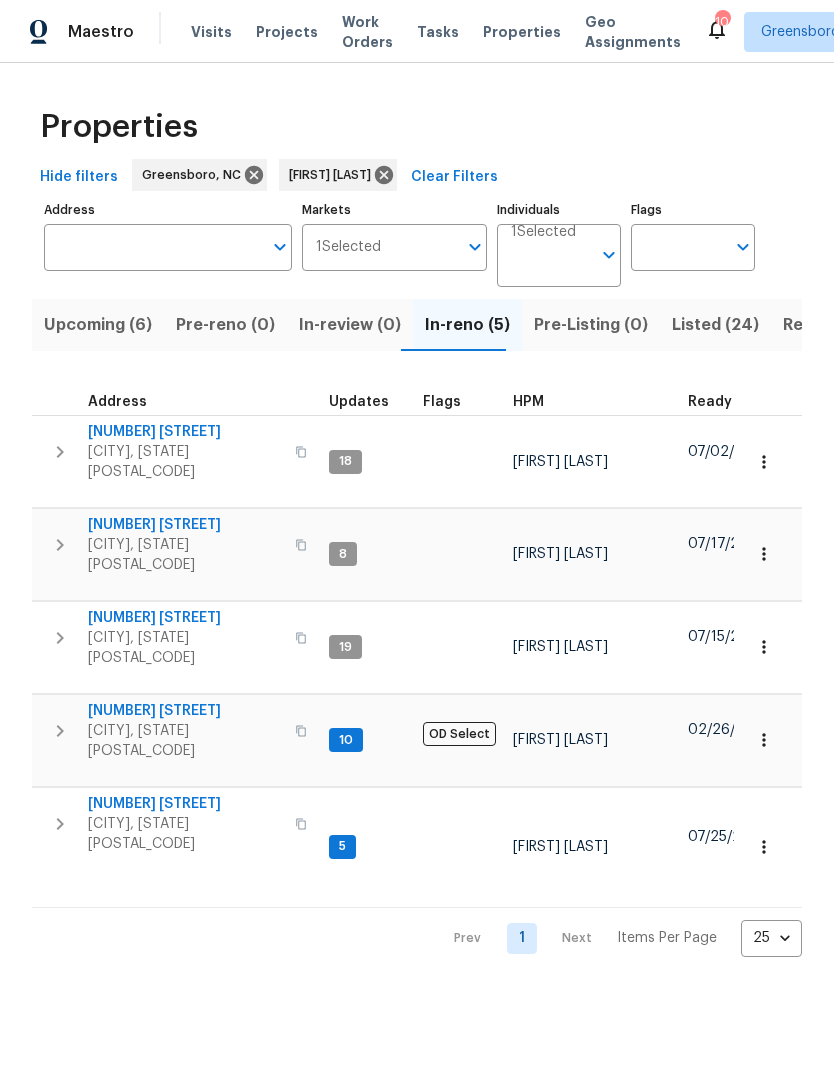 click on "[NUMBER] [STREET]" at bounding box center [185, 804] 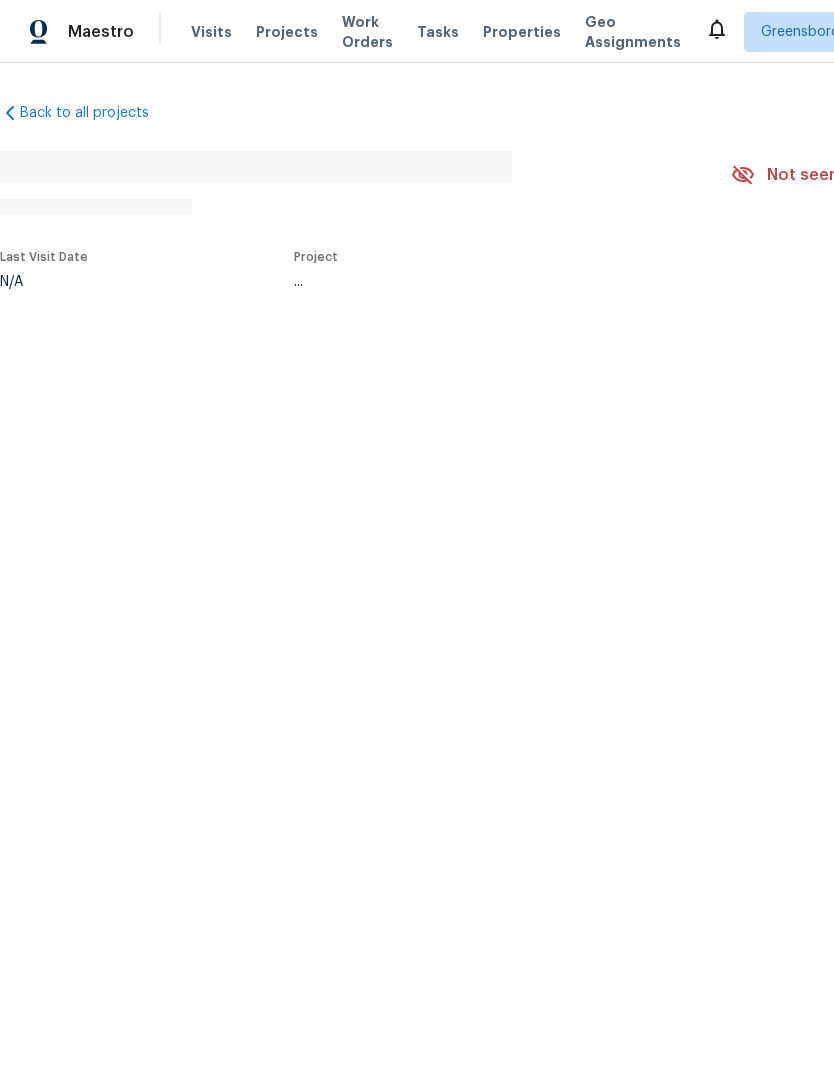 scroll, scrollTop: 0, scrollLeft: 0, axis: both 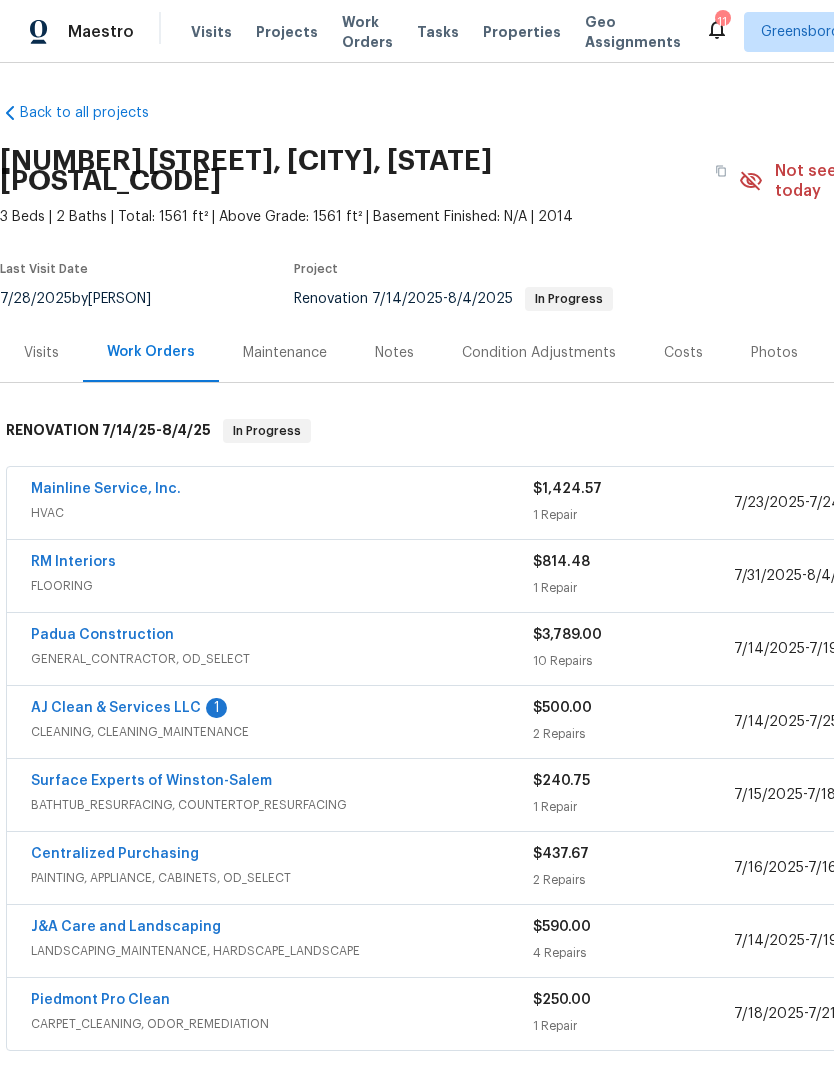 click on "AJ Clean & Services LLC" at bounding box center (116, 708) 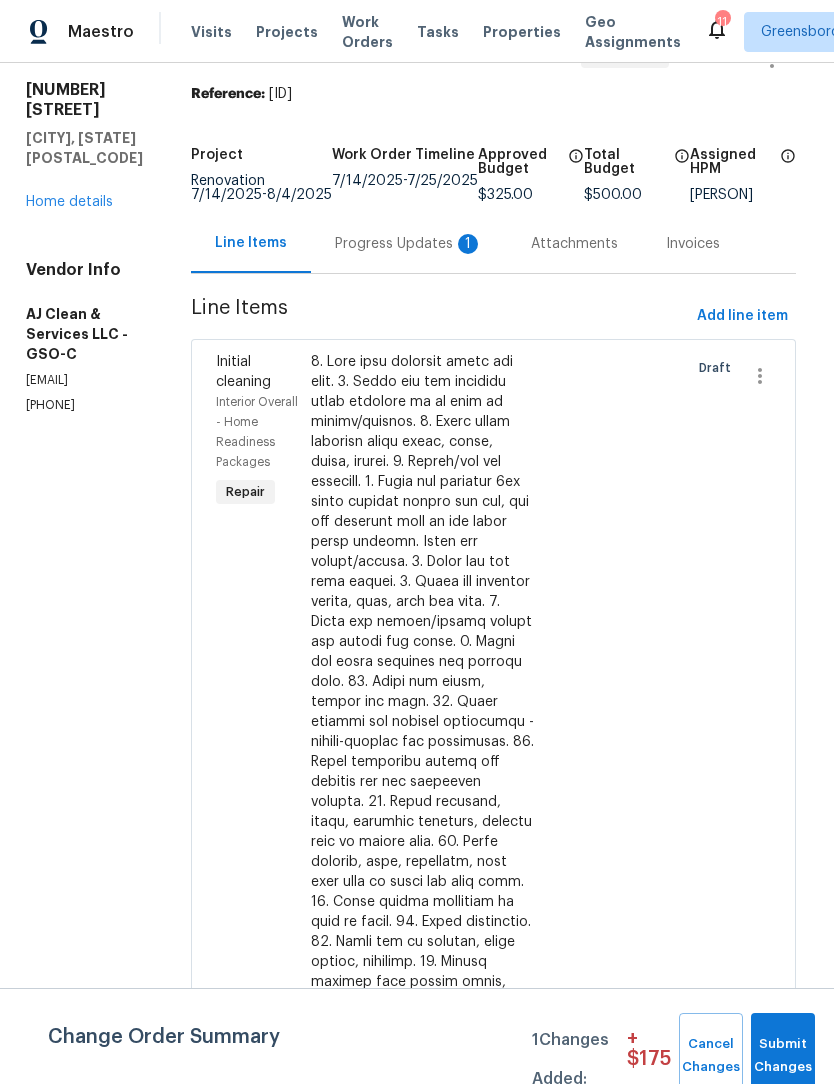 click on "Progress Updates 1" at bounding box center (409, 244) 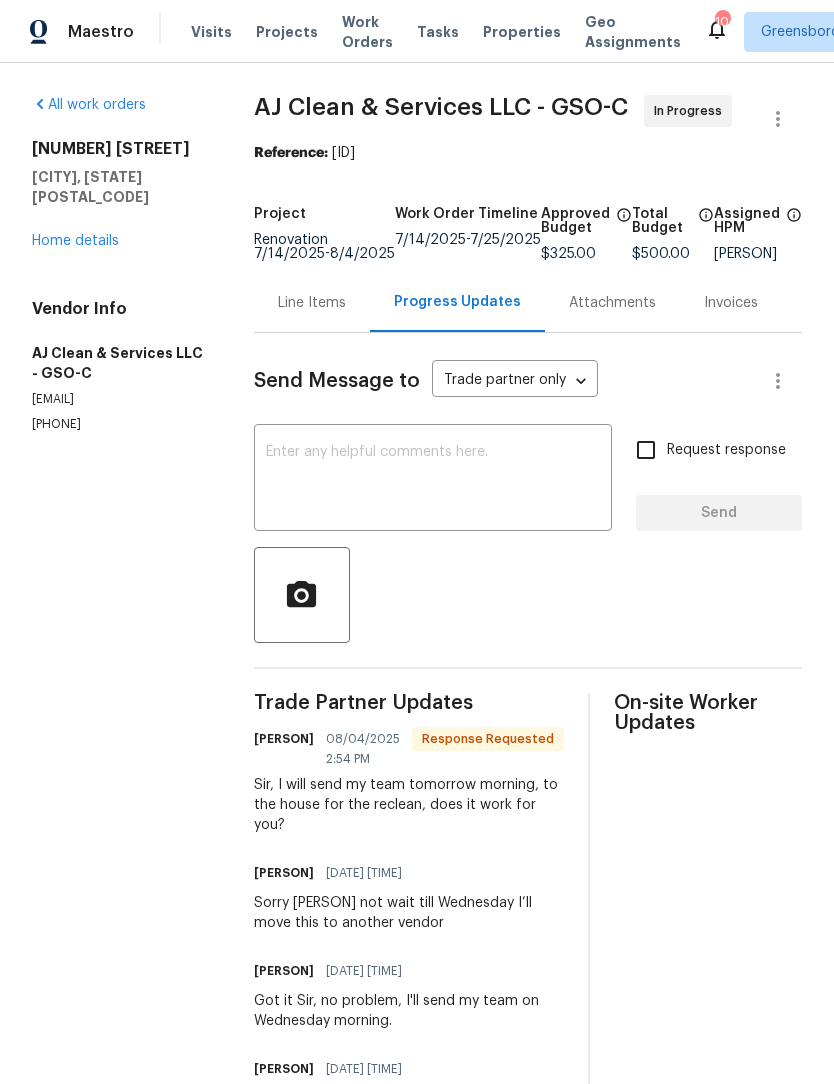 click at bounding box center [433, 480] 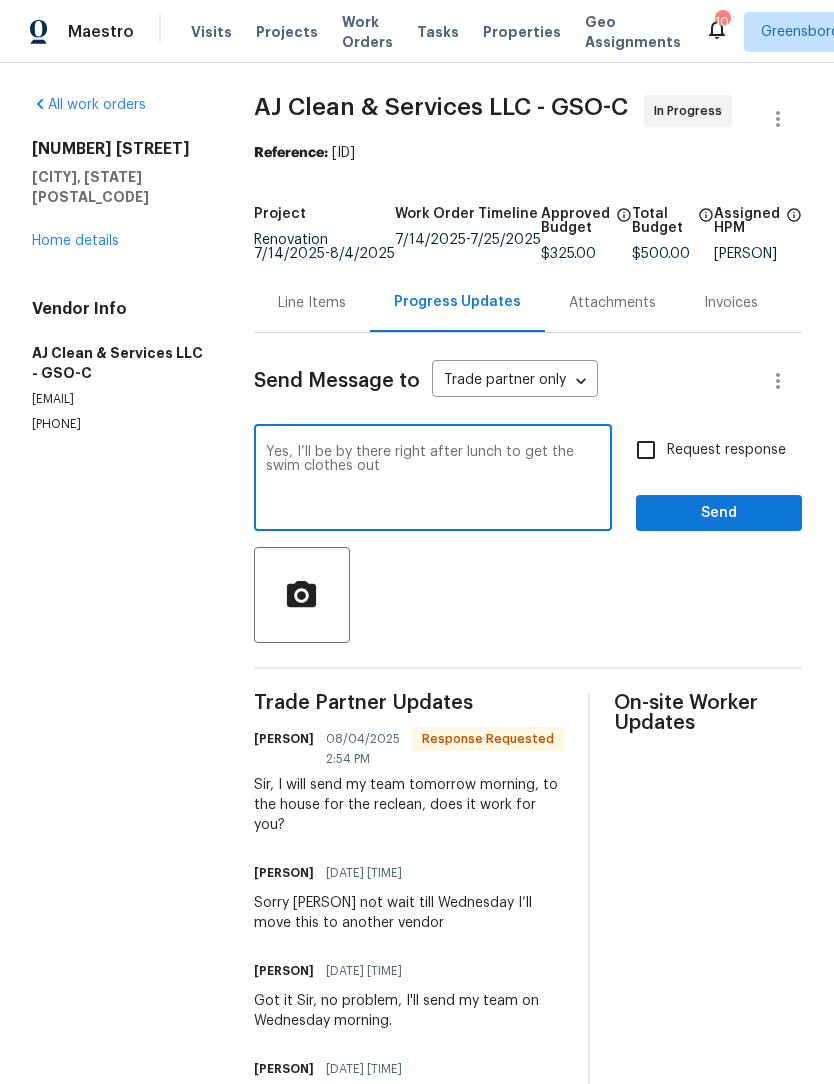 click on "Yes, I’ll be by there right after lunch to get the swim clothes out" at bounding box center [433, 480] 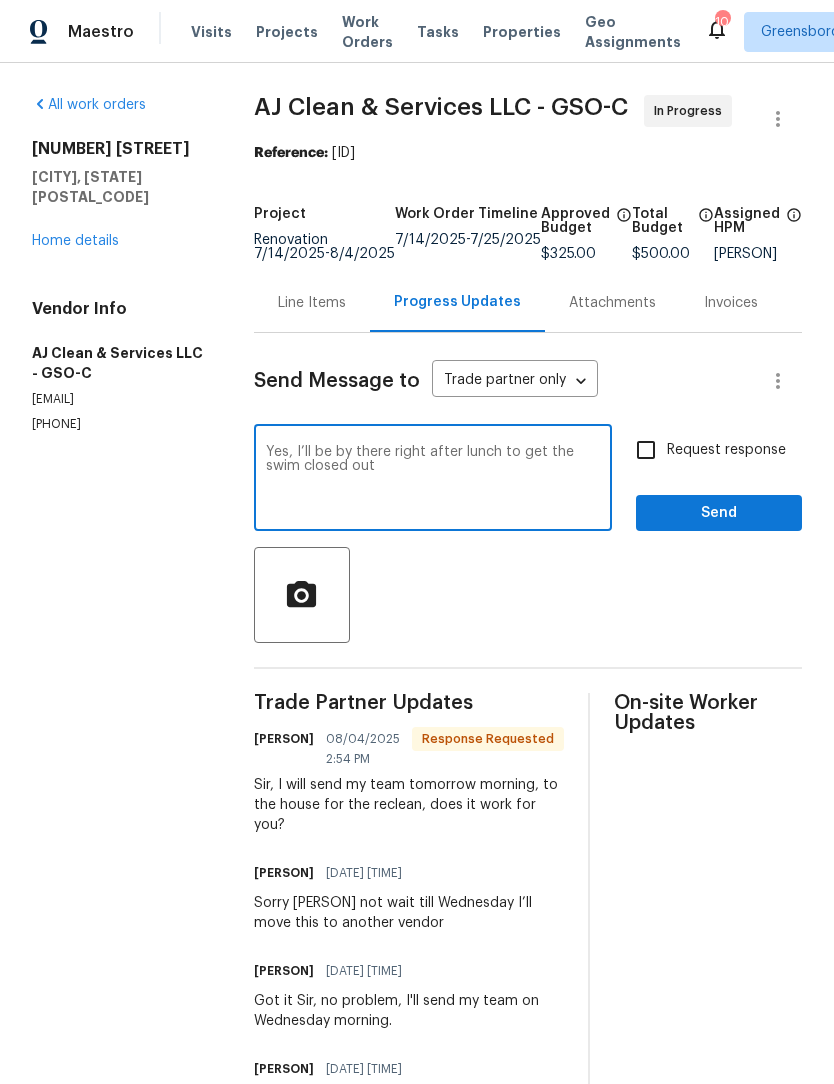 type on "Yes, I’ll be by there right after lunch to get the swim closed out" 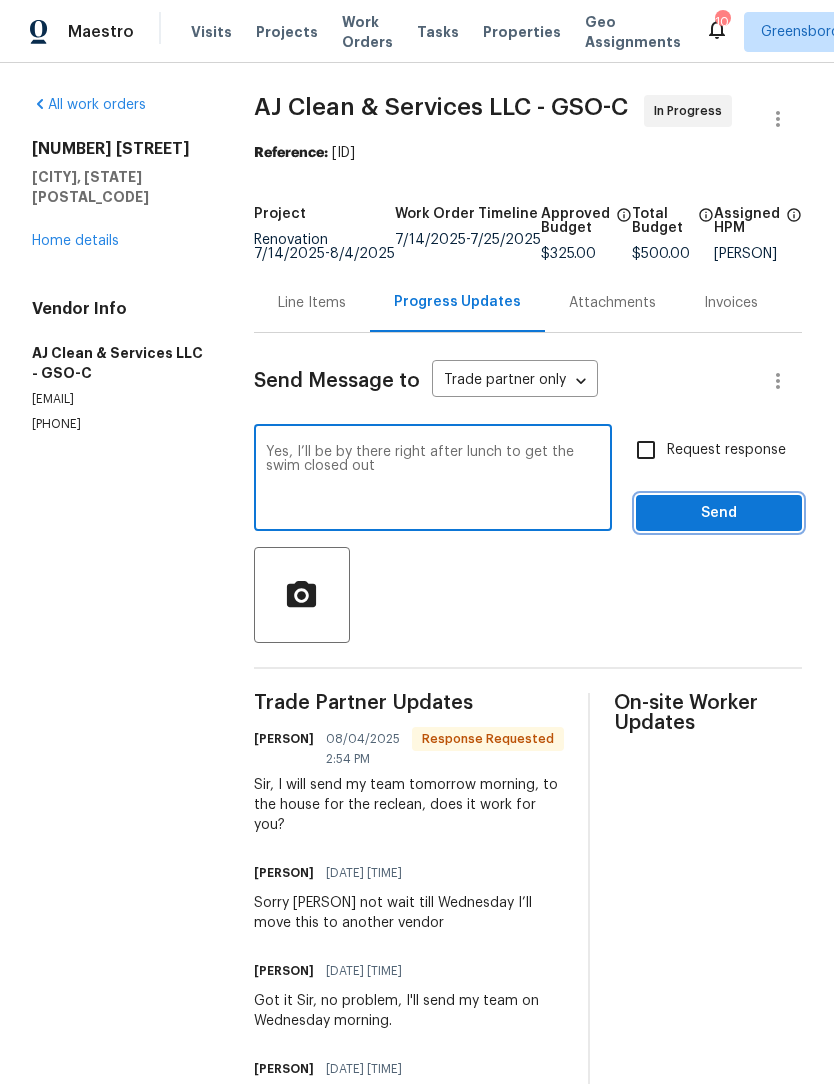 click on "Send" at bounding box center [719, 513] 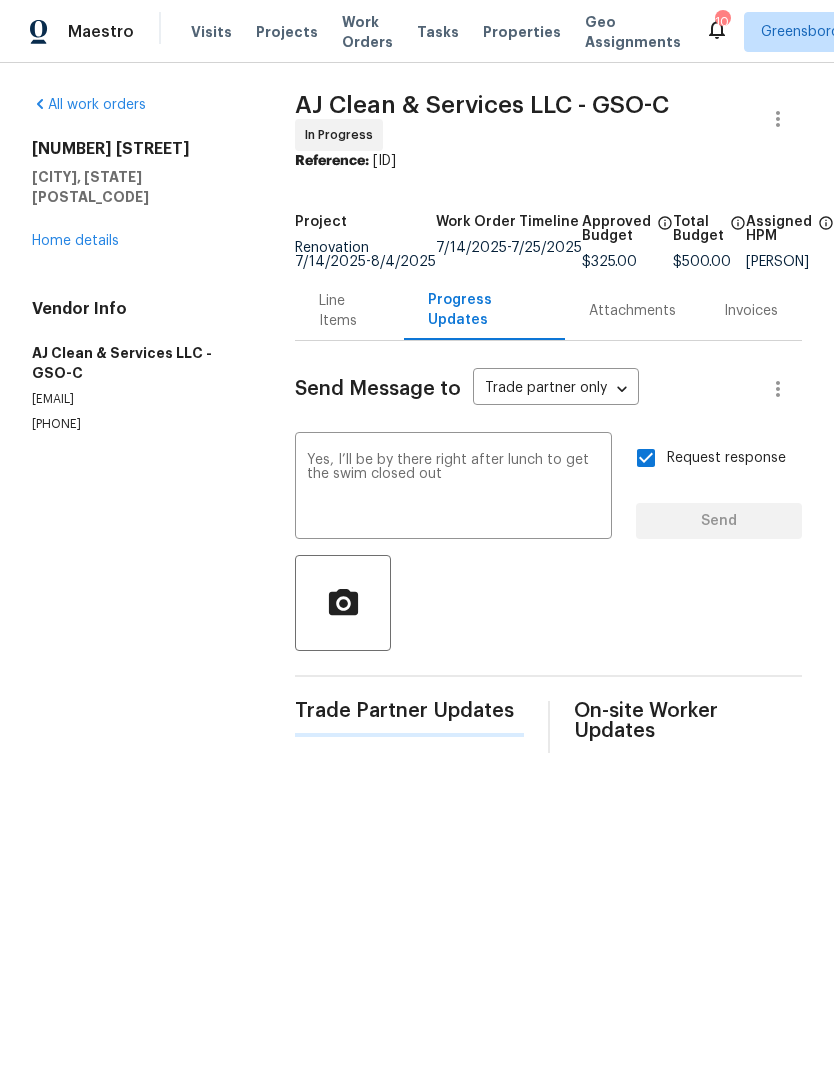 type 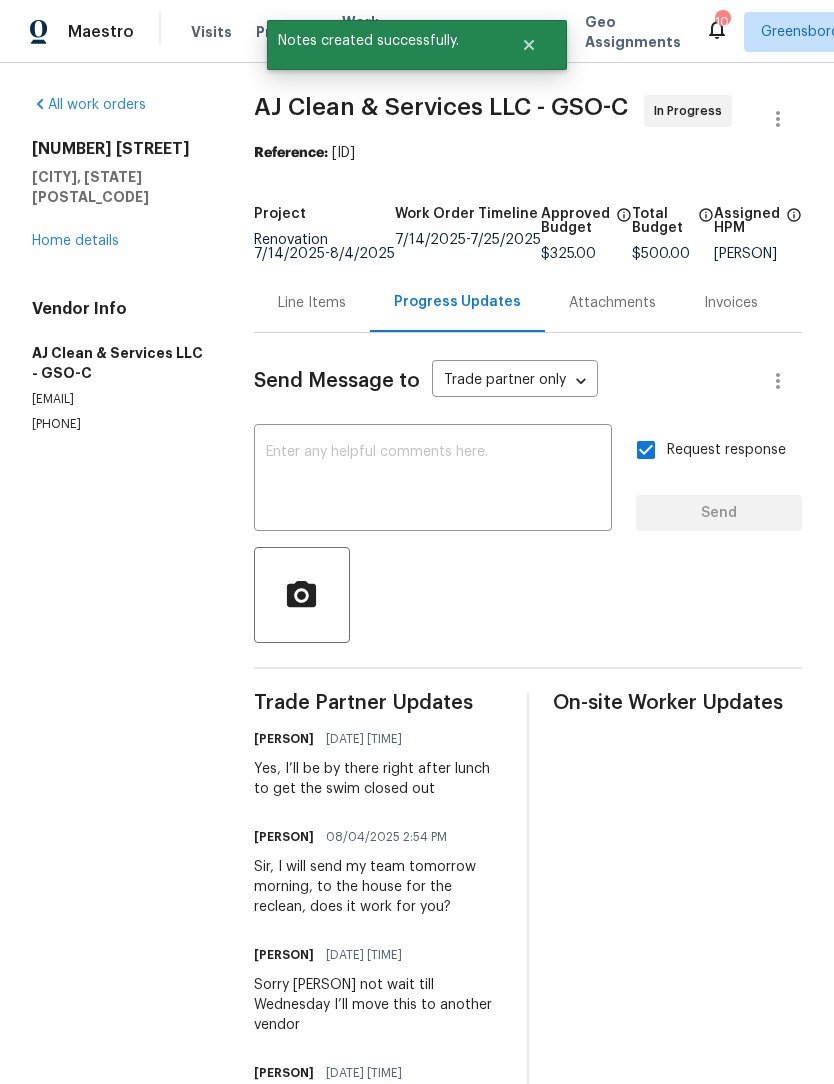 click on "Home details" at bounding box center (75, 241) 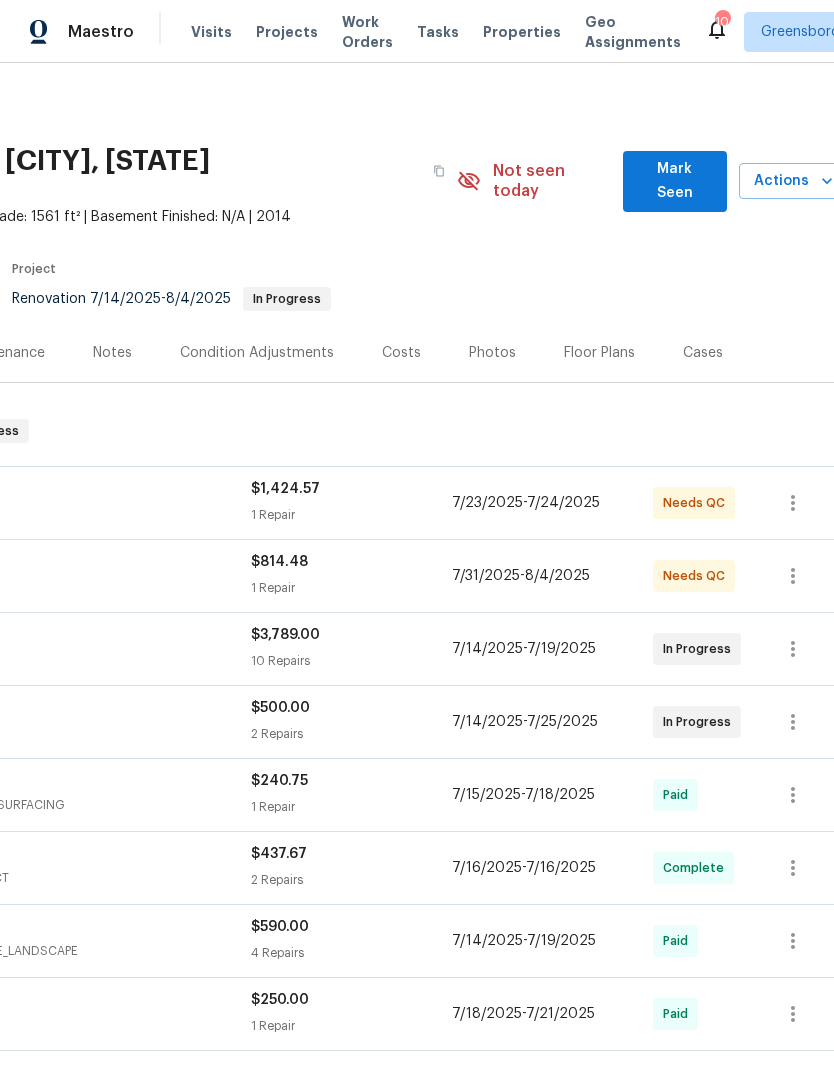 scroll, scrollTop: 0, scrollLeft: 282, axis: horizontal 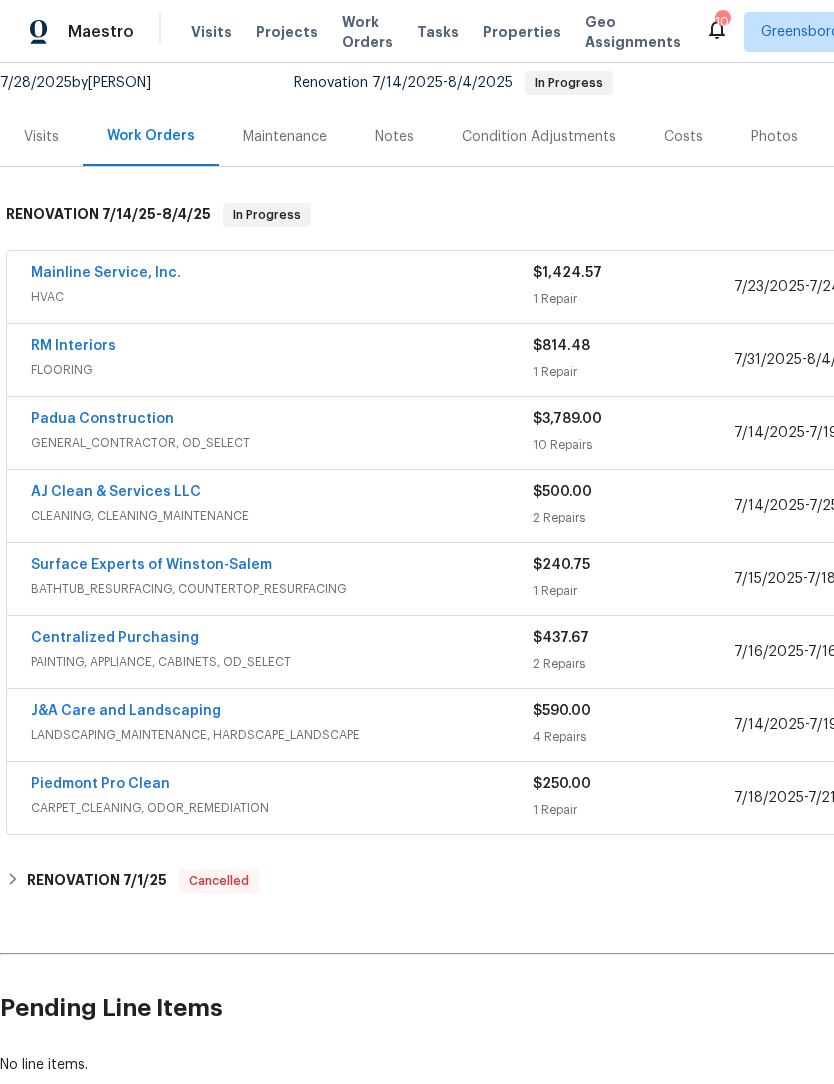 click on "Padua Construction" at bounding box center (102, 419) 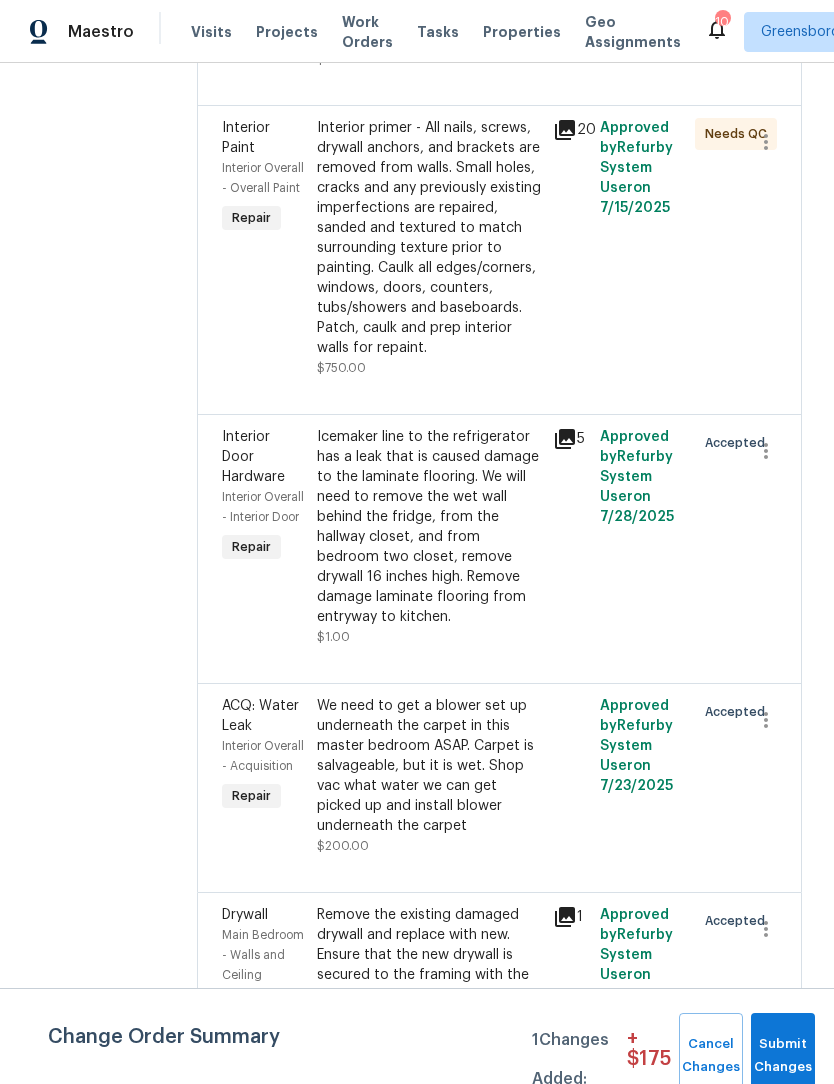 scroll, scrollTop: 2605, scrollLeft: 0, axis: vertical 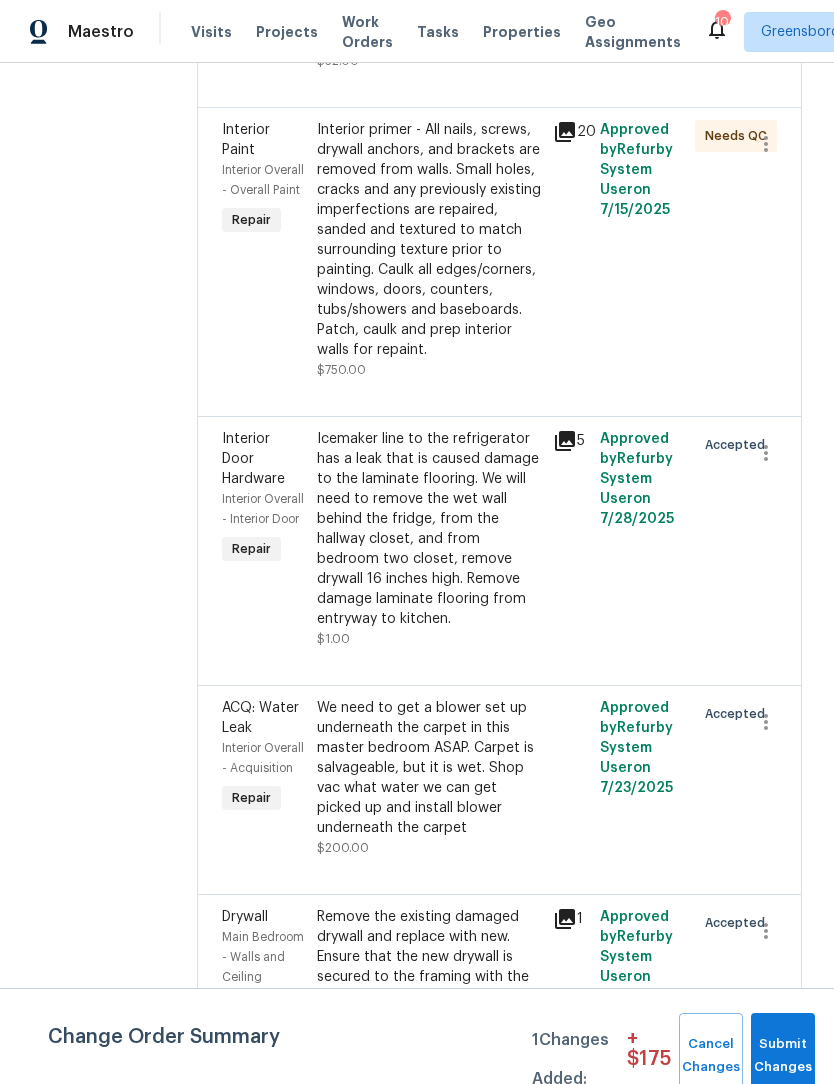 click on "Icemaker line to the refrigerator has a leak that is caused damage to the laminate flooring. We will need to remove the wet wall behind the fridge, from the hallway closet, and from bedroom two closet, remove drywall 16 inches high. Remove damage laminate flooring from entryway to kitchen." at bounding box center [429, 529] 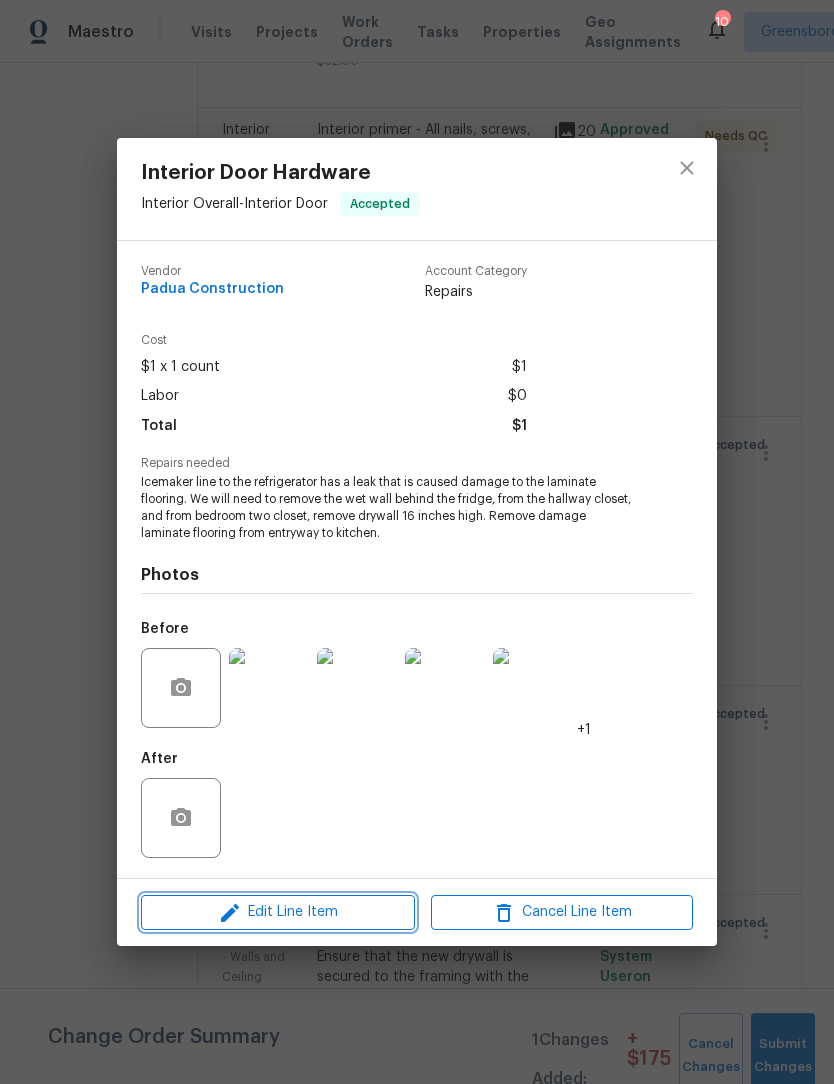 click on "Edit Line Item" at bounding box center [278, 912] 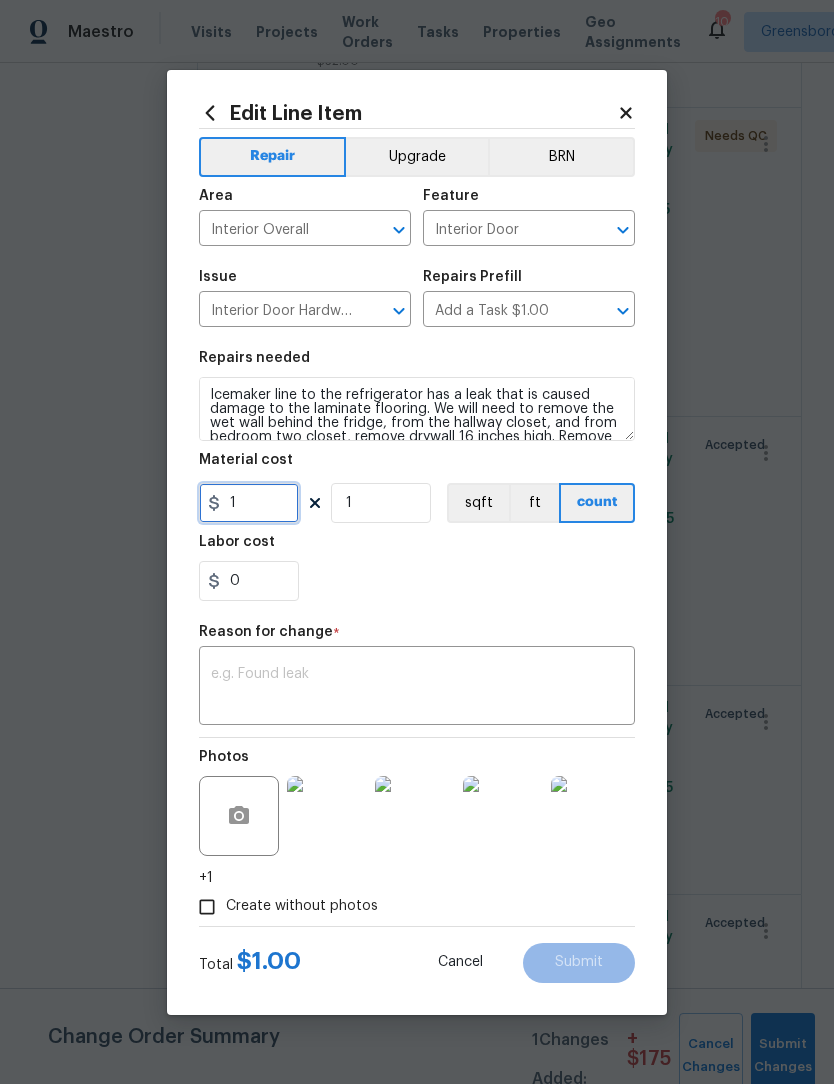 click on "1" at bounding box center [249, 503] 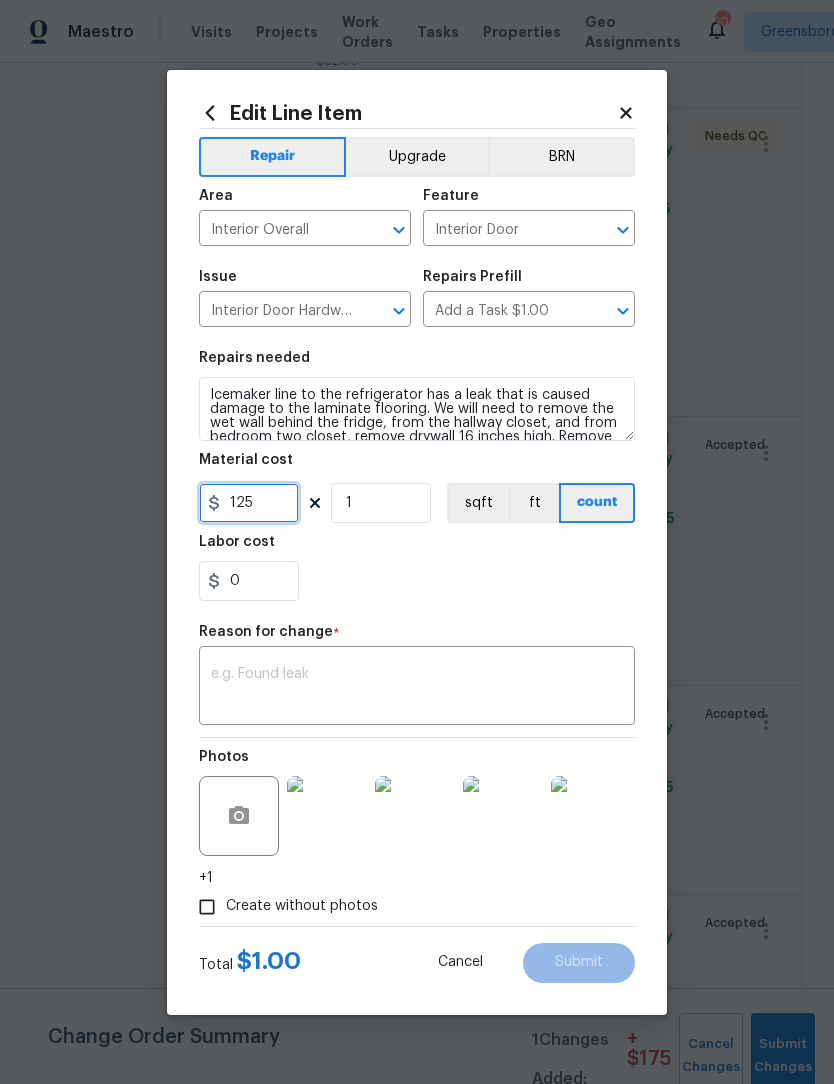 type on "125" 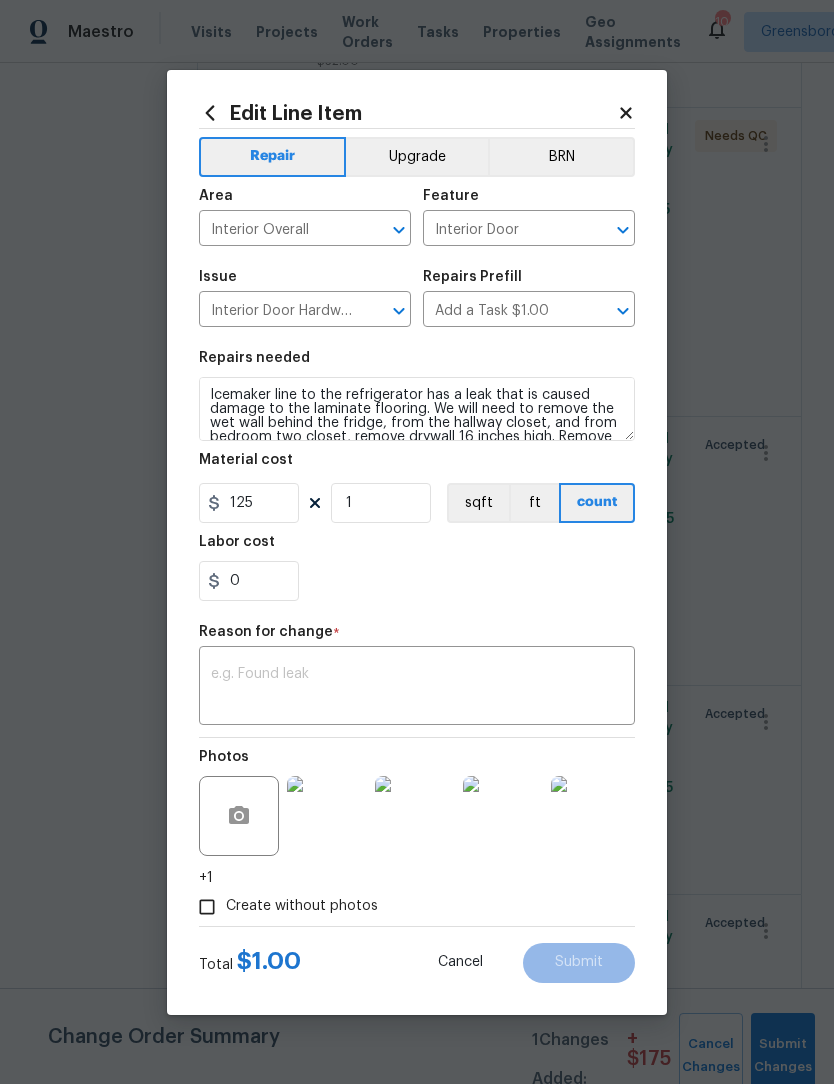 click at bounding box center [417, 688] 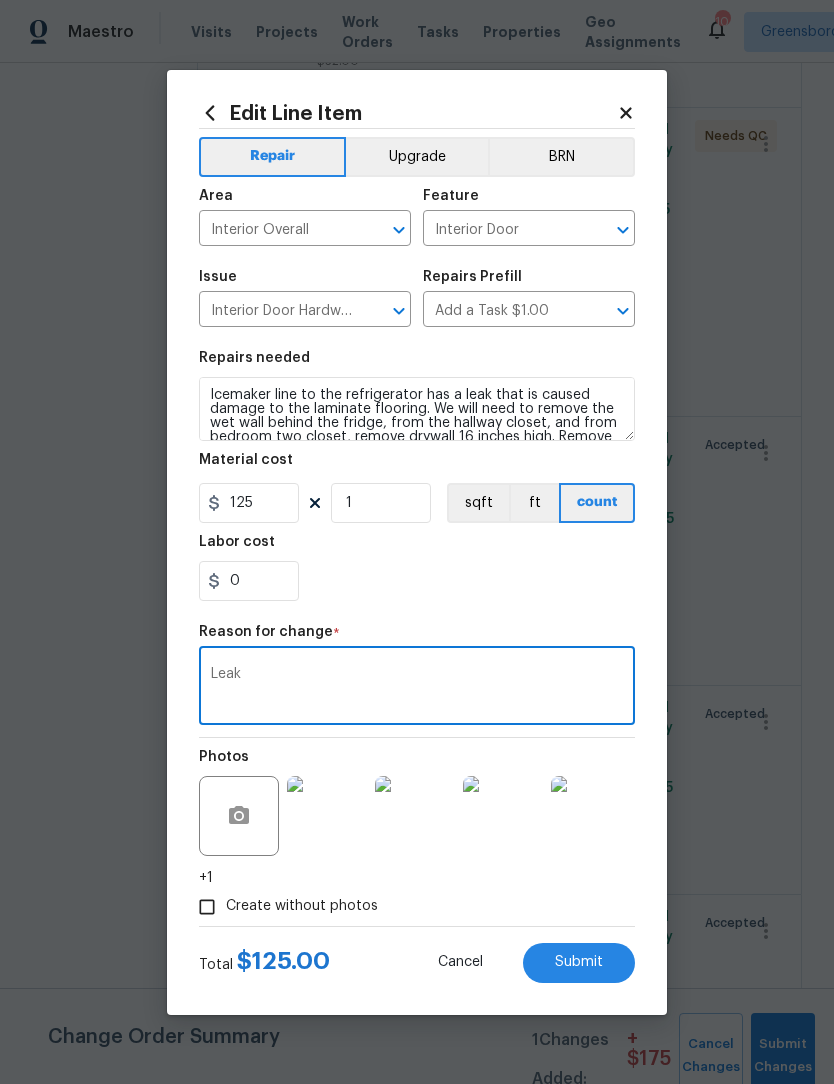 type on "Leak" 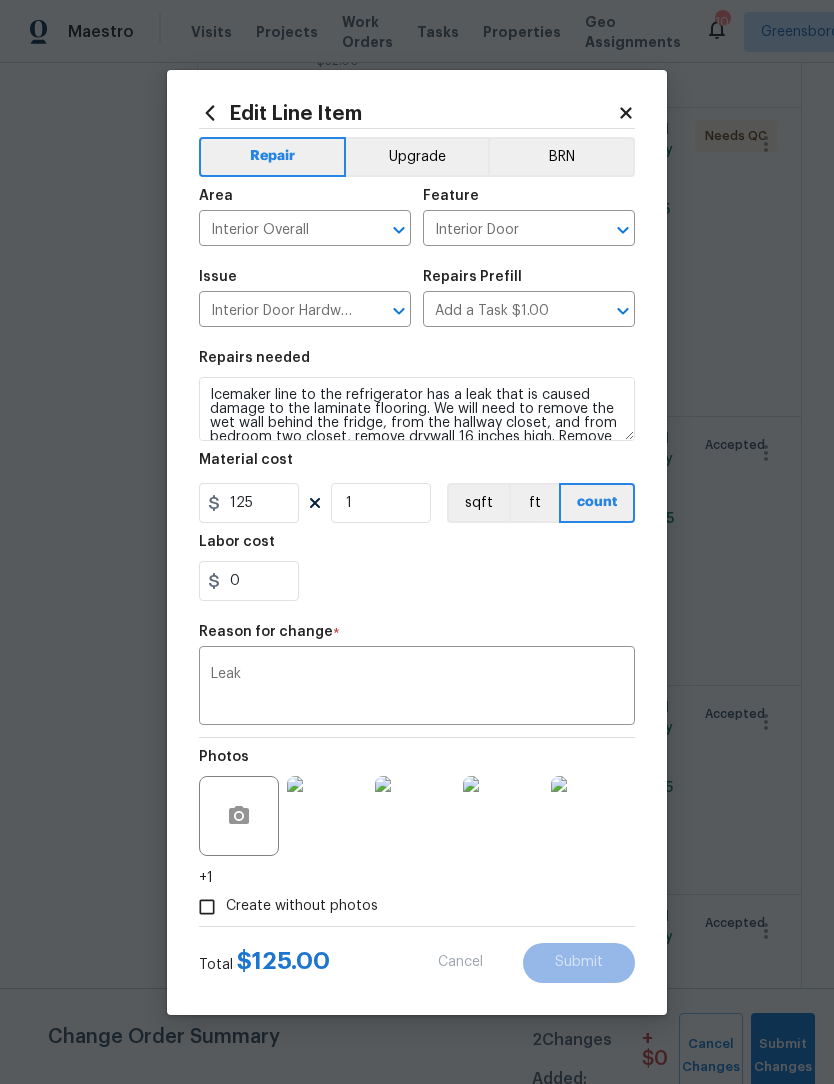 type on "1" 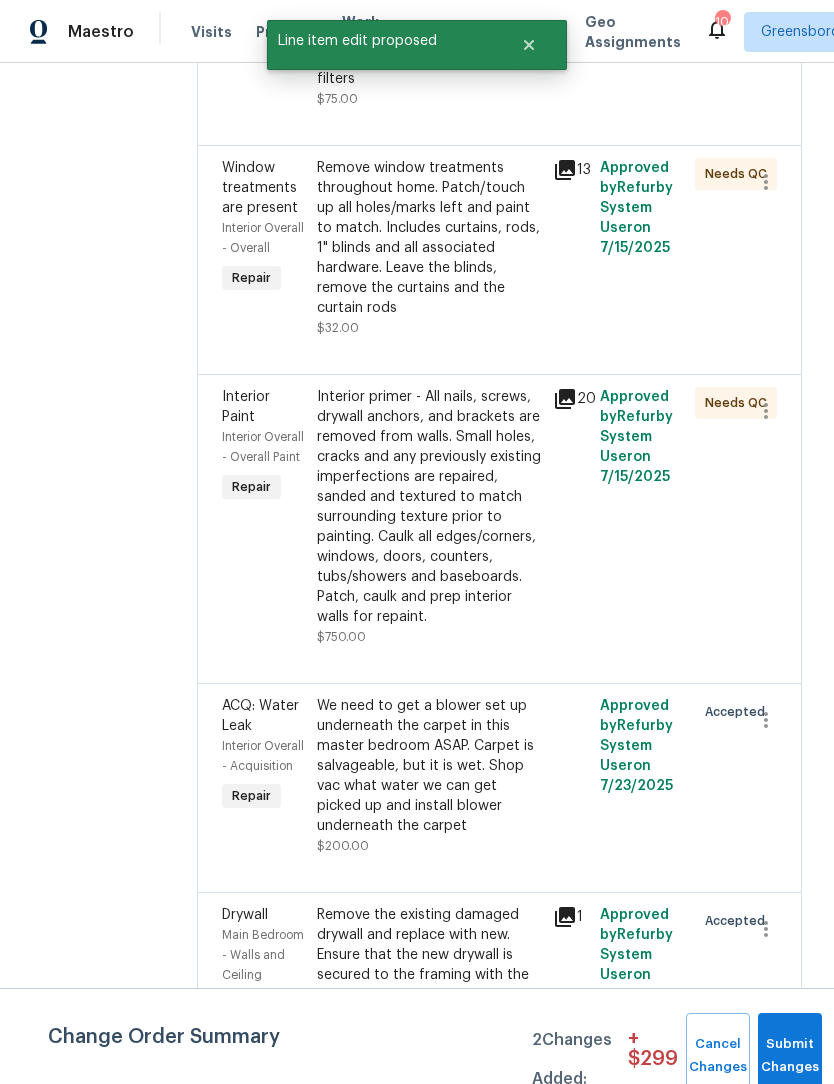 scroll, scrollTop: 2808, scrollLeft: 0, axis: vertical 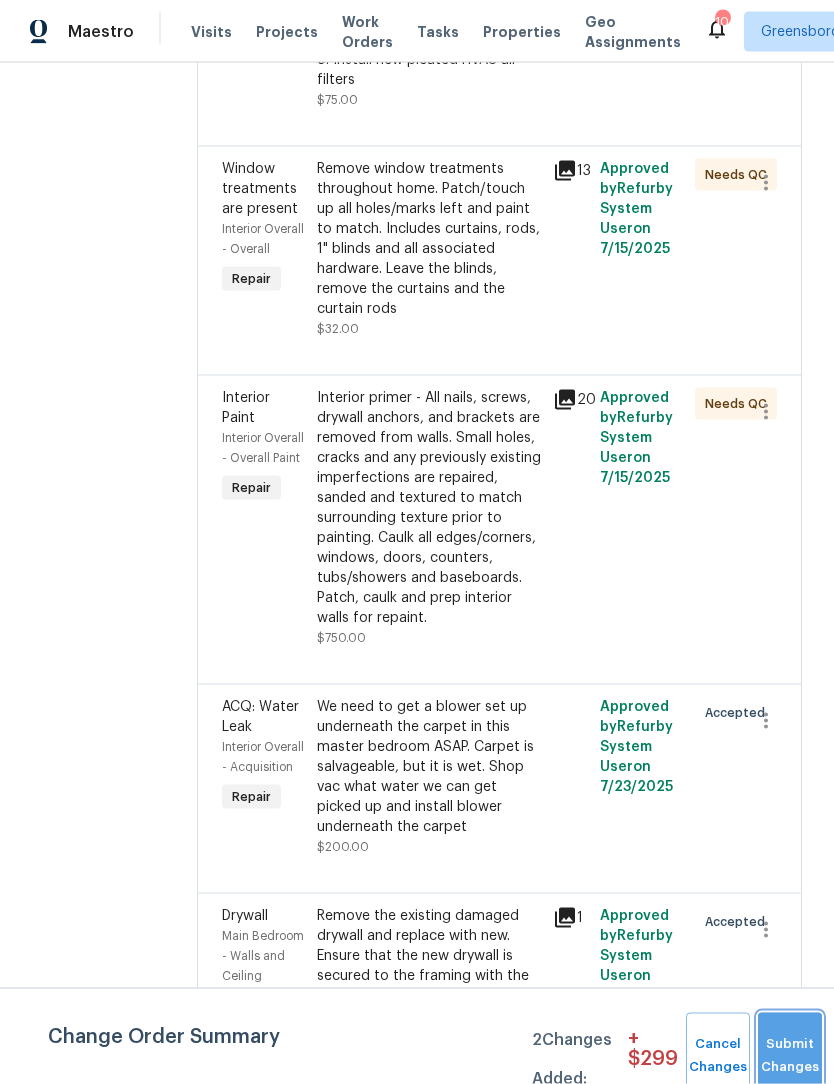 click on "Submit Changes" at bounding box center [790, 1056] 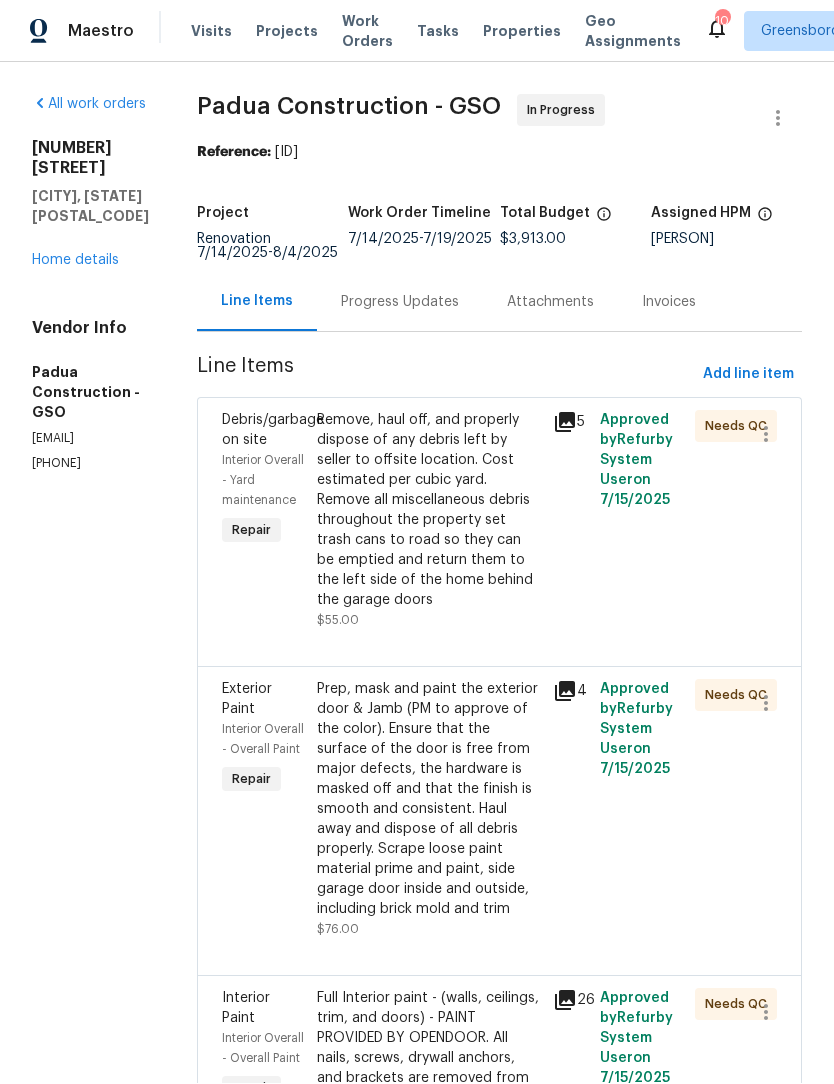 scroll, scrollTop: 0, scrollLeft: 0, axis: both 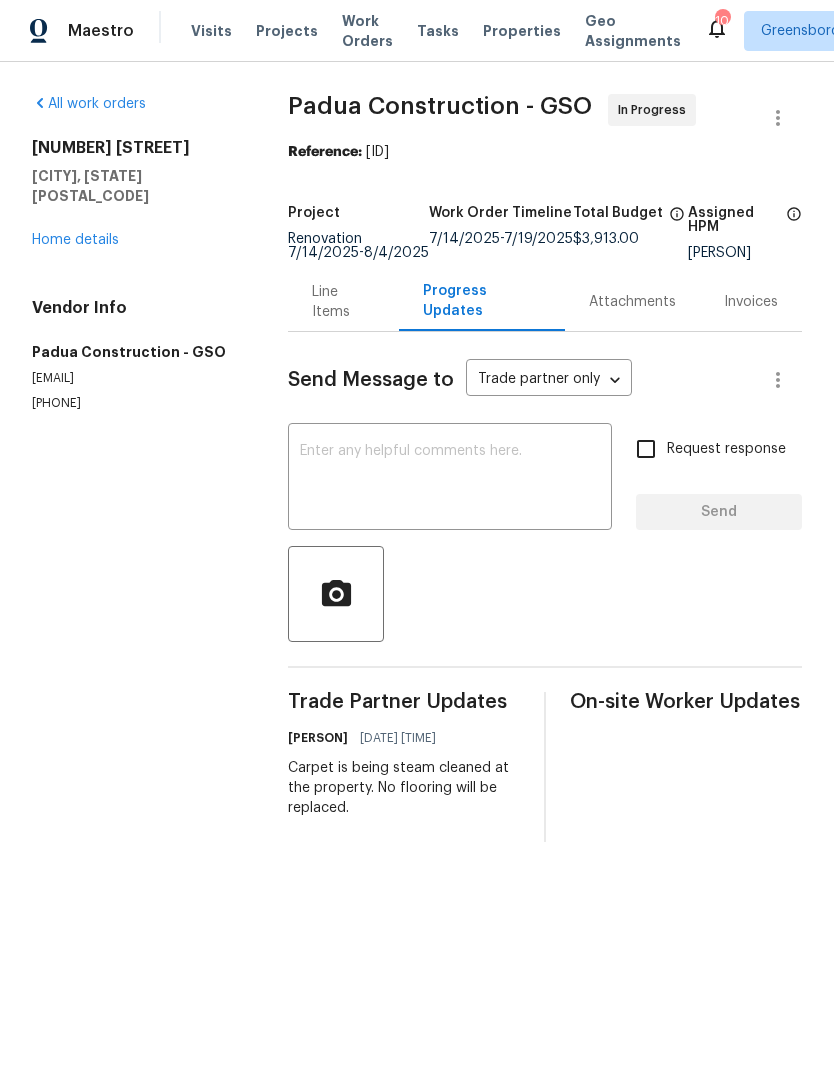 click at bounding box center [450, 480] 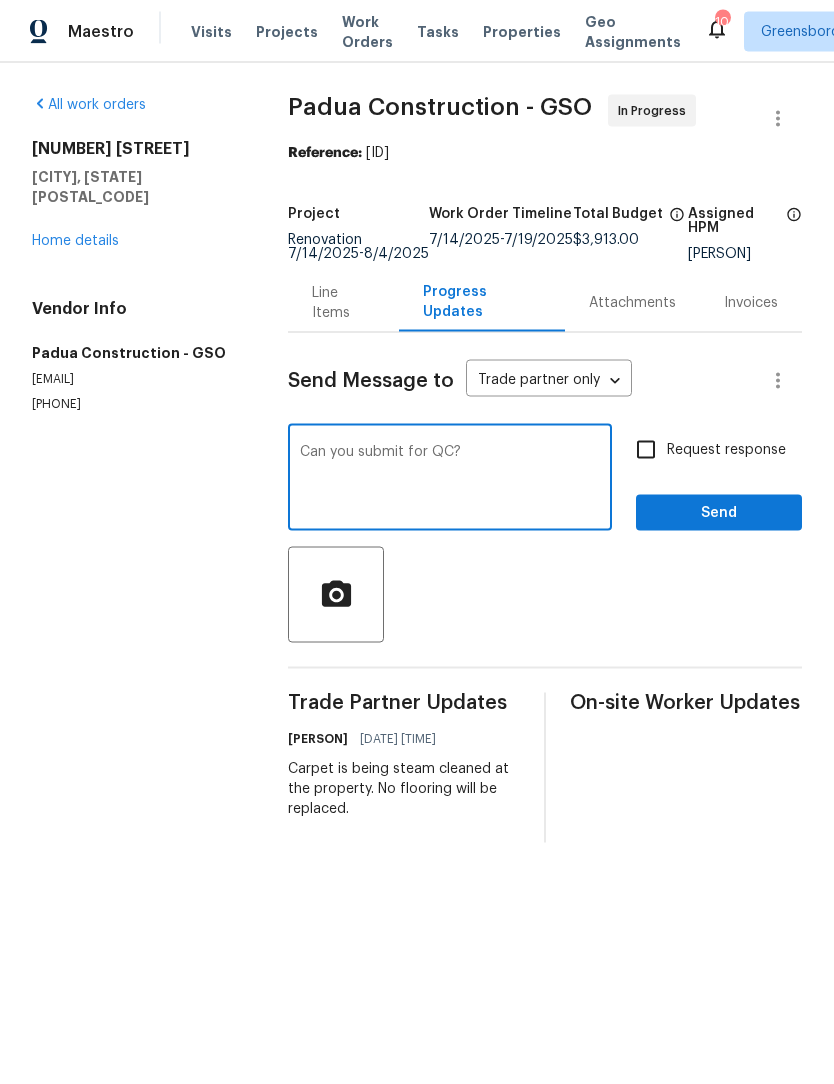 type on "Can you submit for QC?" 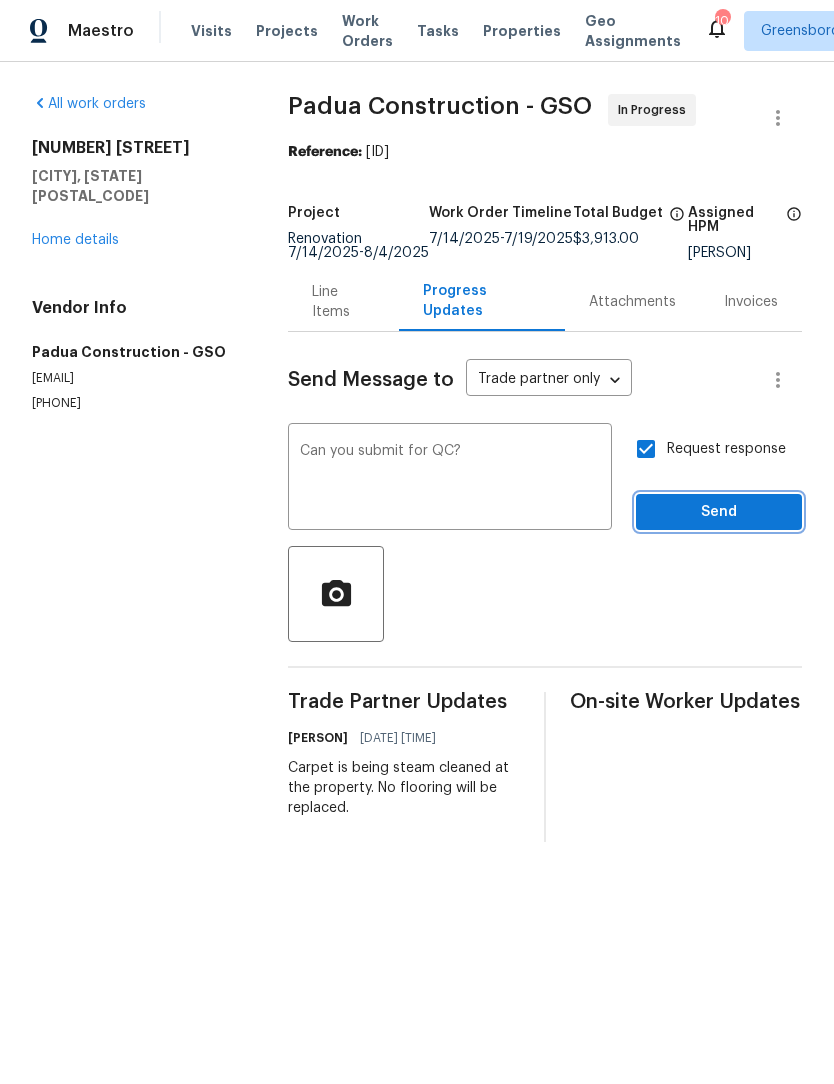 click on "Send" at bounding box center (719, 513) 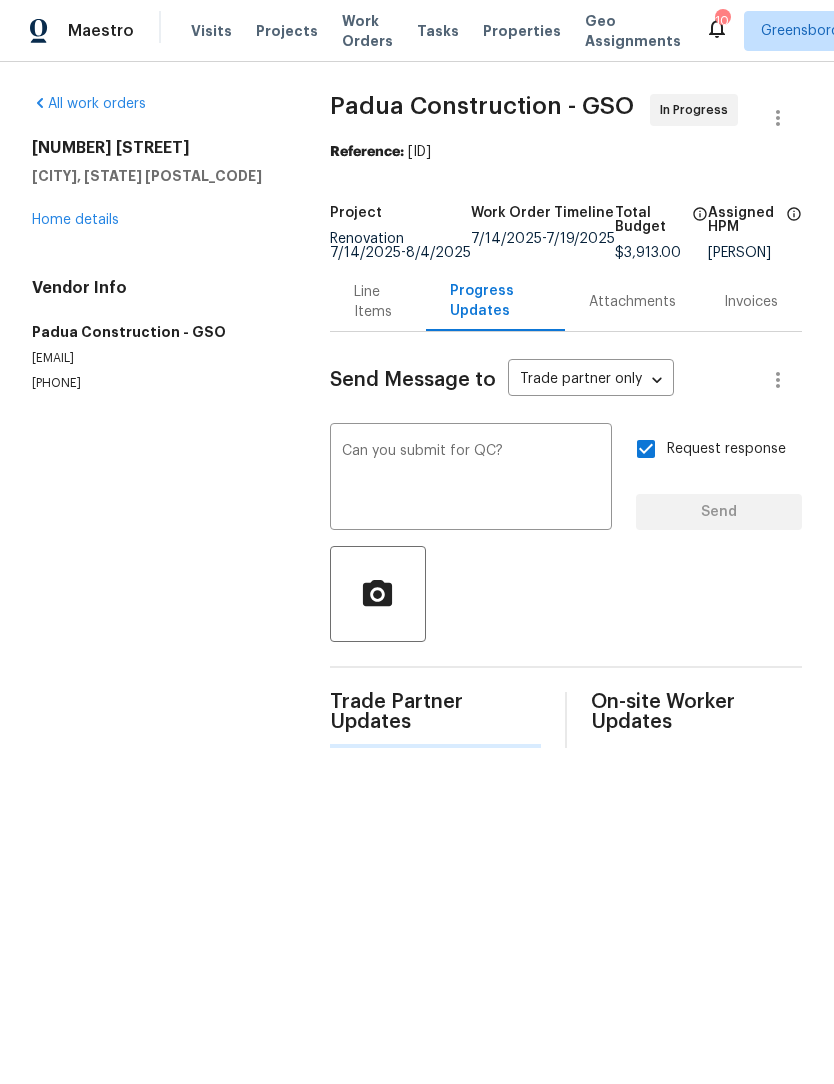 type 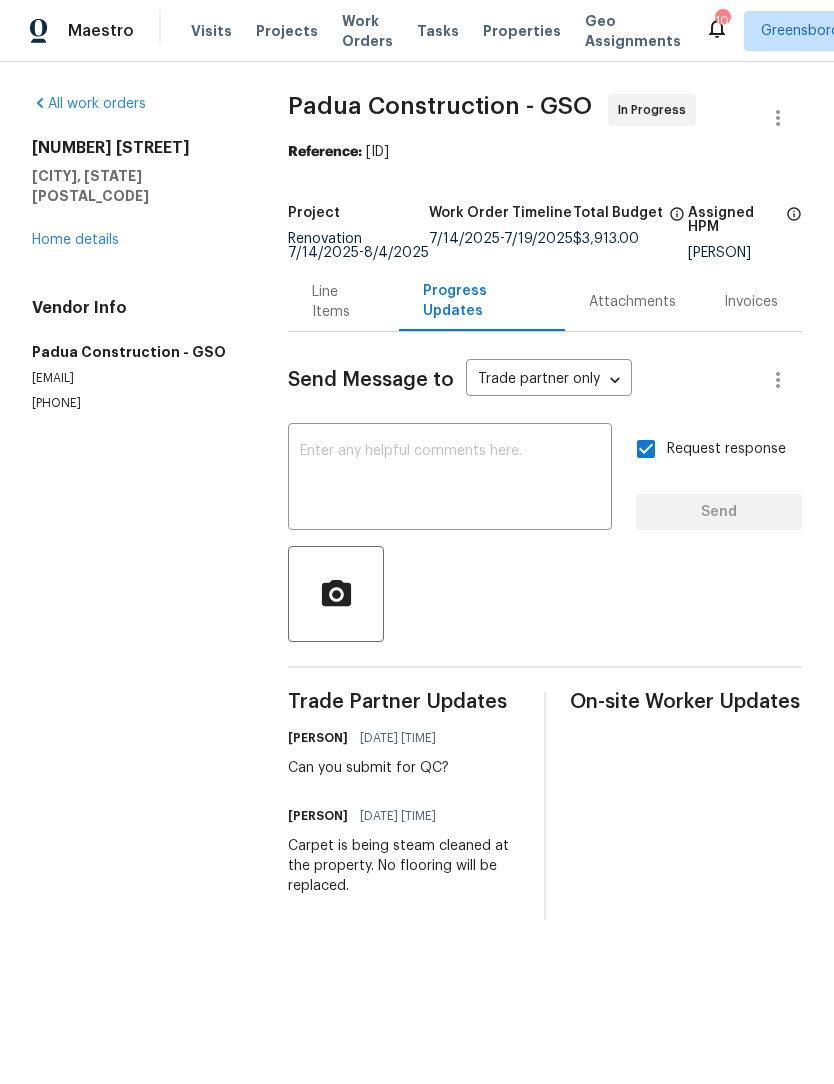 click on "Home details" at bounding box center [75, 241] 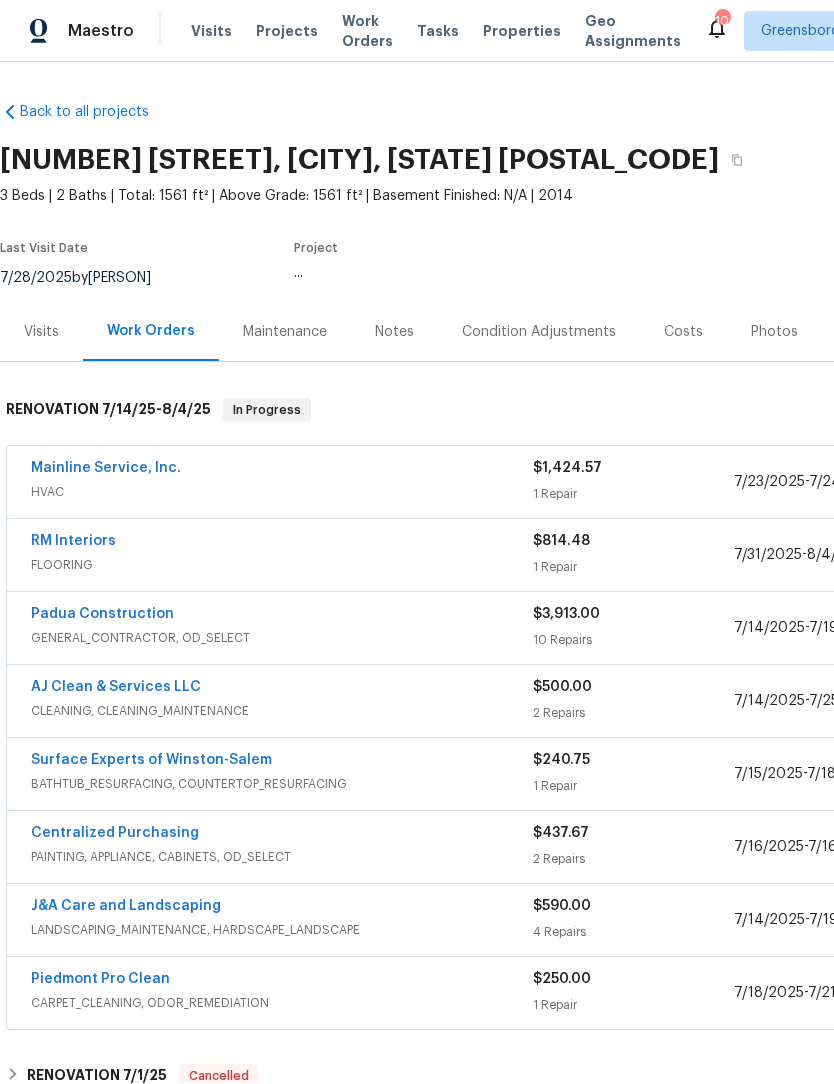 scroll, scrollTop: 1, scrollLeft: 0, axis: vertical 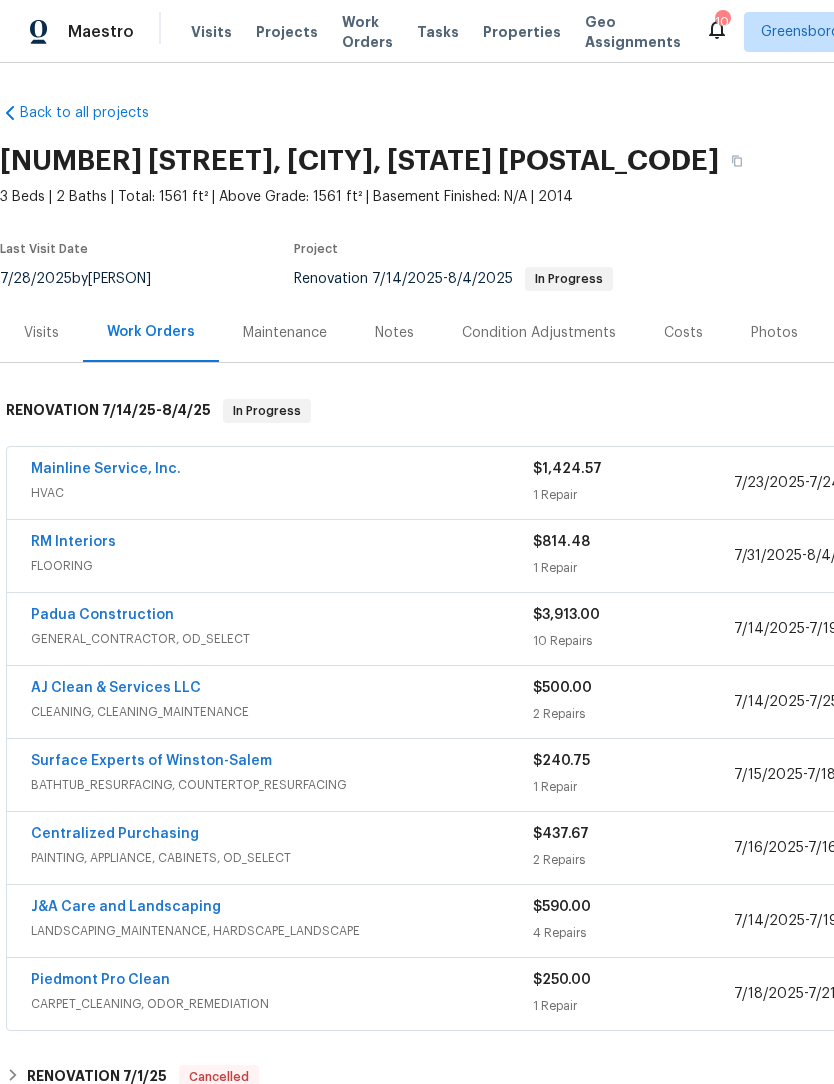 click on "Notes" at bounding box center [394, 333] 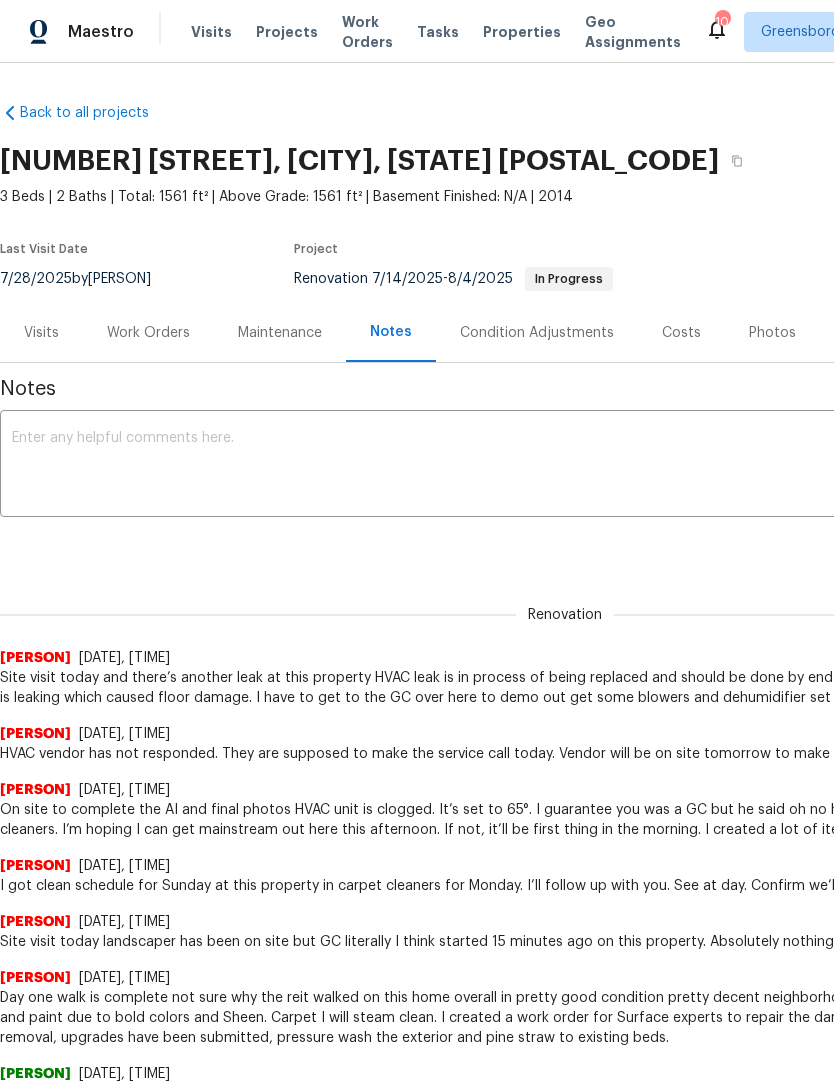 click at bounding box center [565, 466] 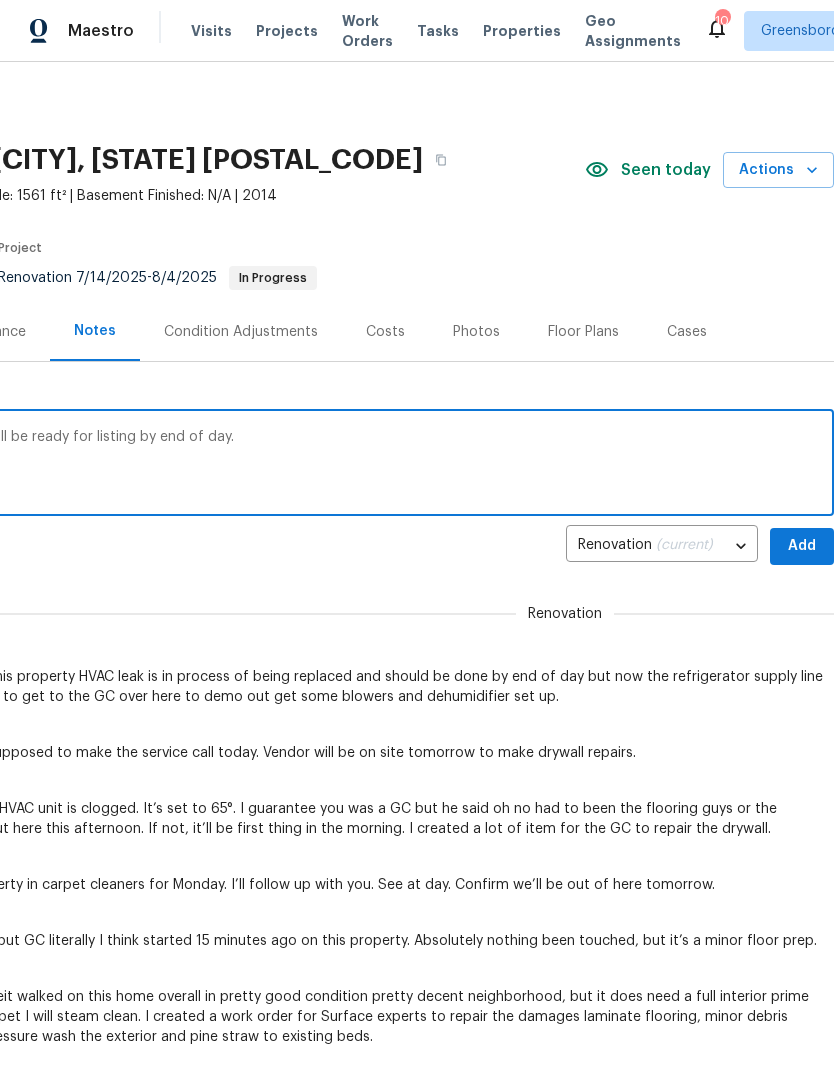 scroll, scrollTop: 0, scrollLeft: 296, axis: horizontal 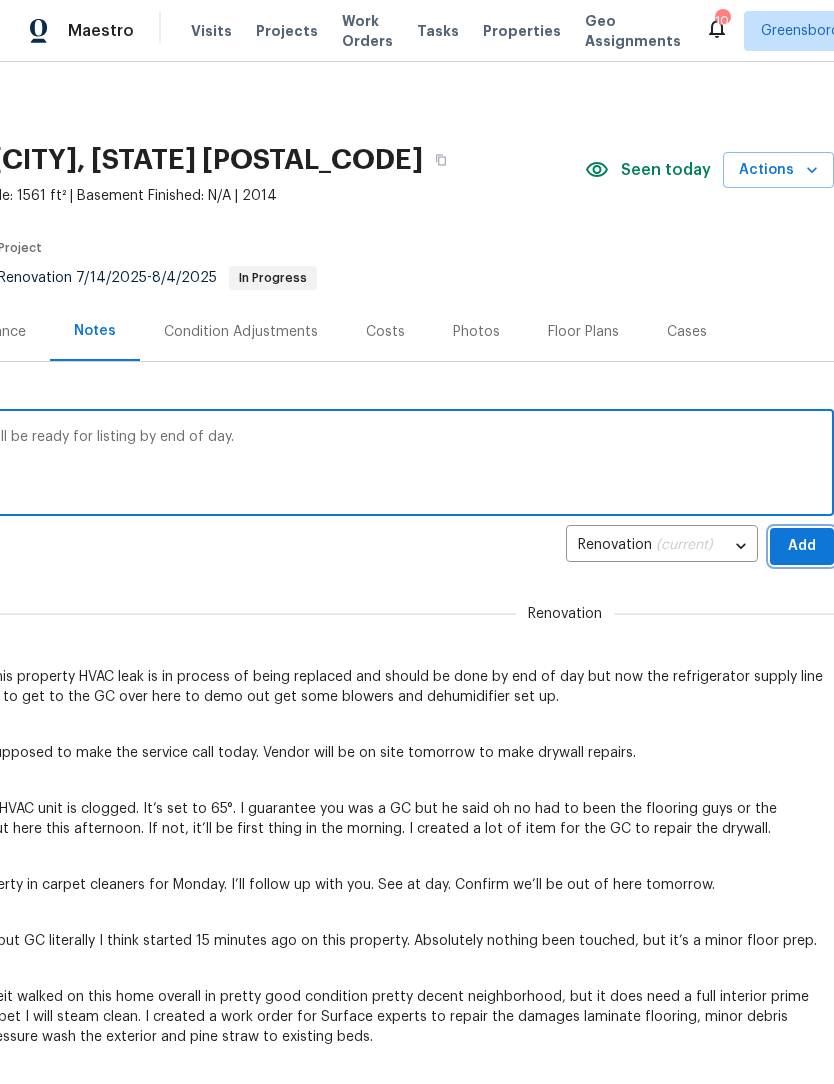 click on "Add" at bounding box center [802, 546] 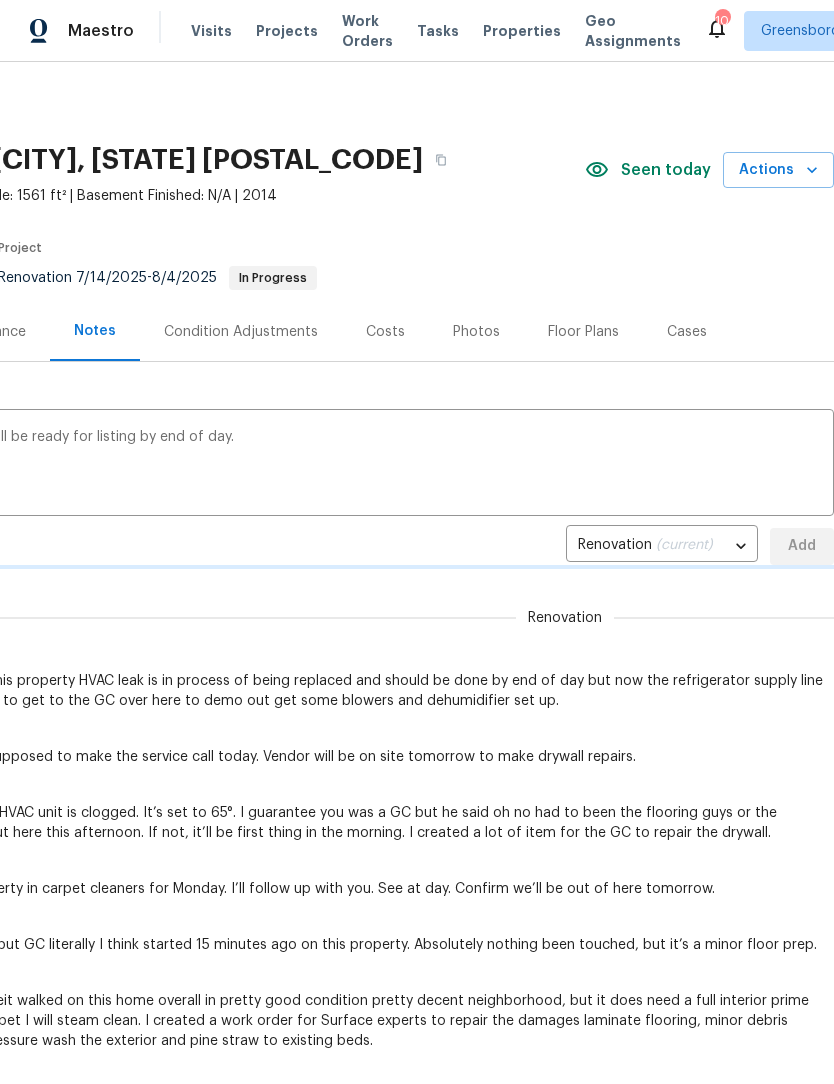 type 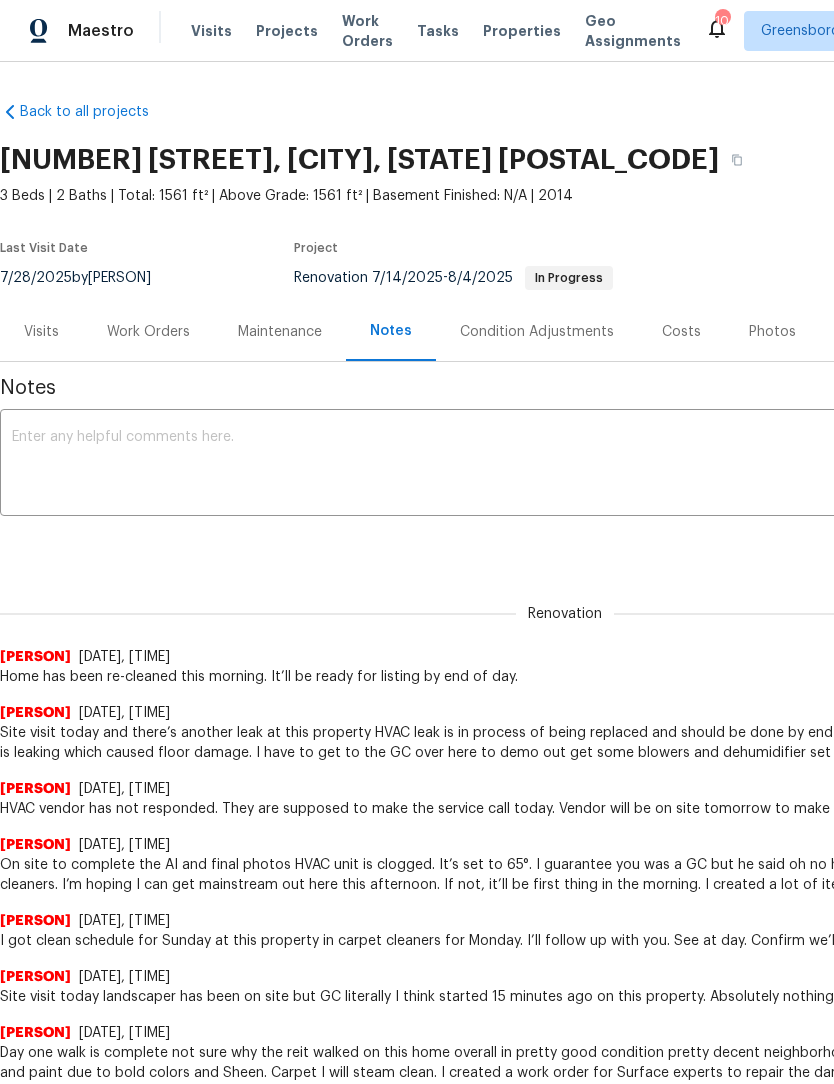 scroll, scrollTop: 0, scrollLeft: 0, axis: both 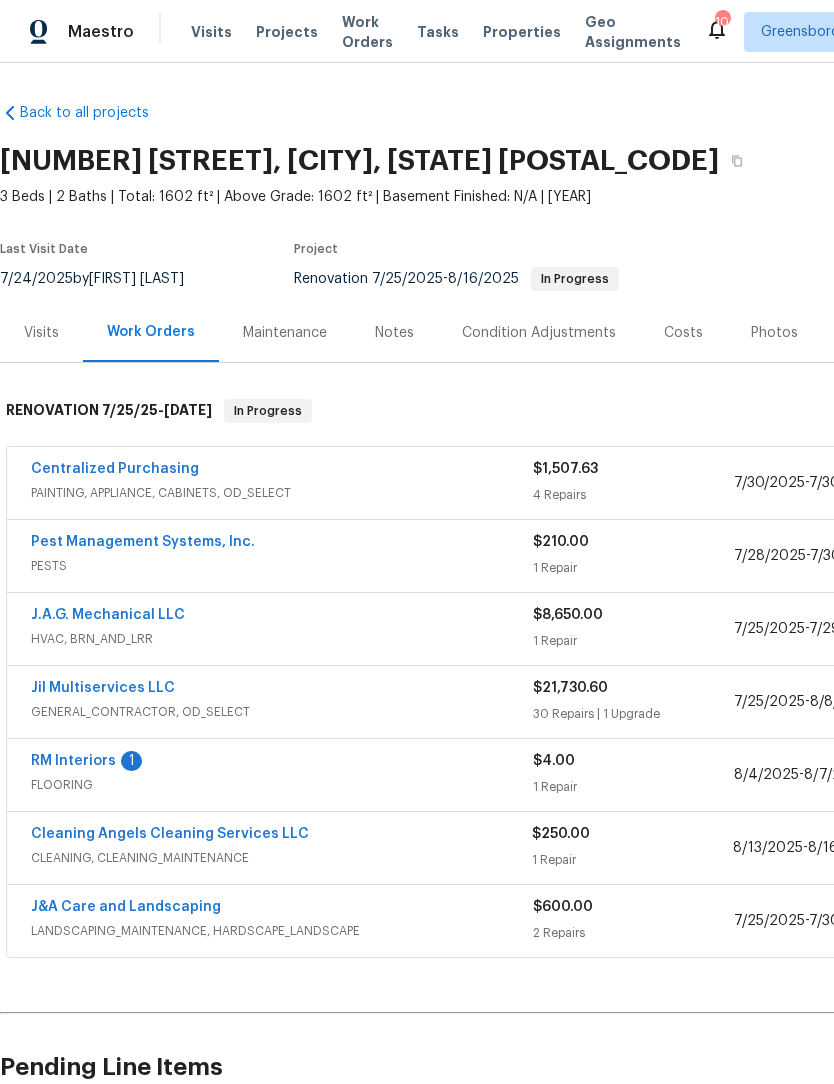 click on "RM Interiors" at bounding box center (73, 761) 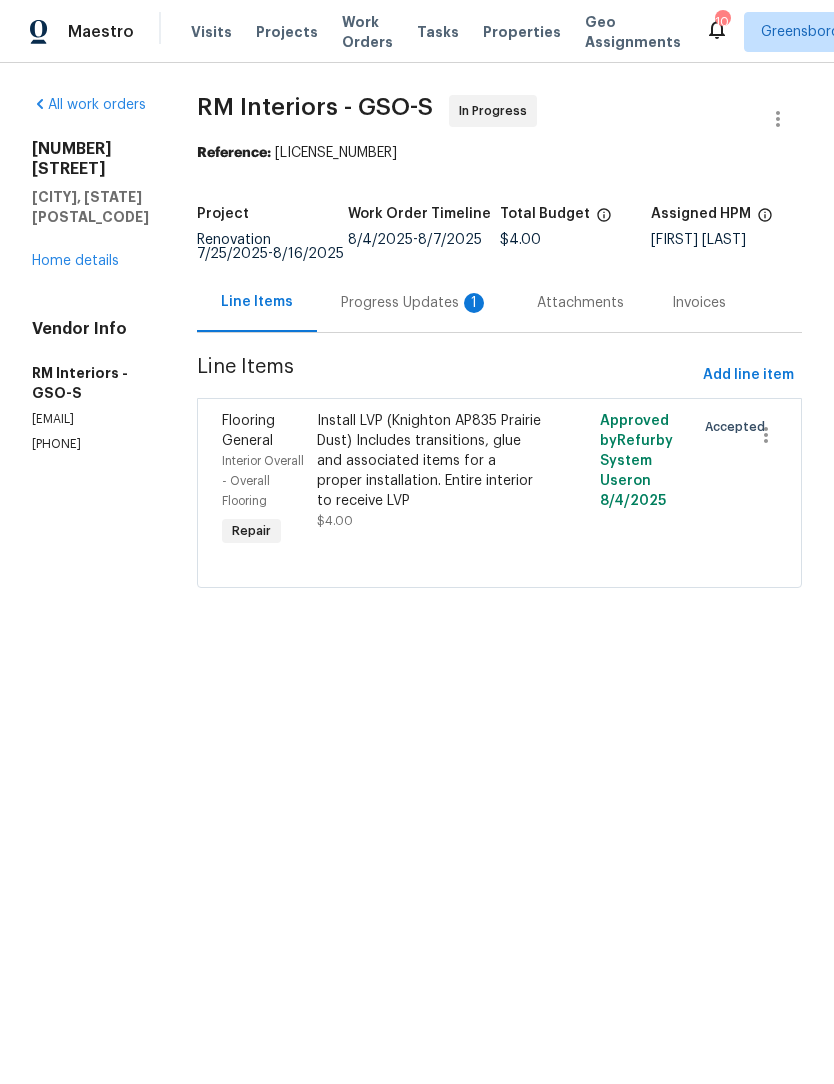 click on "Progress Updates 1" at bounding box center (415, 302) 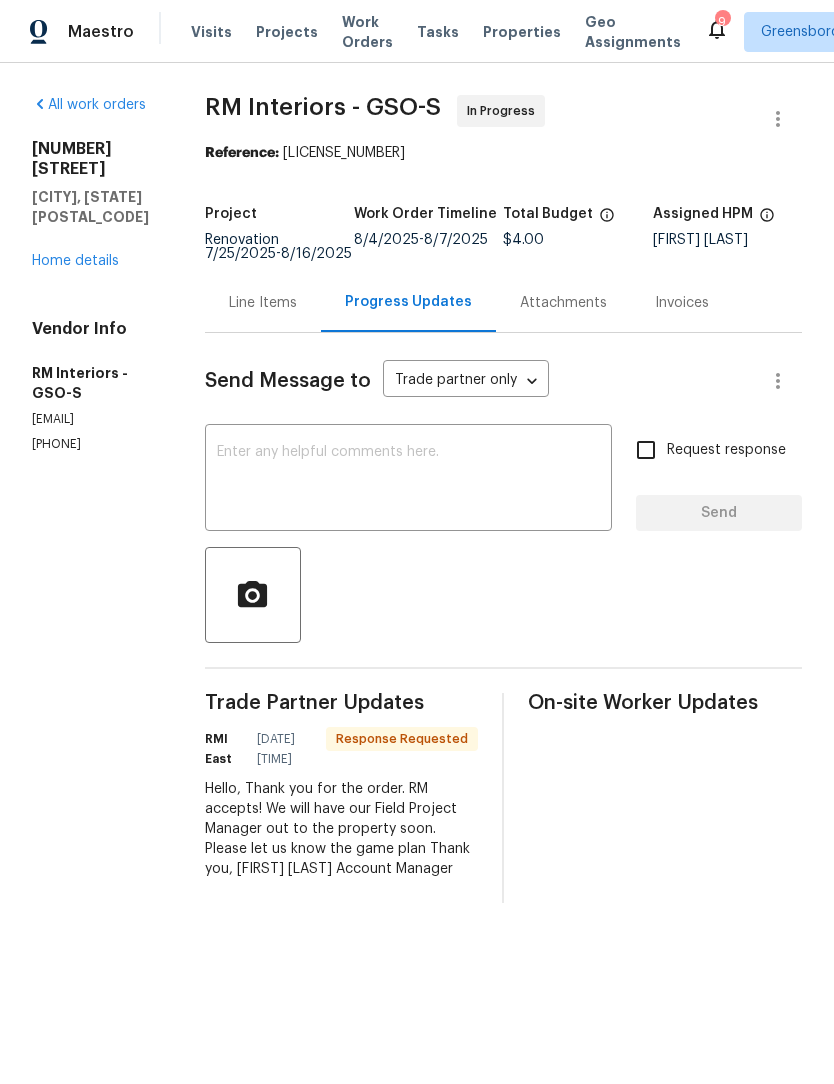 click at bounding box center [408, 480] 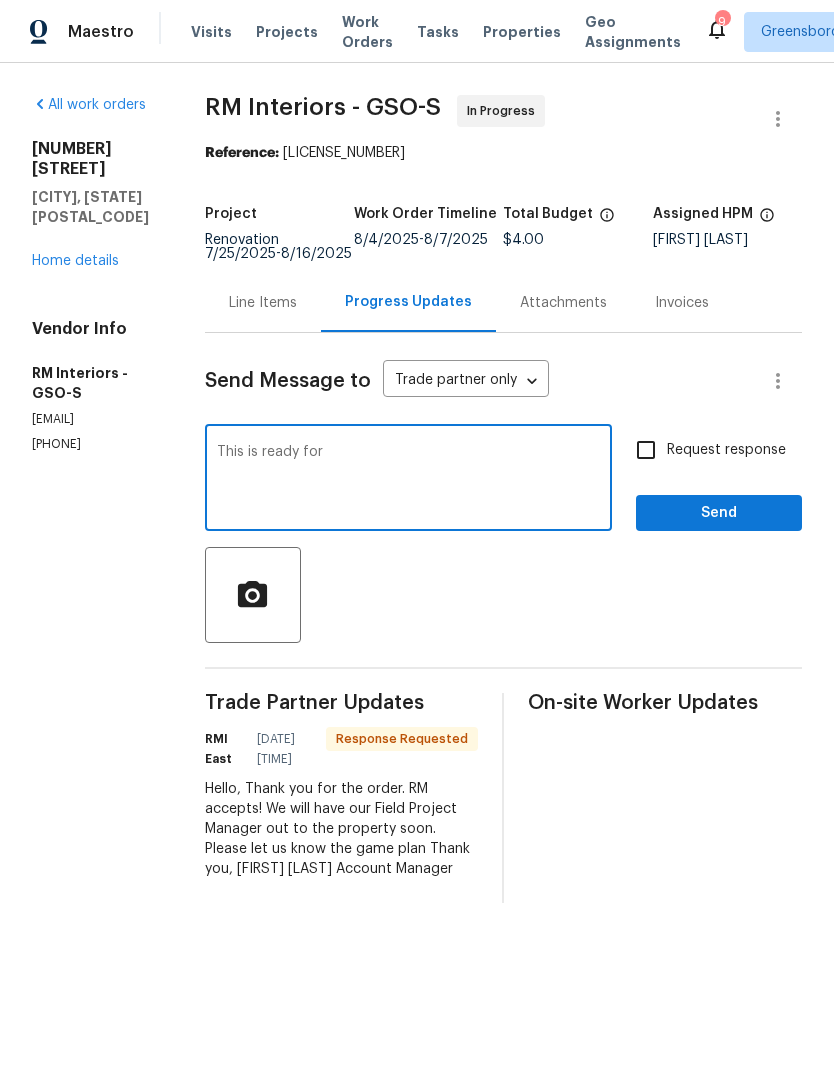 click on "This is ready for" at bounding box center [408, 480] 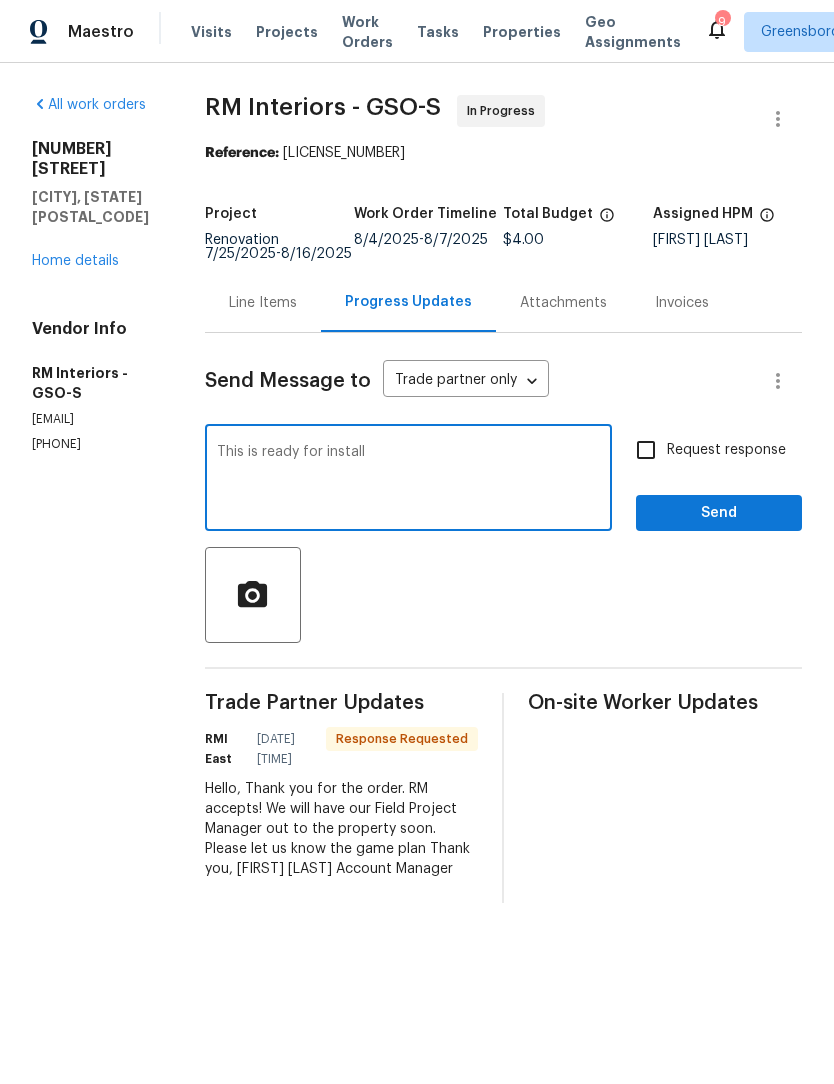 type on "This is ready for install" 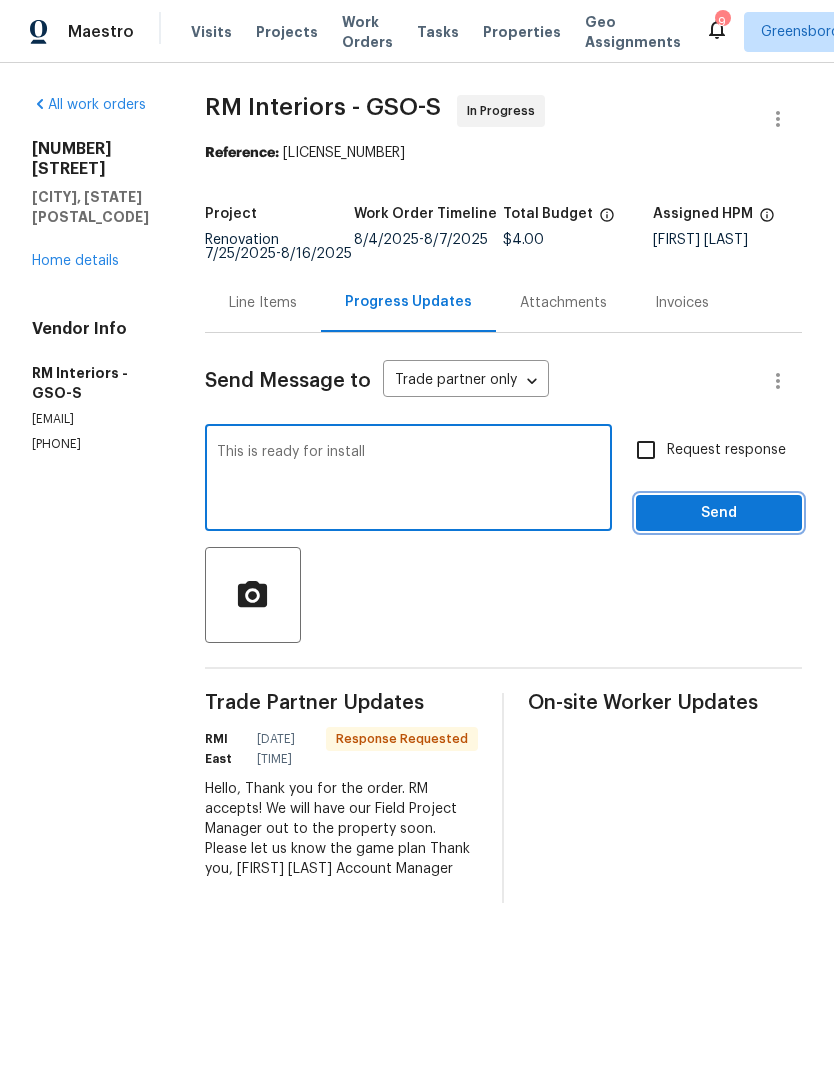 click on "Send" at bounding box center [719, 513] 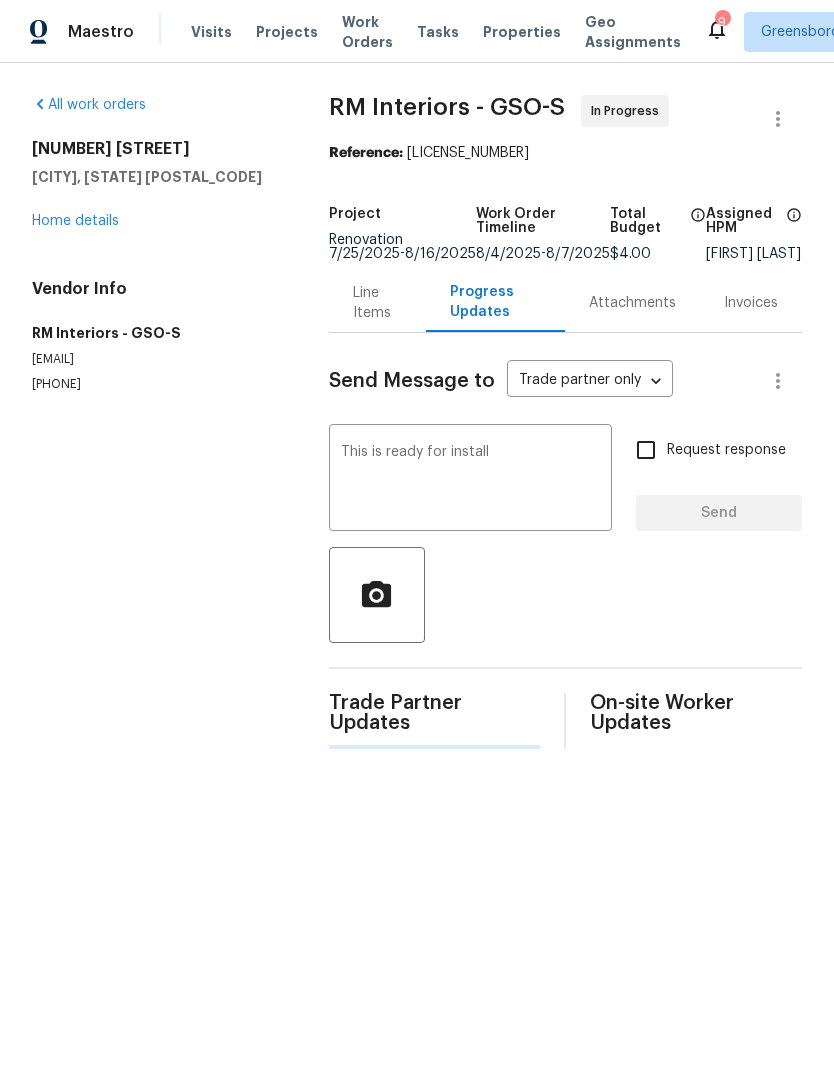 type 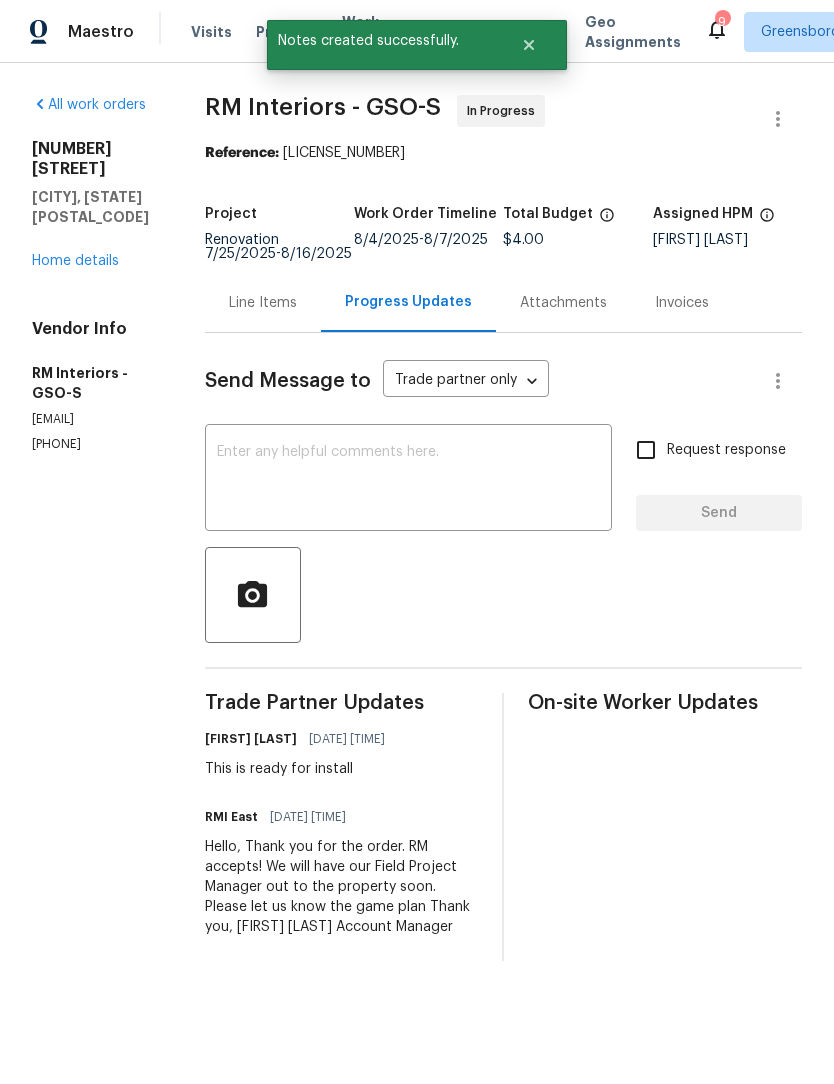 click on "Home details" at bounding box center [75, 261] 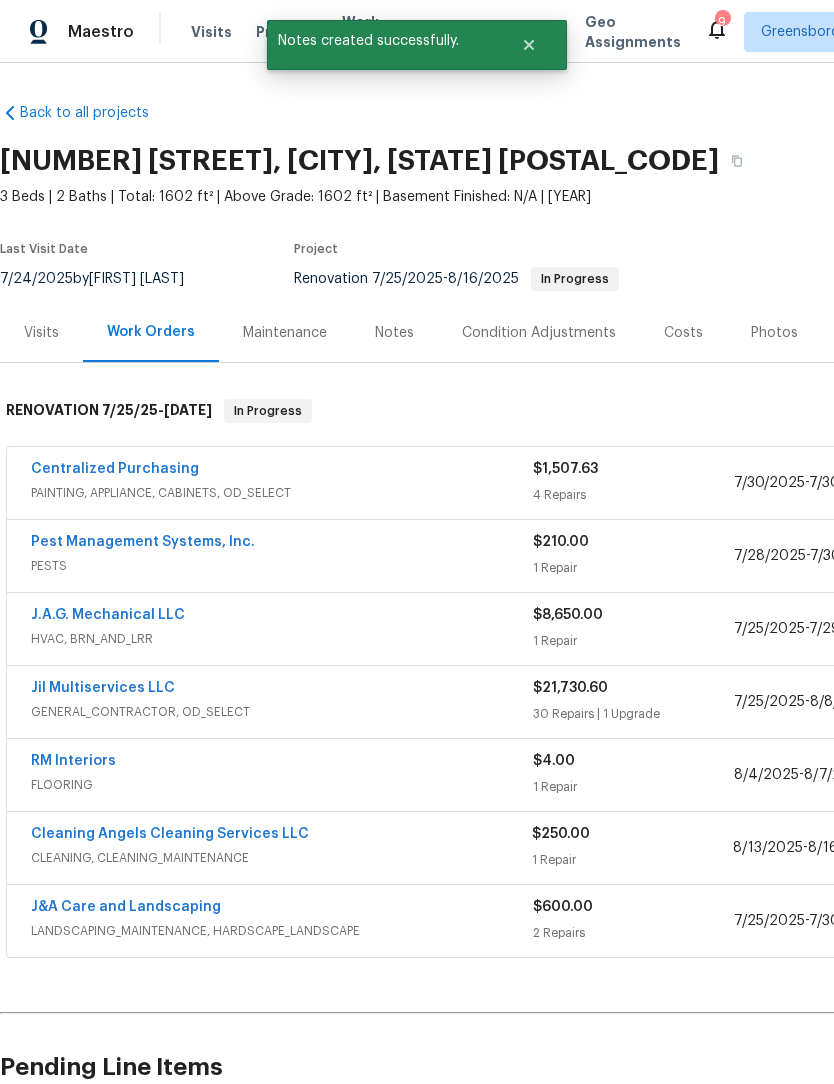 scroll, scrollTop: 0, scrollLeft: 0, axis: both 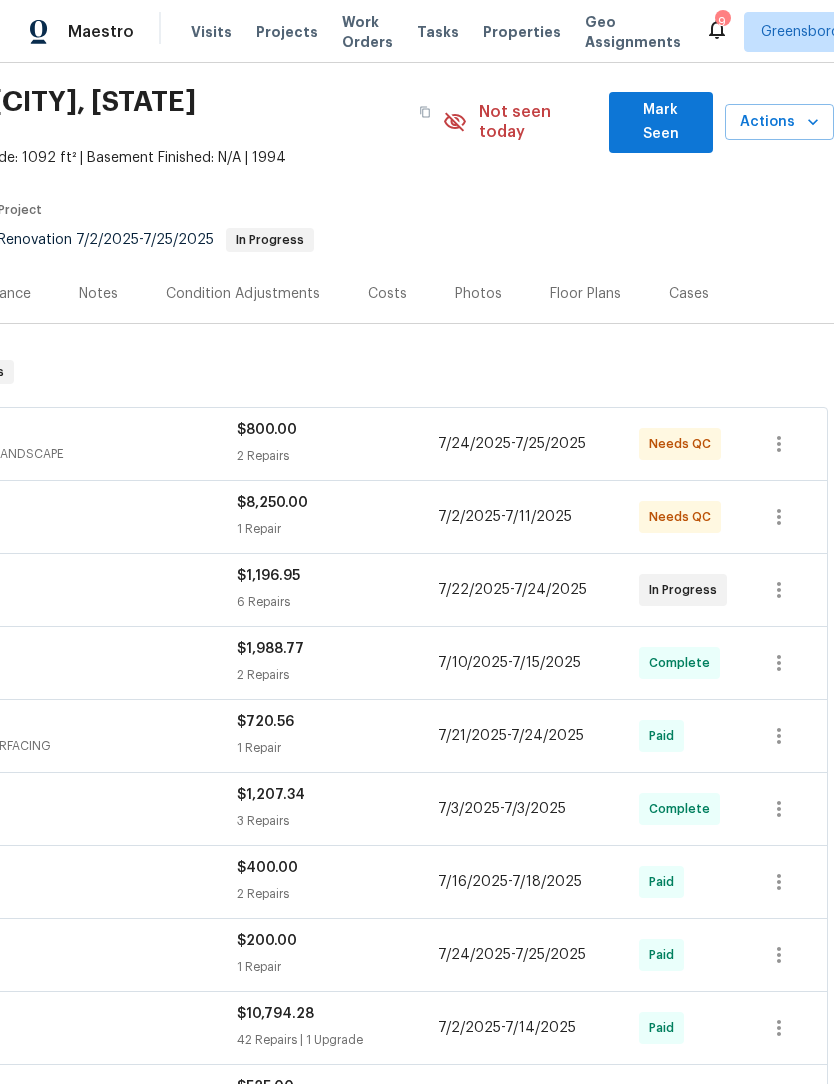 click on "Mark Seen" at bounding box center (661, 122) 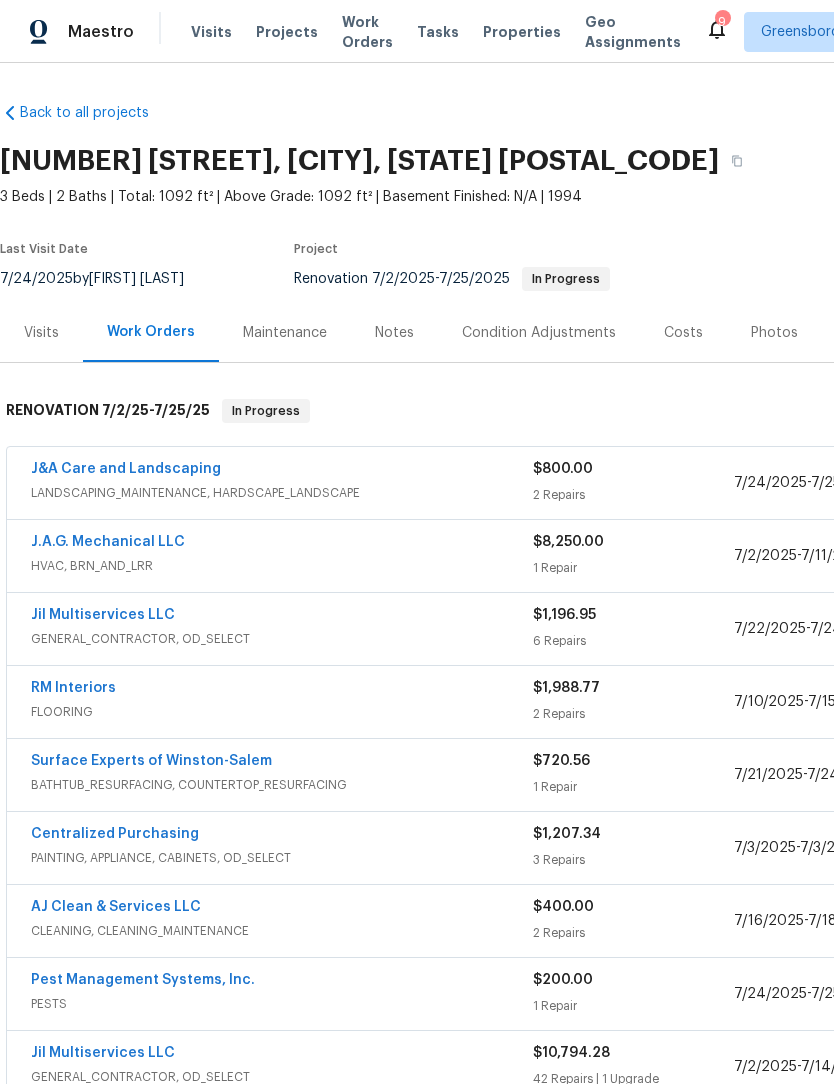 scroll, scrollTop: 0, scrollLeft: 0, axis: both 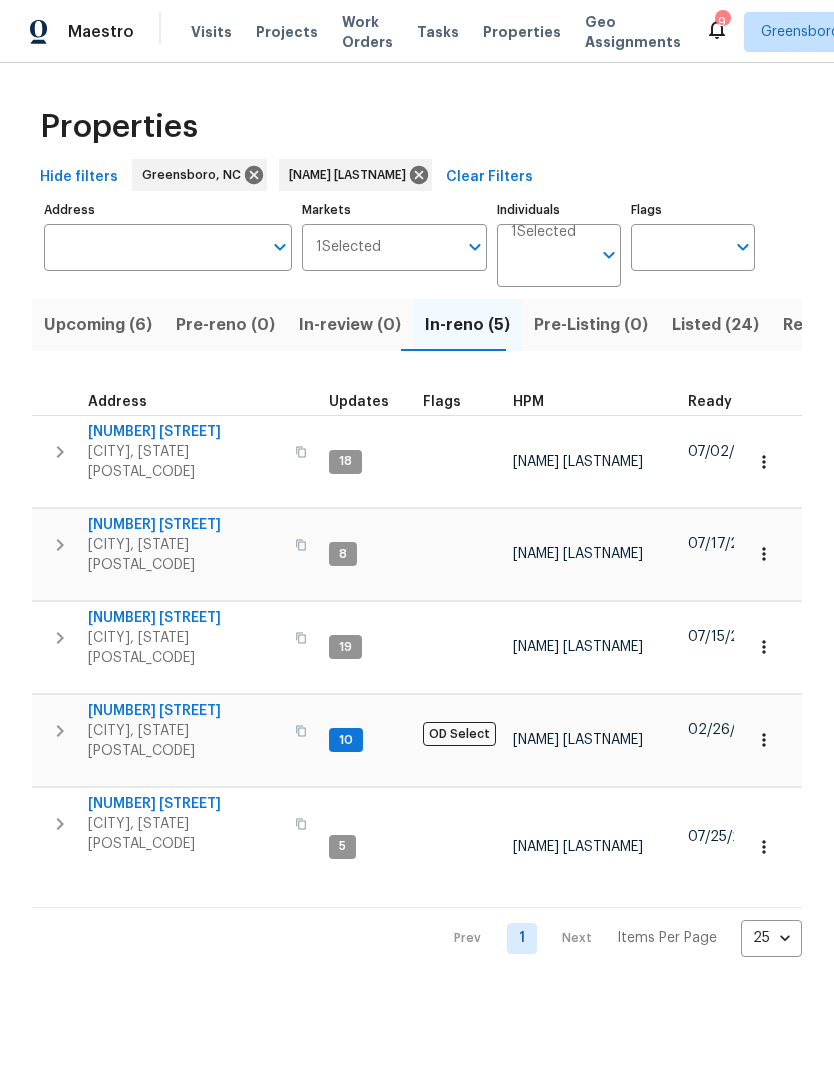 click on "[NUMBER] [STREET]" at bounding box center [185, 711] 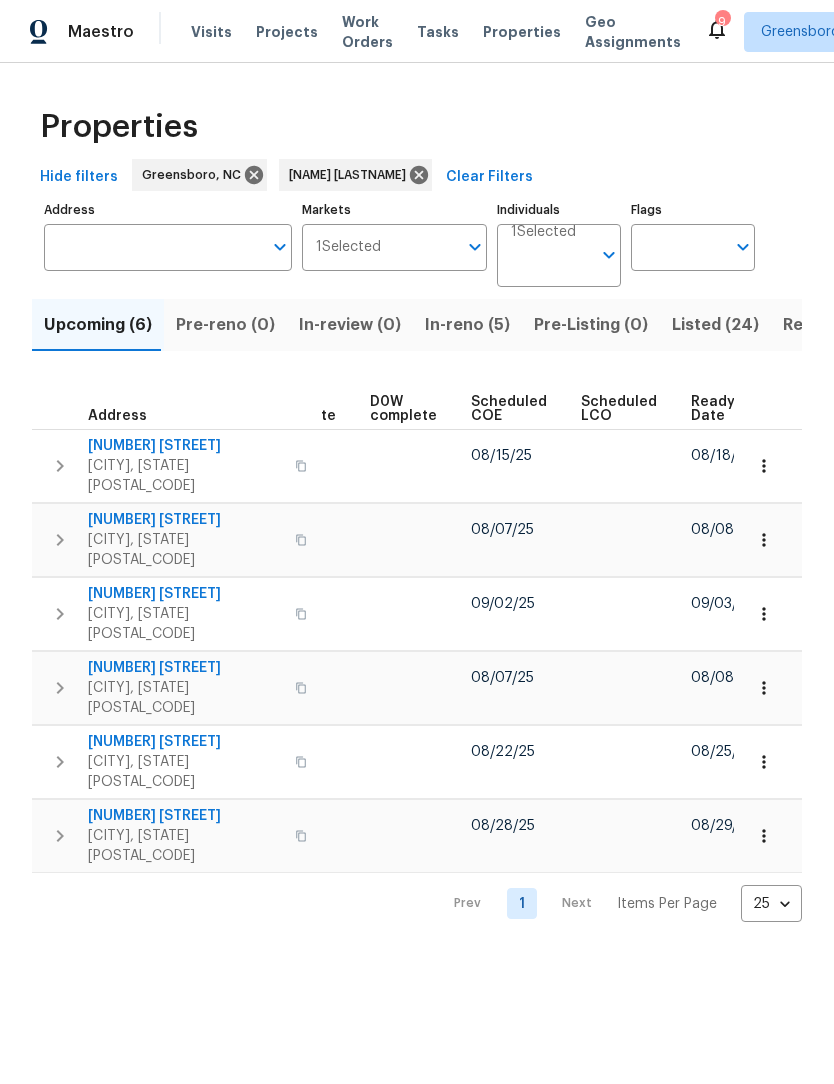 scroll, scrollTop: 0, scrollLeft: 503, axis: horizontal 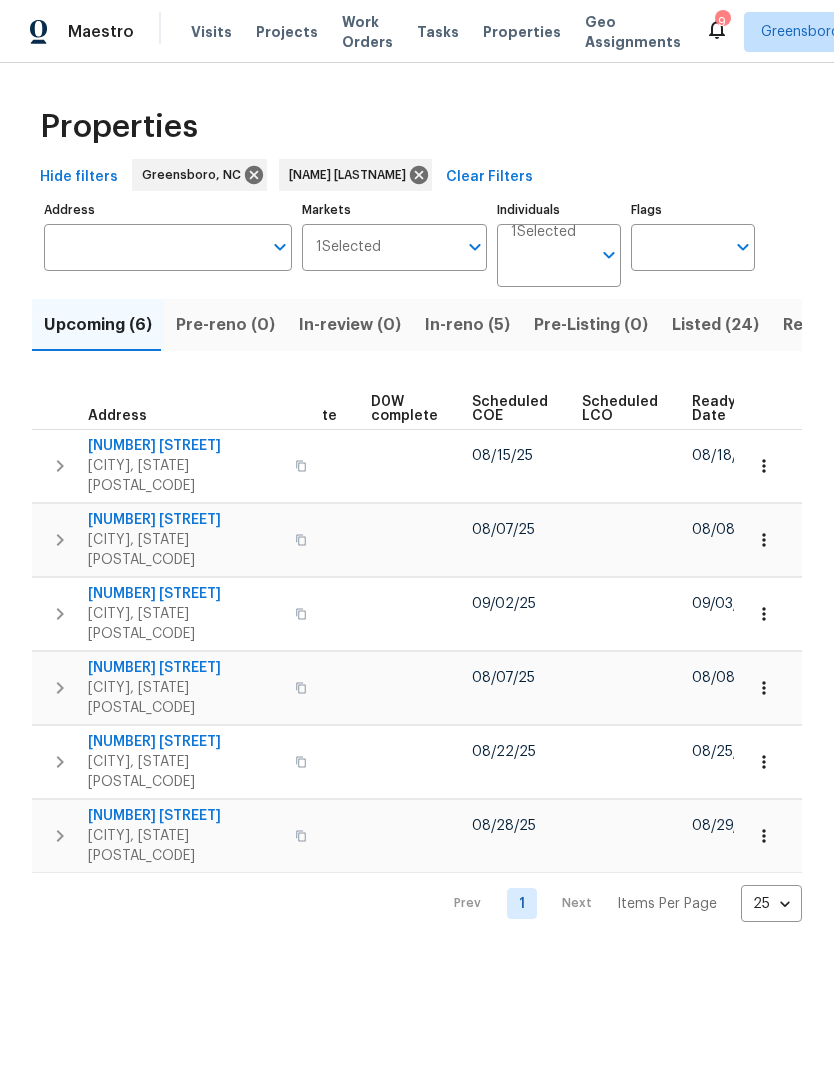 click on "Ready Date" at bounding box center (715, 409) 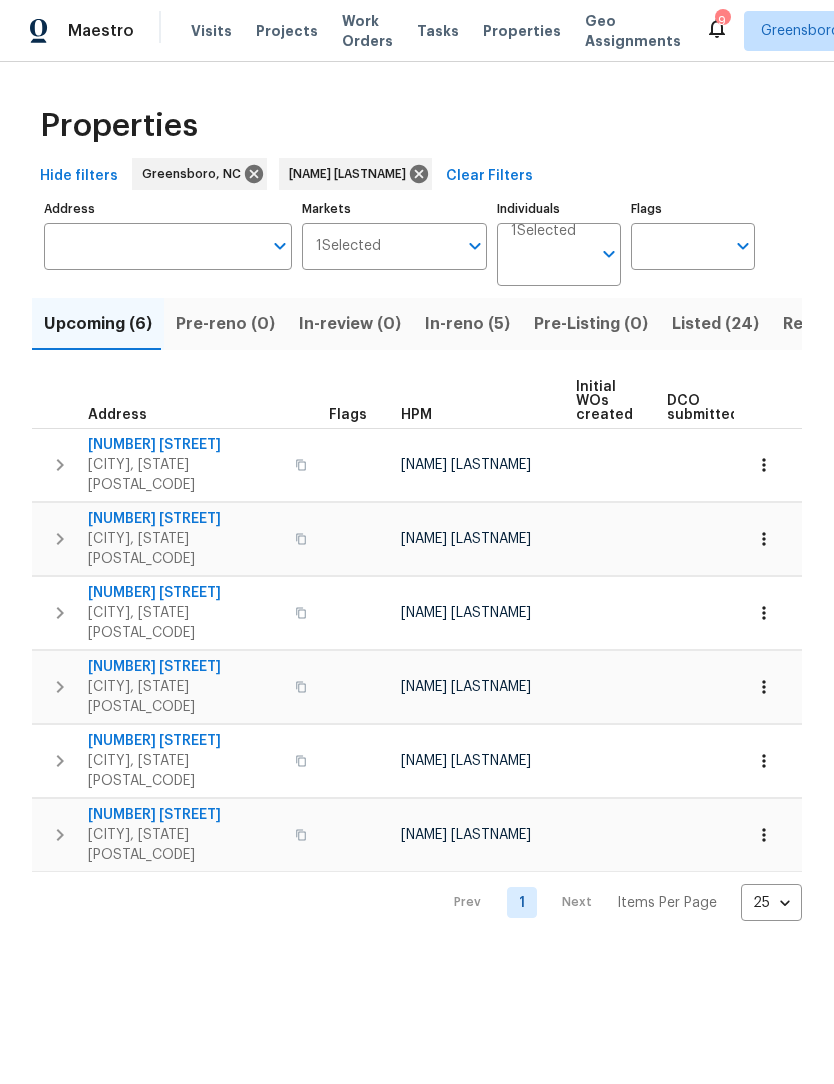 scroll, scrollTop: 0, scrollLeft: 0, axis: both 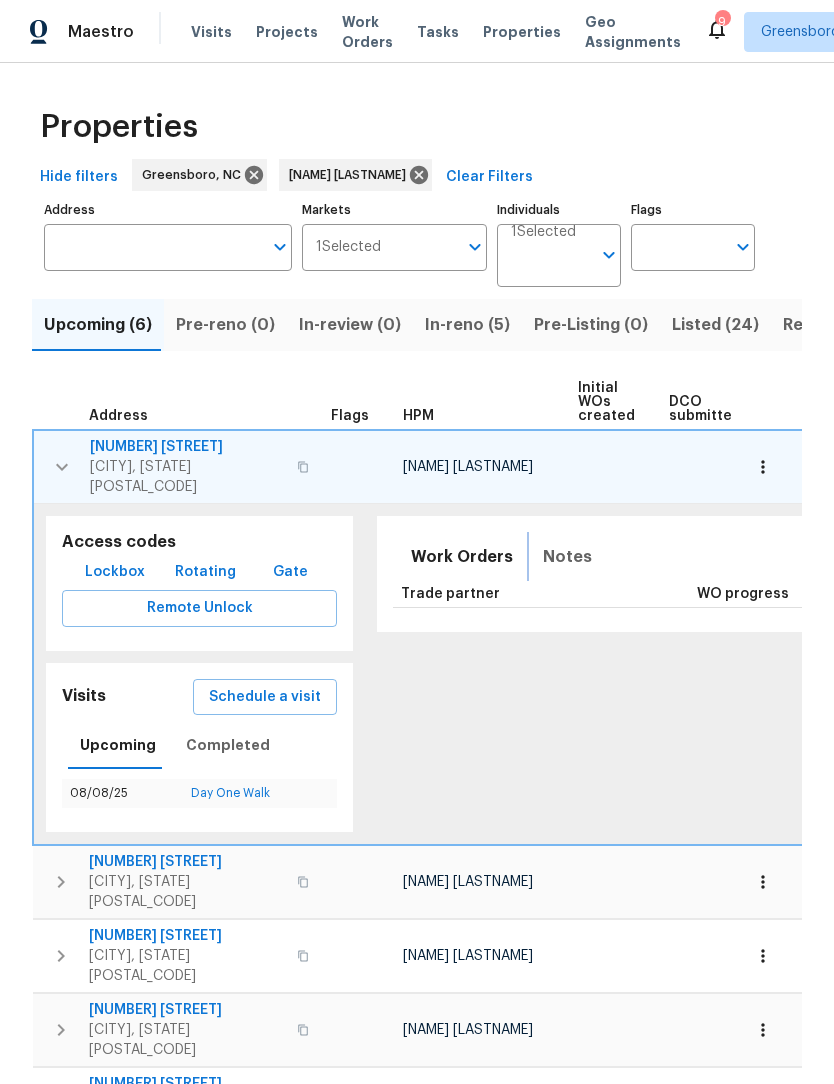 click on "Notes" at bounding box center [567, 557] 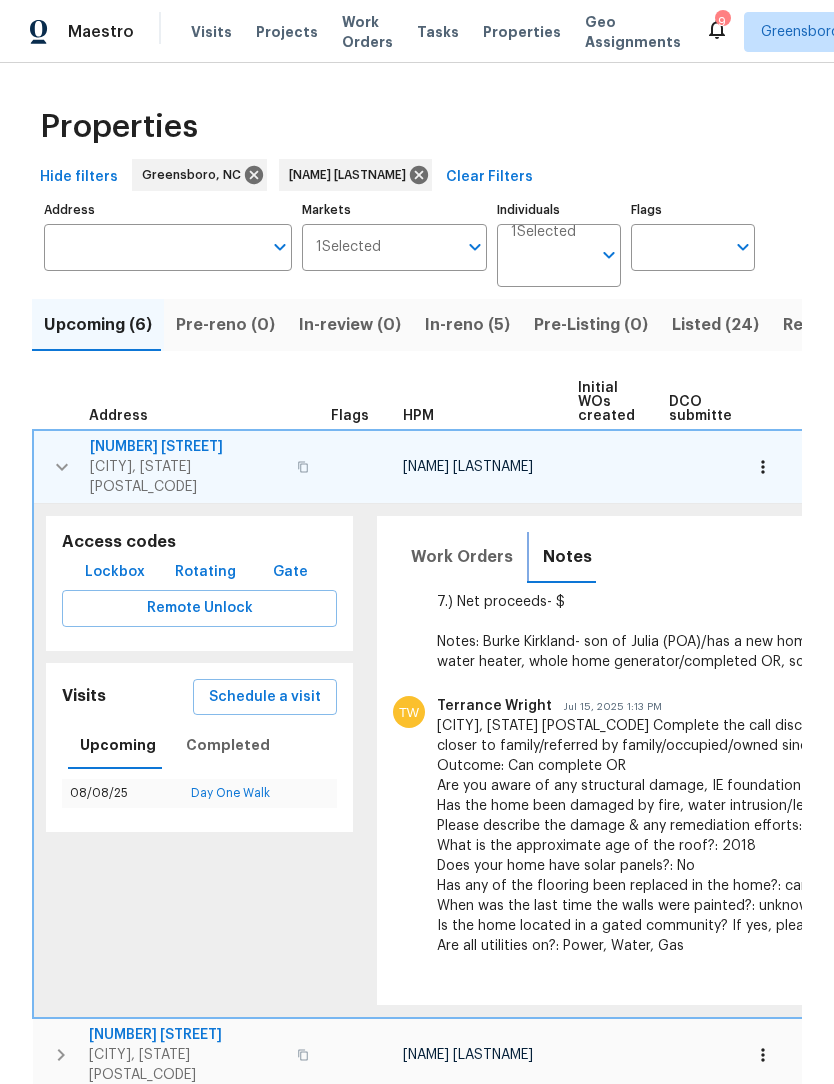 scroll, scrollTop: 747, scrollLeft: 0, axis: vertical 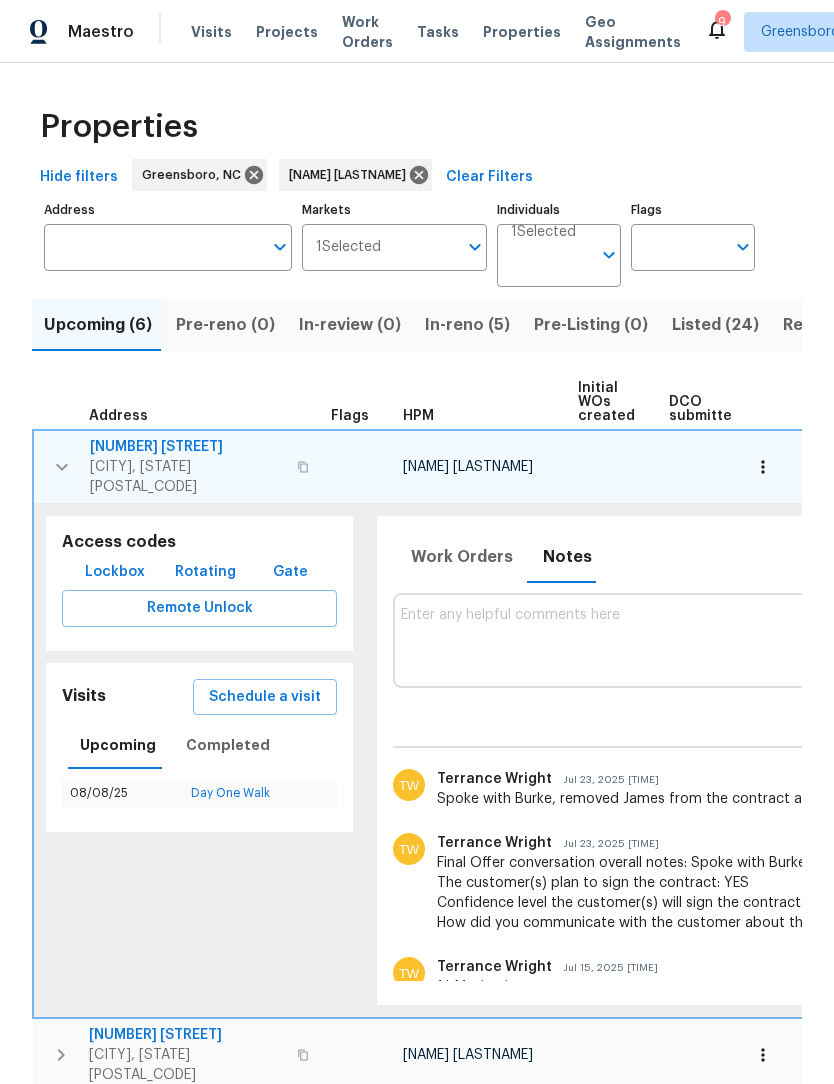 click 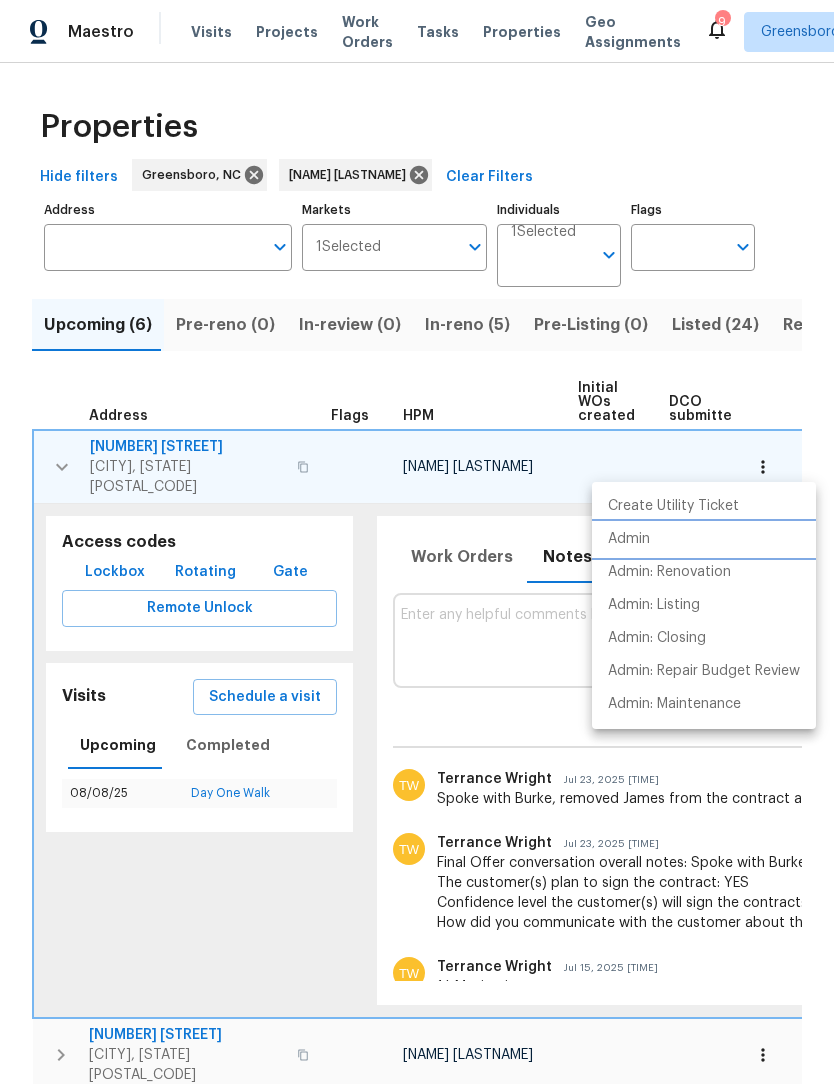 click on "Admin" at bounding box center [629, 539] 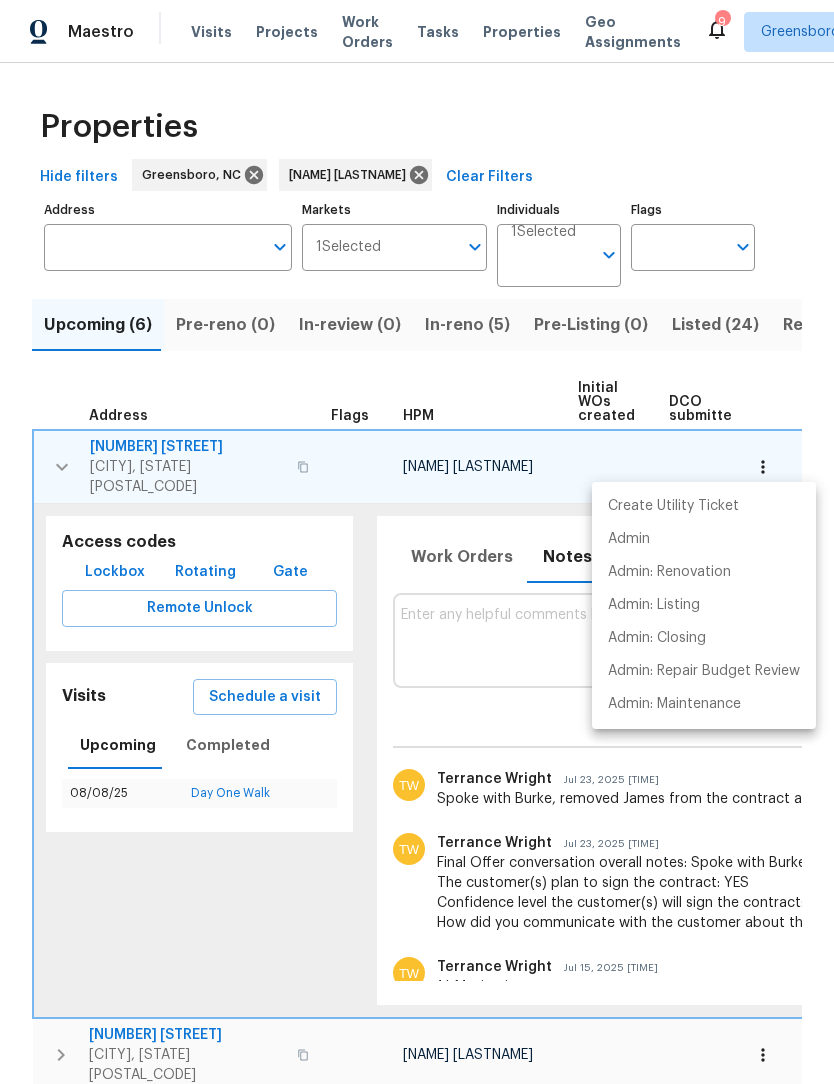 click at bounding box center [417, 542] 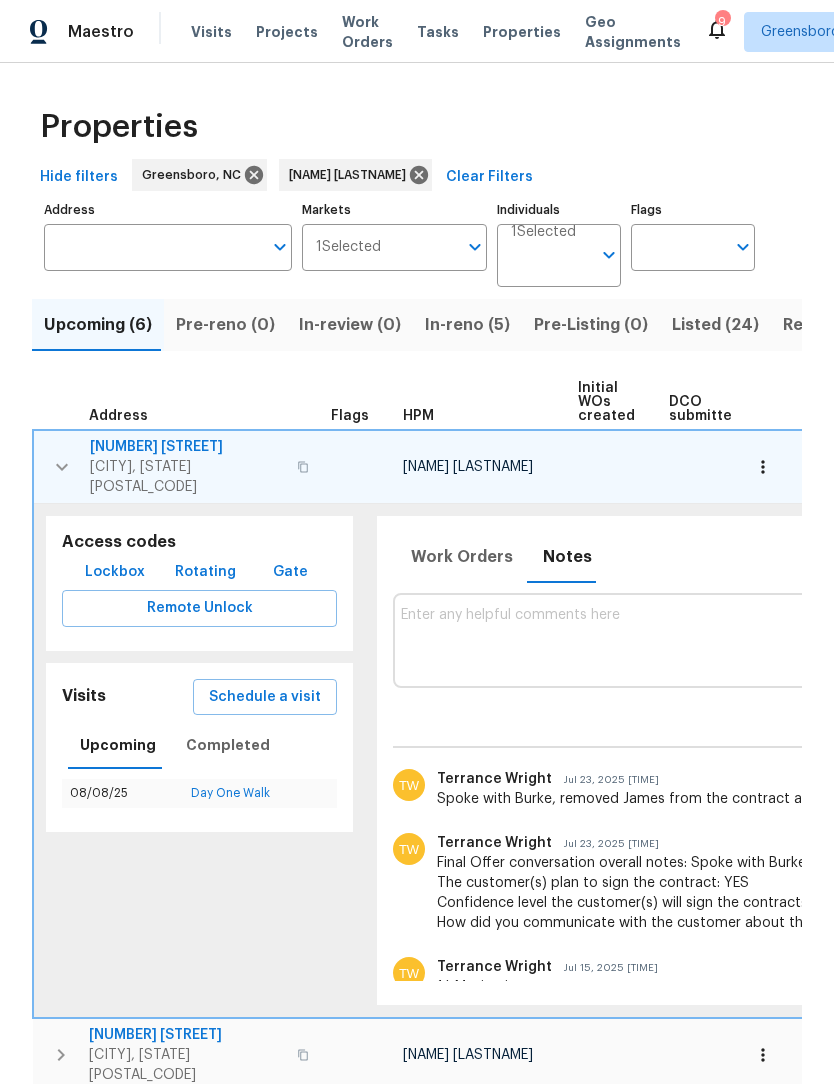 click 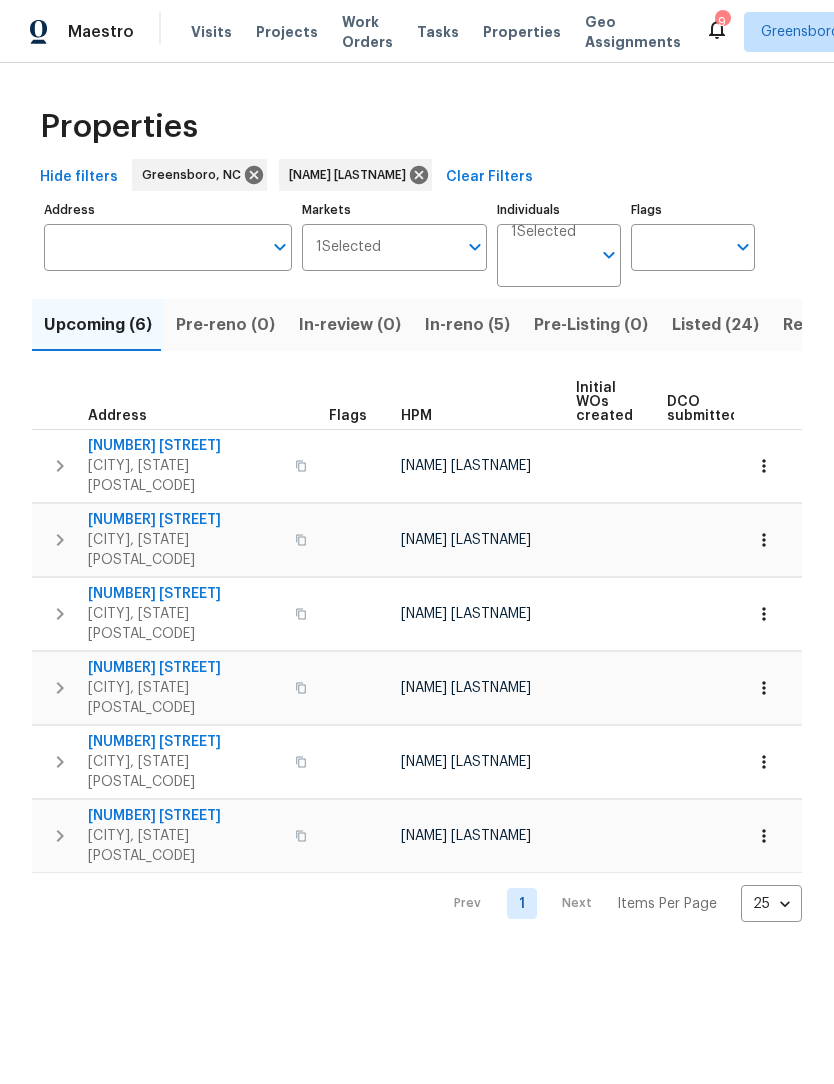 click 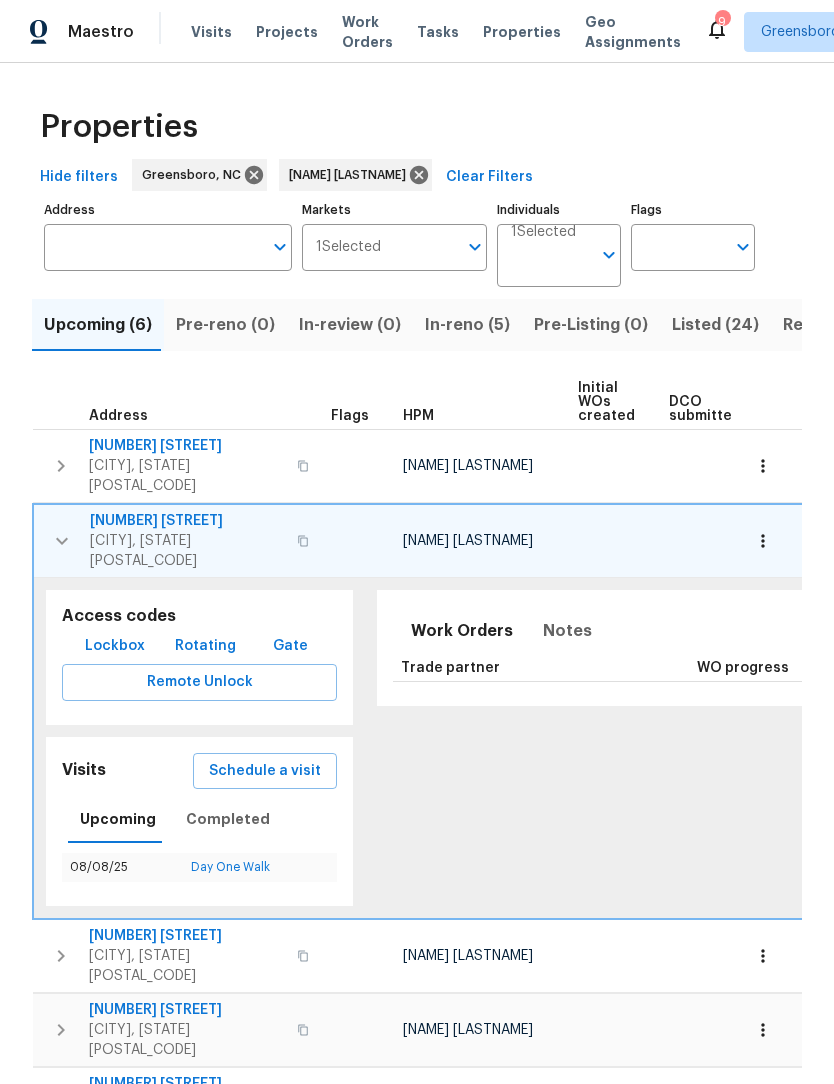 click 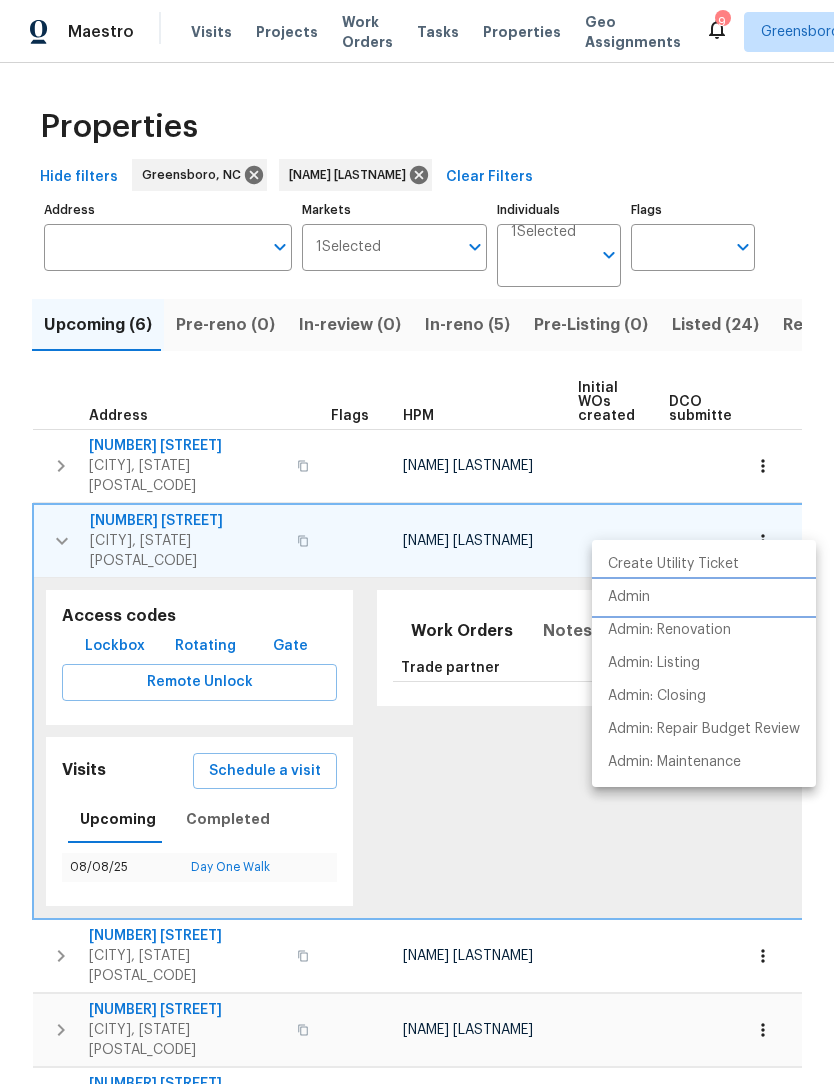 click on "Admin" at bounding box center [629, 597] 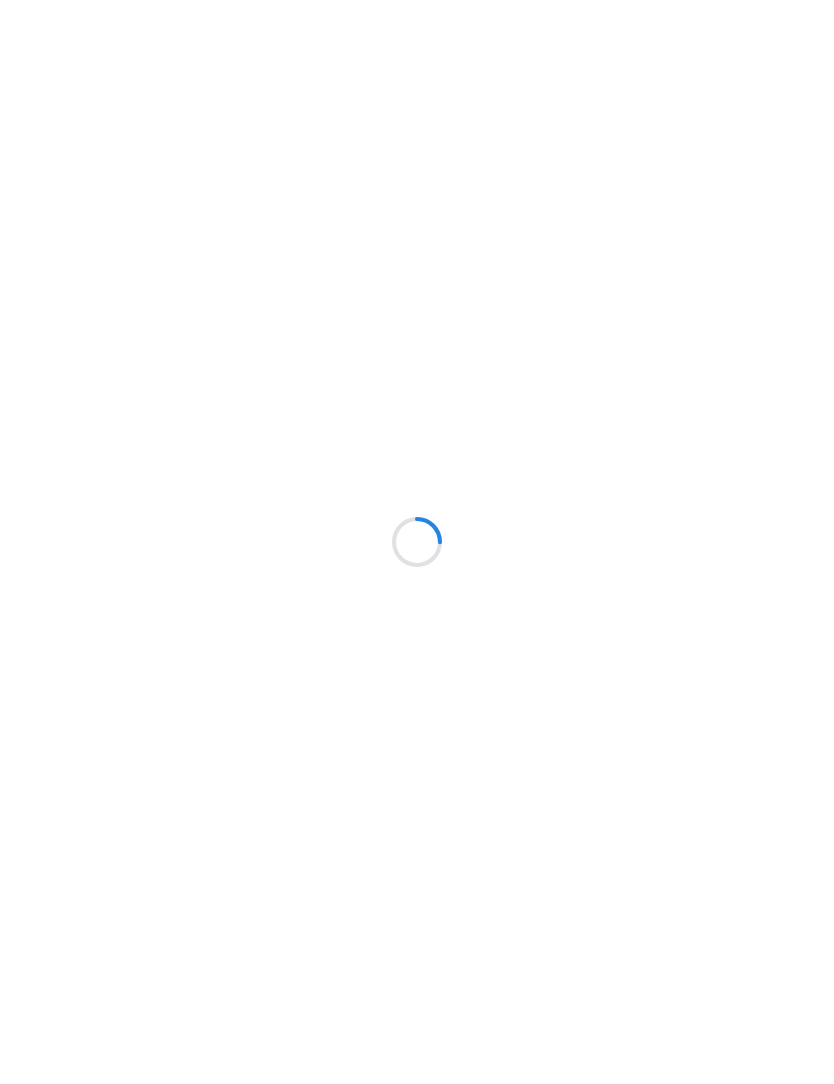 scroll, scrollTop: 0, scrollLeft: 0, axis: both 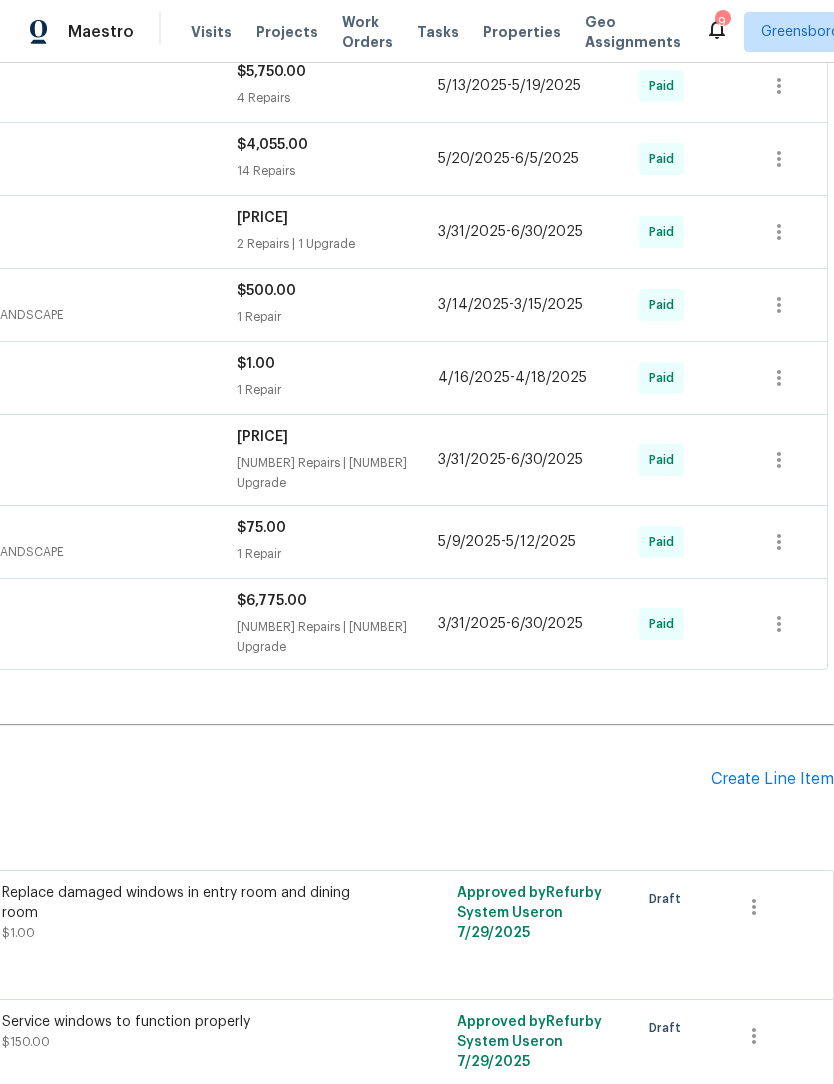click on "Create Line Item" at bounding box center [772, 779] 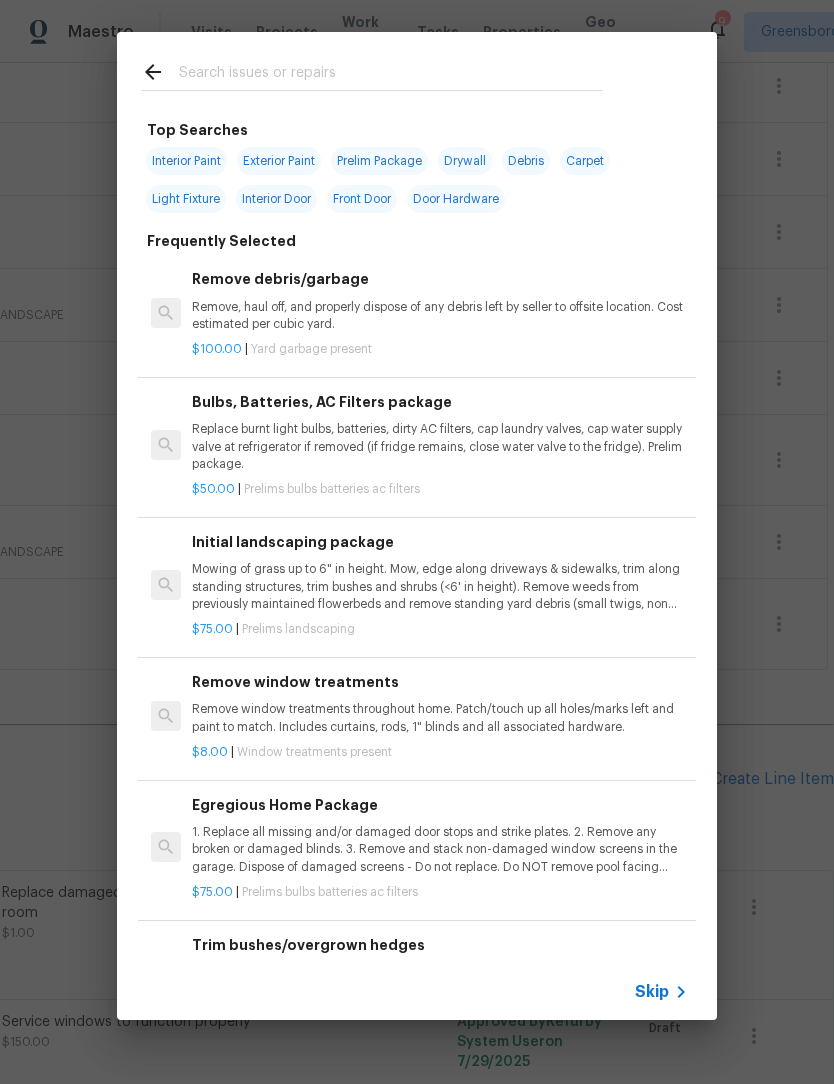 click at bounding box center (391, 75) 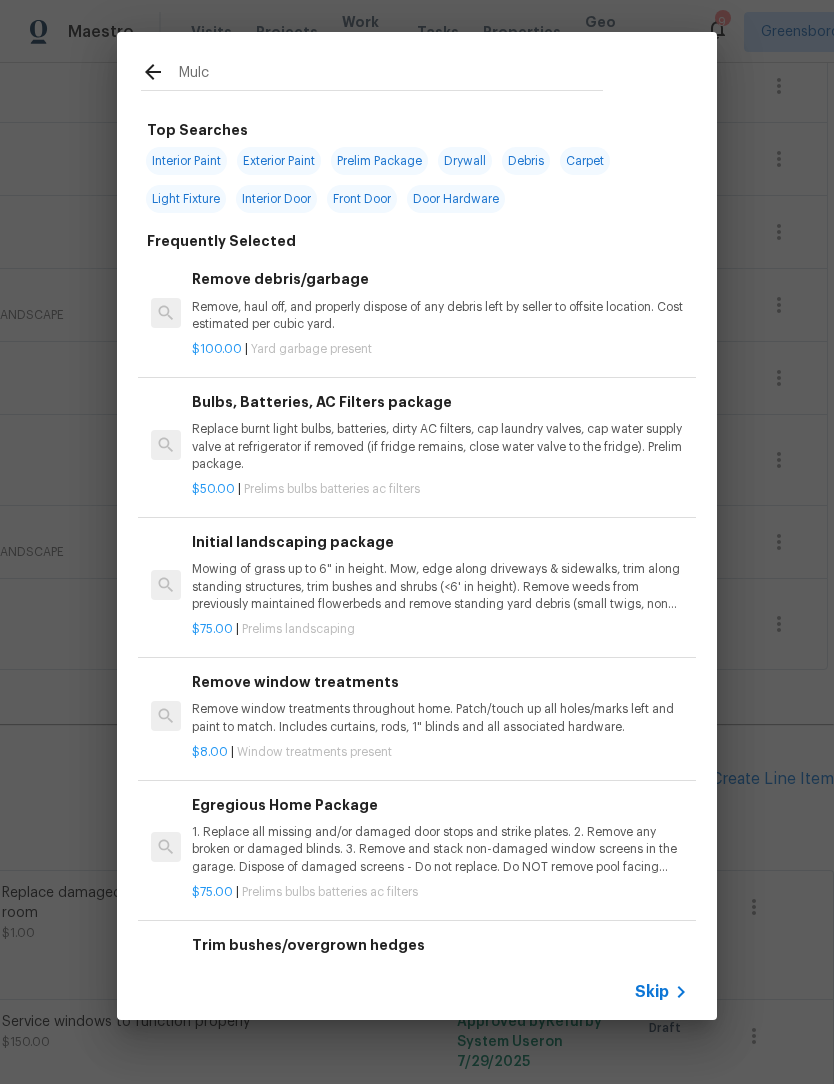 type on "Mulch" 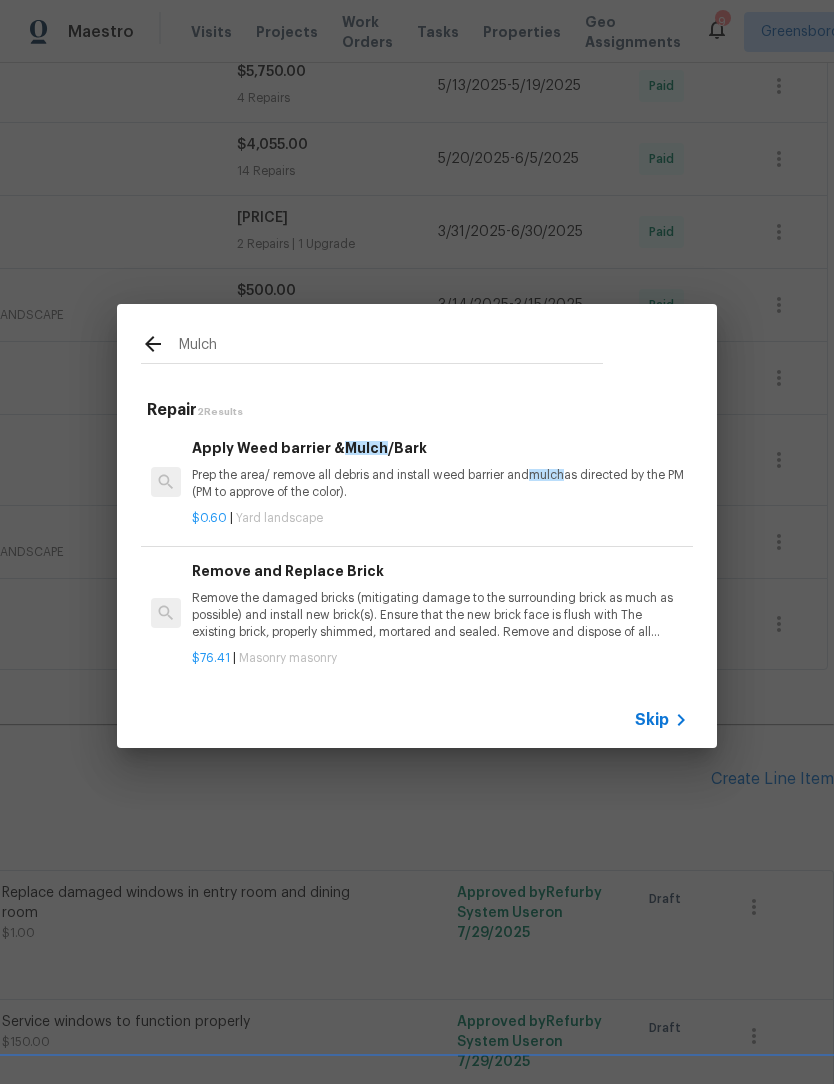 click on "Prep the area/ remove all debris and install weed barrier and  mulch  as directed by the PM (PM to approve of the color)." at bounding box center [440, 484] 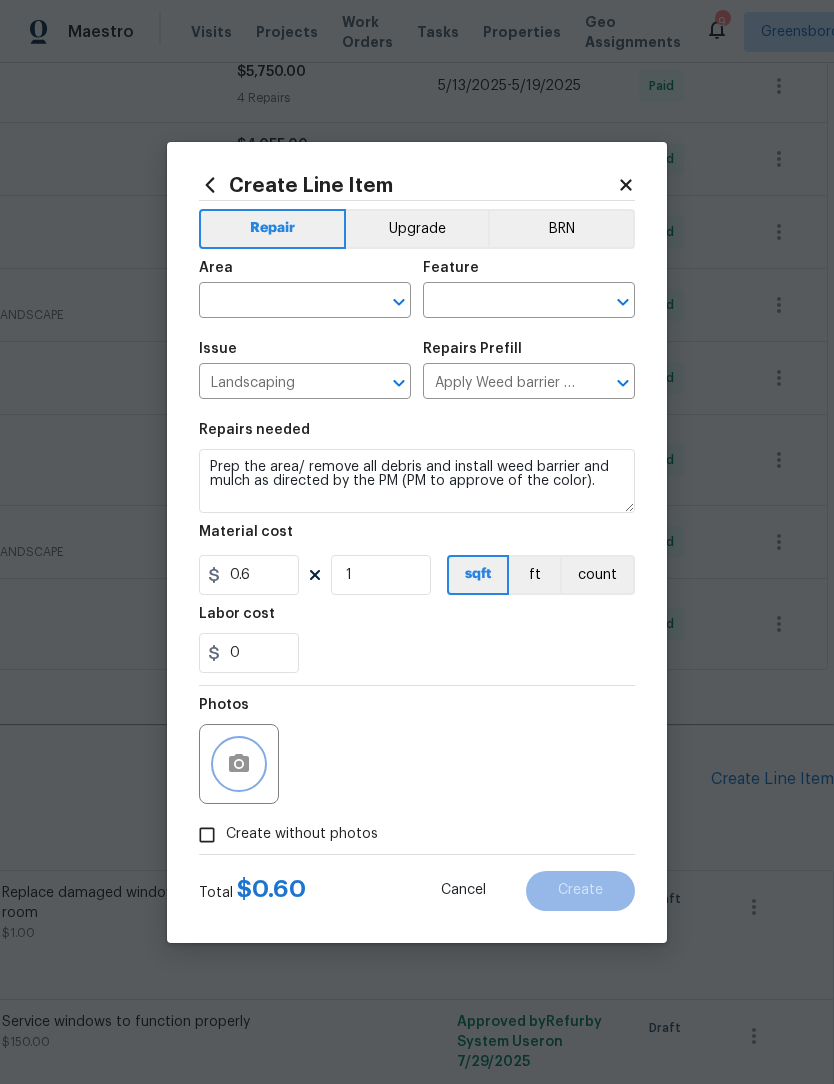 click at bounding box center (239, 764) 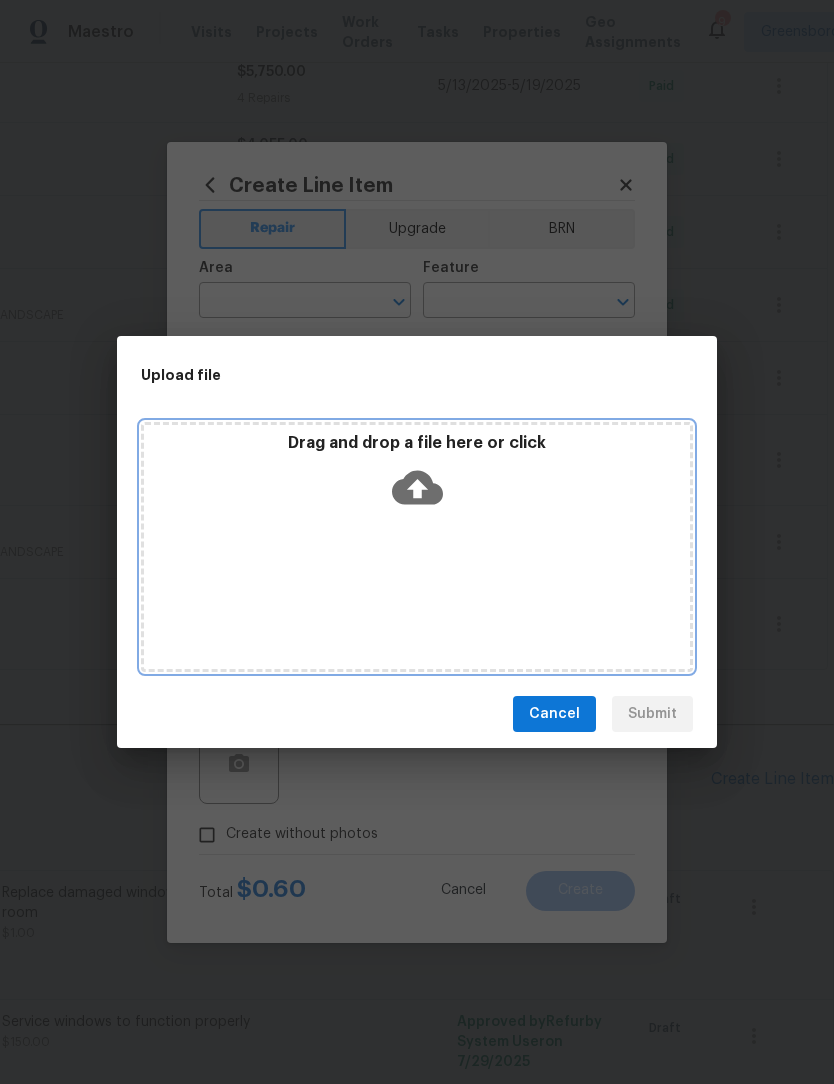 click on "Drag and drop a file here or click" at bounding box center (417, 547) 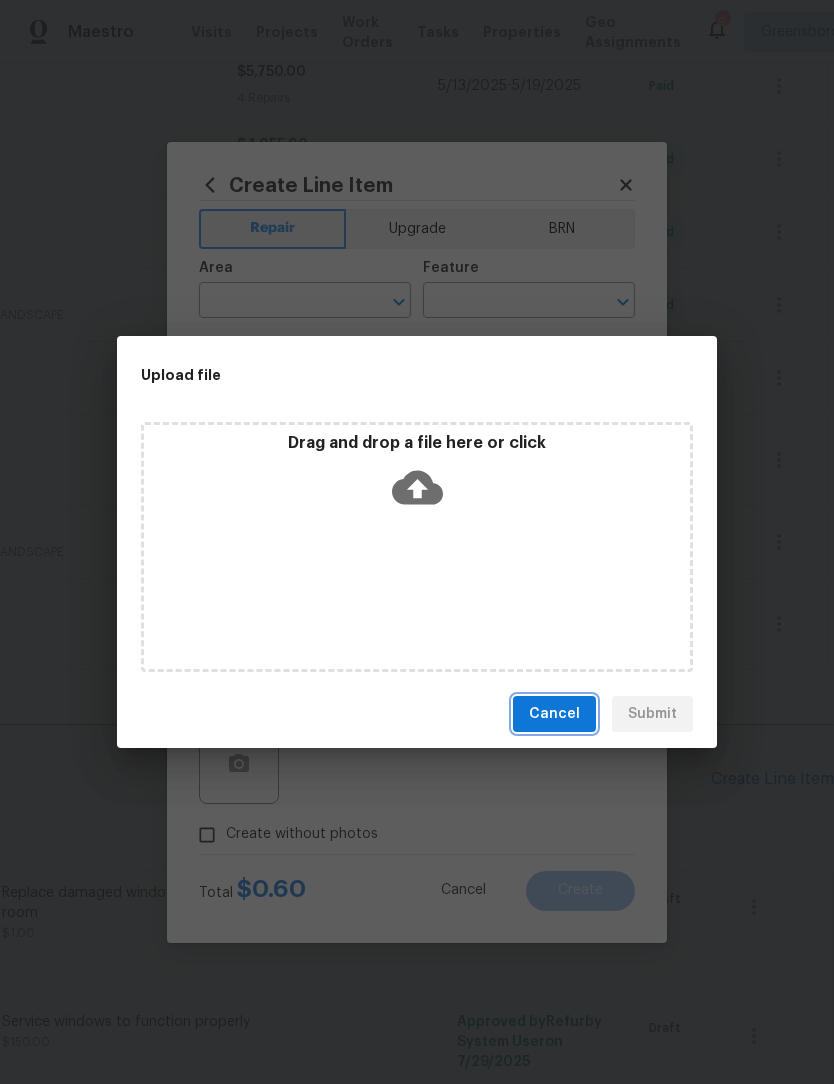 click on "Cancel" at bounding box center [554, 714] 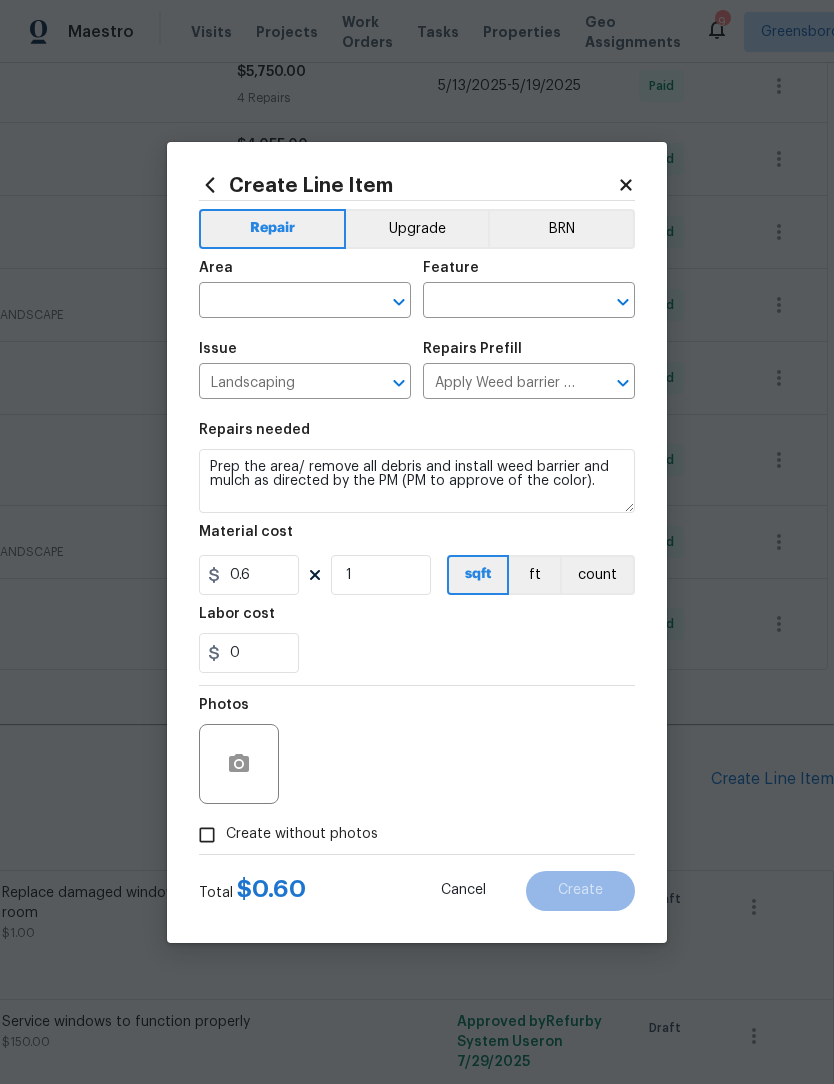 click at bounding box center [277, 302] 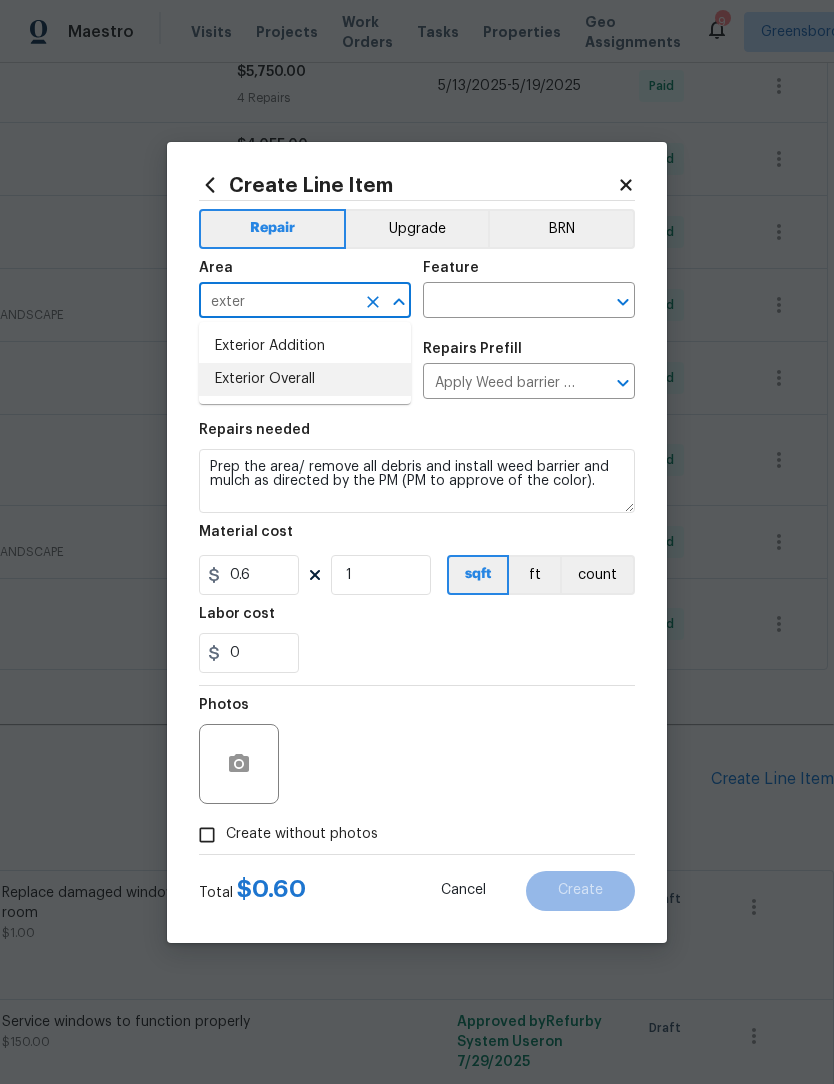 click on "Exterior Overall" at bounding box center [305, 379] 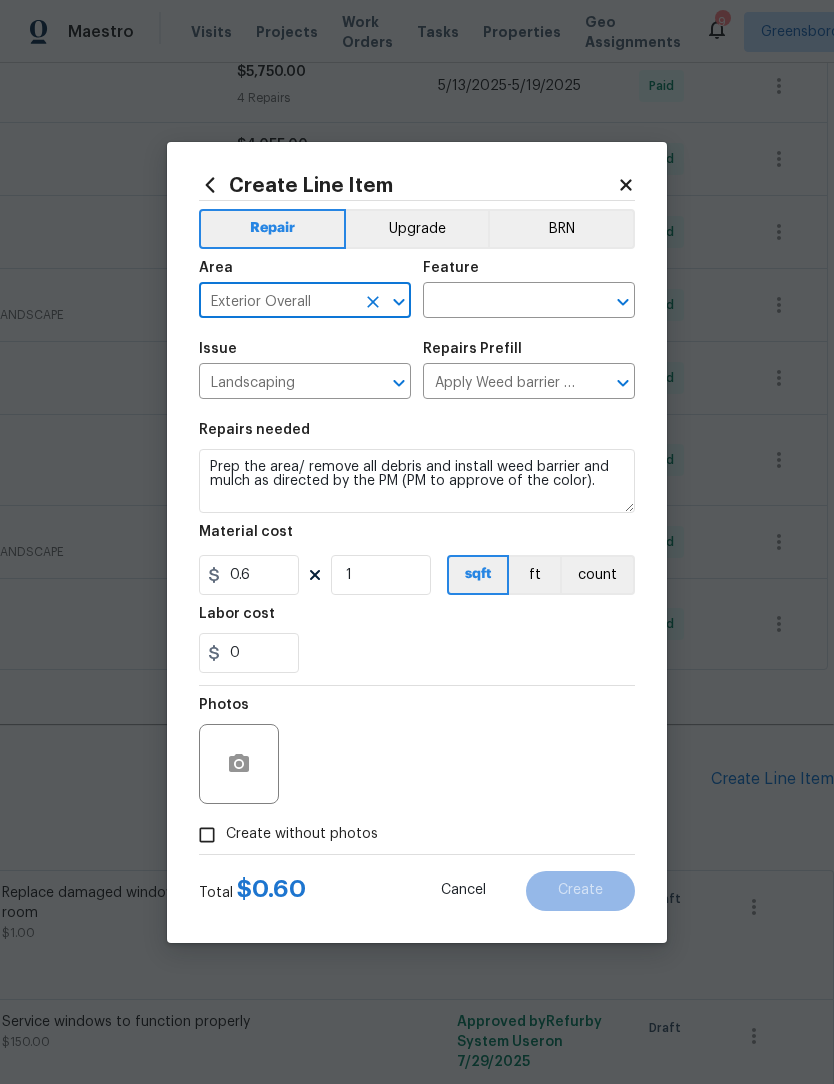 click at bounding box center [501, 302] 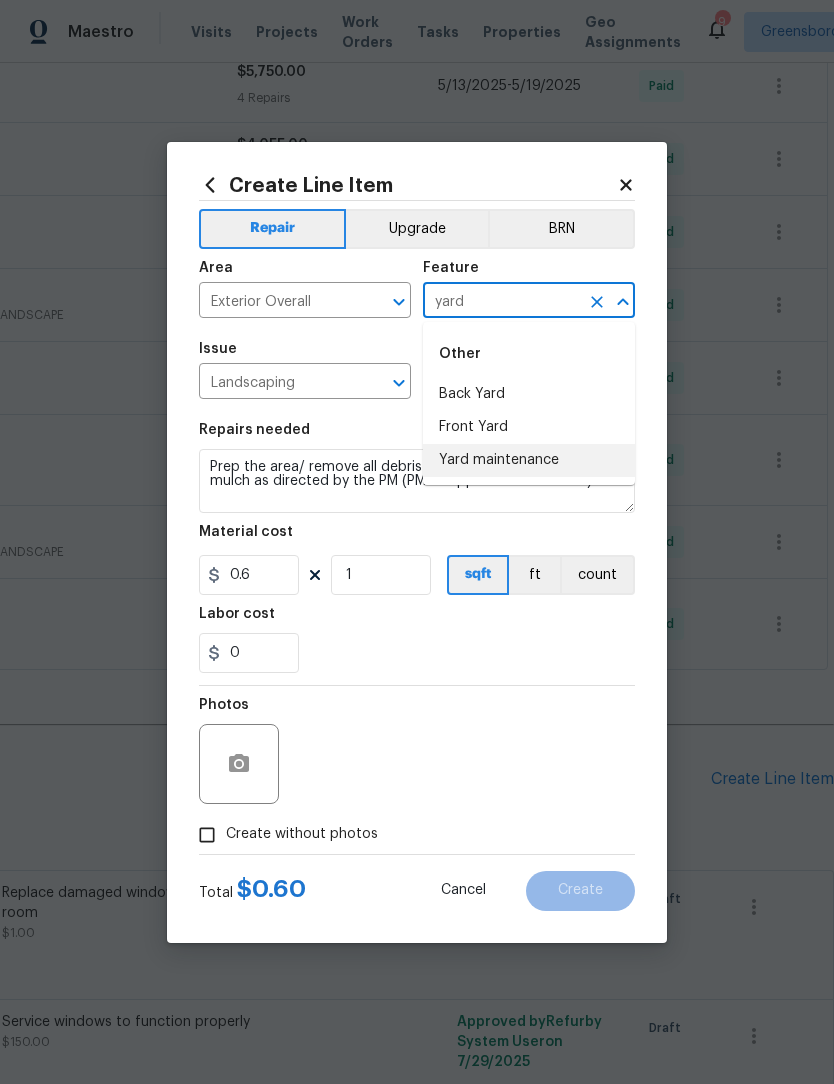 click on "Yard maintenance" at bounding box center [529, 460] 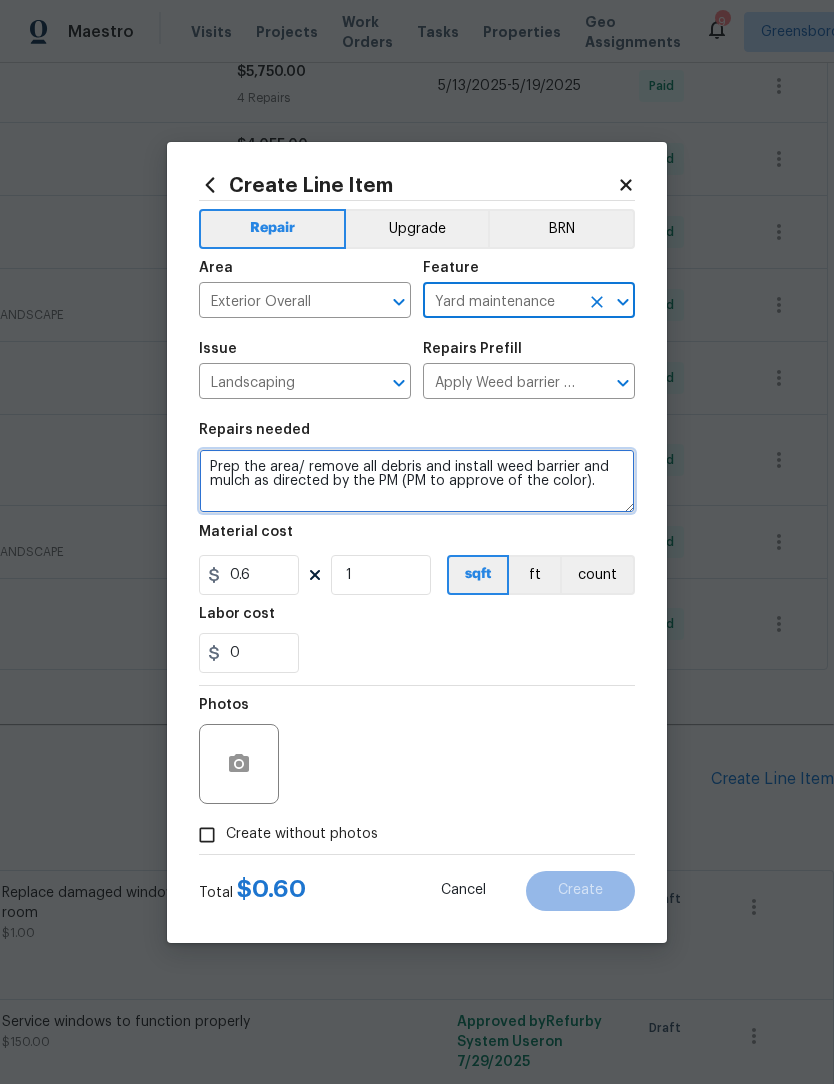 click on "Prep the area/ remove all debris and install weed barrier and mulch as directed by the PM (PM to approve of the color)." at bounding box center [417, 481] 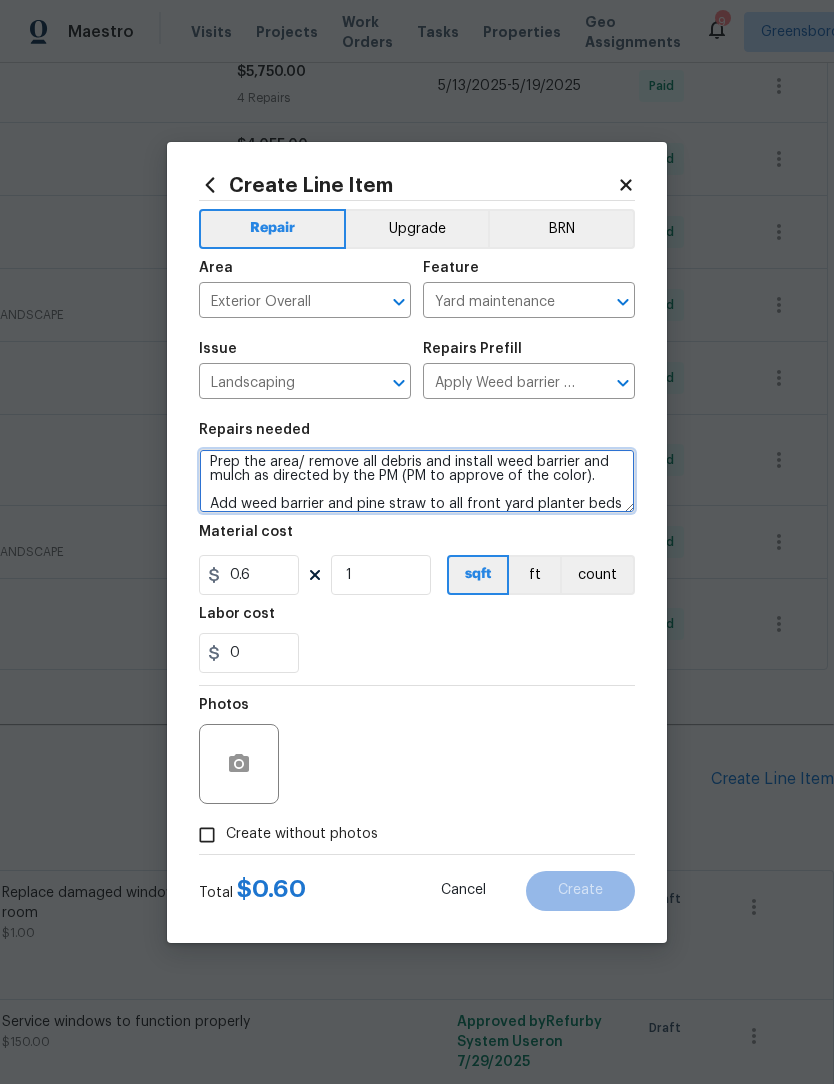 scroll, scrollTop: 5, scrollLeft: 0, axis: vertical 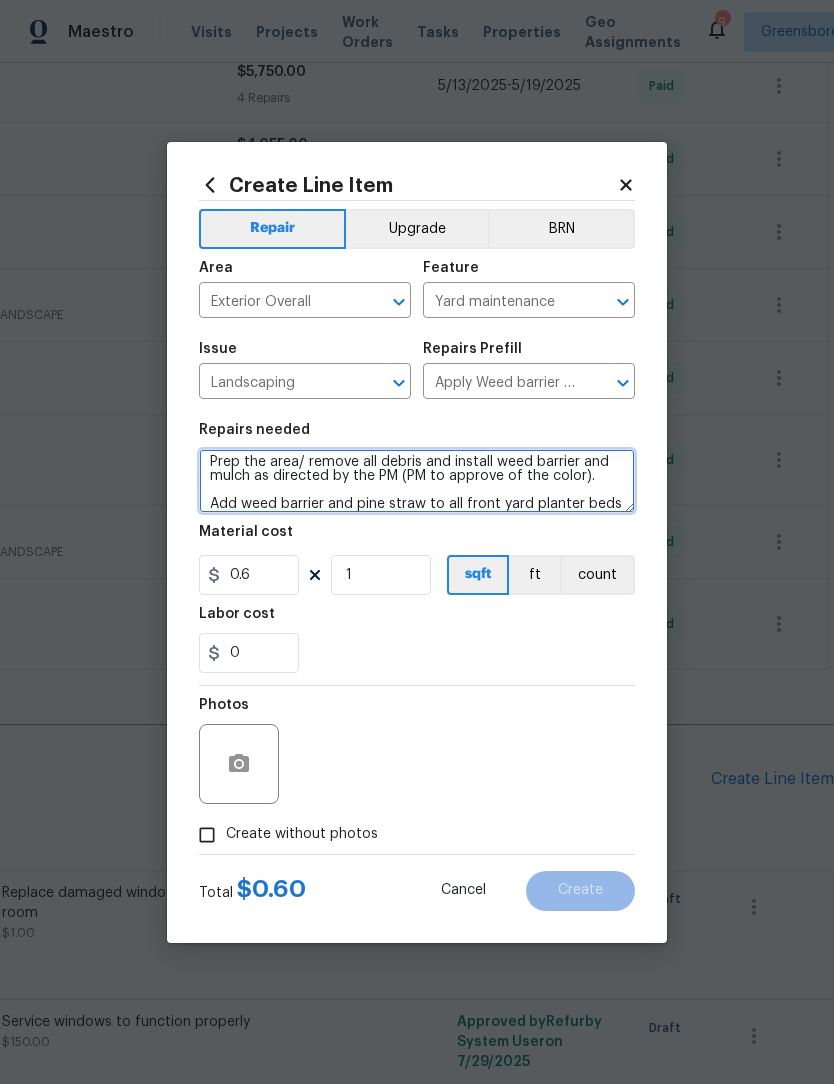 type on "Prep the area/ remove all debris and install weed barrier and mulch as directed by the PM (PM to approve of the color).
Add weed barrier and pine straw to all front yard planter beds" 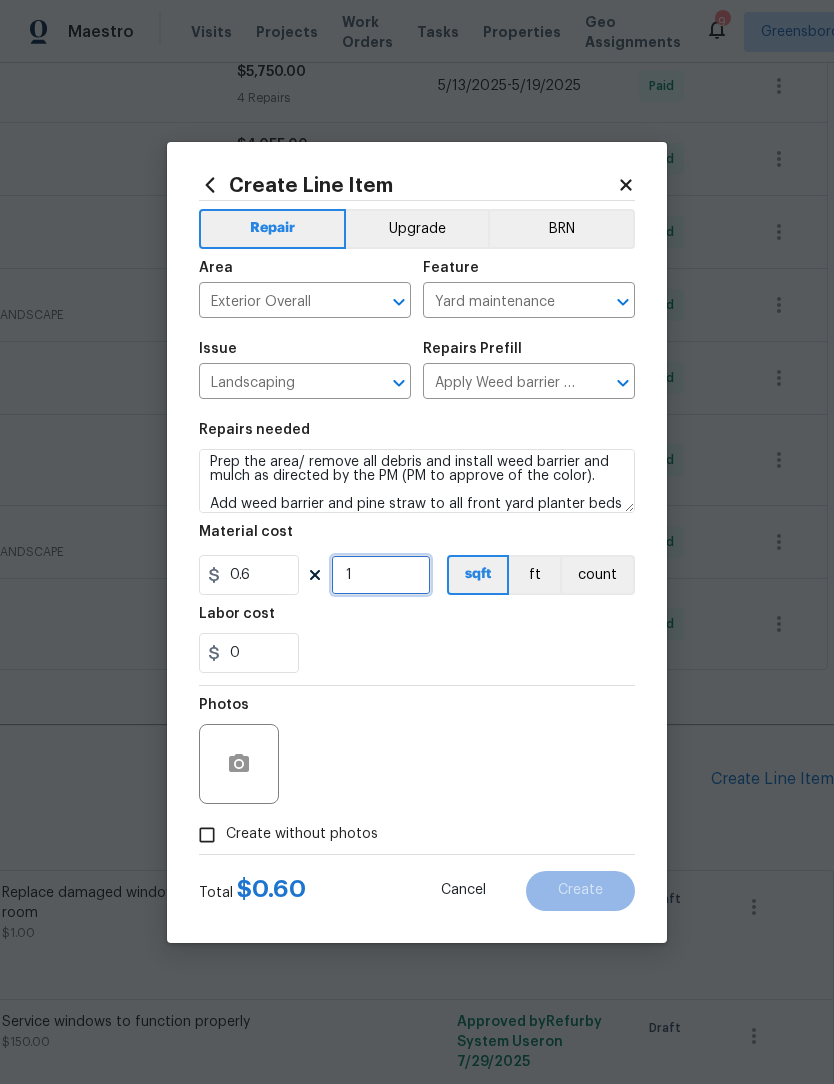 click on "1" at bounding box center (381, 575) 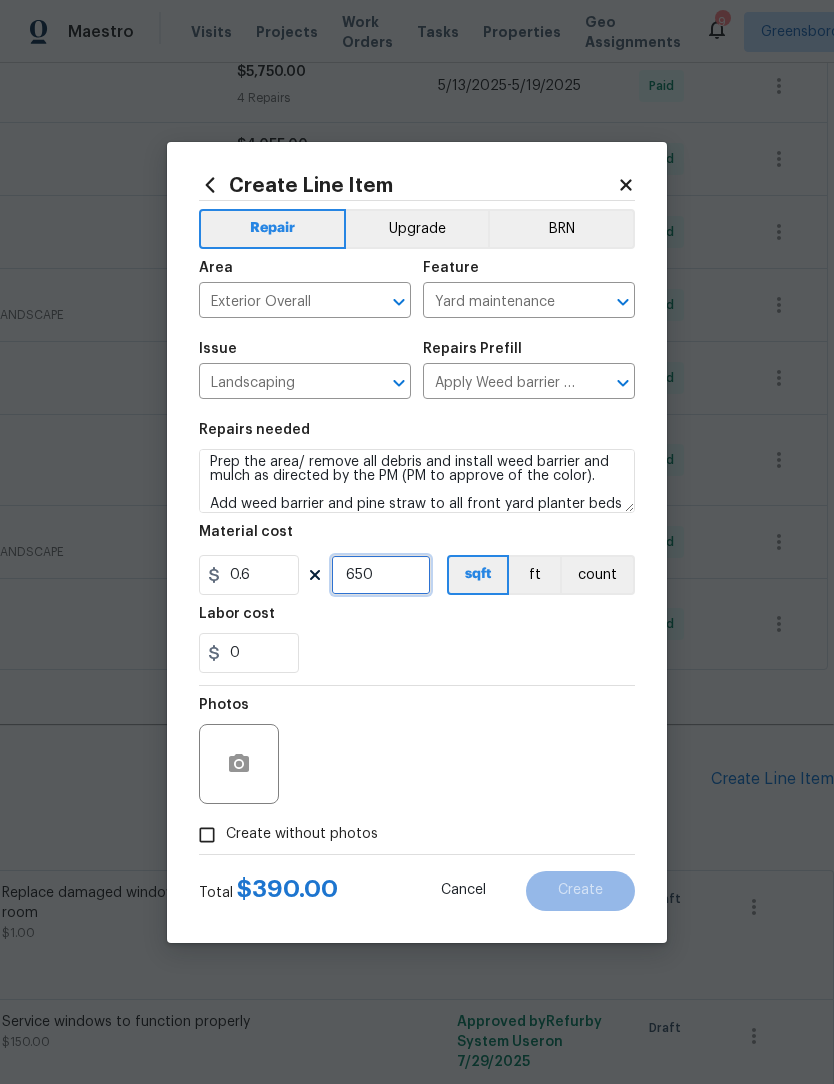 type on "650" 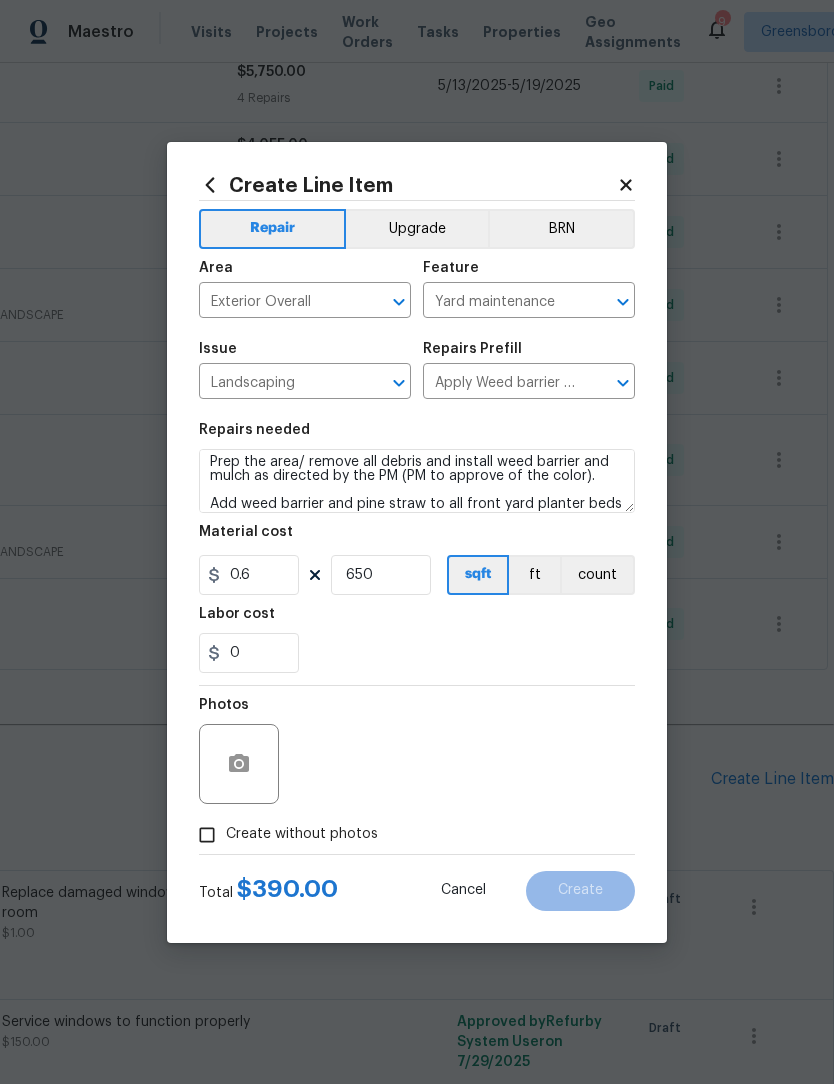 click on "Create without photos" at bounding box center (207, 835) 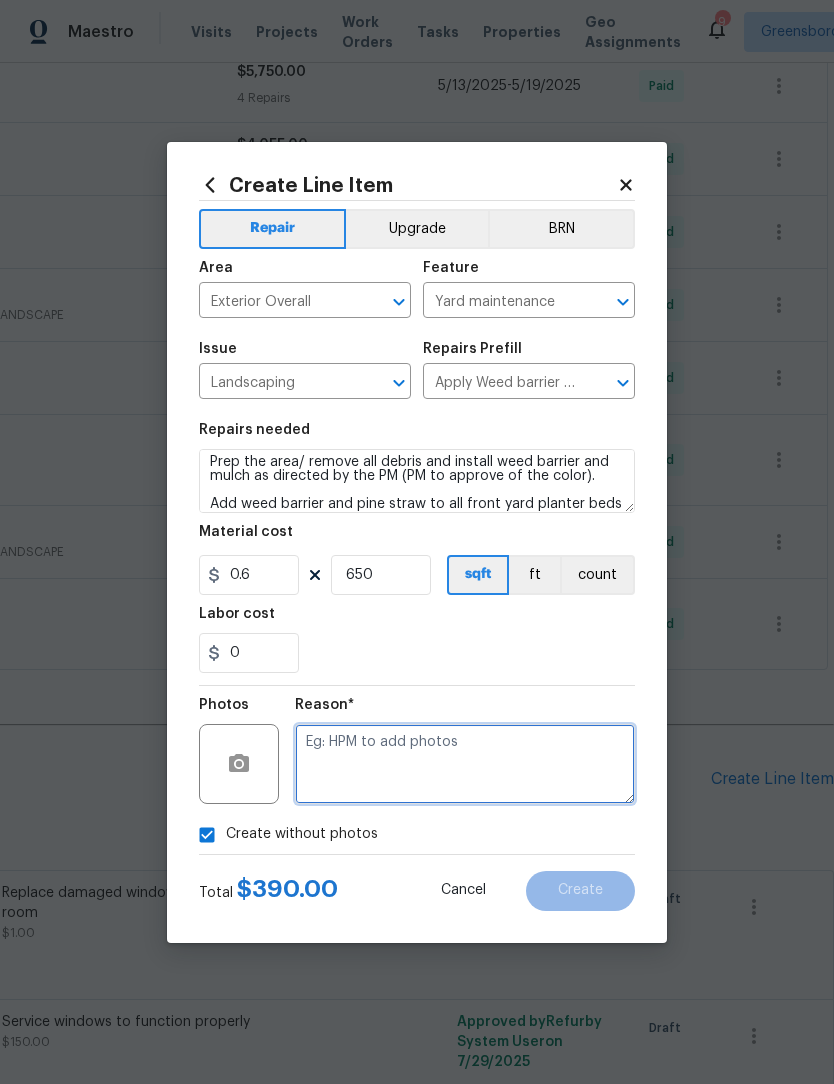 click at bounding box center [465, 764] 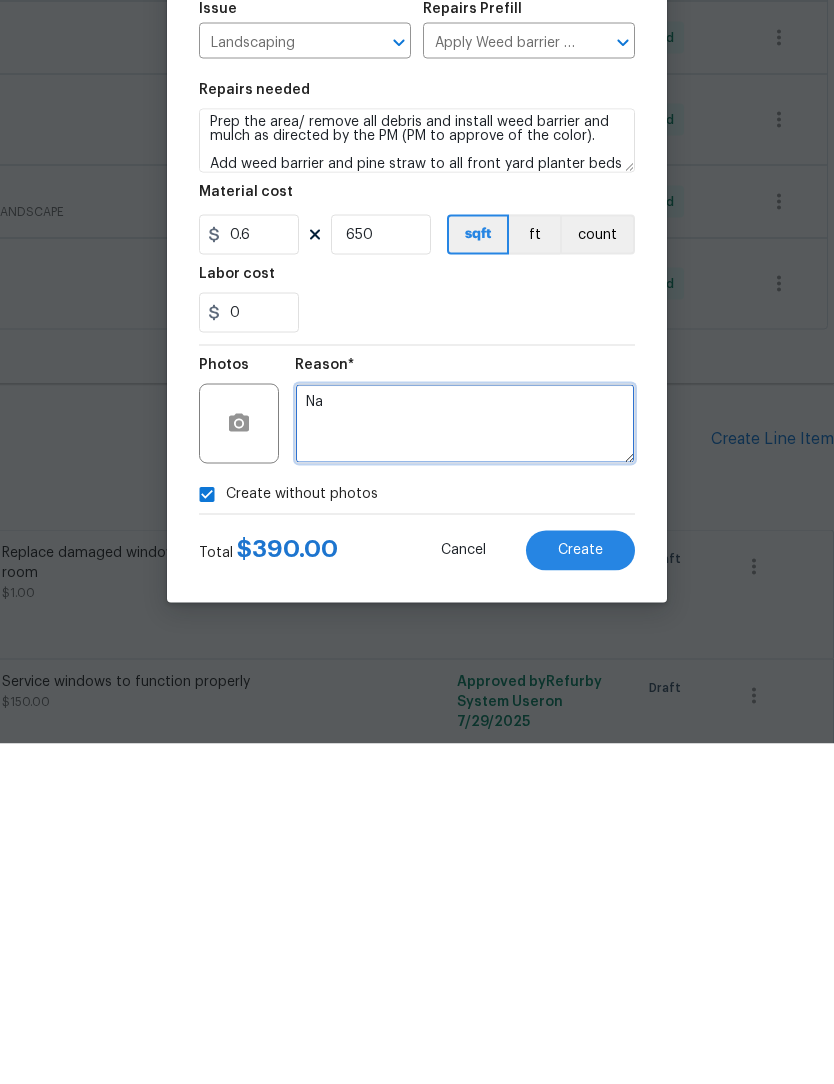 type on "Na" 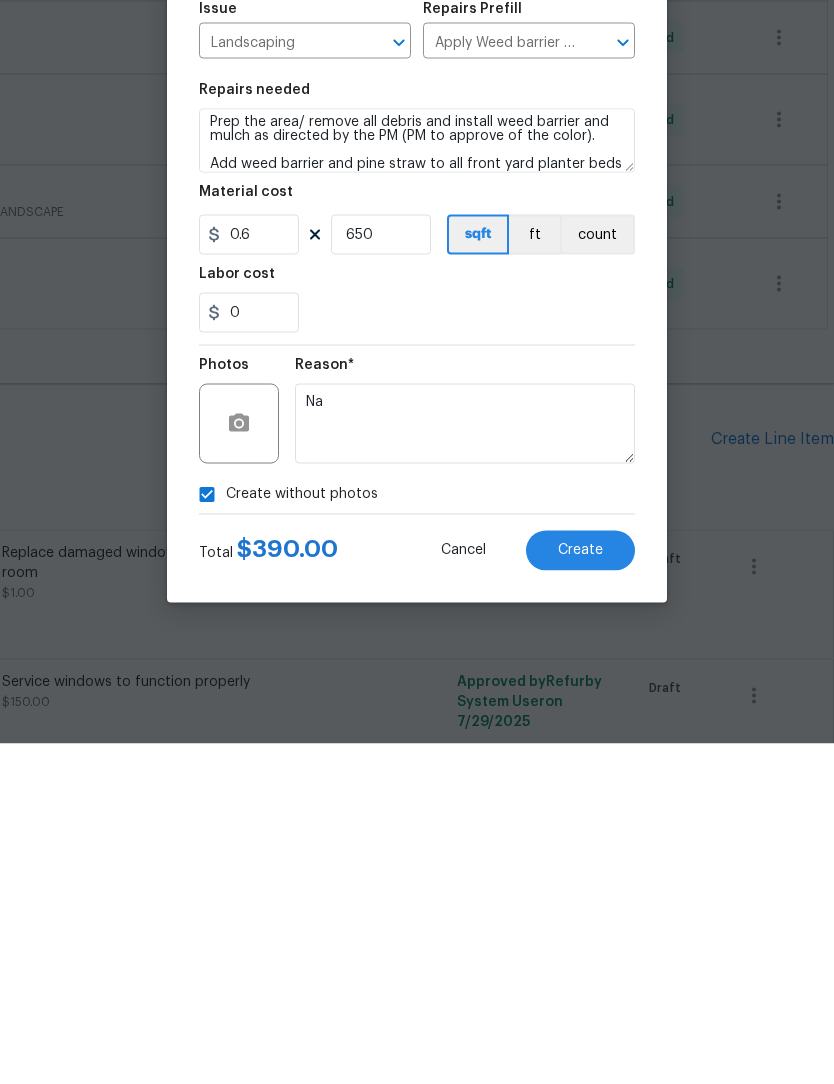 click on "Create" at bounding box center [580, 891] 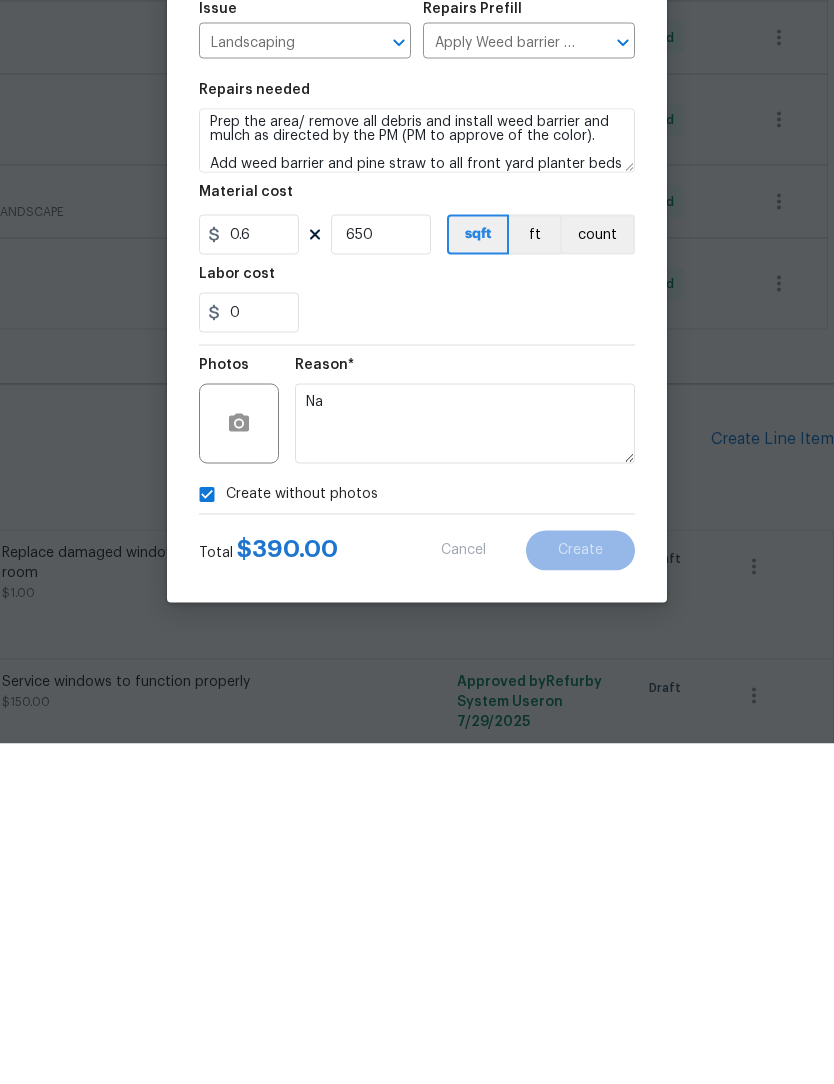 scroll, scrollTop: 66, scrollLeft: 0, axis: vertical 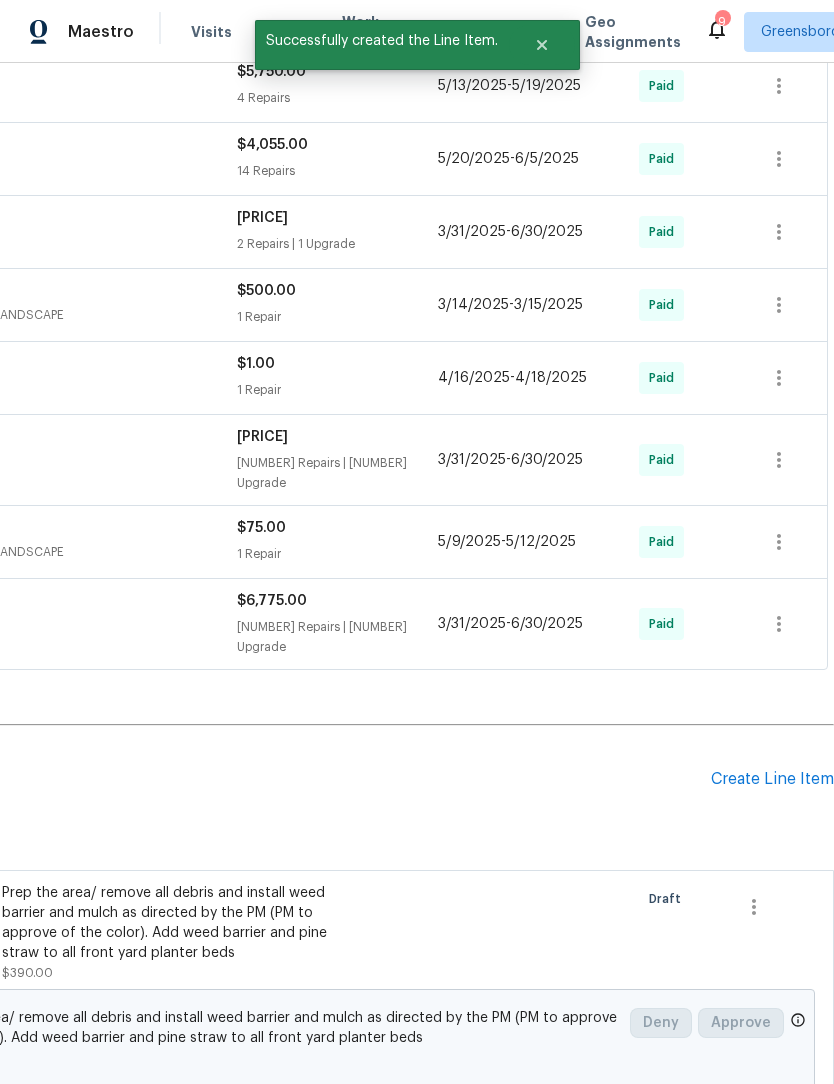 click on "Create Line Item" at bounding box center (772, 779) 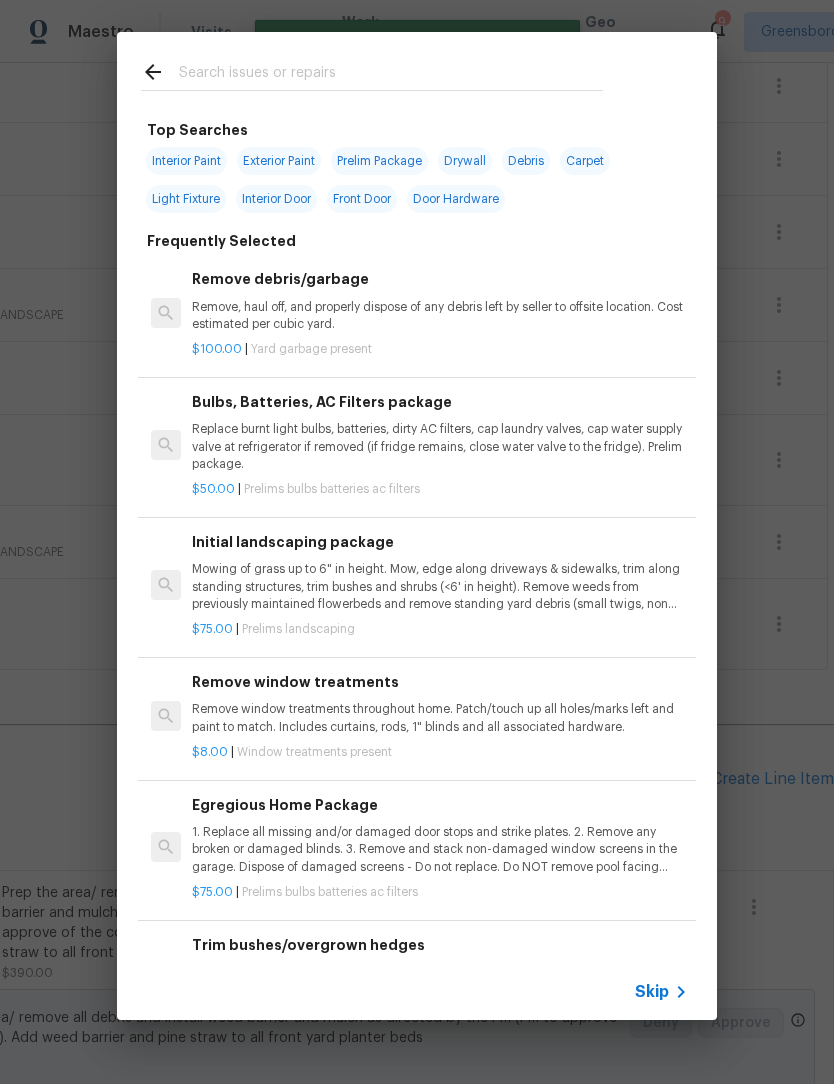 click at bounding box center (391, 75) 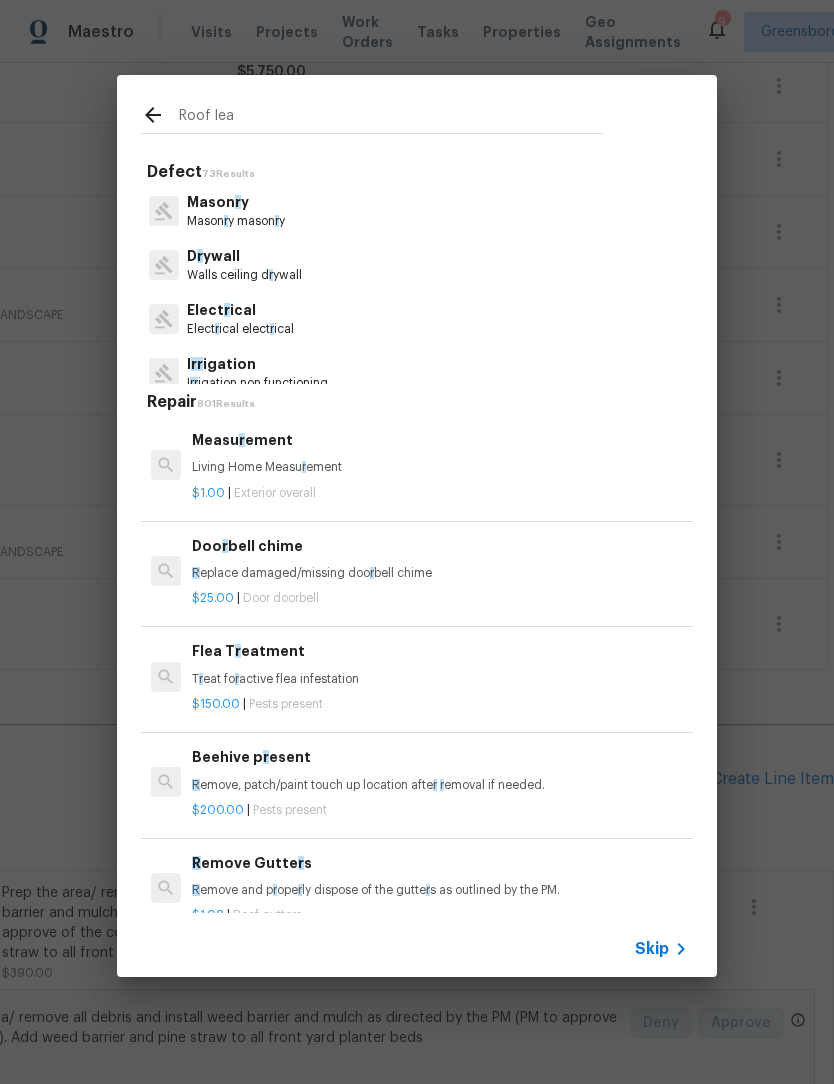 type on "Roof leak" 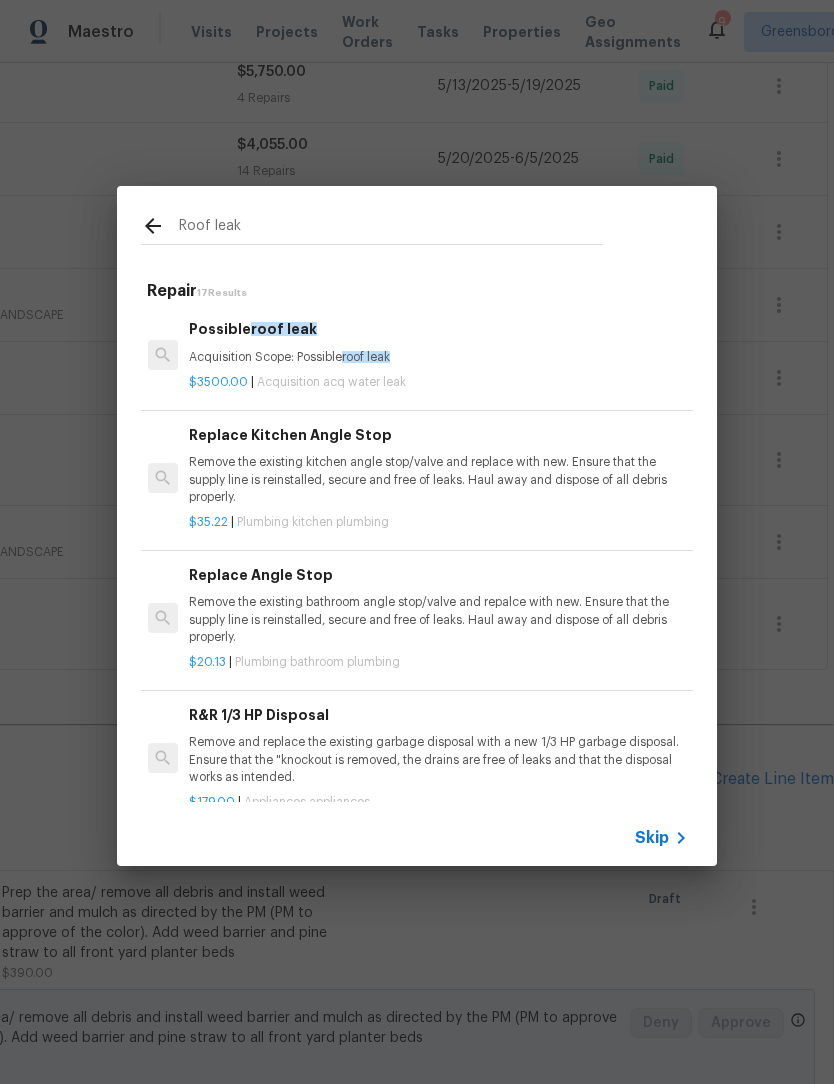 scroll, scrollTop: 0, scrollLeft: 3, axis: horizontal 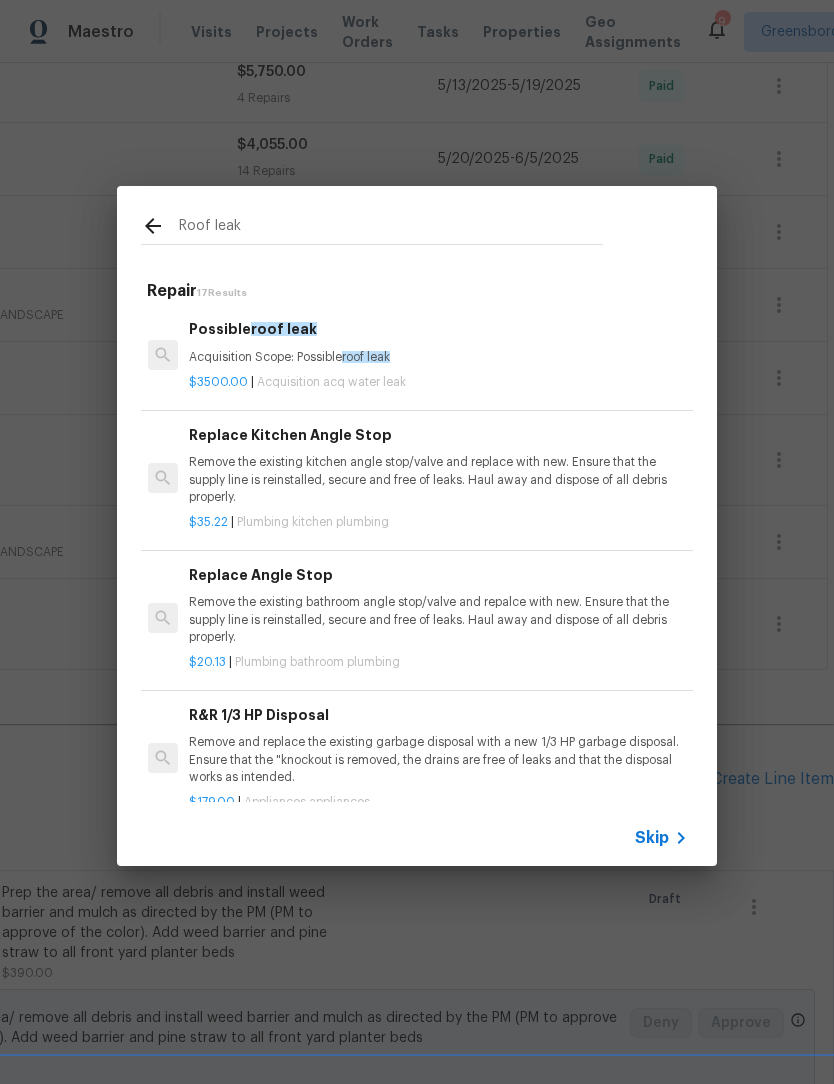 click on "Acquisition Scope: Possible  roof leak" at bounding box center (437, 357) 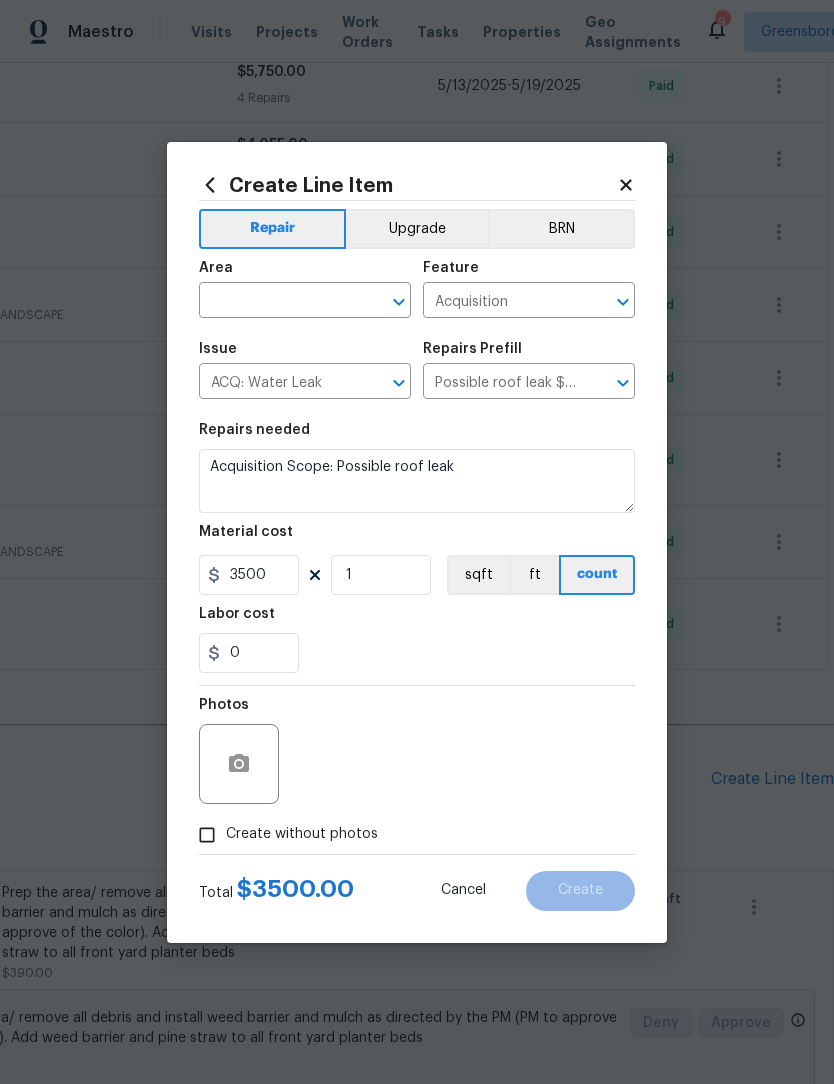 click at bounding box center (277, 302) 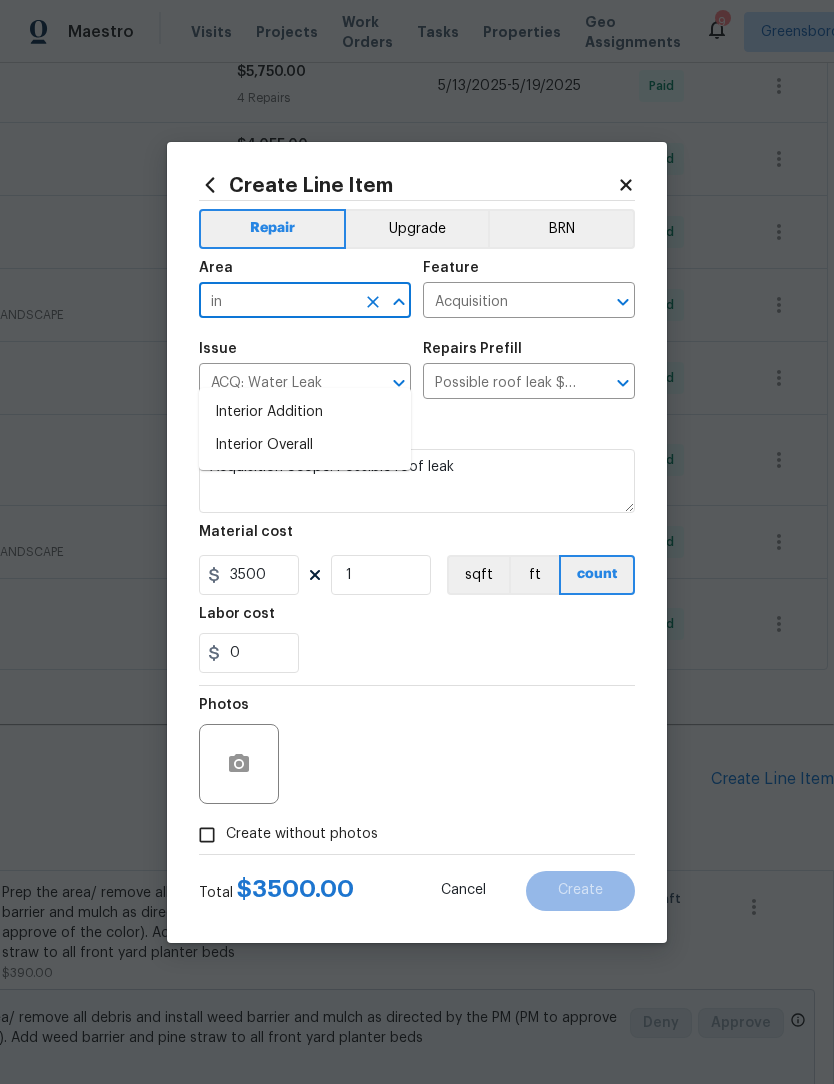 type on "i" 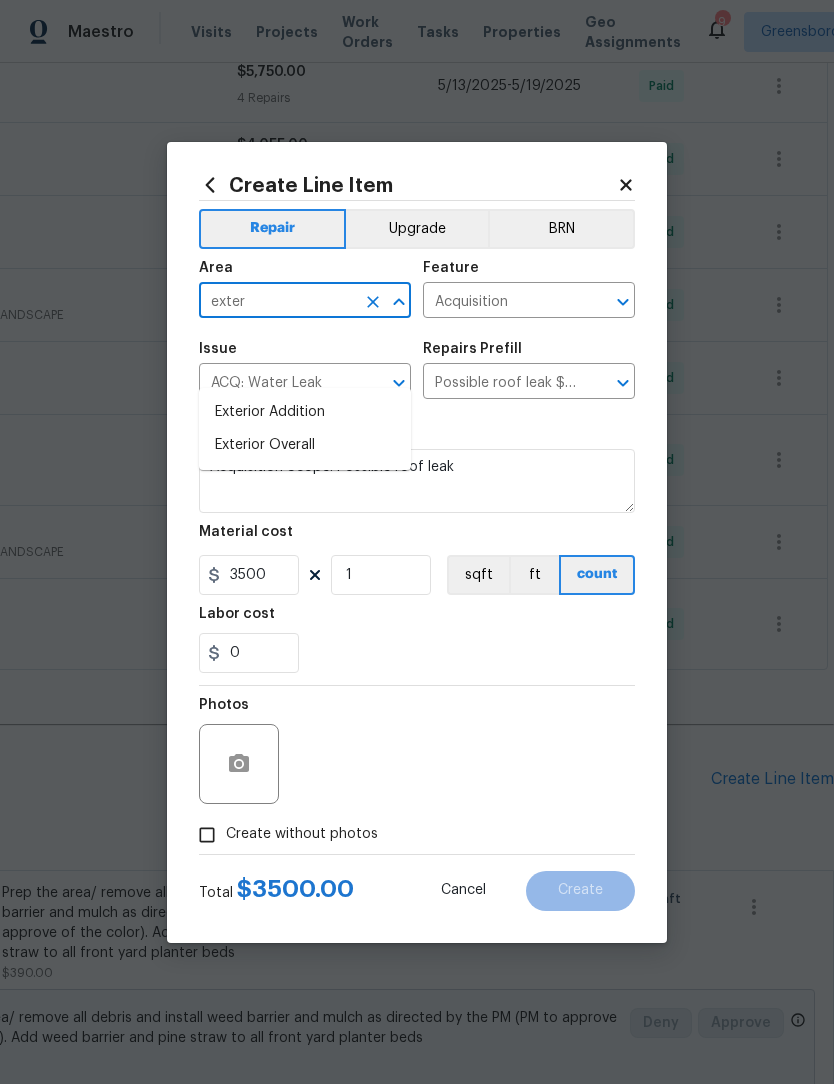 click on "Exterior Overall" at bounding box center [305, 445] 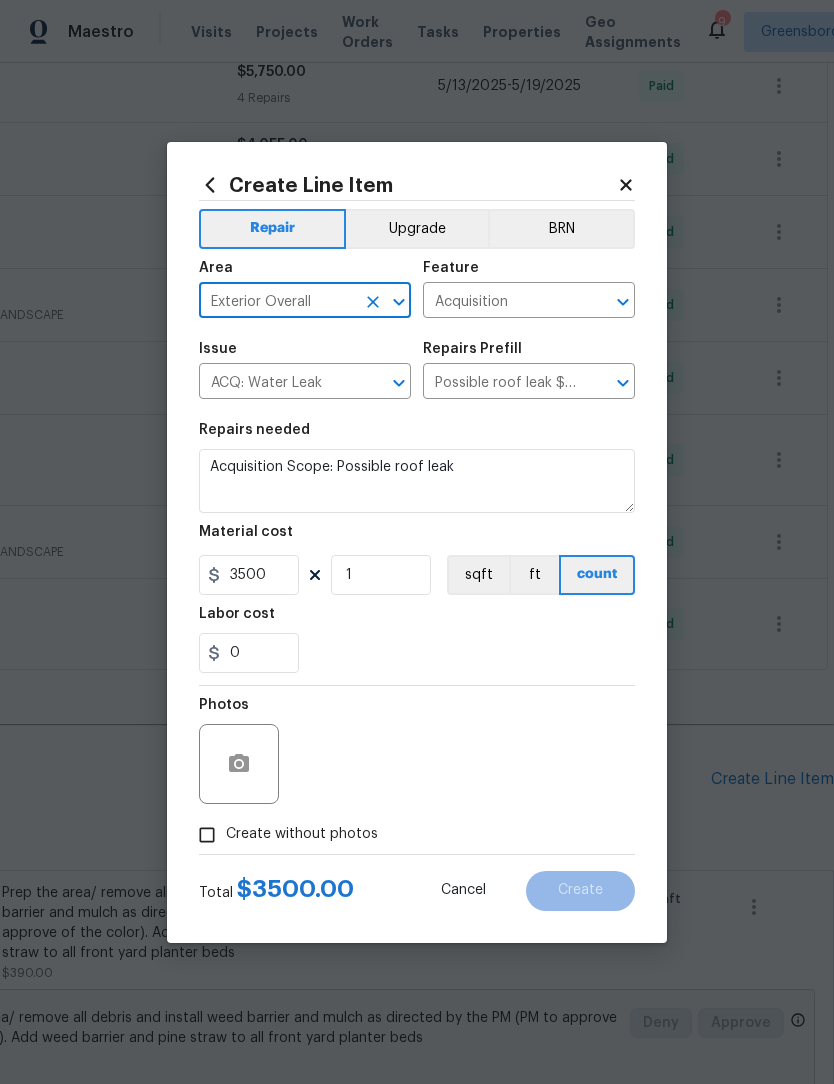 click 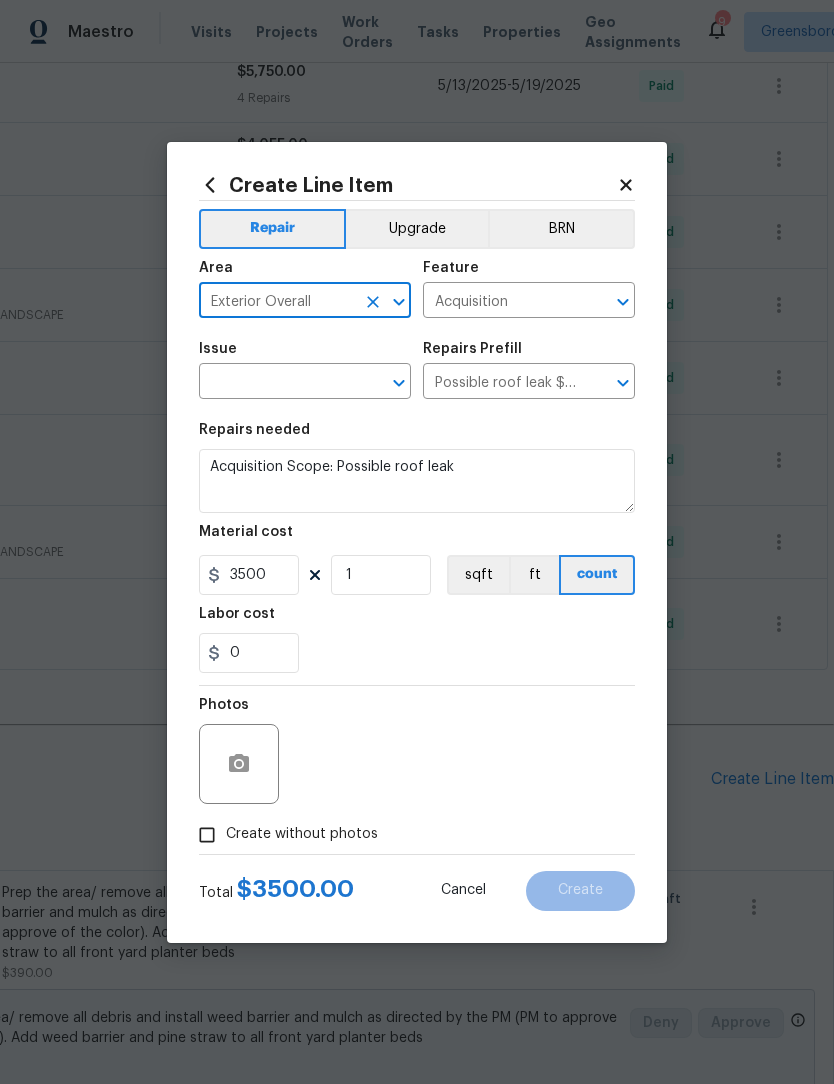 type 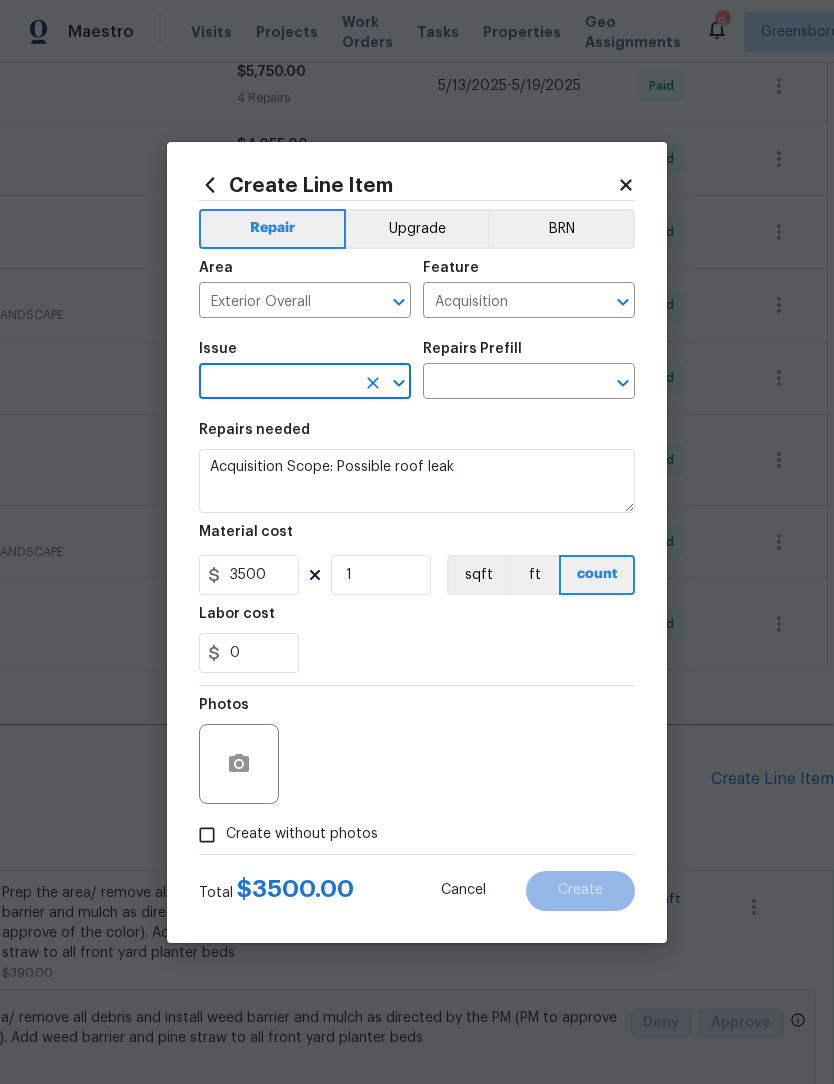 click at bounding box center (277, 383) 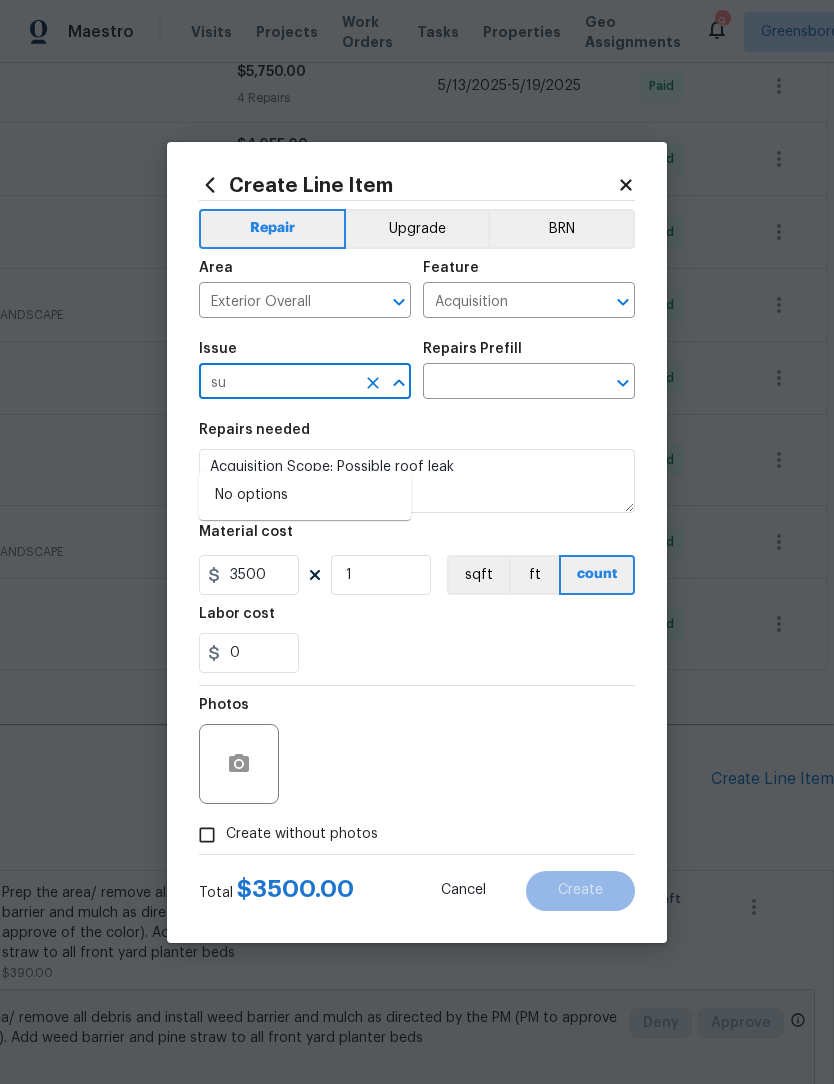 type on "s" 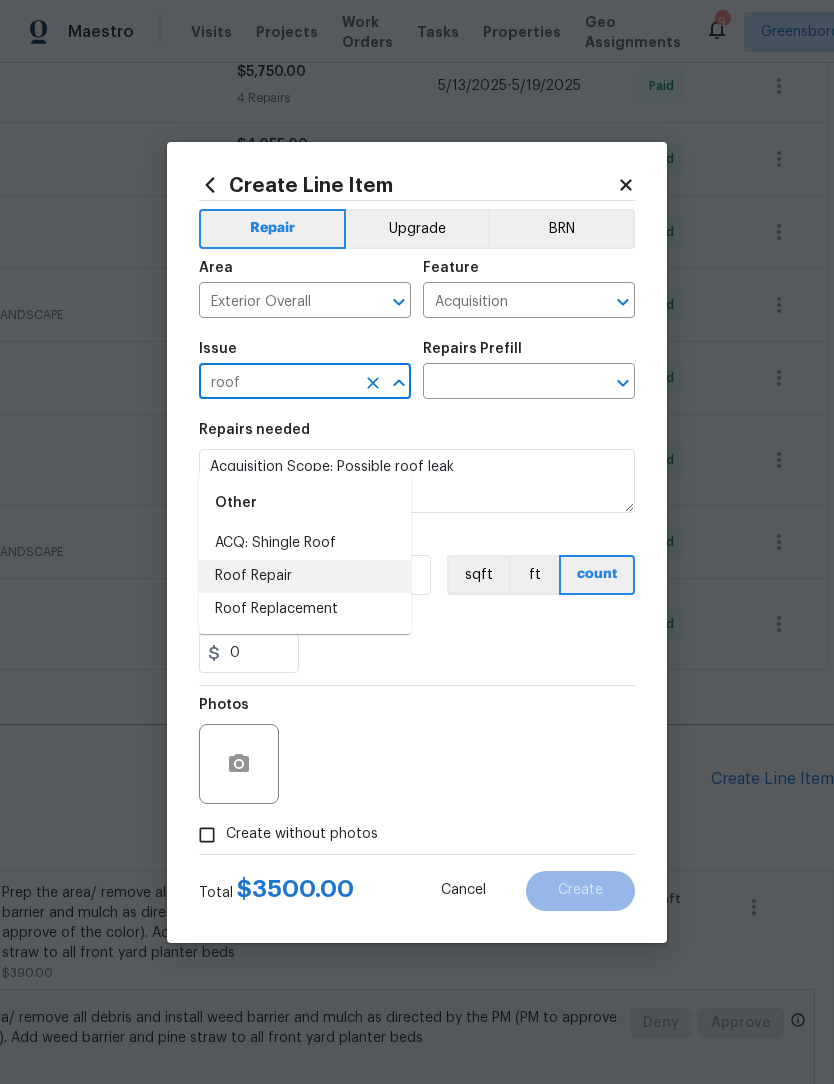 click on "Roof Repair" at bounding box center [305, 576] 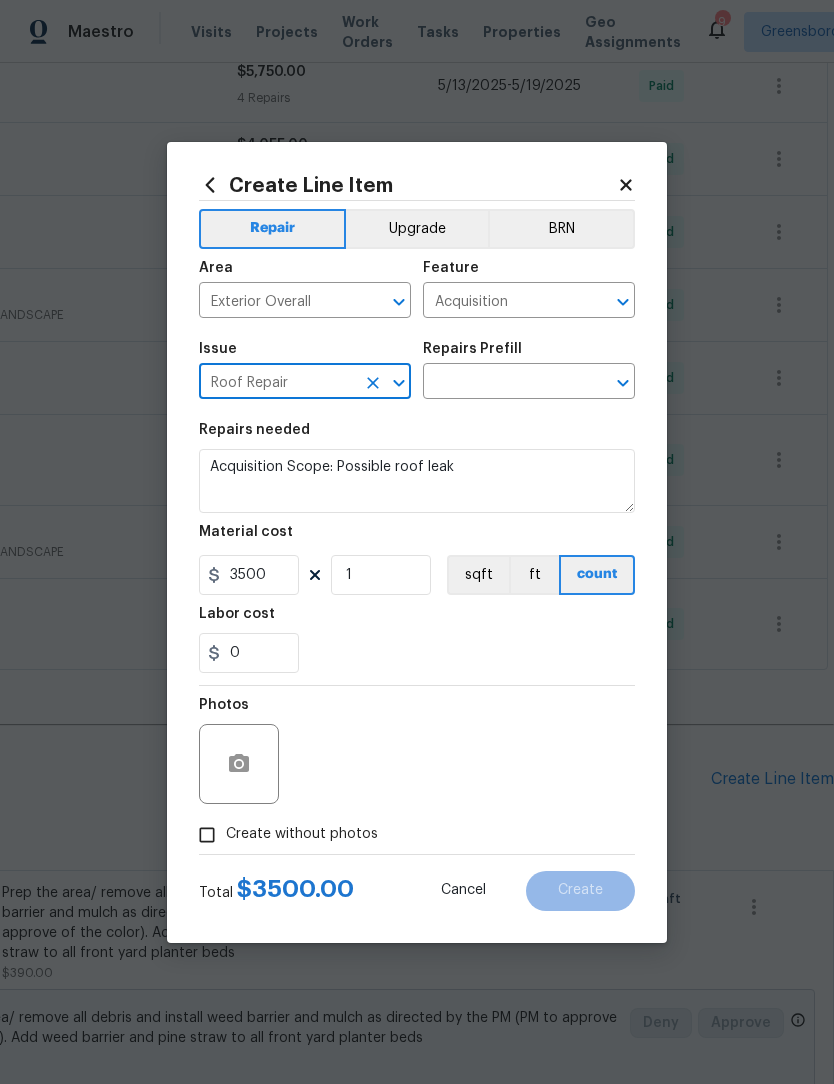 click at bounding box center [501, 383] 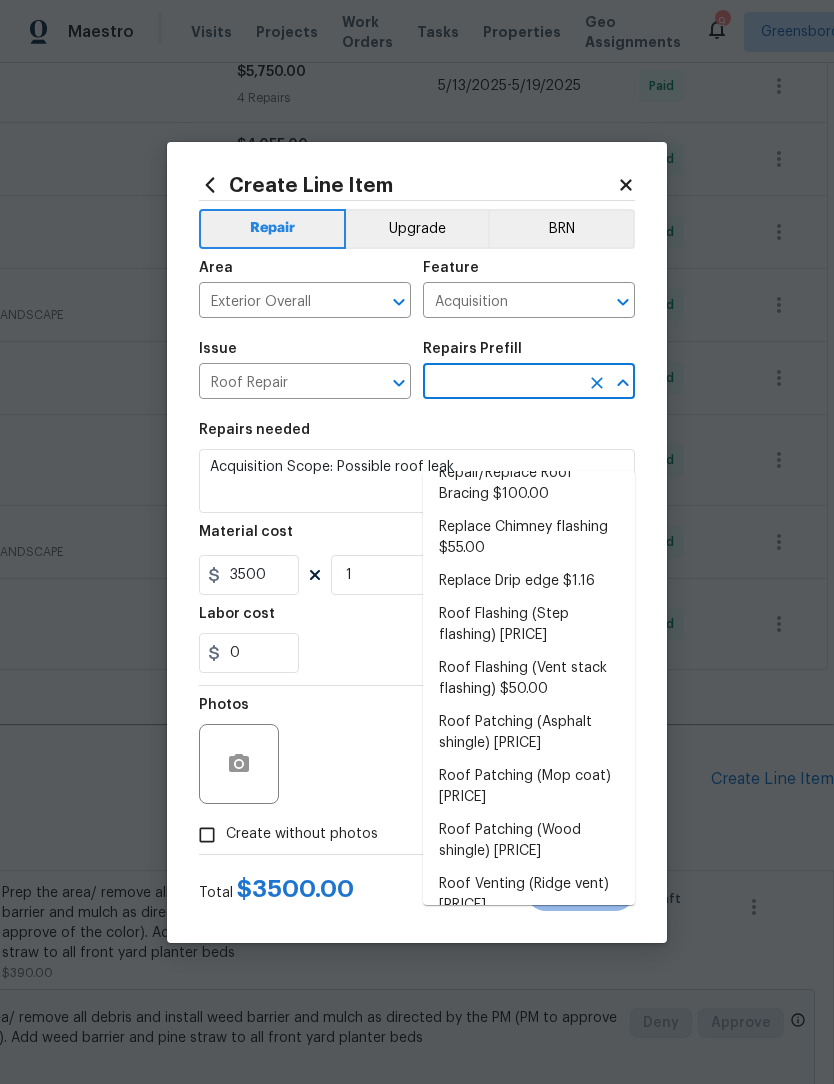 scroll, scrollTop: 108, scrollLeft: 0, axis: vertical 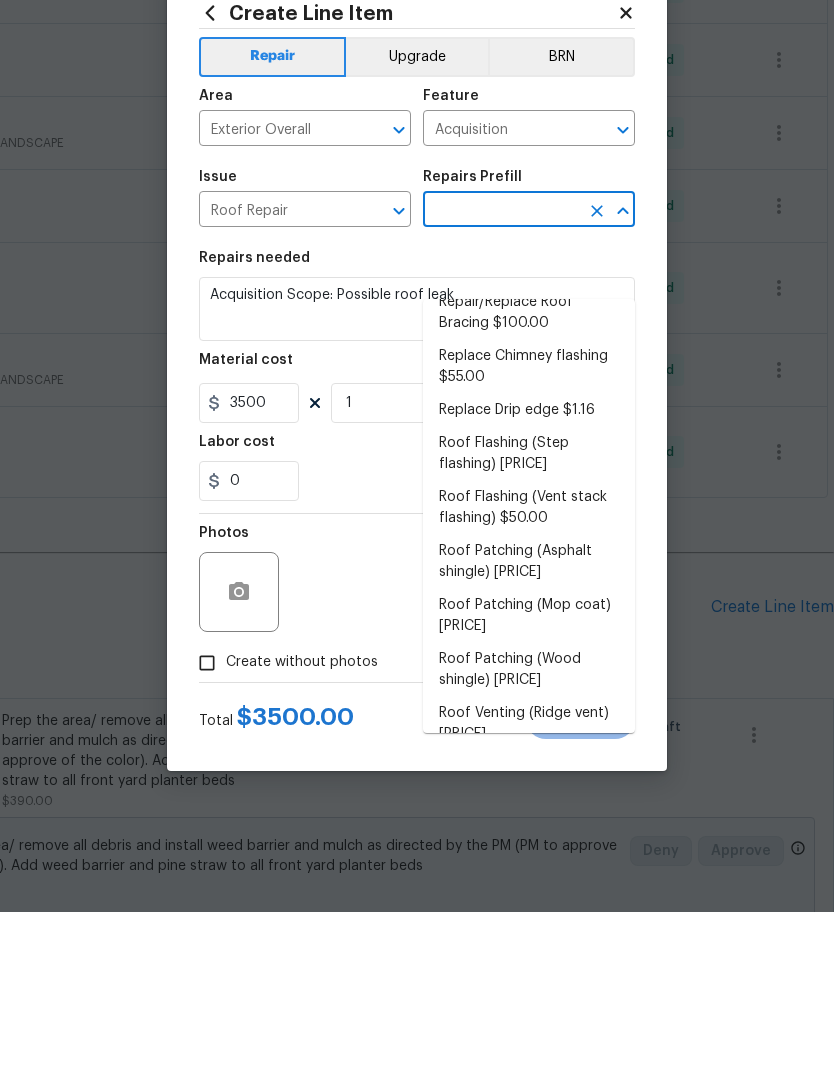 click on "Roof Patching (Mop coat) $43.00" at bounding box center (529, 788) 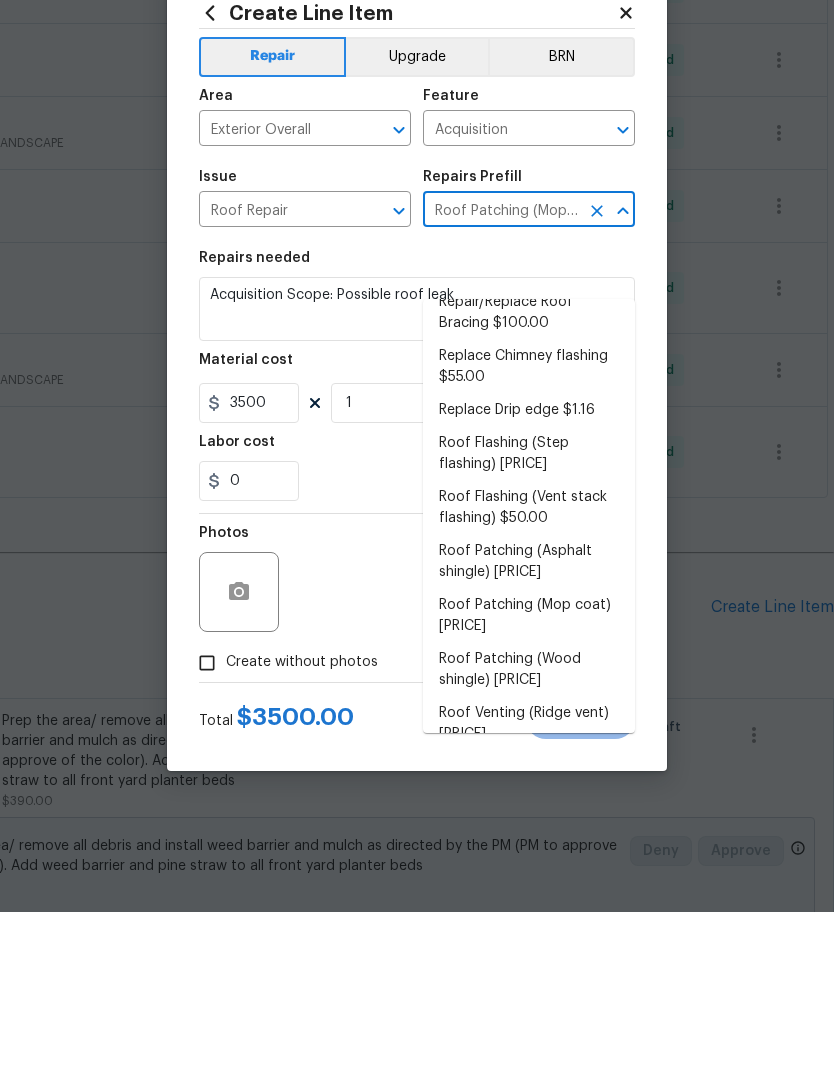 type on "Eaves and Trim" 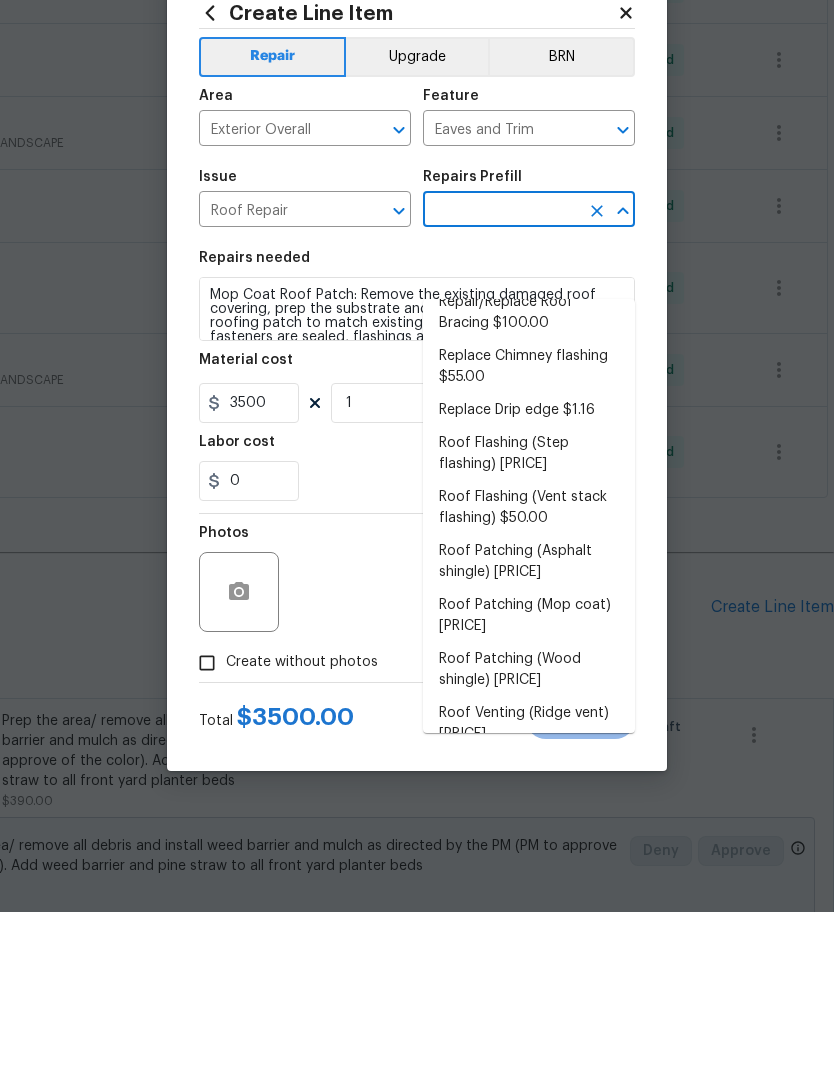 type on "Roof Patching (Mop coat) $43.00" 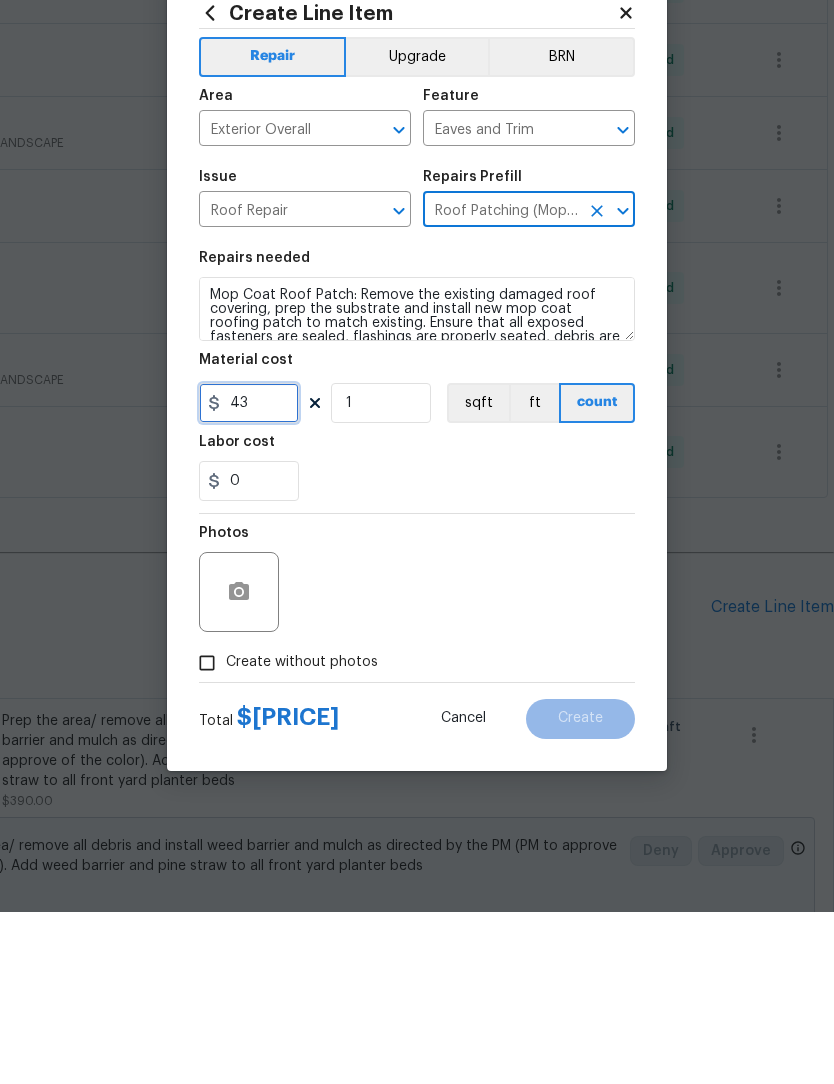 click on "43" at bounding box center [249, 575] 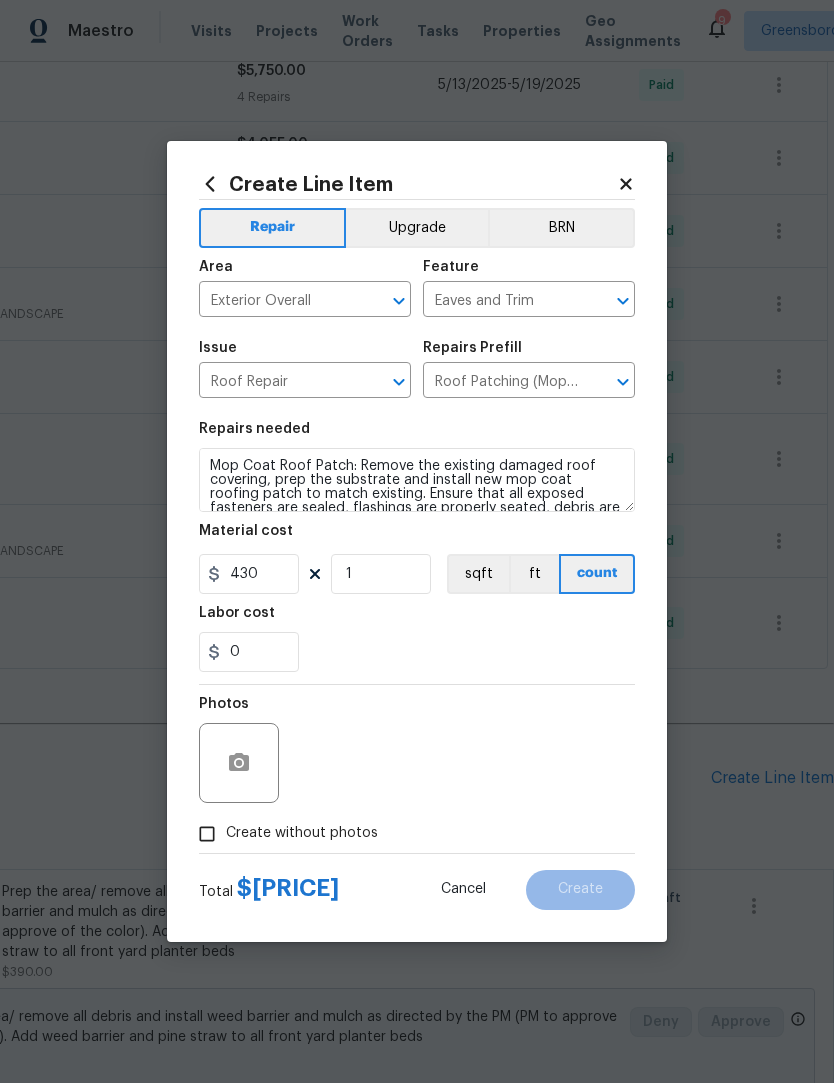 scroll, scrollTop: 0, scrollLeft: 0, axis: both 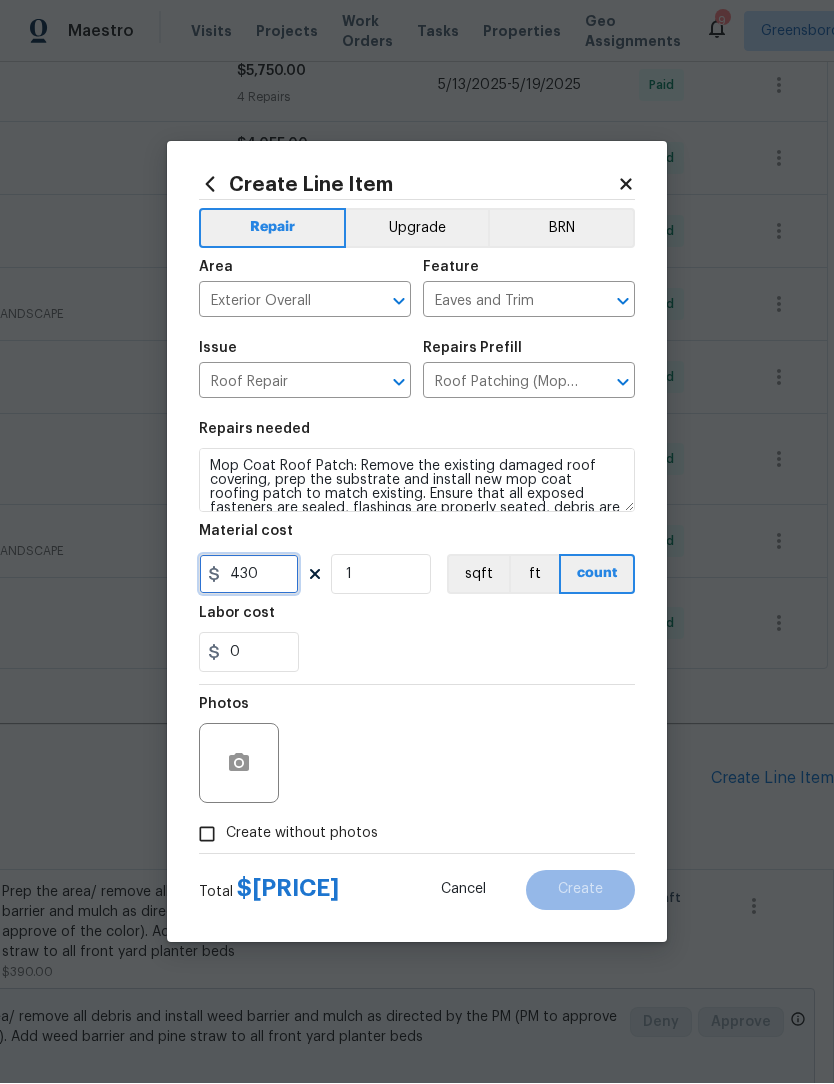type on "430" 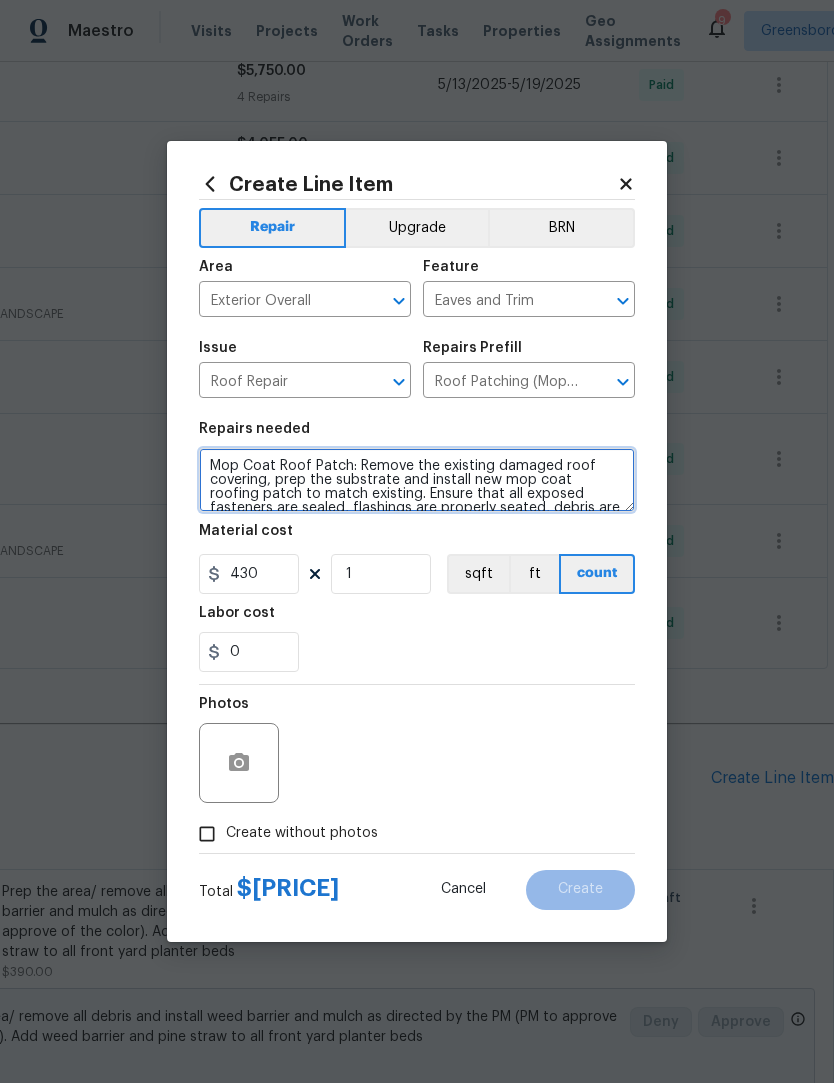 click on "Repairs needed Mop Coat Roof Patch: Remove the existing damaged roof covering, prep the substrate and install new mop coat roofing patch to match existing. Ensure that all exposed fasteners are sealed, flashings are properly seated, debris are cleaned up and disposed of properly. Material cost 430 1 sqft ft count Labor cost 0" at bounding box center (417, 548) 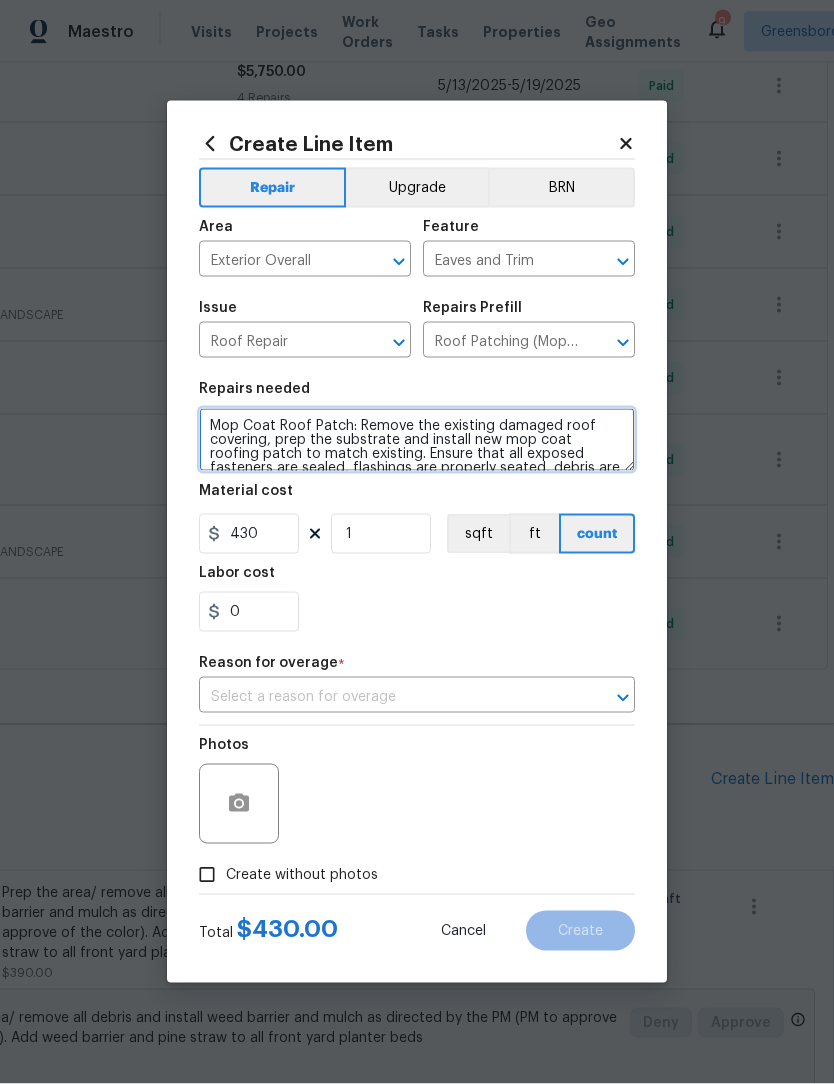 click on "Mop Coat Roof Patch: Remove the existing damaged roof covering, prep the substrate and install new mop coat roofing patch to match existing. Ensure that all exposed fasteners are sealed, flashings are properly seated, debris are cleaned up and disposed of properly." at bounding box center (417, 440) 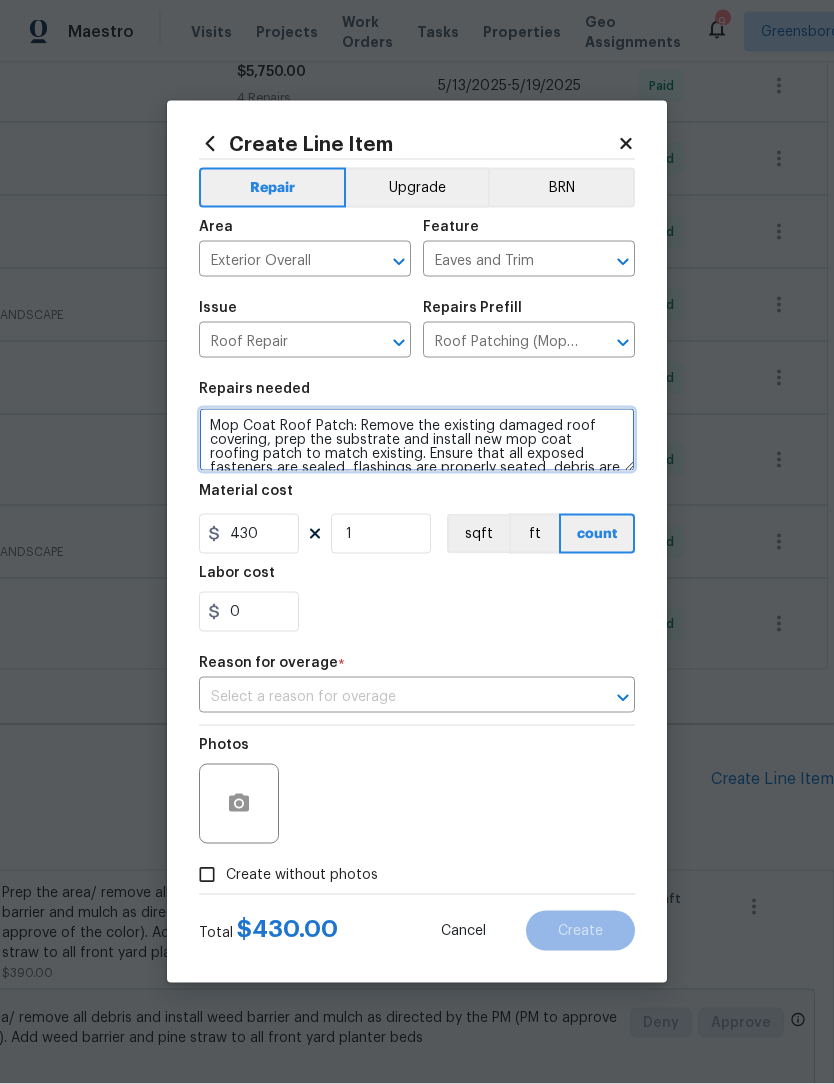 click on "Mop Coat Roof Patch: Remove the existing damaged roof covering, prep the substrate and install new mop coat roofing patch to match existing. Ensure that all exposed fasteners are sealed, flashings are properly seated, debris are cleaned up and disposed of properly." at bounding box center (417, 440) 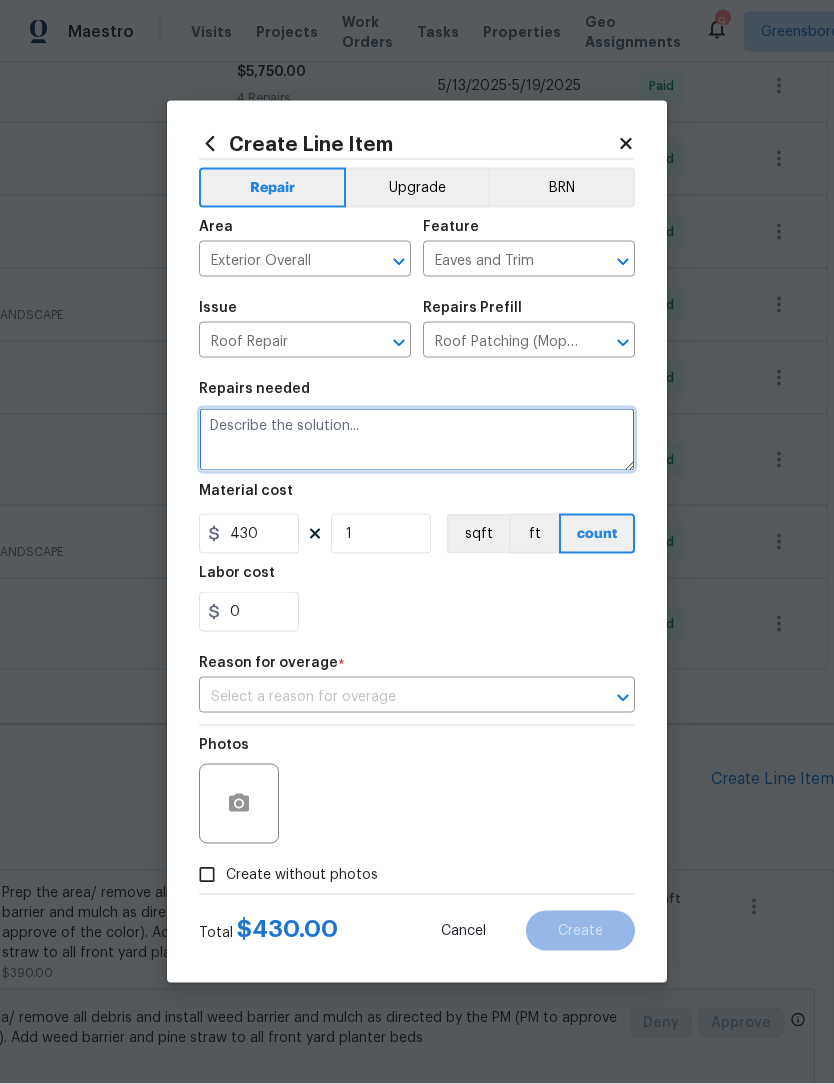 scroll, scrollTop: 0, scrollLeft: 0, axis: both 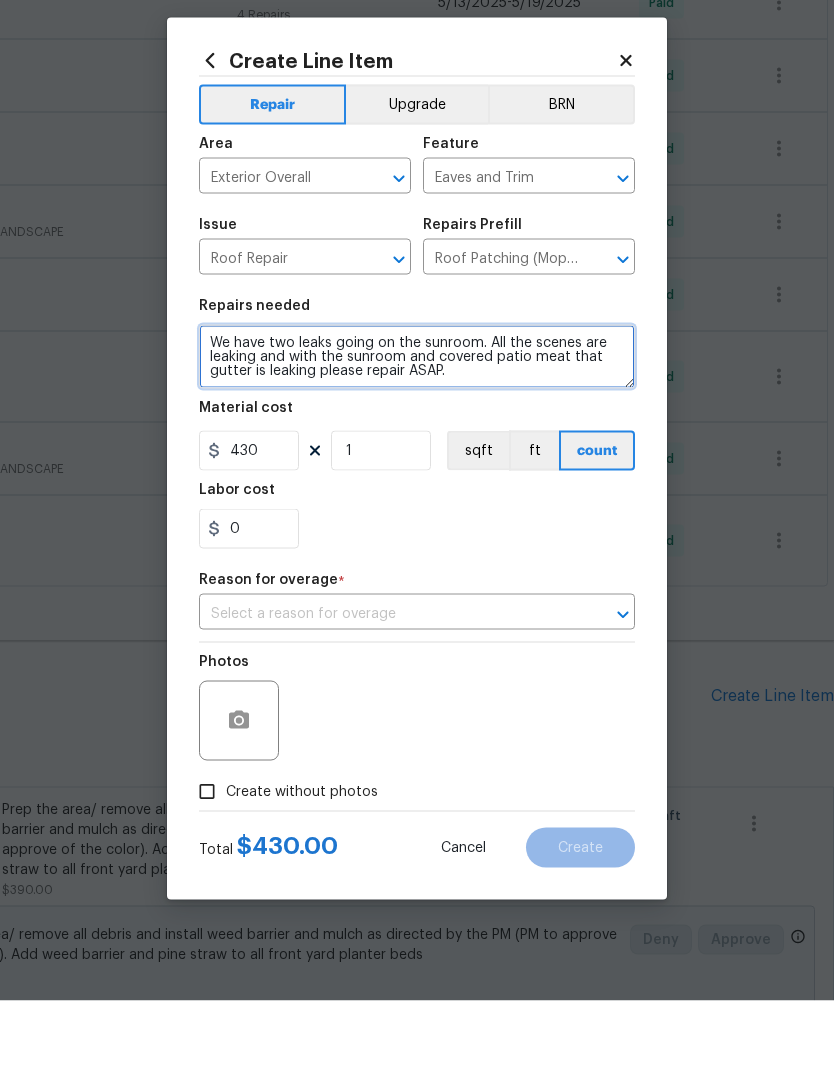 type on "We have two leaks going on the sunroom. All the scenes are leaking and with the sunroom and covered patio meat that gutter is leaking please repair ASAP." 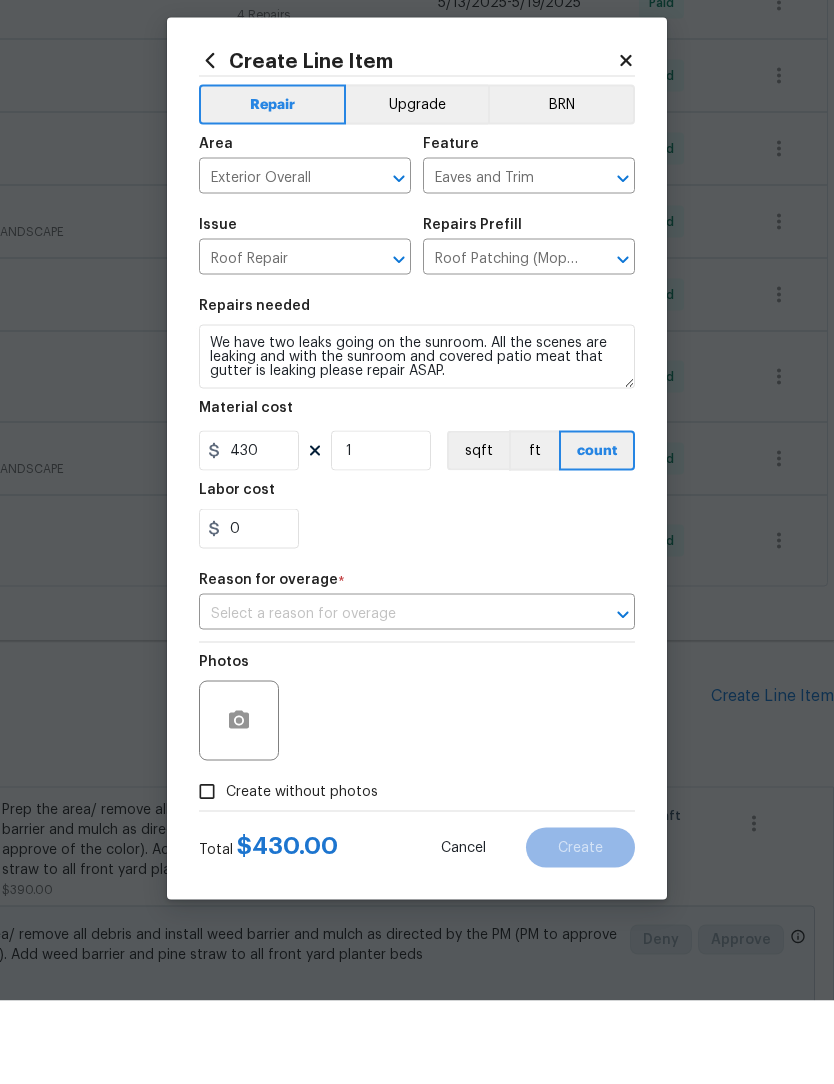 click at bounding box center (389, 697) 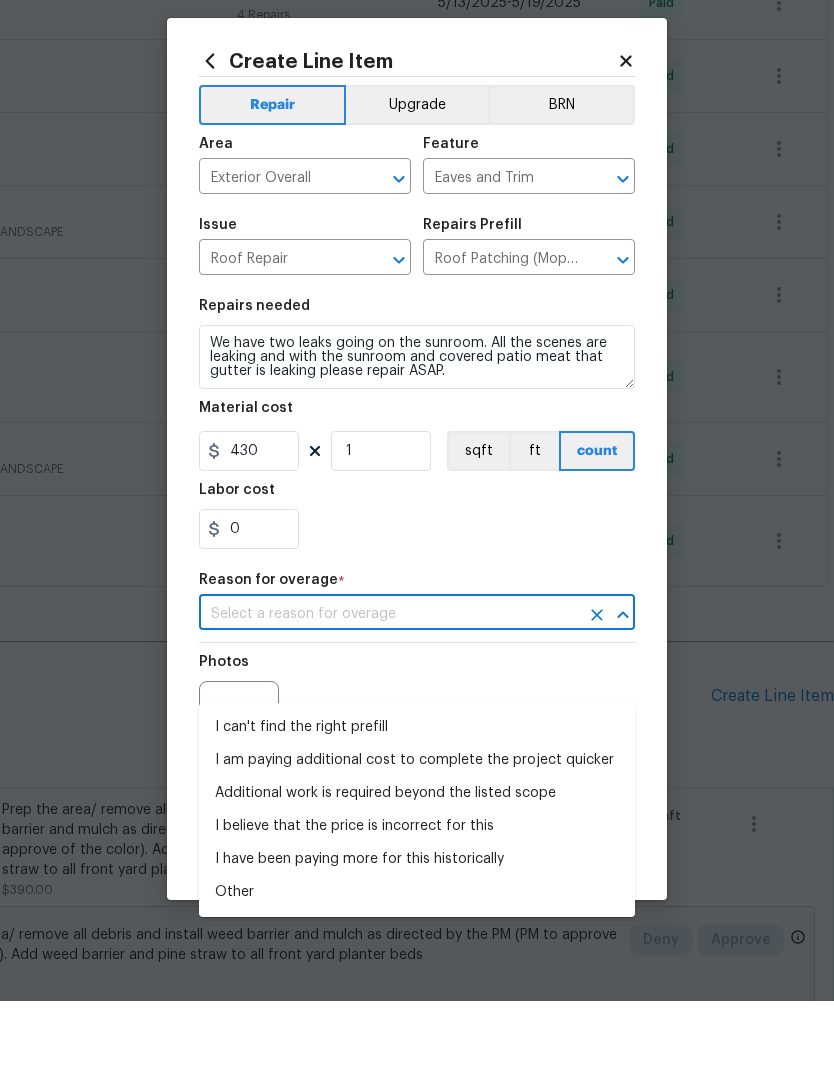 click on "Additional work is required beyond the listed scope" at bounding box center [417, 876] 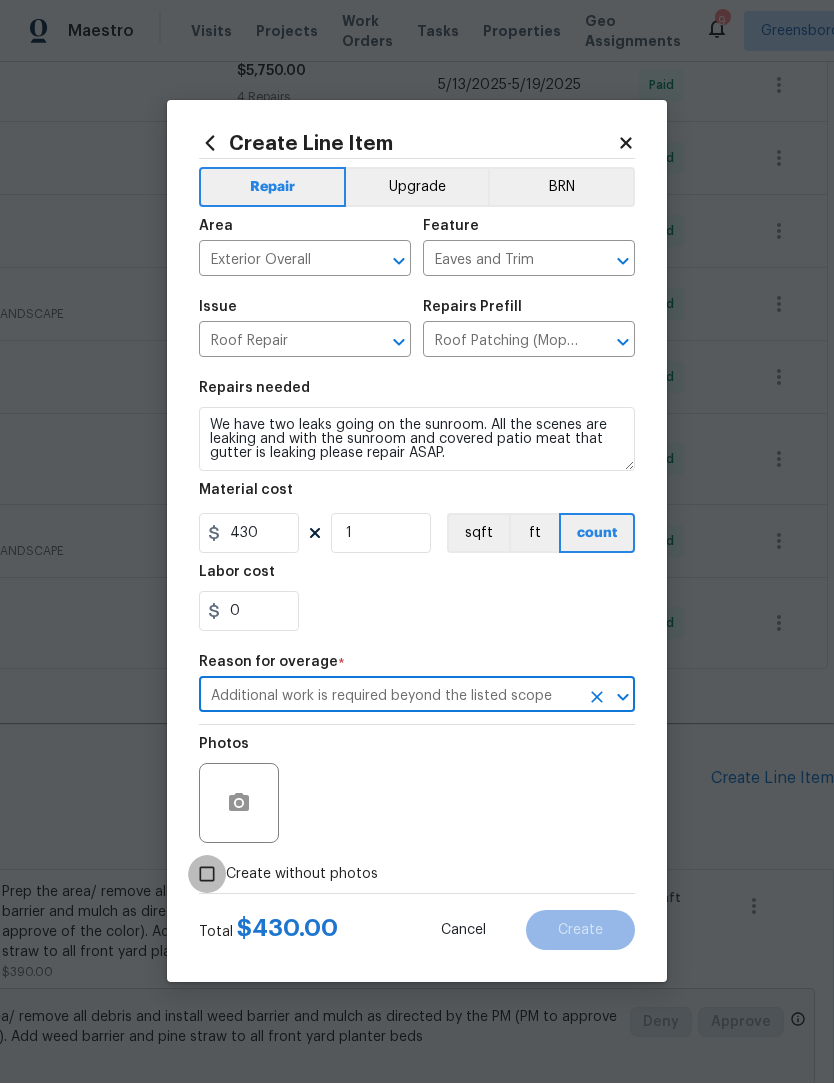 click on "Create without photos" at bounding box center [207, 875] 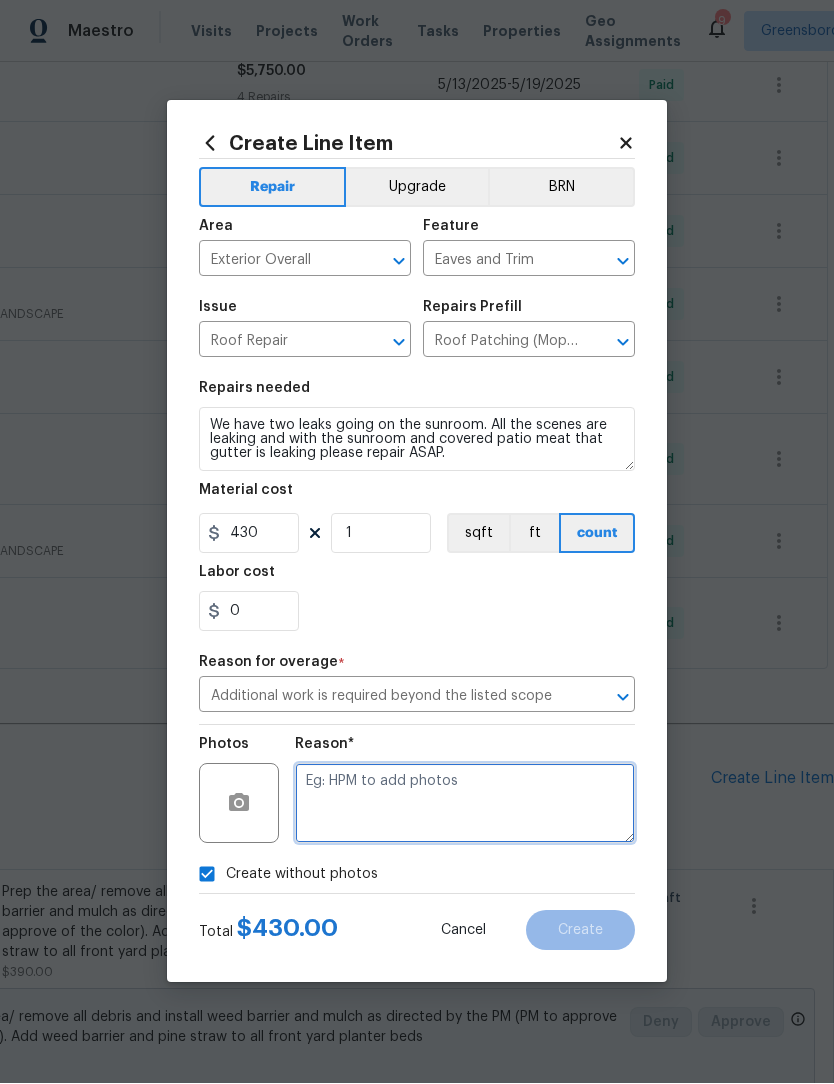 click at bounding box center [465, 804] 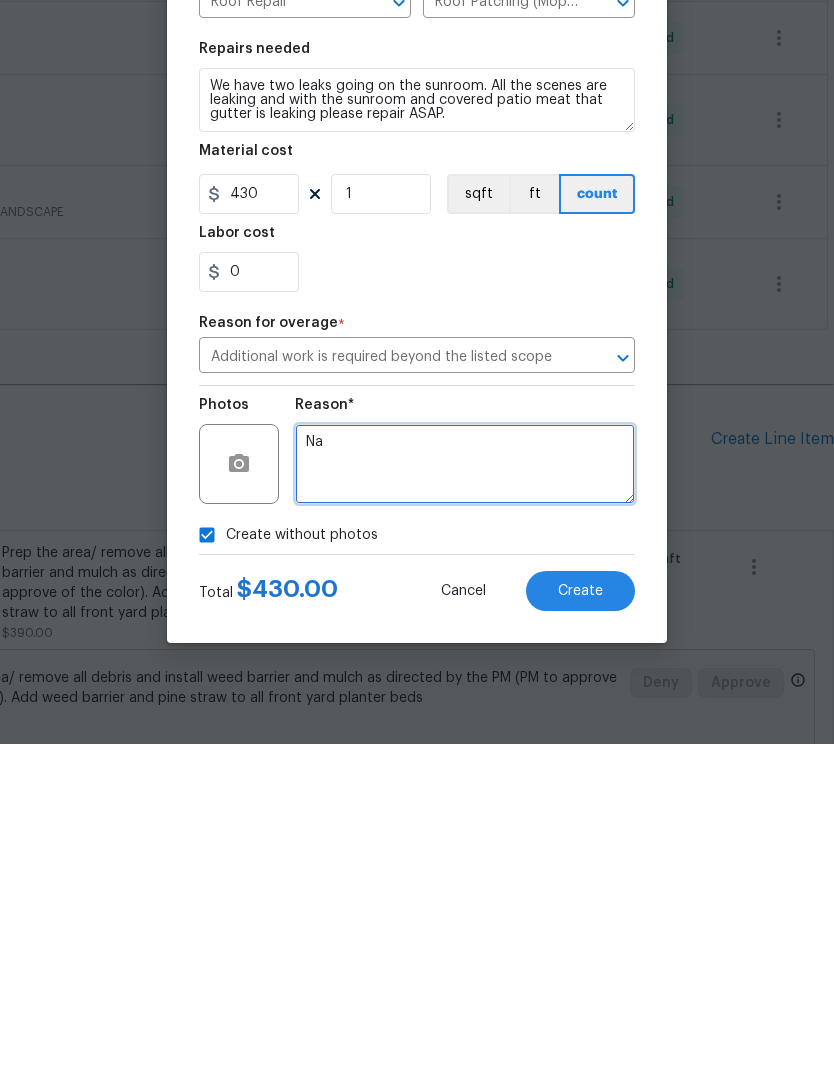 scroll, scrollTop: 66, scrollLeft: 0, axis: vertical 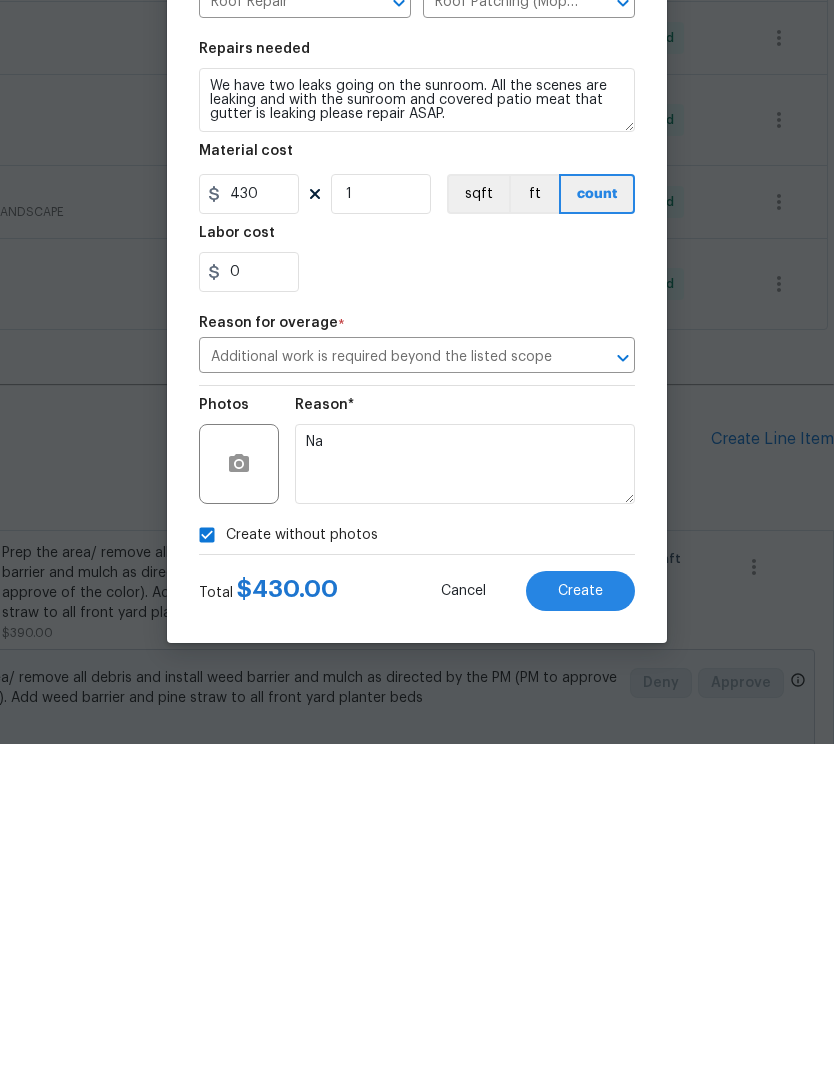 click on "Create" at bounding box center (580, 931) 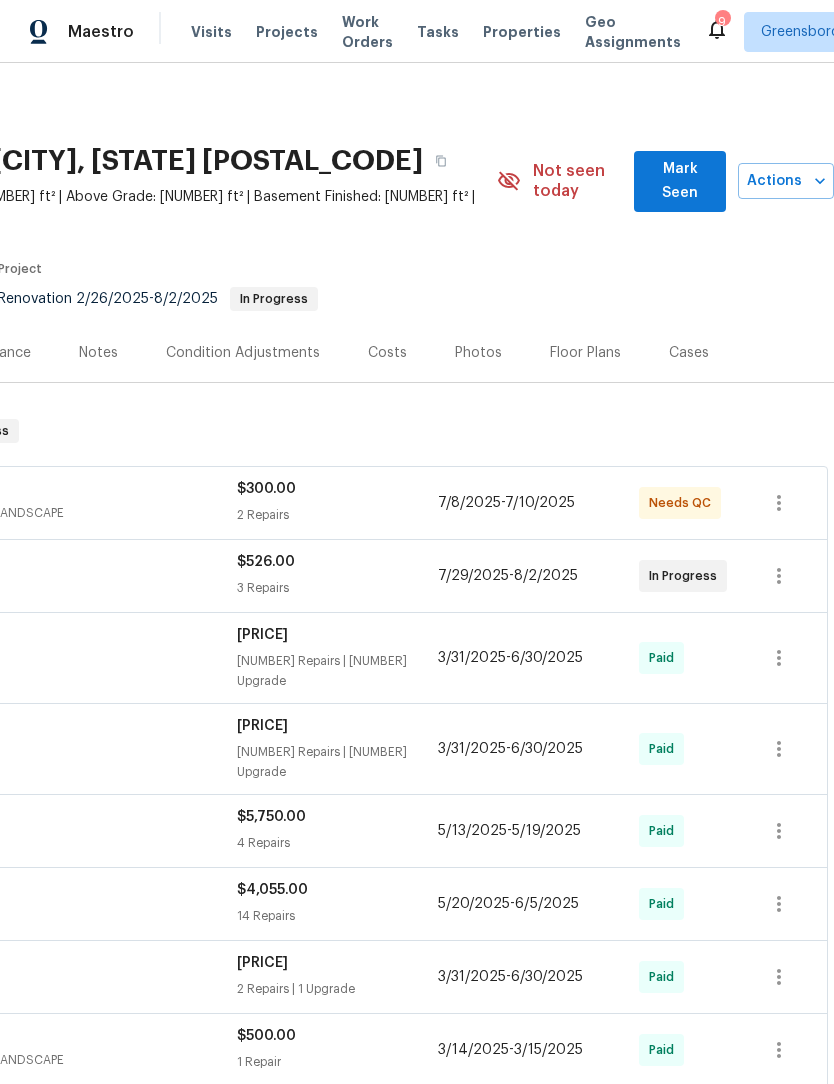 scroll, scrollTop: 0, scrollLeft: 296, axis: horizontal 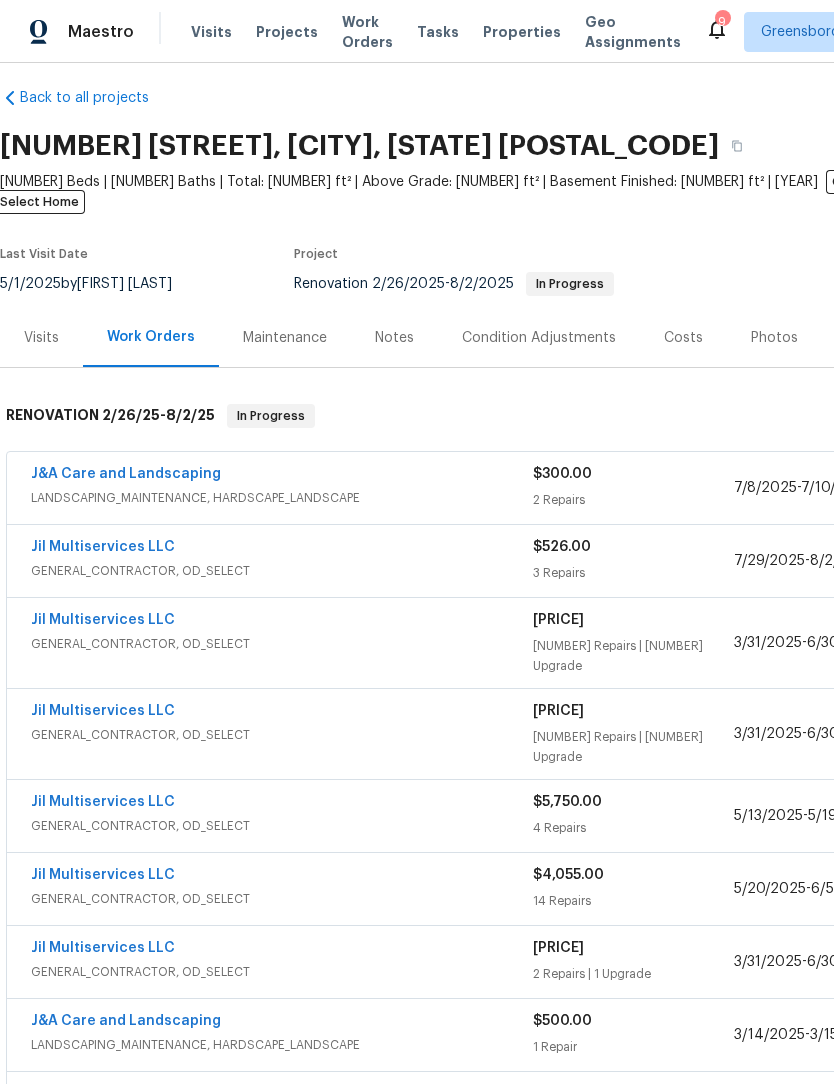click on "J&A Care and Landscaping" at bounding box center [126, 474] 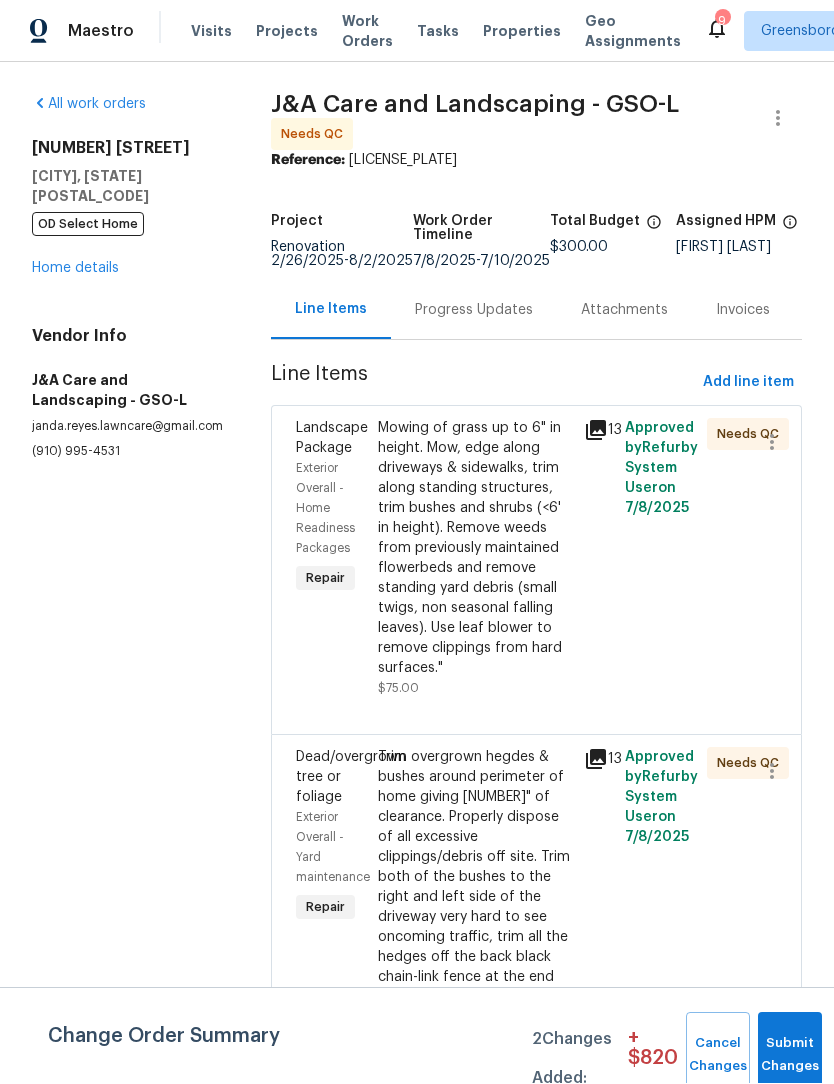 scroll, scrollTop: 1, scrollLeft: 0, axis: vertical 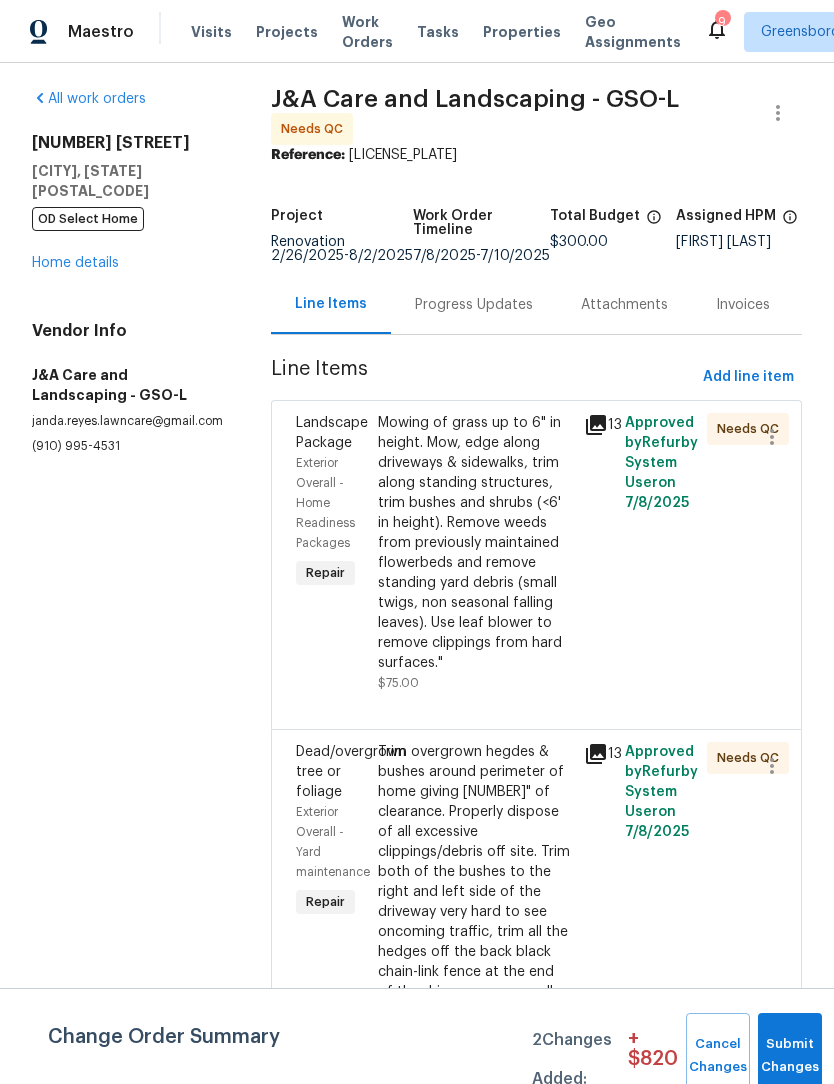 click on "All work orders 4436 Lochurst Dr Pfafftown, NC 27040 OD Select Home Home details Vendor Info J&A Care and Landscaping - GSO-L janda.reyes.lawncare@gmail.com (910) 995-4531" at bounding box center [127, 272] 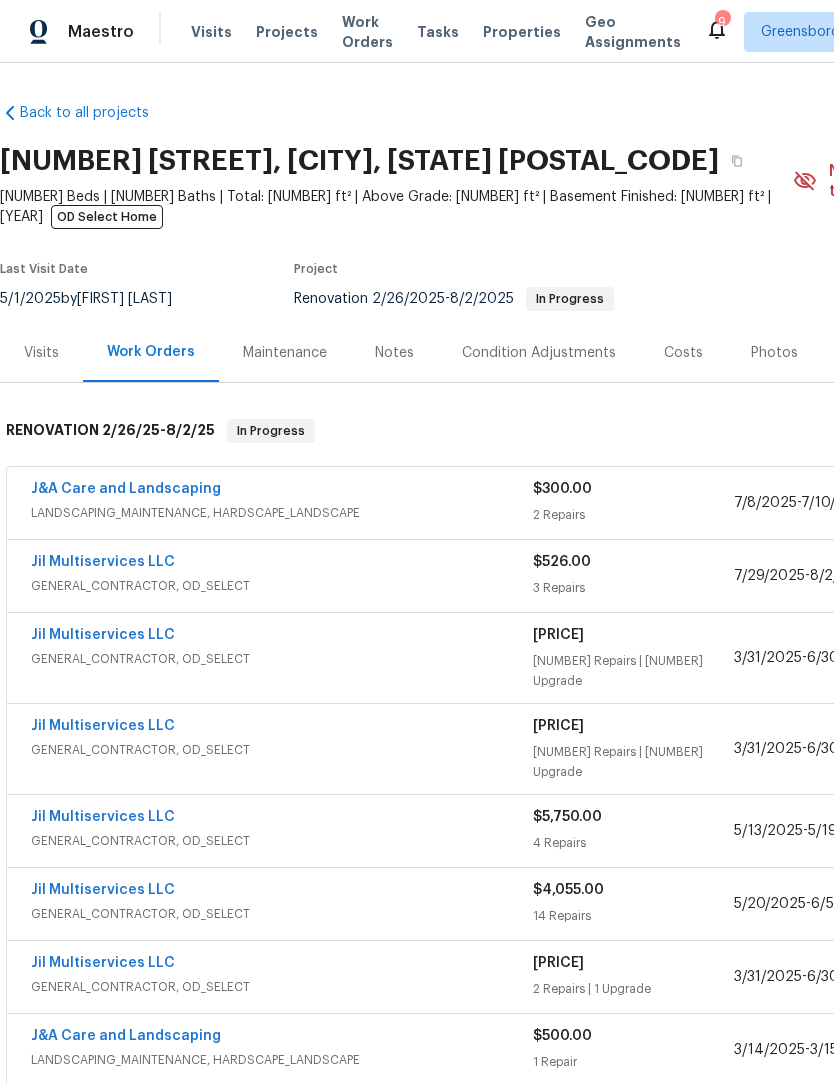 click on "Jil Multiservices LLC" at bounding box center [103, 562] 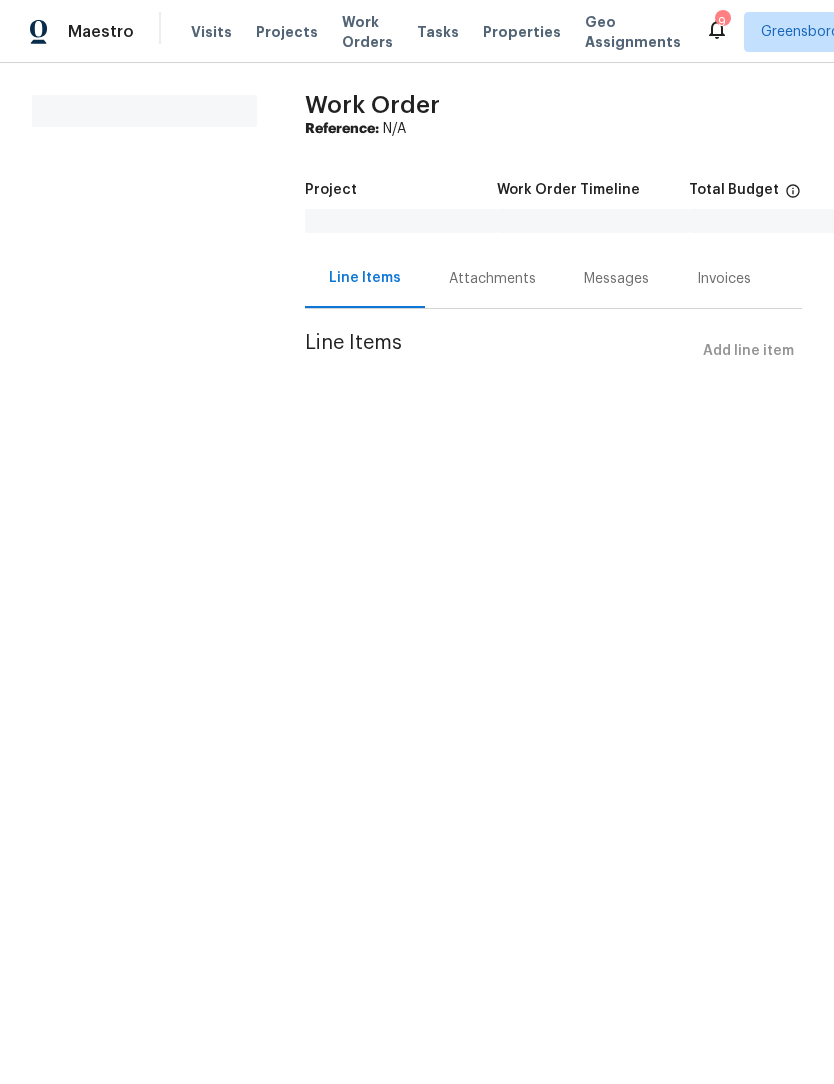 scroll, scrollTop: 0, scrollLeft: 0, axis: both 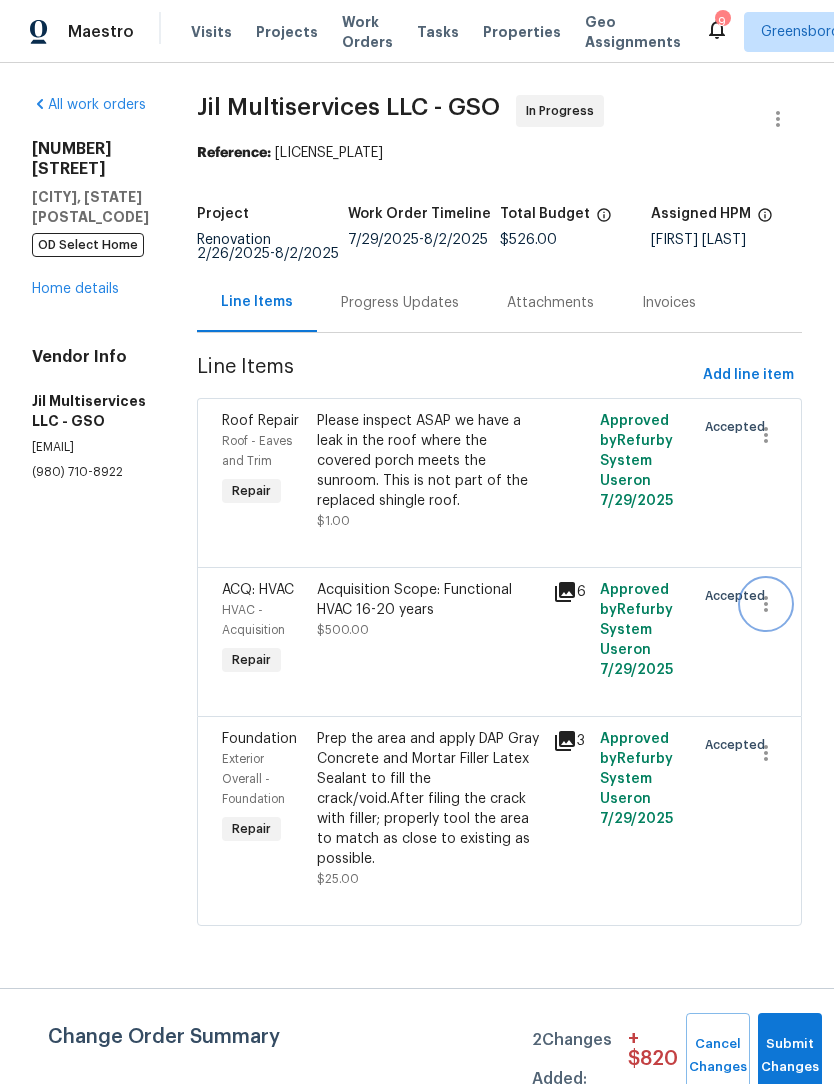 click at bounding box center [766, 604] 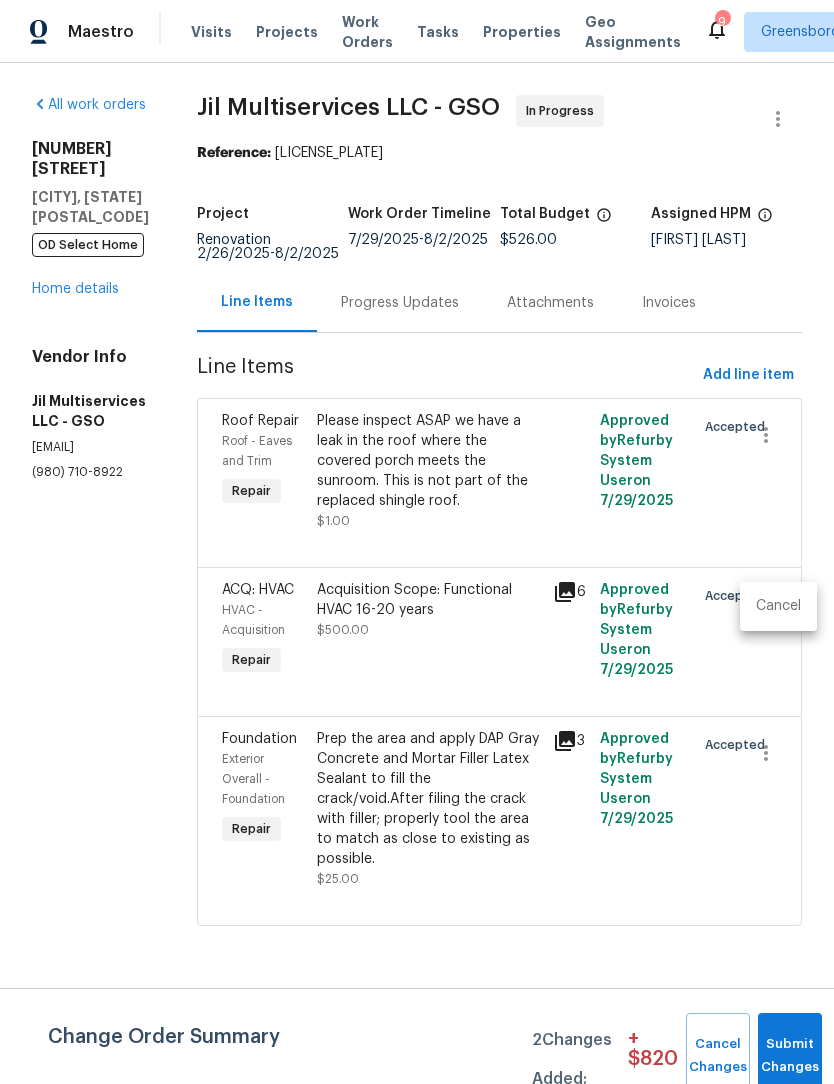 click at bounding box center (417, 542) 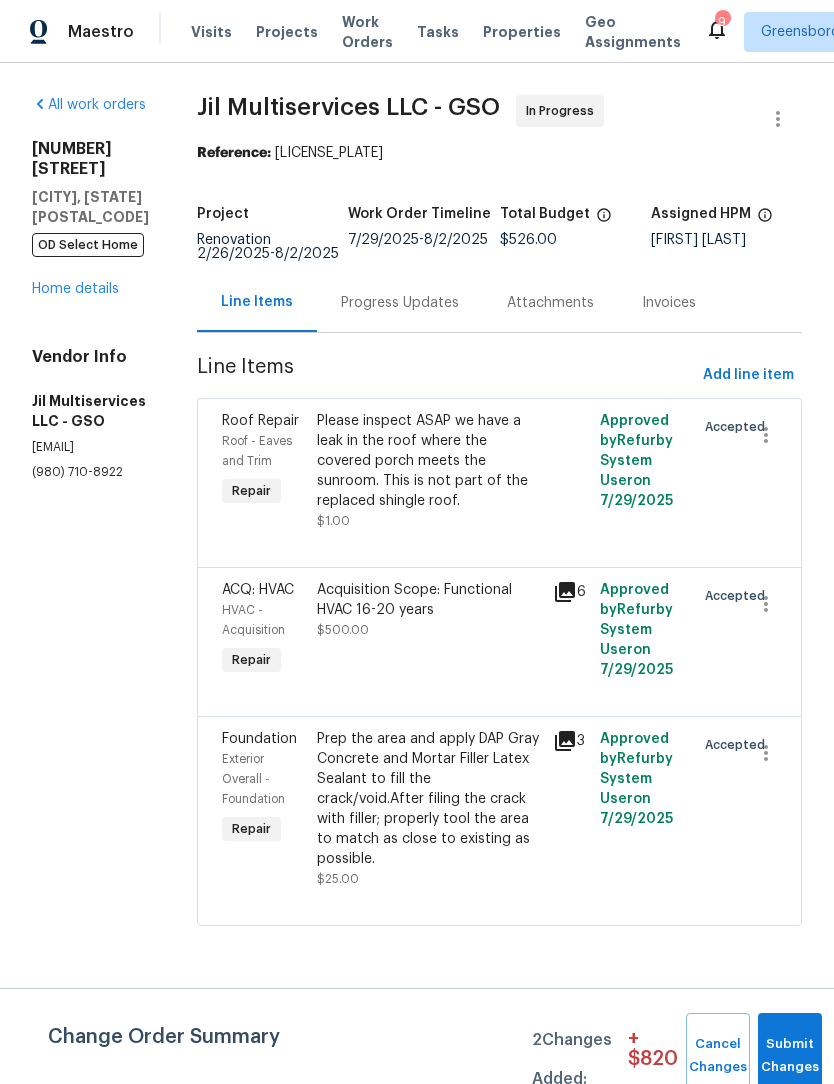 click on "Acquisition Scope: Functional HVAC 16-20 years" at bounding box center (429, 600) 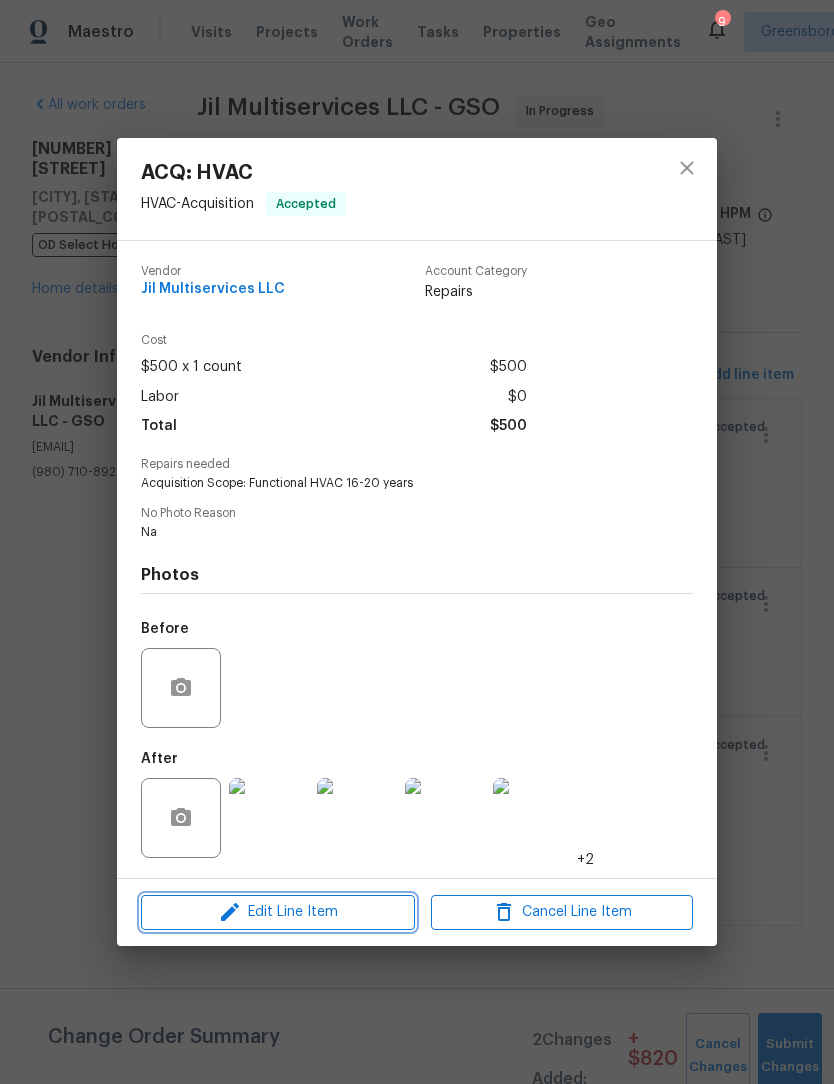 click on "Edit Line Item" at bounding box center (278, 912) 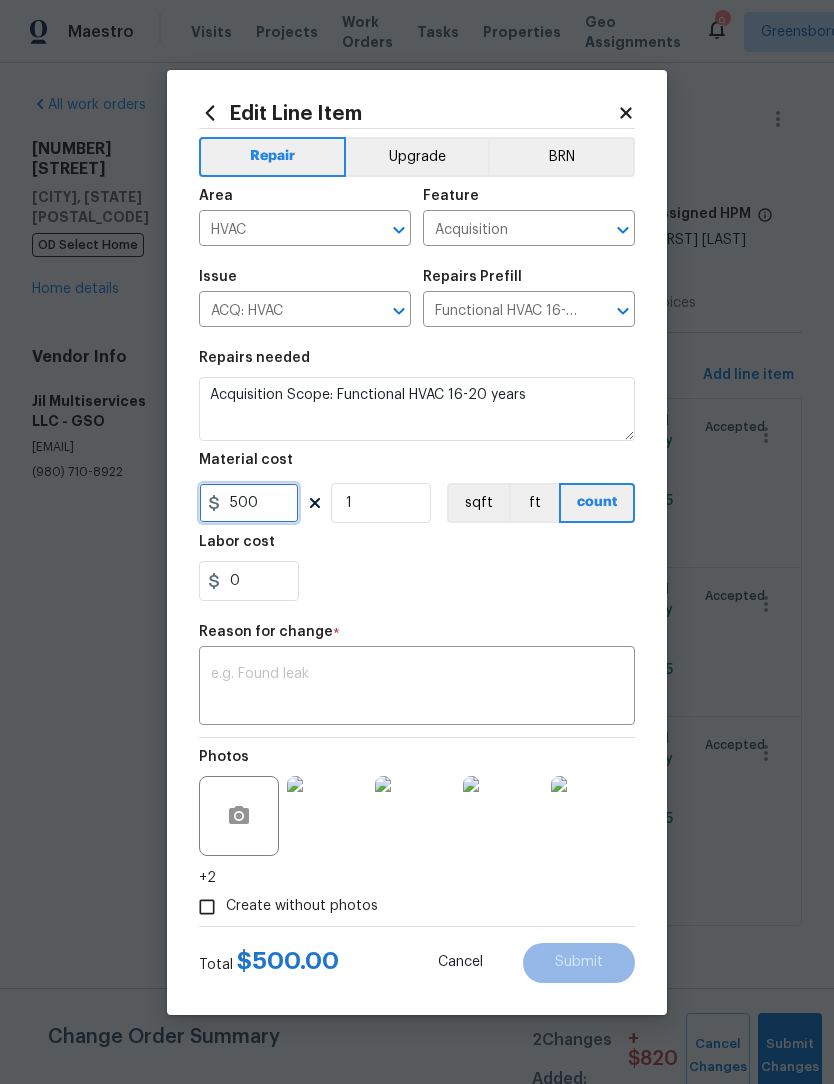 click on "500" at bounding box center [249, 503] 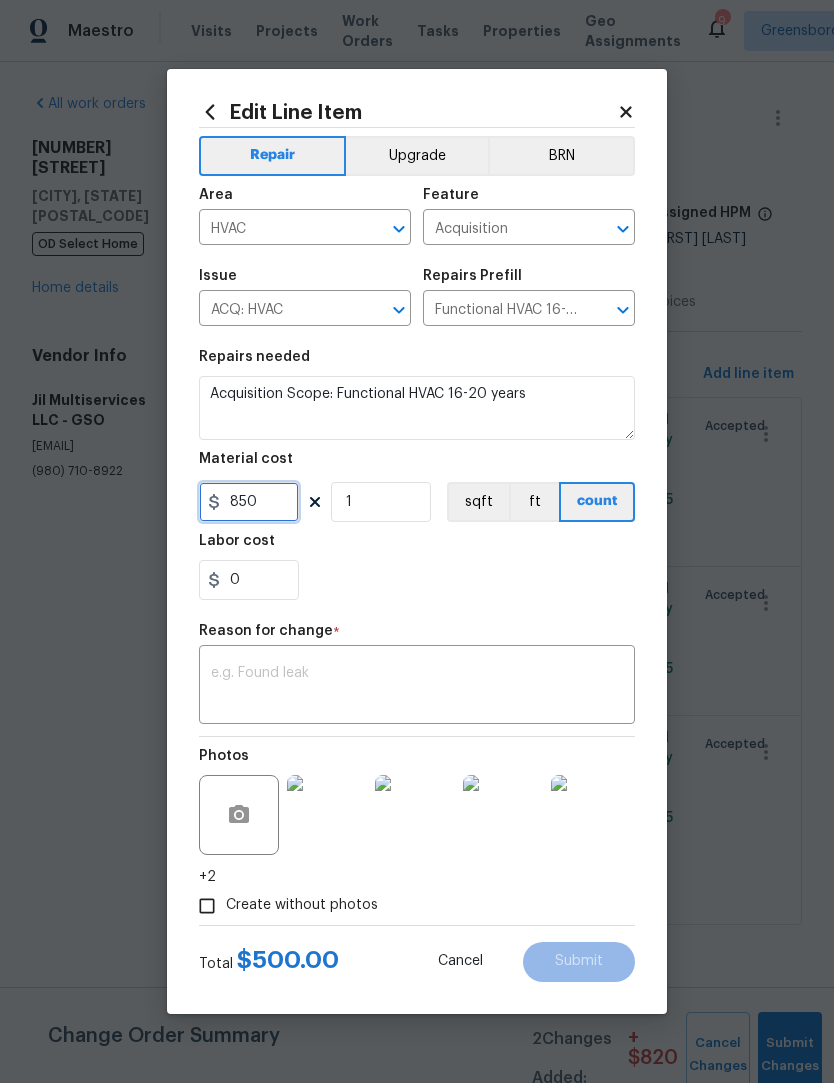 type on "850" 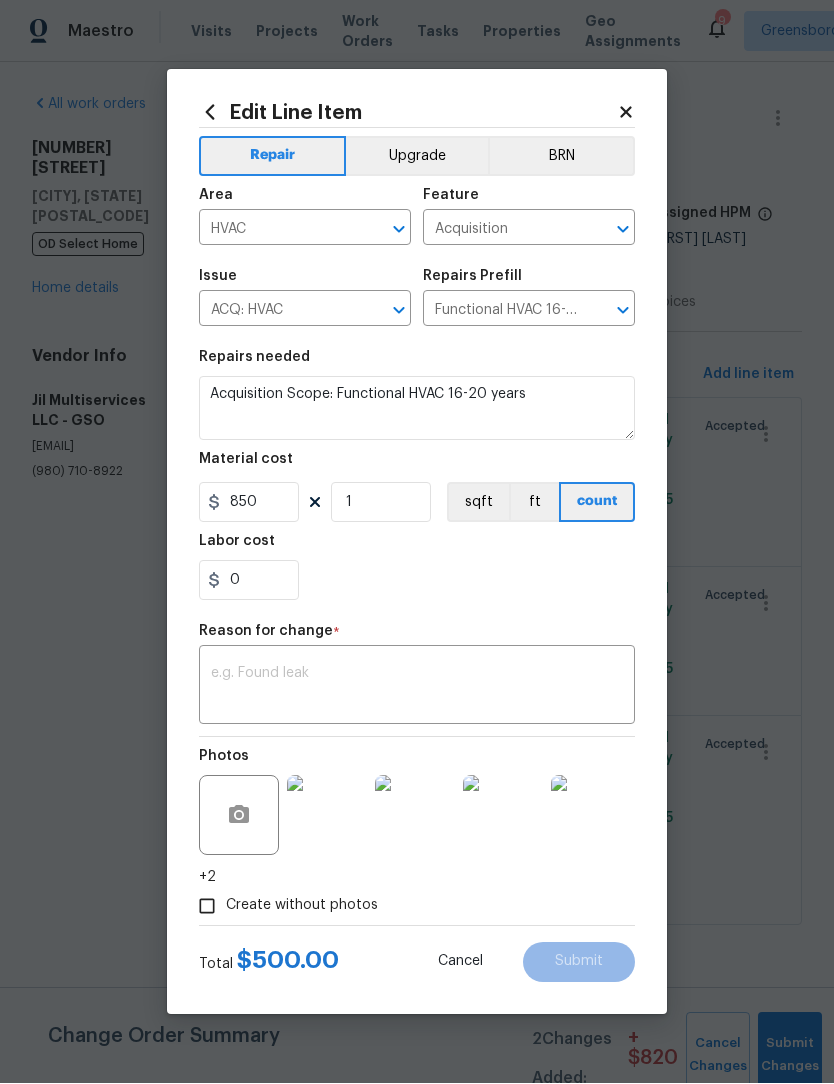 click at bounding box center (417, 688) 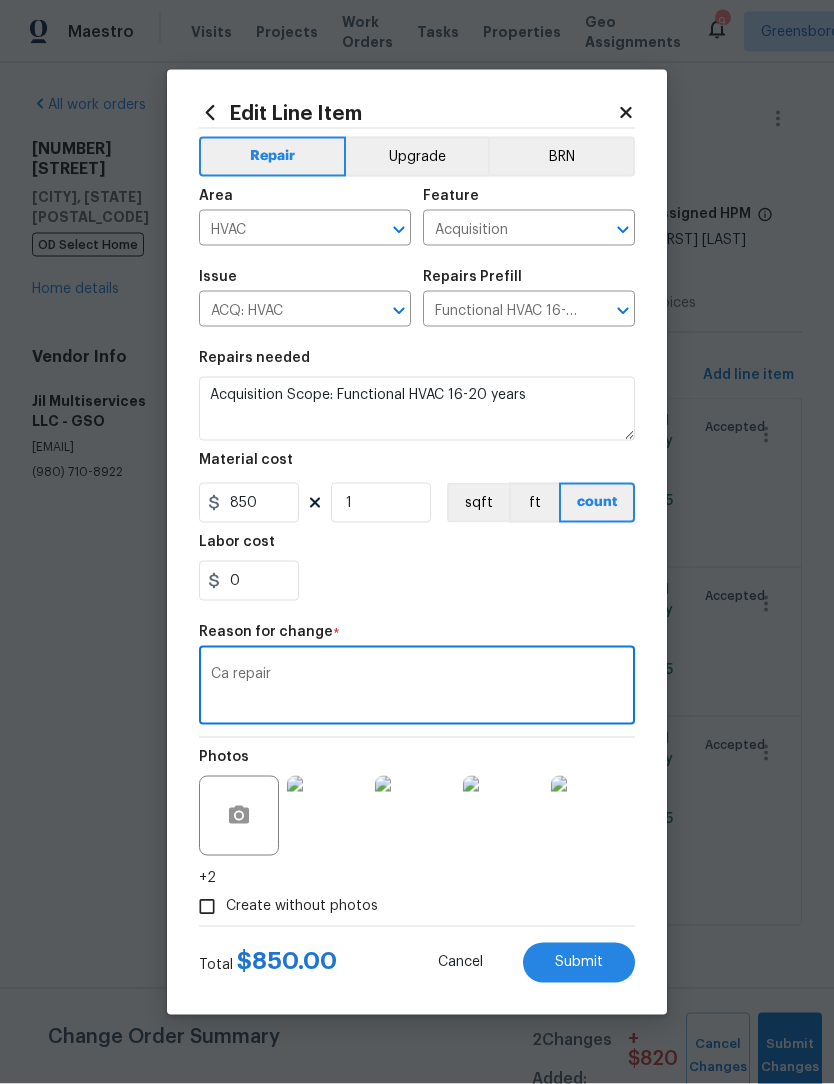 click on "Ca repair" at bounding box center (417, 688) 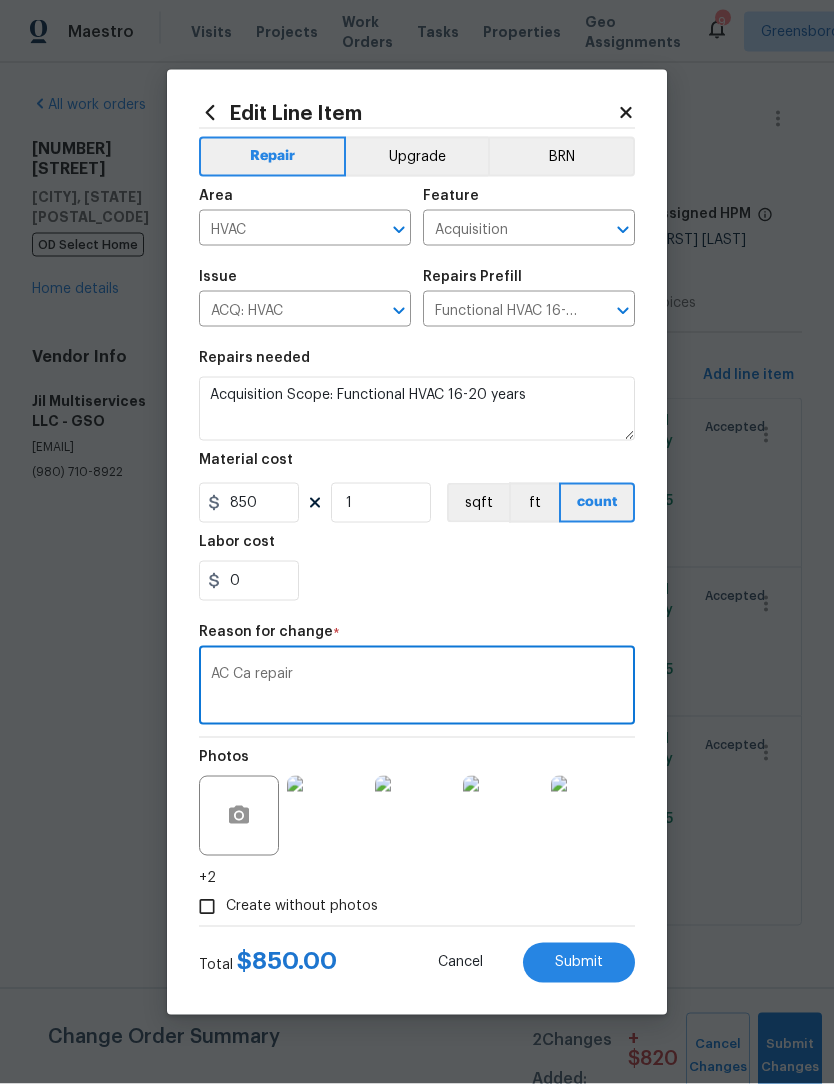 click on "AC Ca repair" at bounding box center (417, 688) 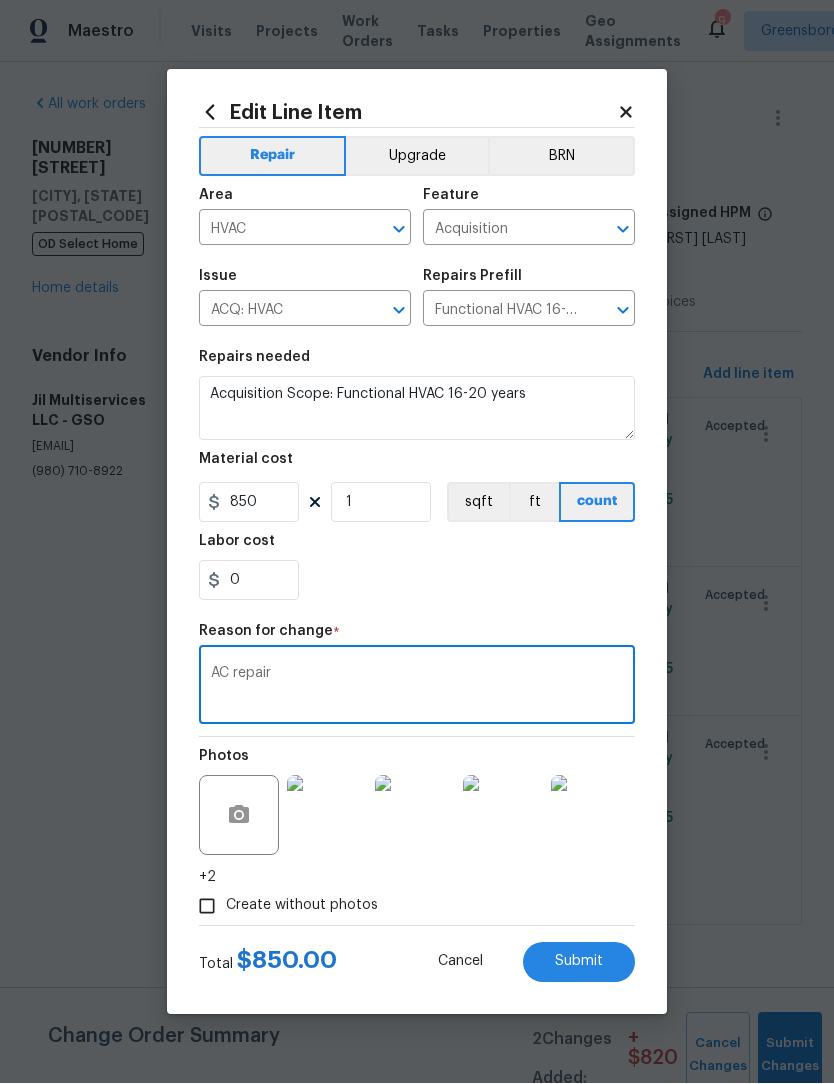 type on "AC repair" 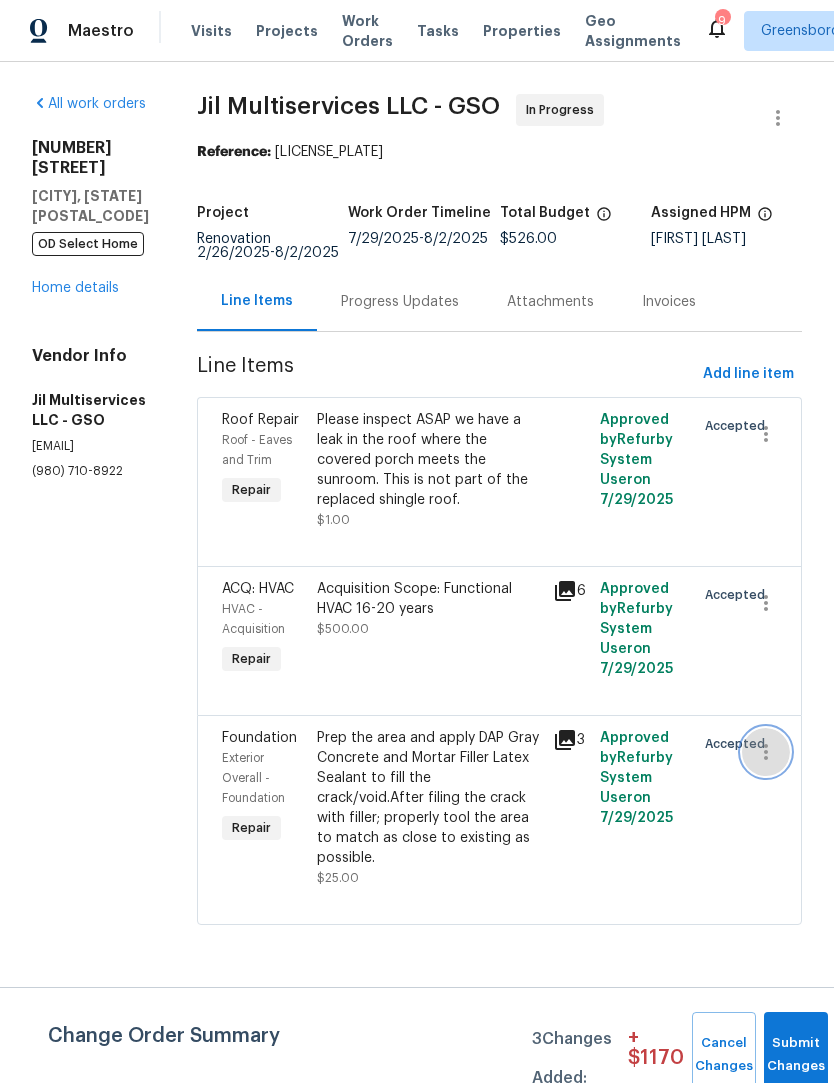 click 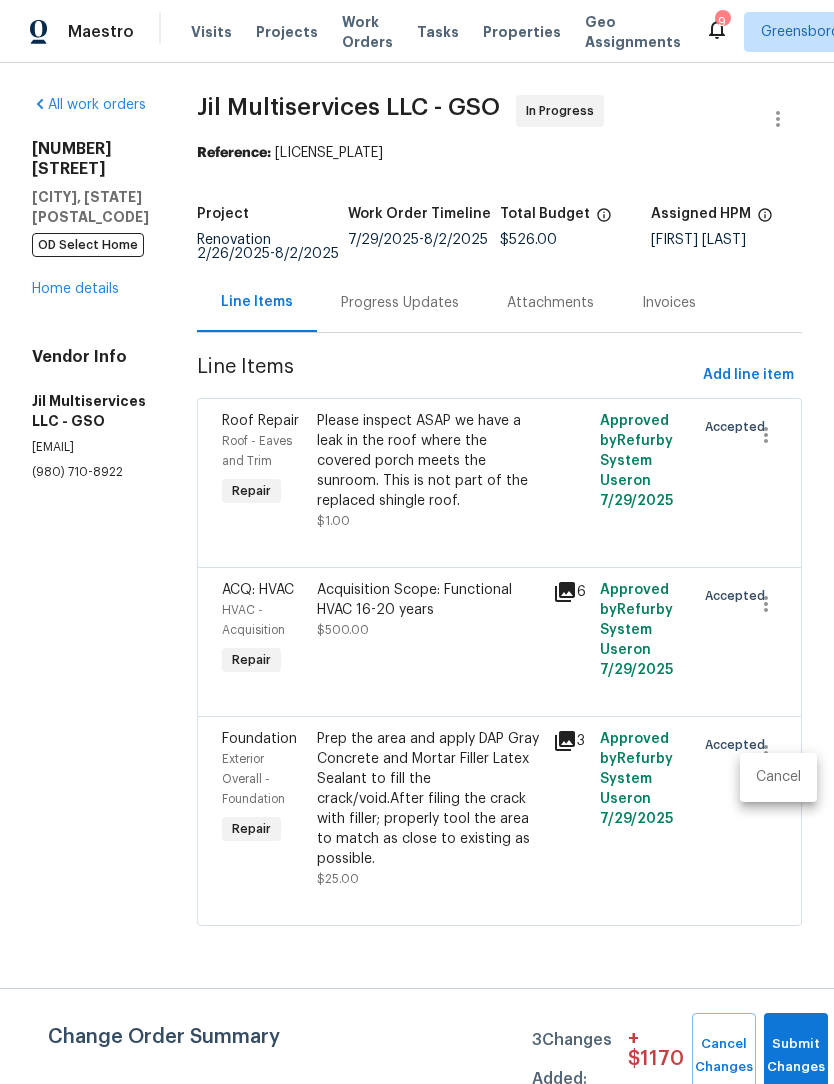 click at bounding box center (417, 542) 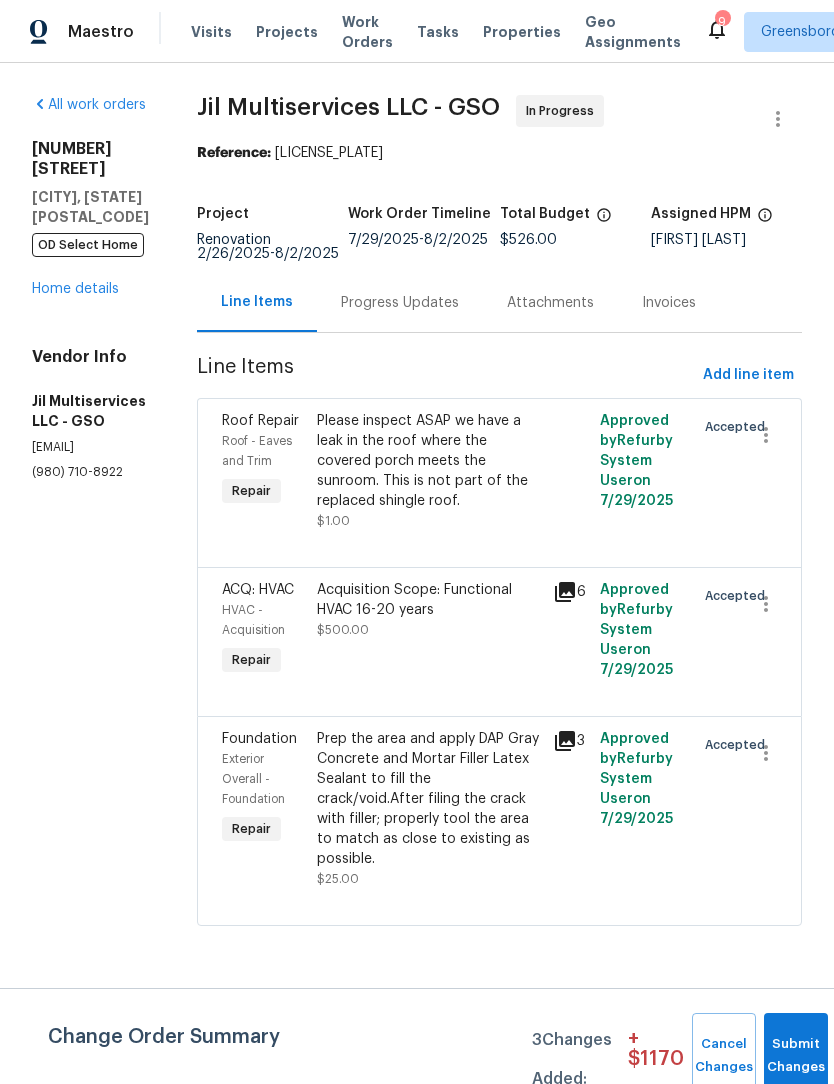 click on "Progress Updates" at bounding box center [400, 303] 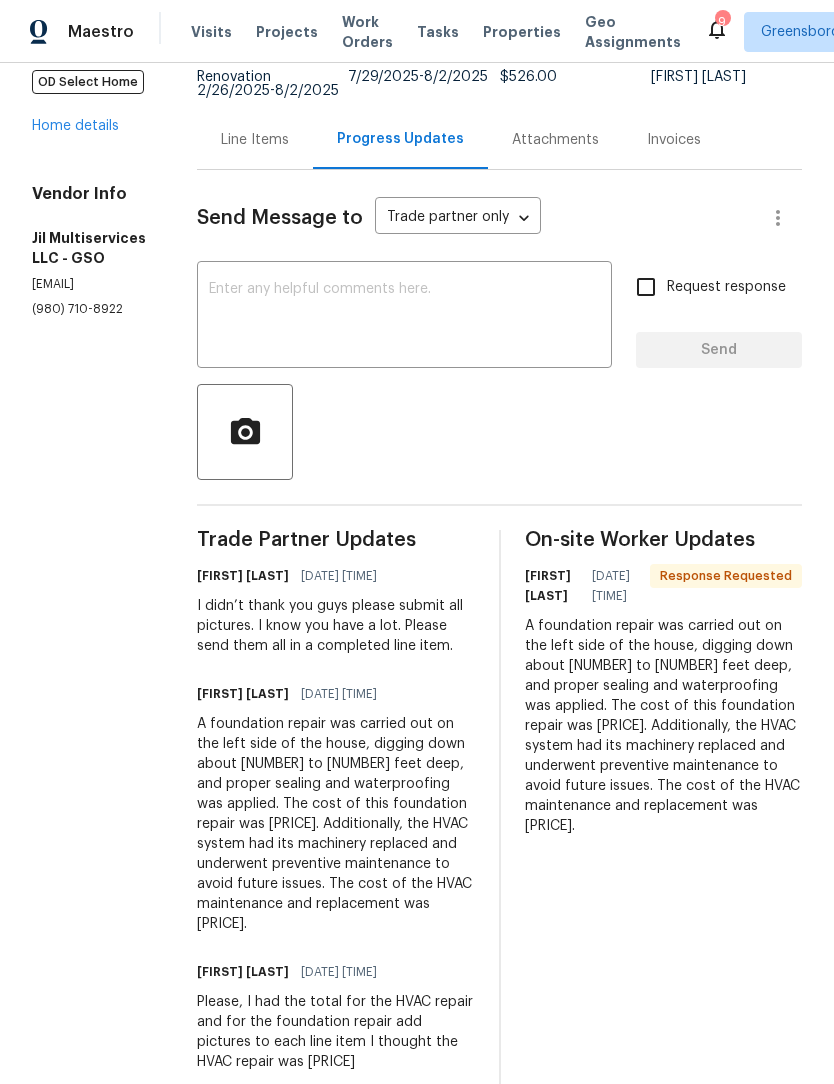 scroll, scrollTop: 162, scrollLeft: 0, axis: vertical 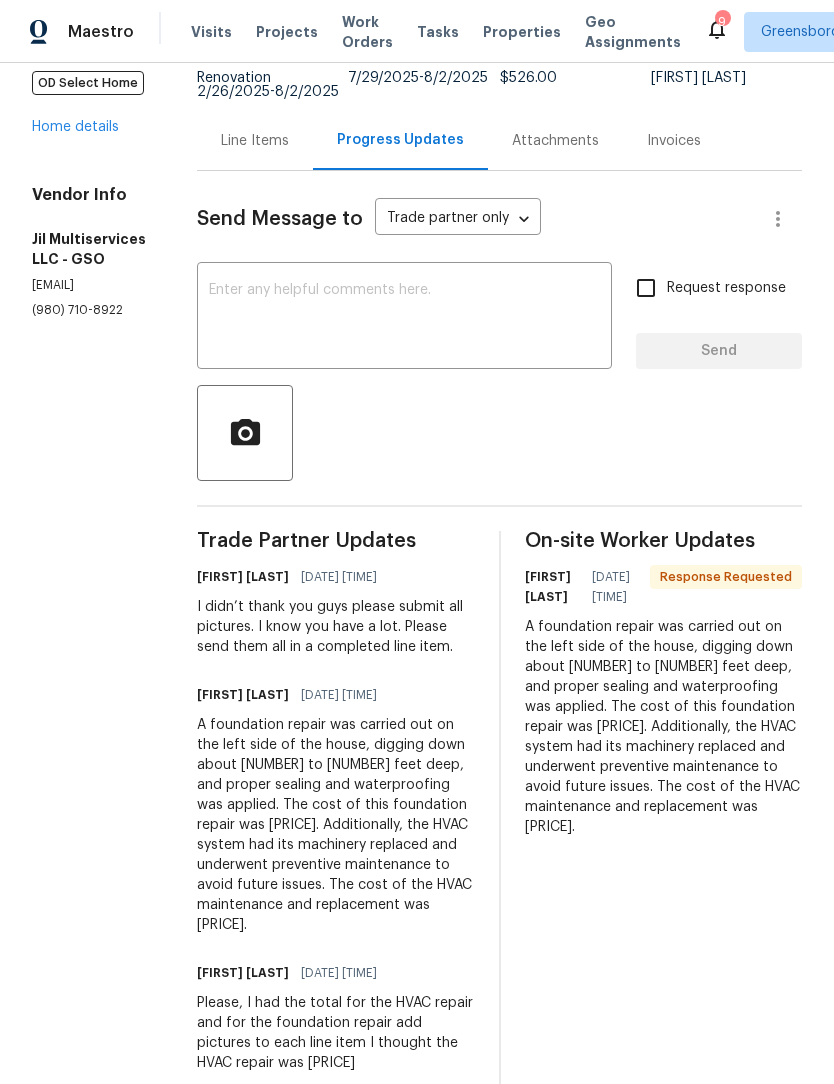 click on "Line Items" at bounding box center [255, 141] 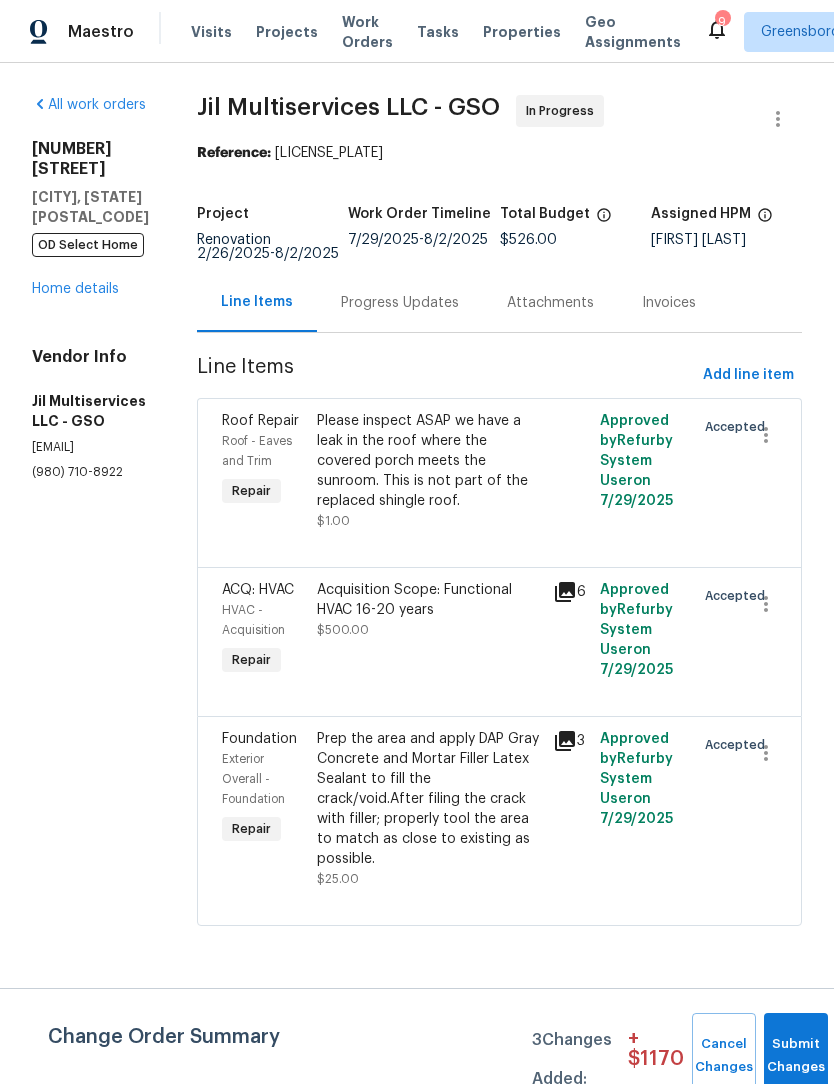 click 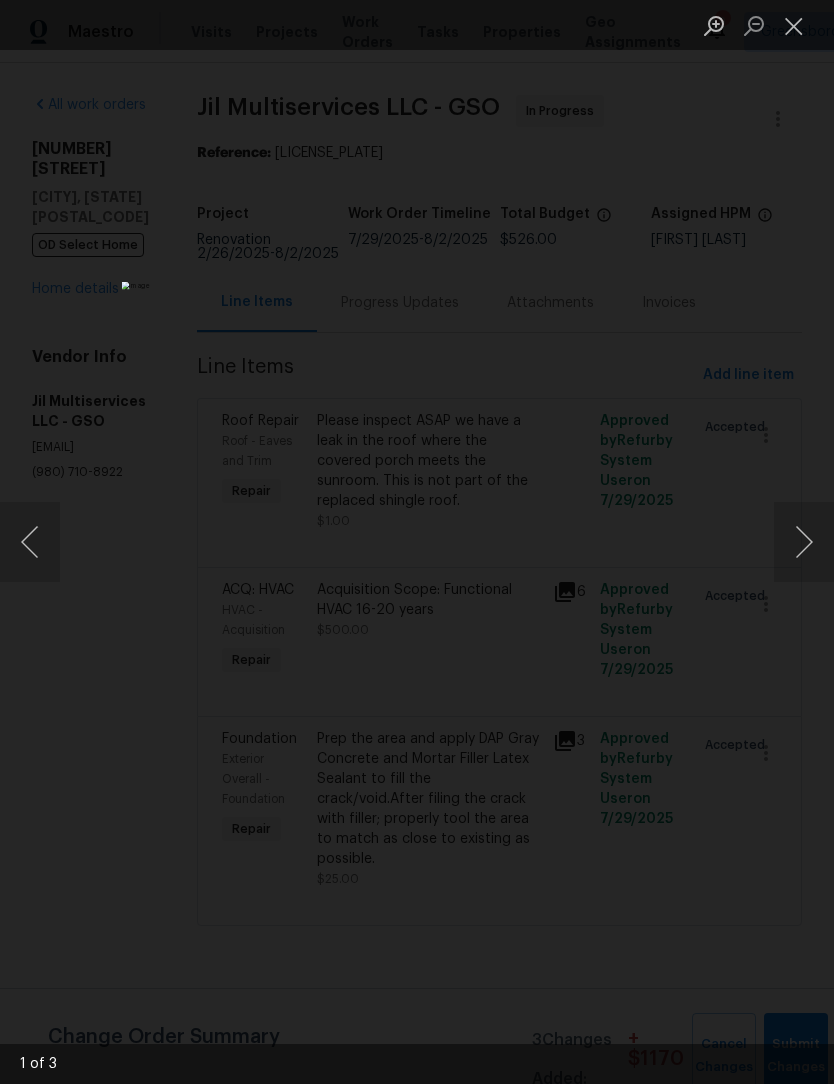 click at bounding box center (804, 542) 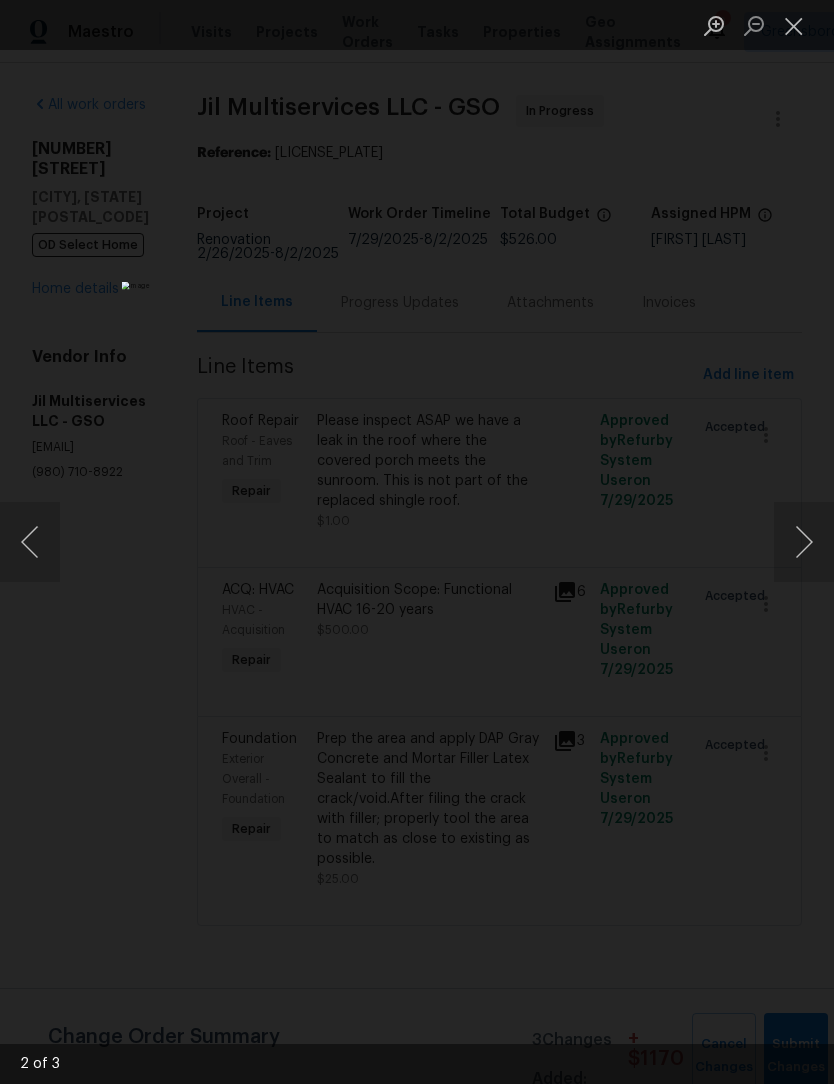 click at bounding box center (804, 542) 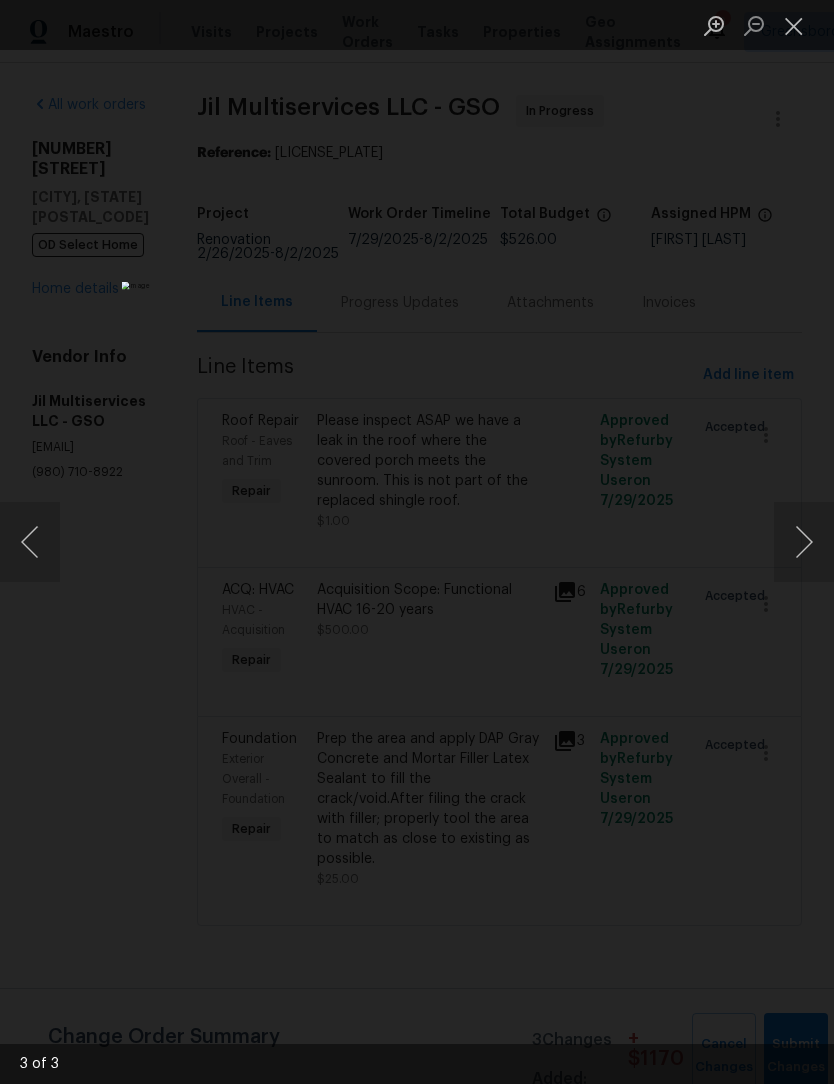 click at bounding box center [804, 542] 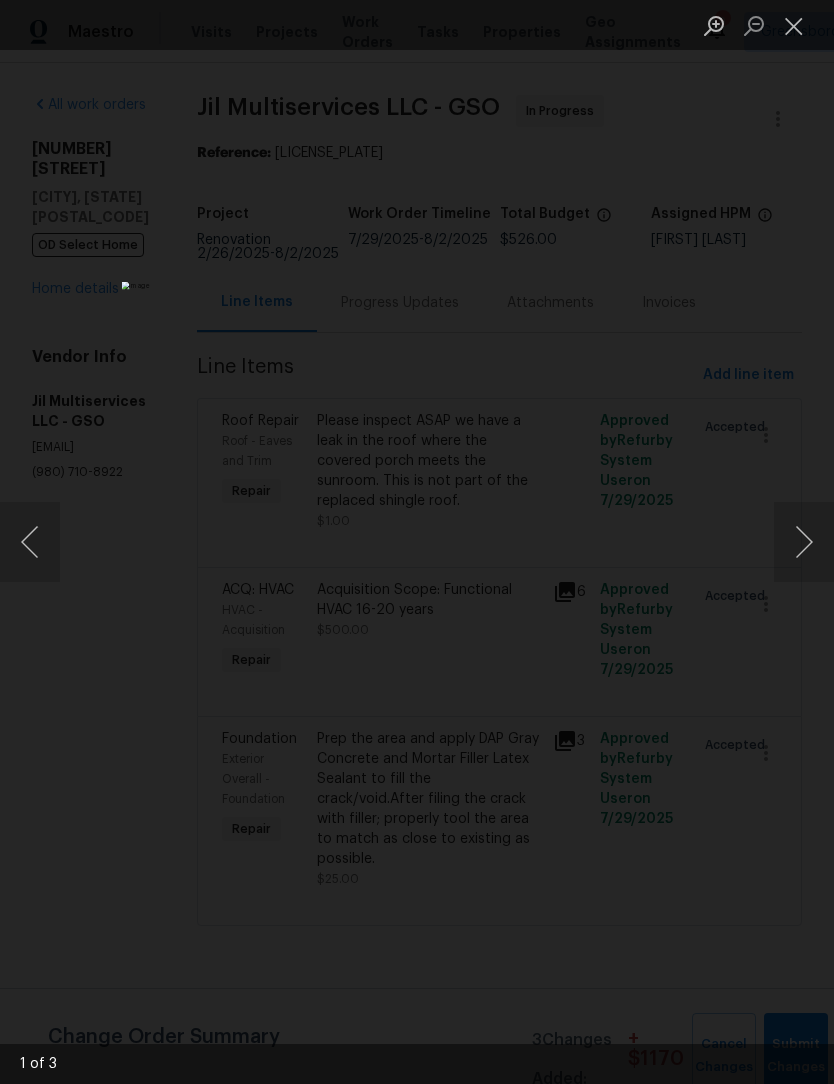 click at bounding box center (30, 542) 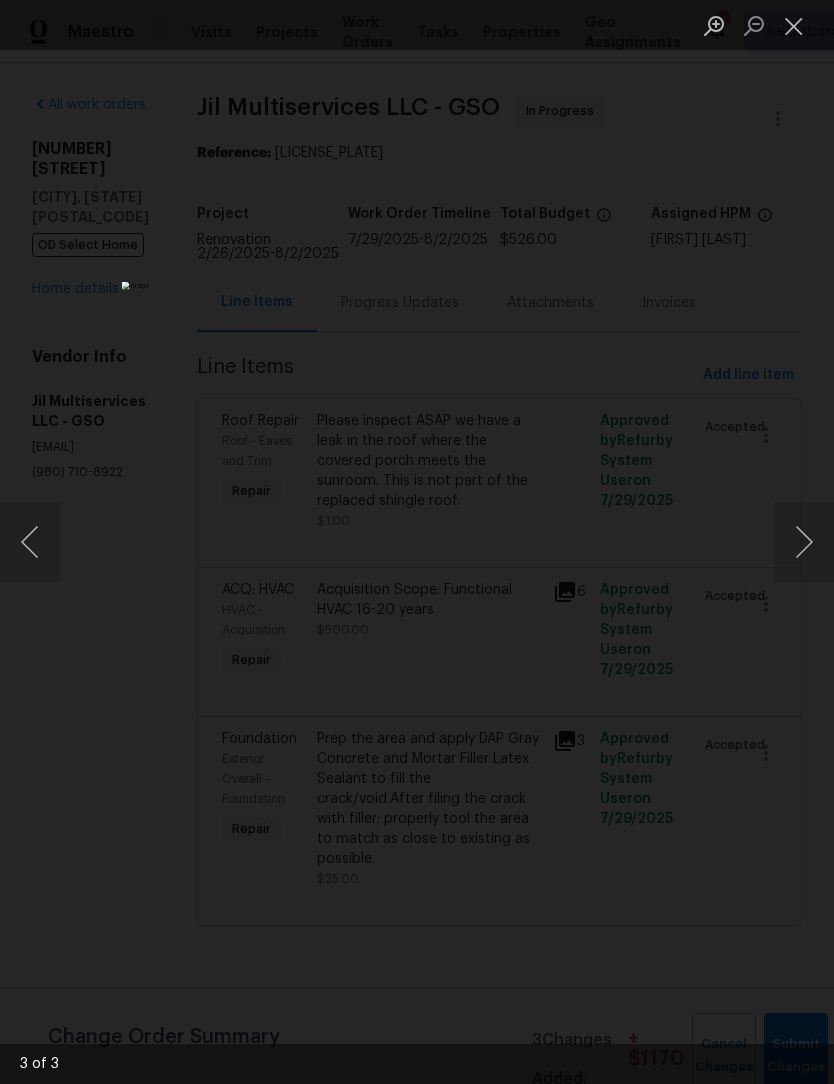 click at bounding box center (804, 542) 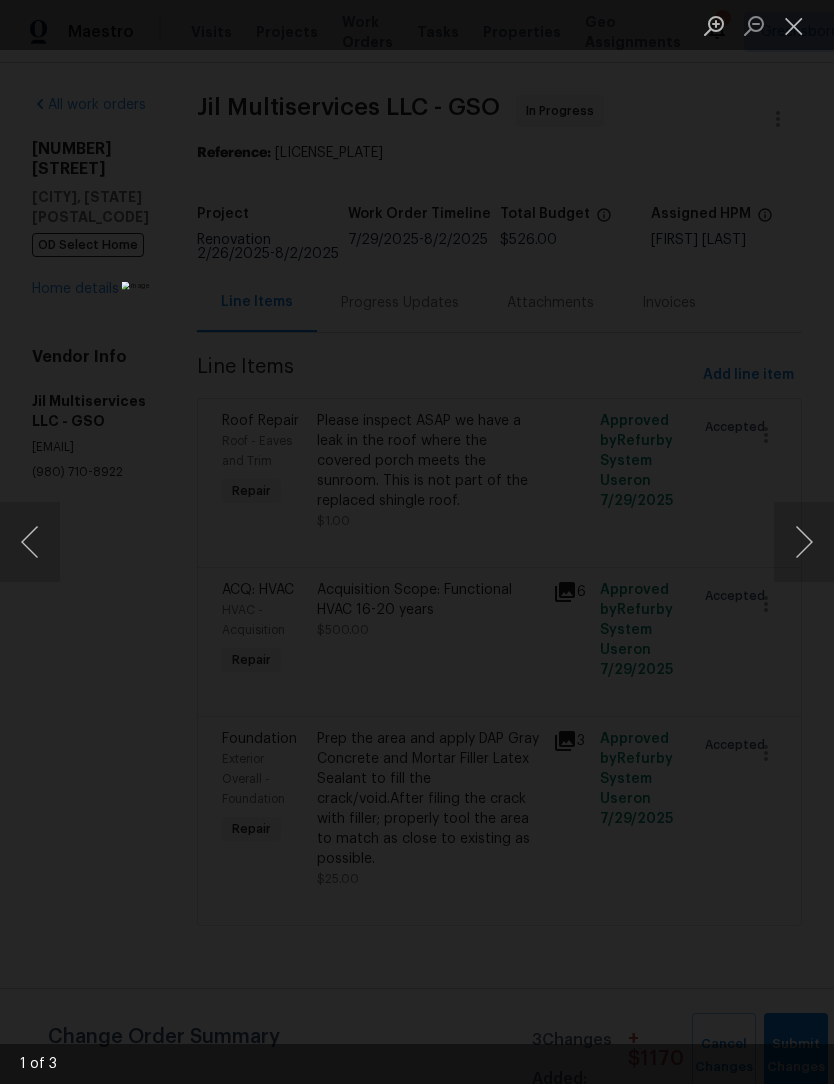 click at bounding box center (794, 25) 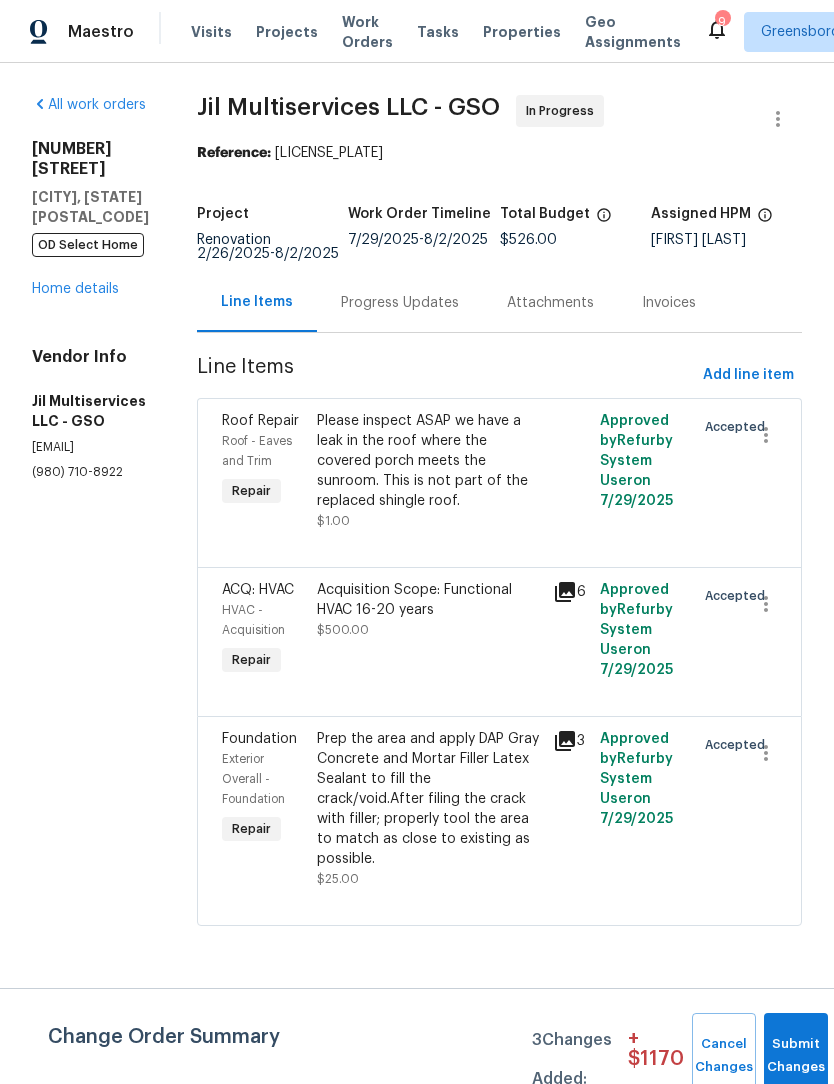 click on "Acquisition Scope: Functional HVAC 16-20 years" at bounding box center [429, 600] 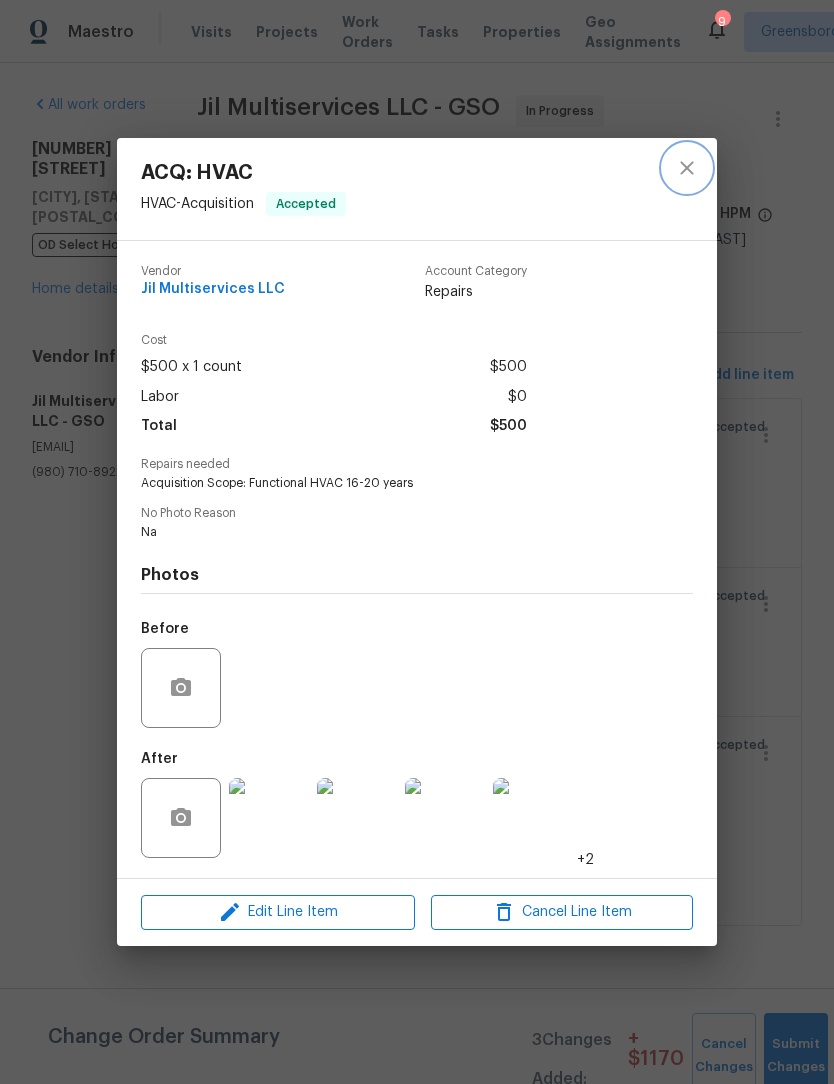 click at bounding box center (687, 168) 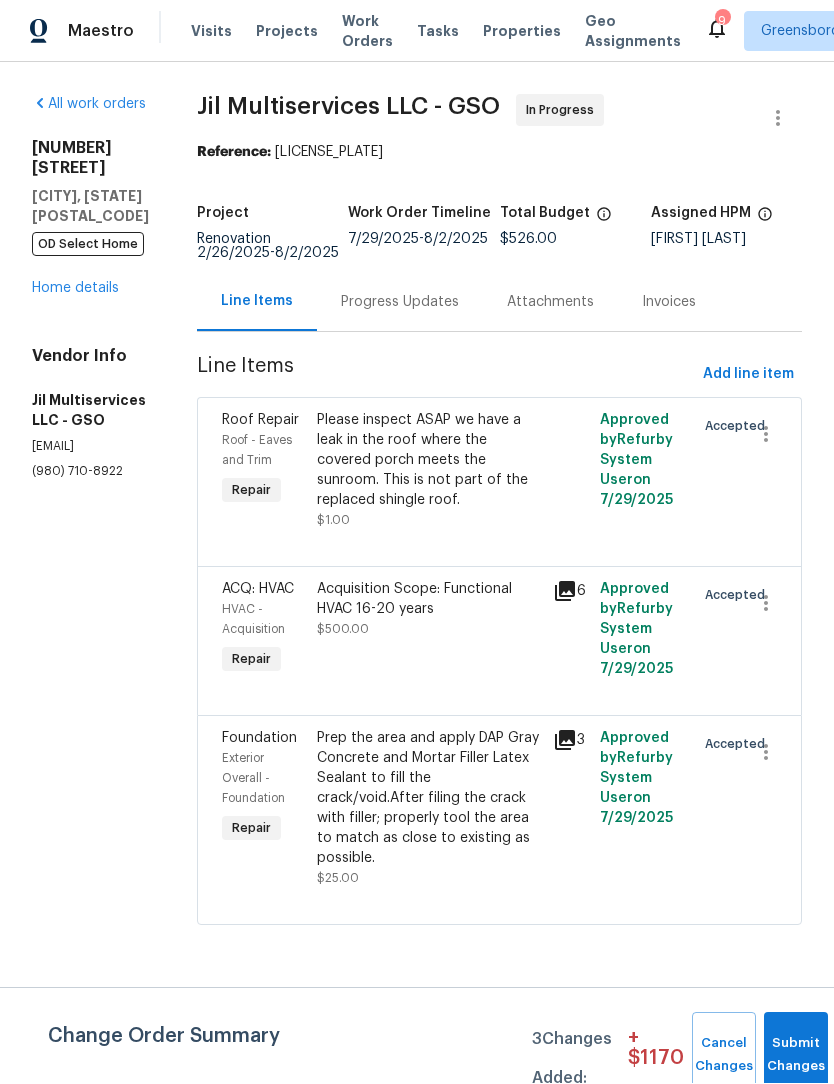 click on "Home details" at bounding box center (75, 289) 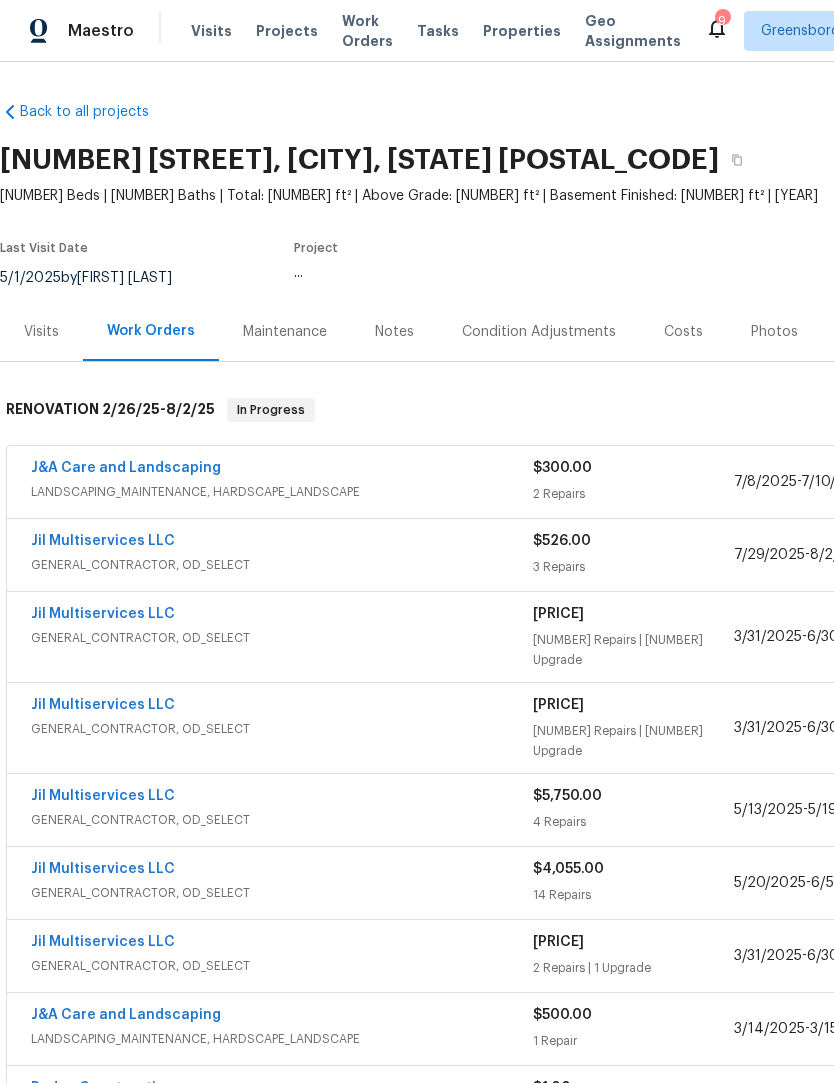 scroll, scrollTop: 1, scrollLeft: 0, axis: vertical 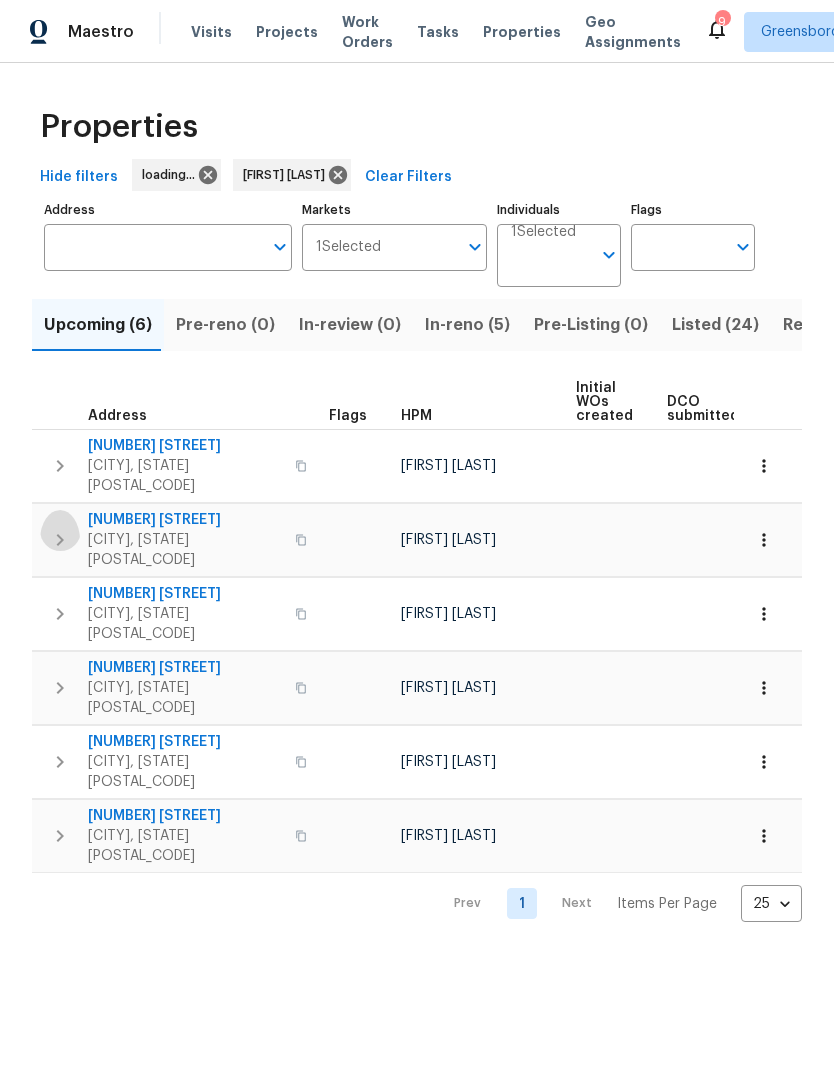 click 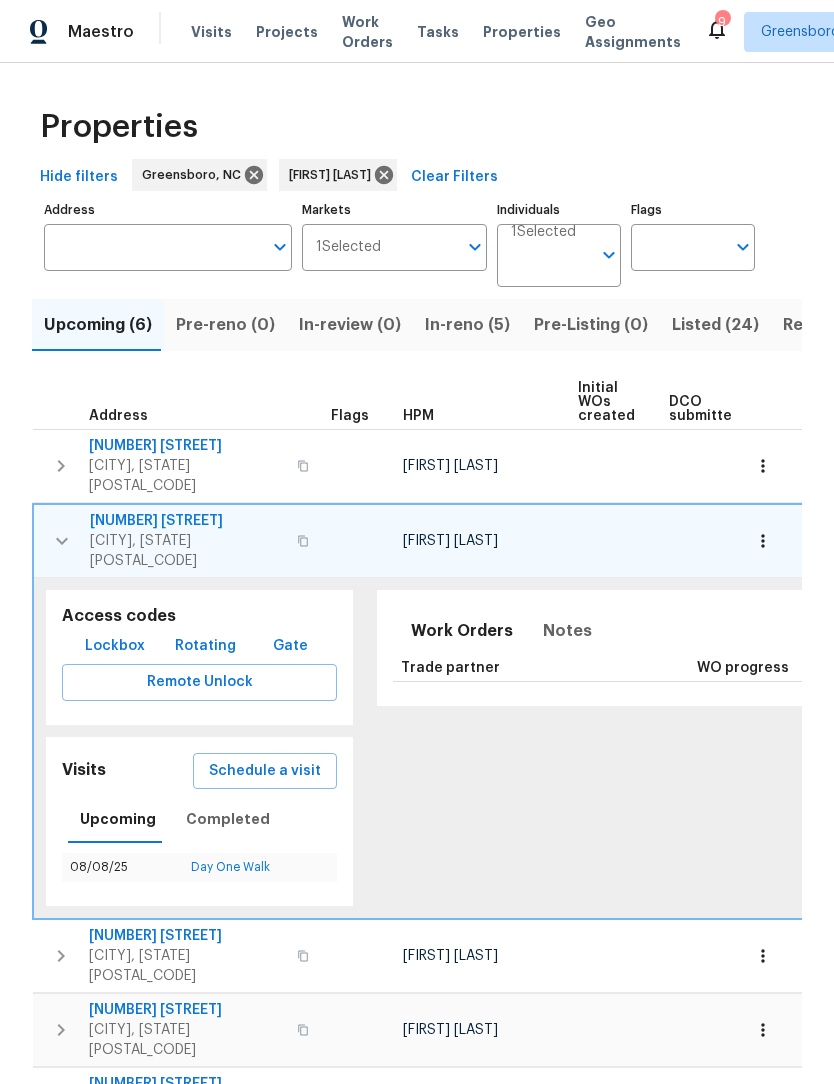 click 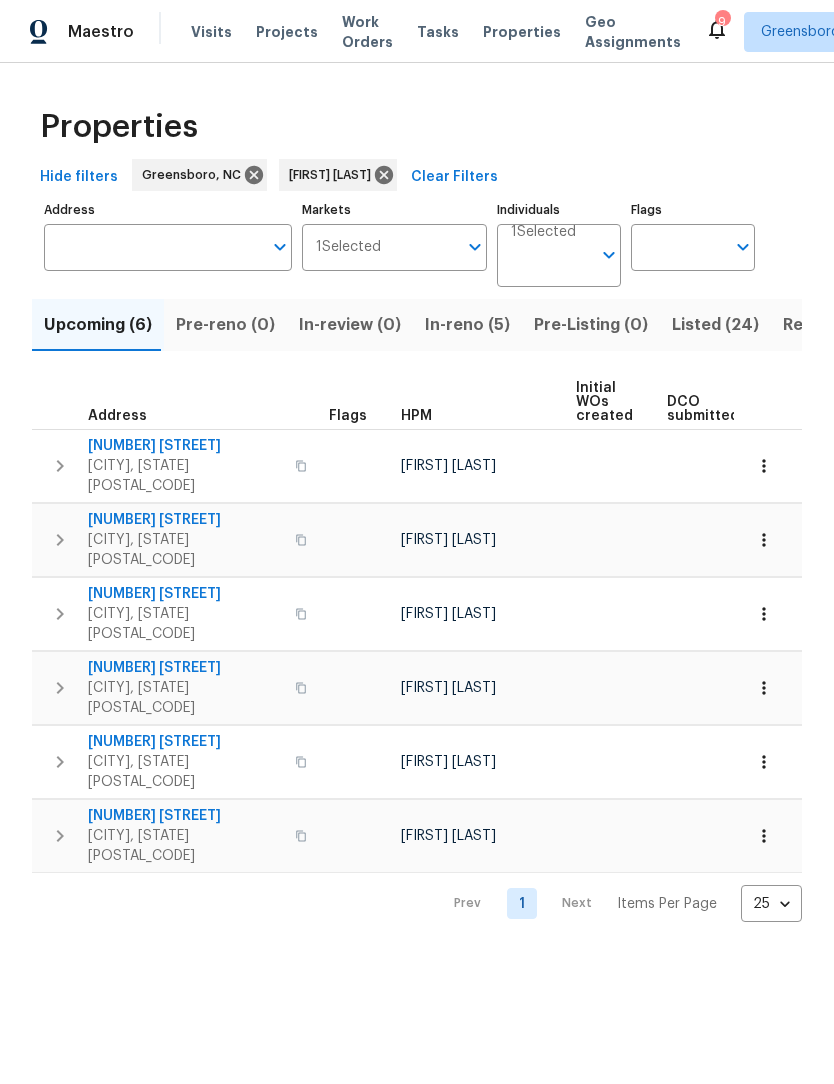 click on "[NUMBER] [STREET]" at bounding box center (185, 446) 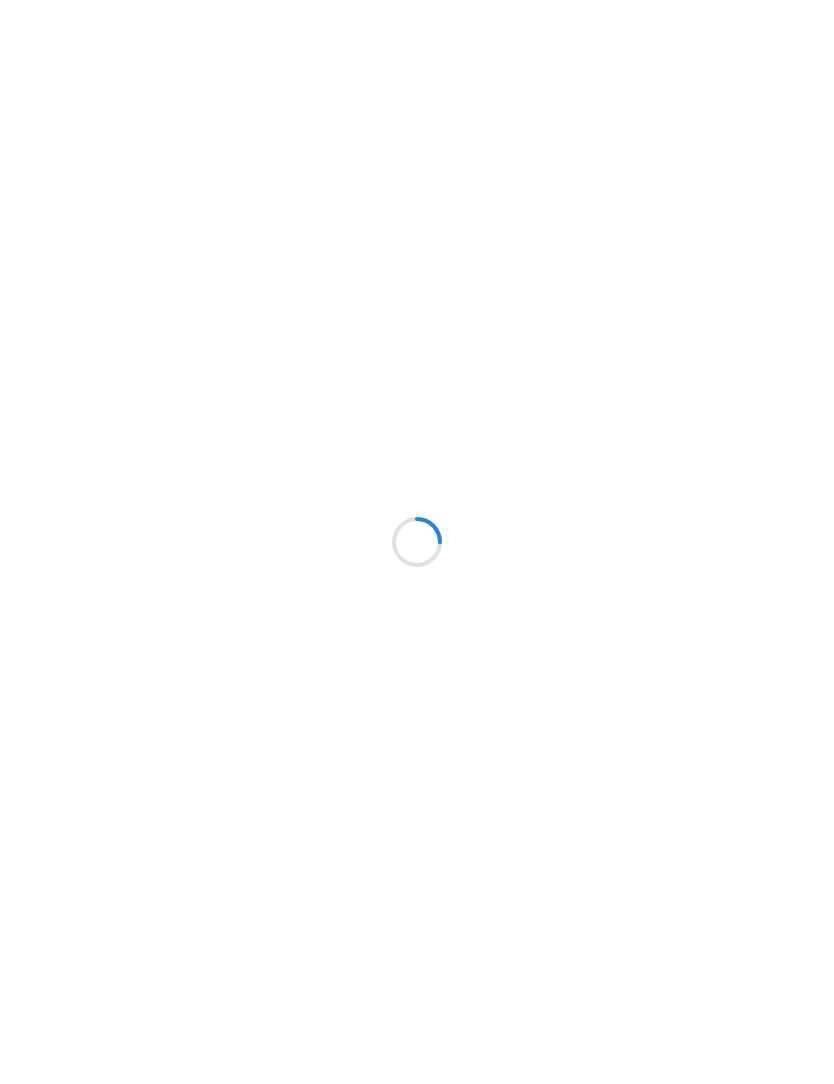 scroll, scrollTop: 0, scrollLeft: 0, axis: both 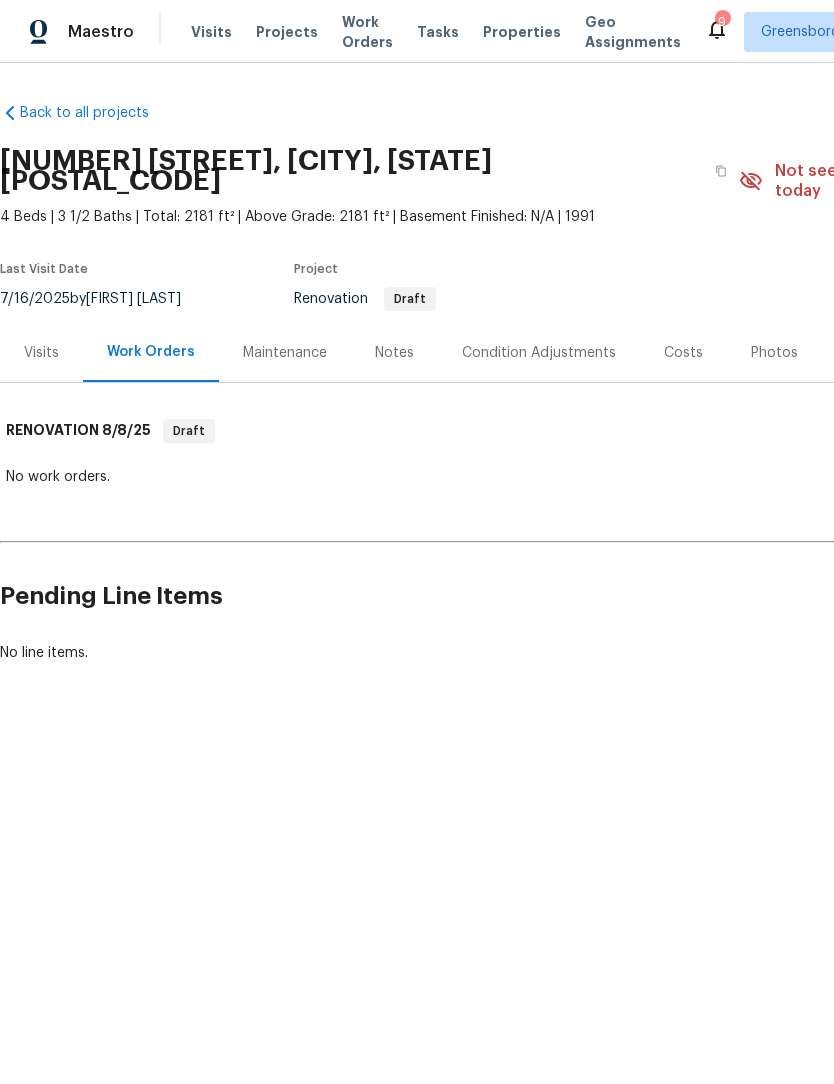 click on "Notes" at bounding box center [394, 353] 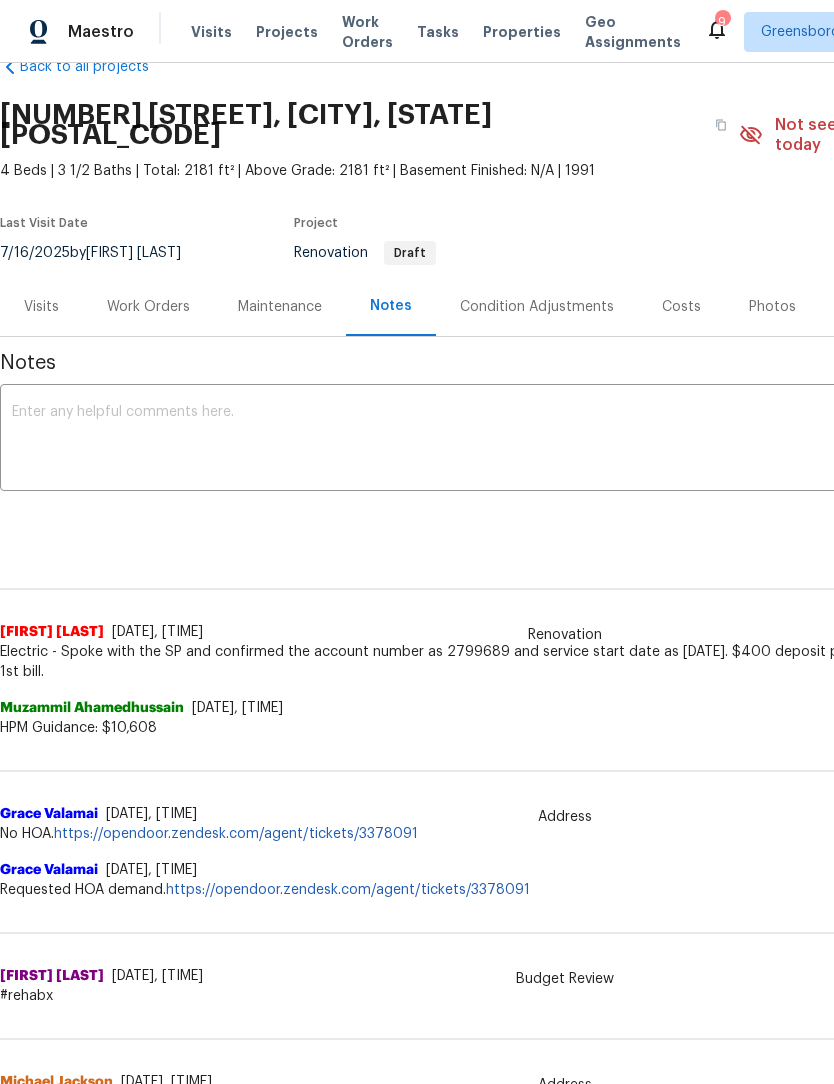 scroll, scrollTop: 46, scrollLeft: 0, axis: vertical 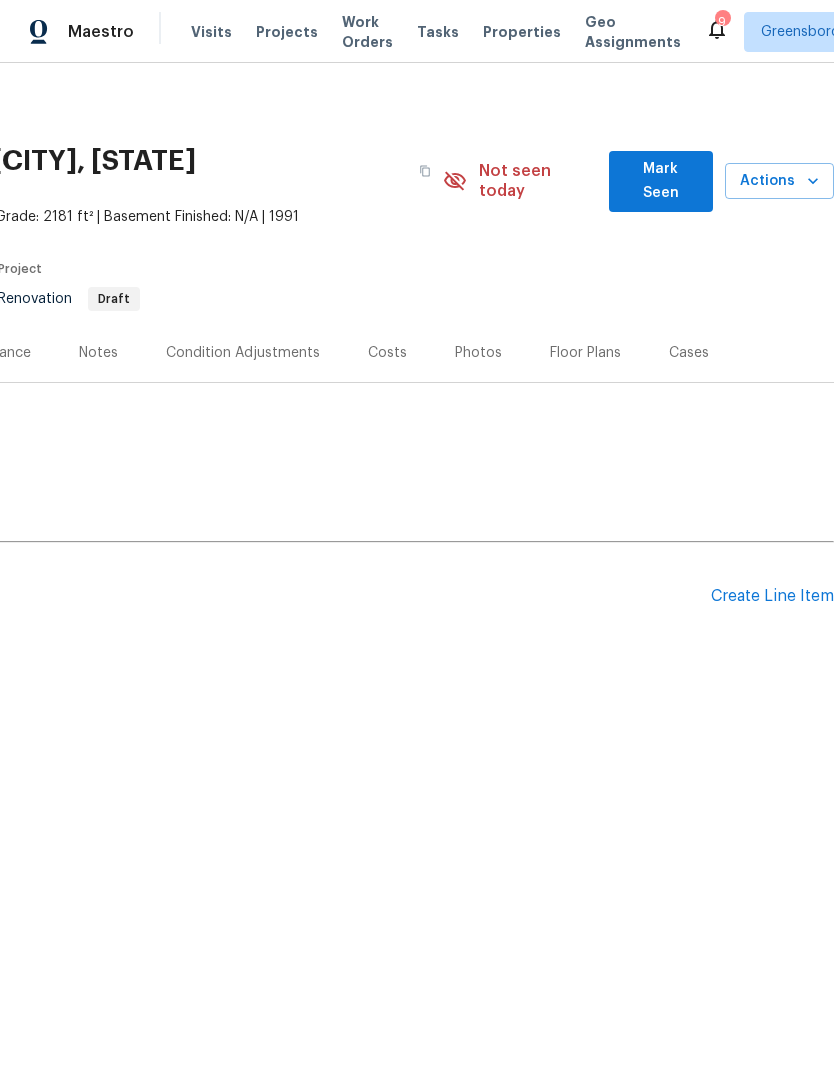 click on "Create Line Item" at bounding box center [772, 596] 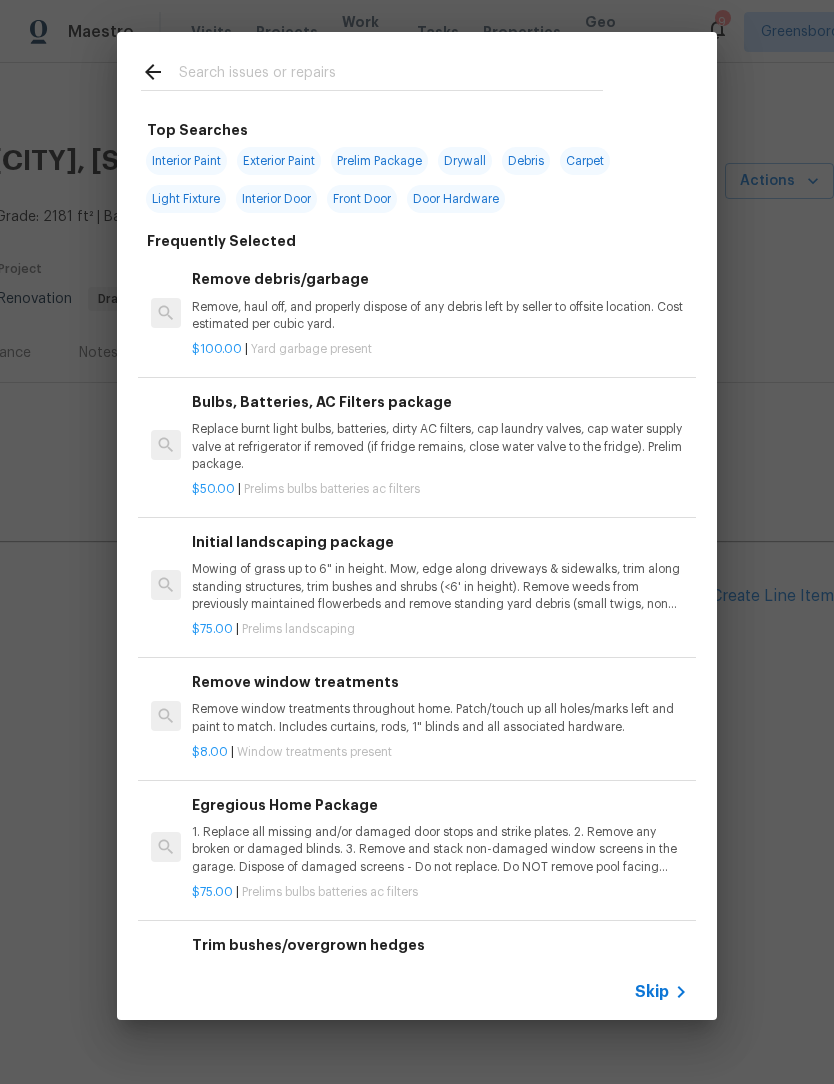 click at bounding box center [391, 75] 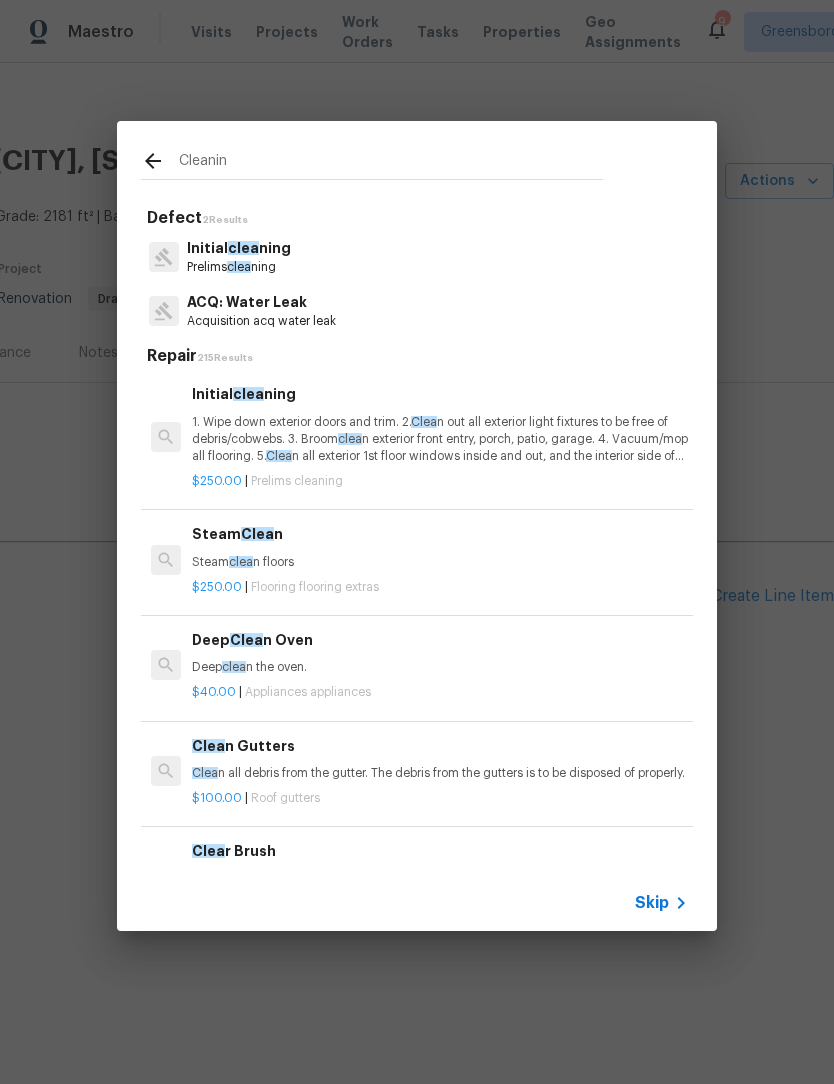 type on "Cleaning" 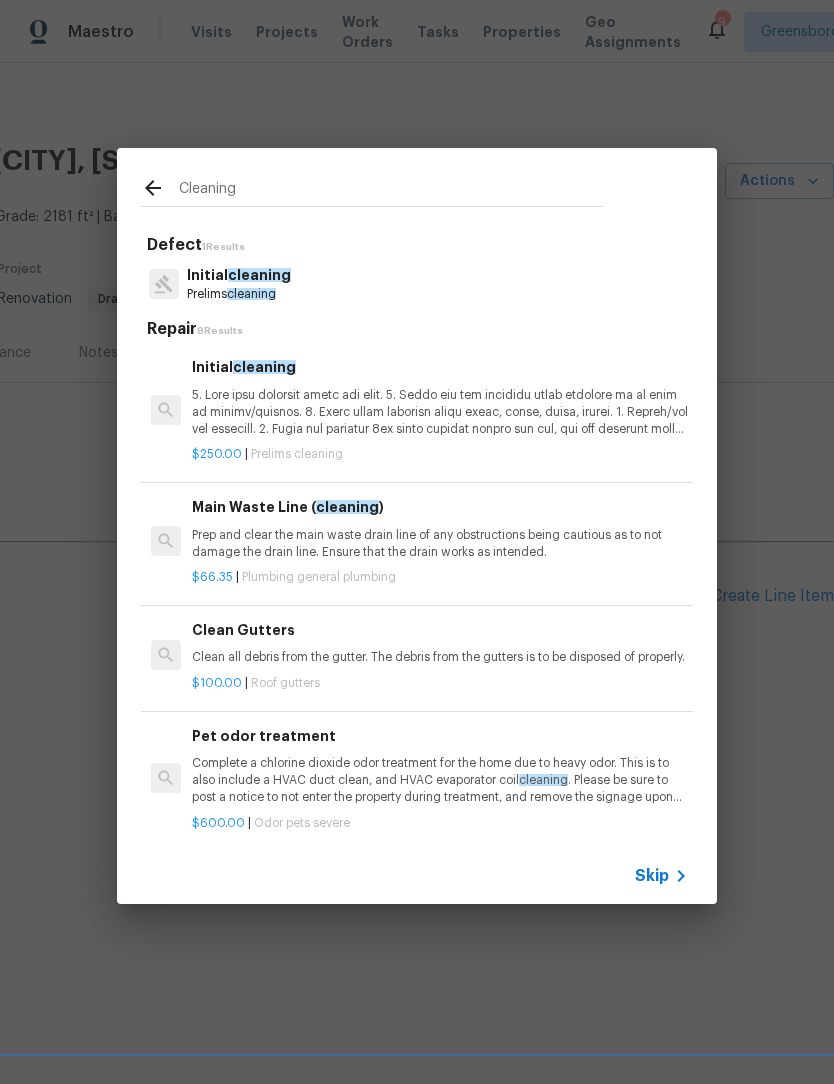 click on "cleaning" at bounding box center [259, 275] 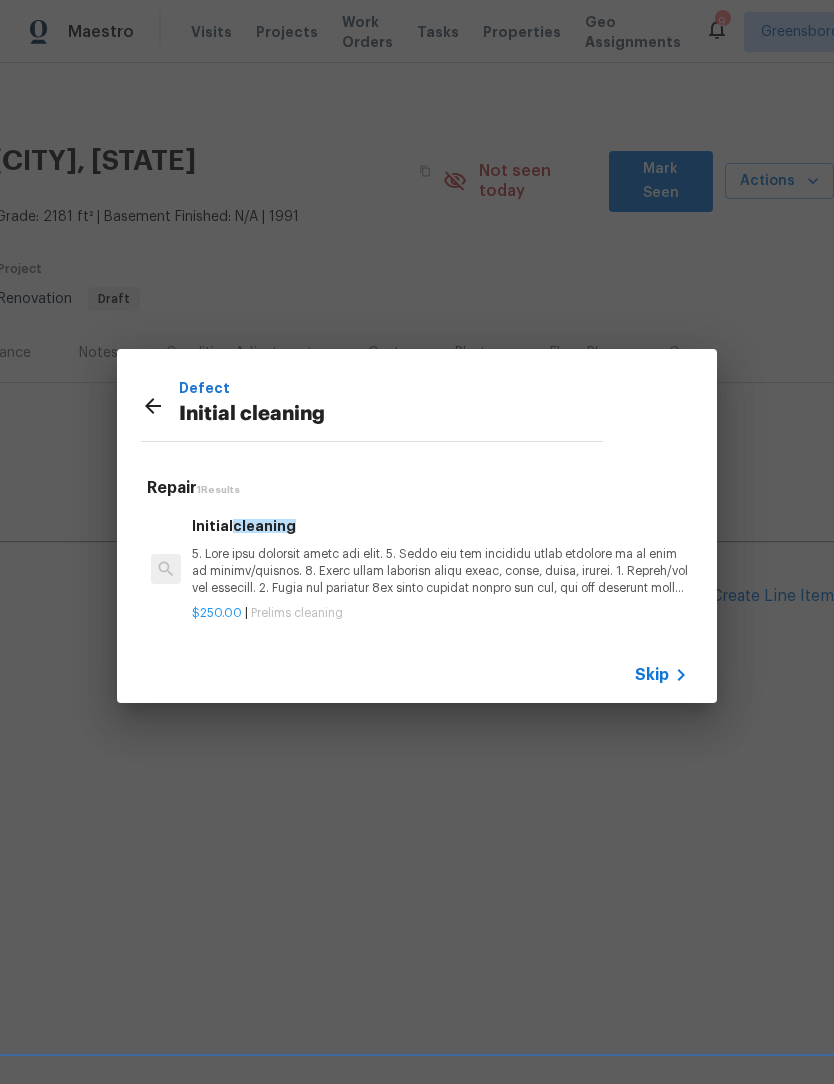 click at bounding box center (440, 571) 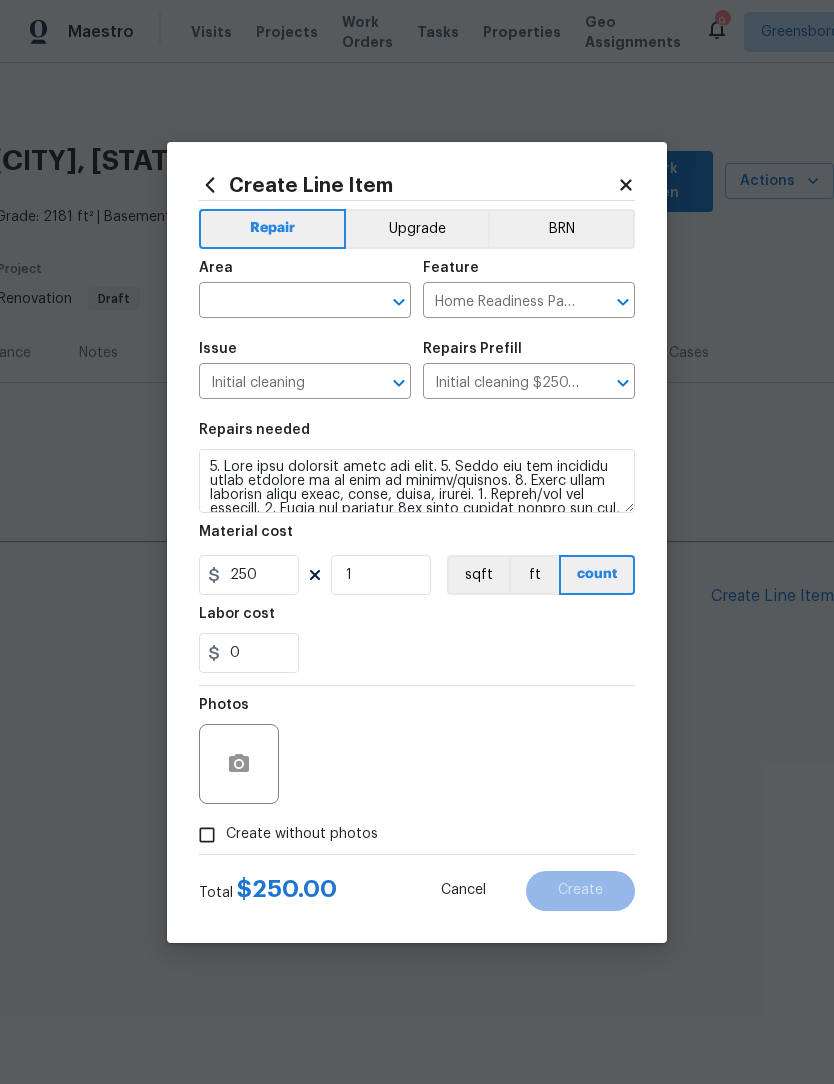 click at bounding box center [277, 302] 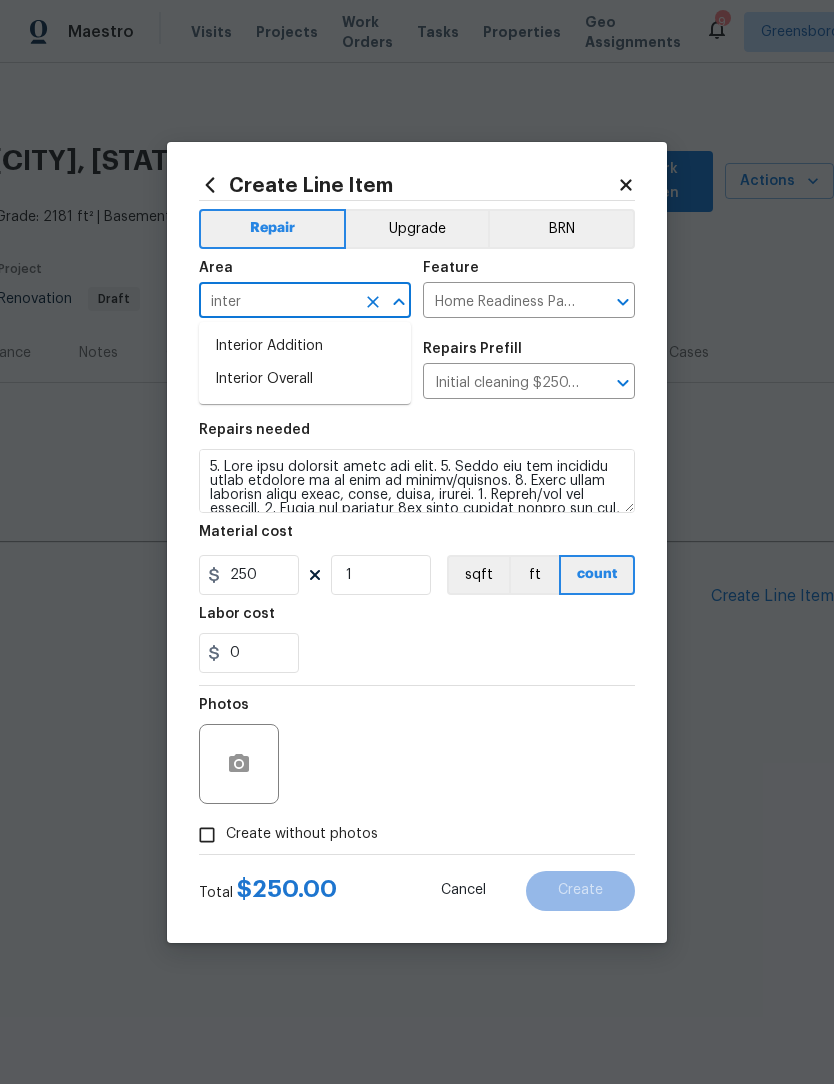 click on "Interior Overall" at bounding box center (305, 379) 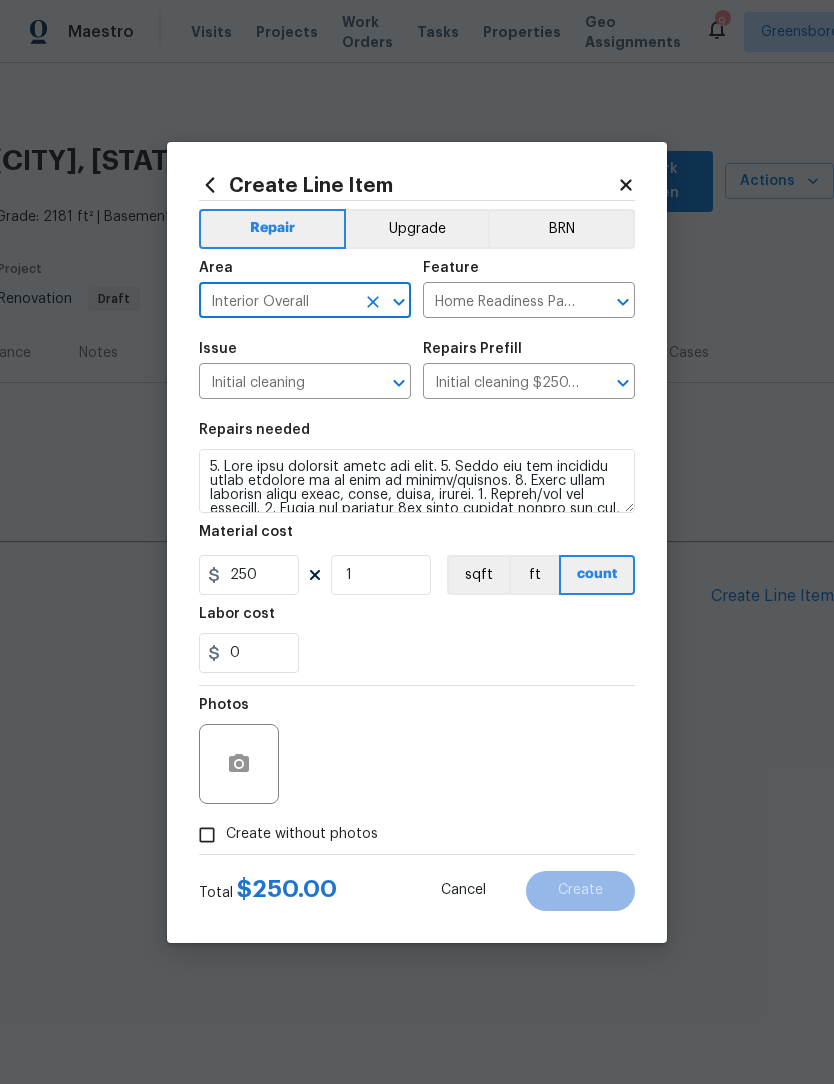 click on "Create without photos" at bounding box center (207, 835) 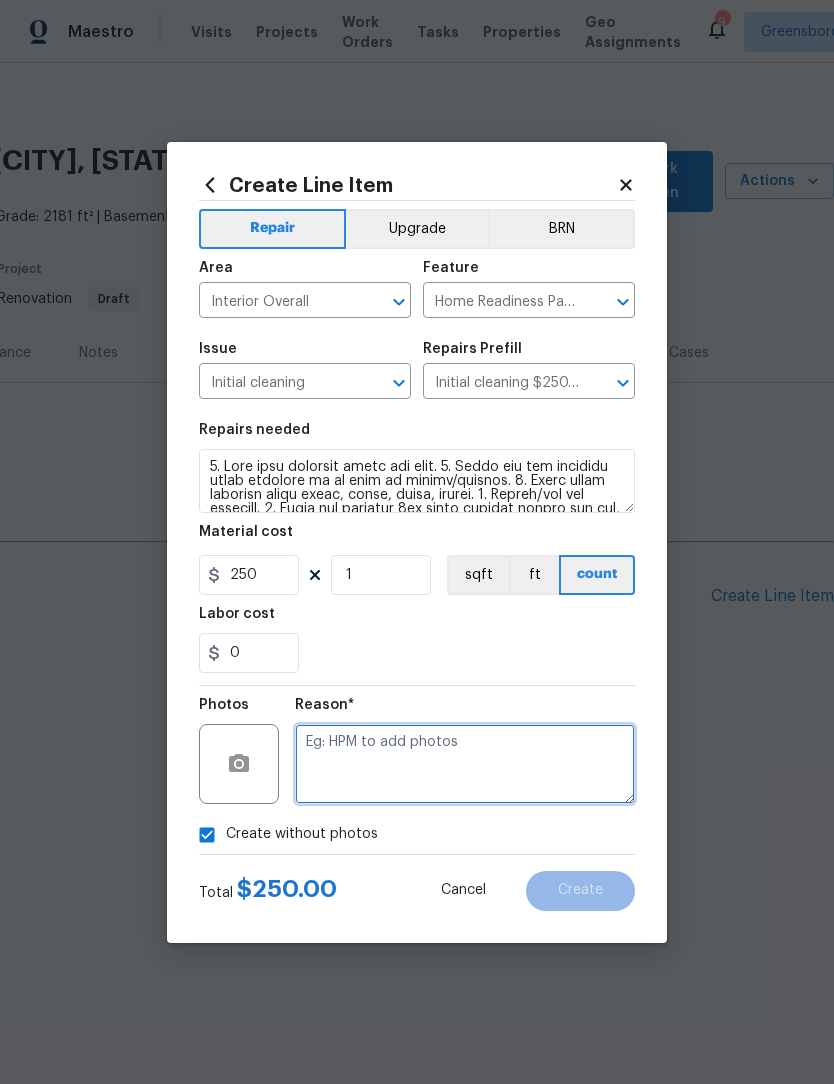 click at bounding box center [465, 764] 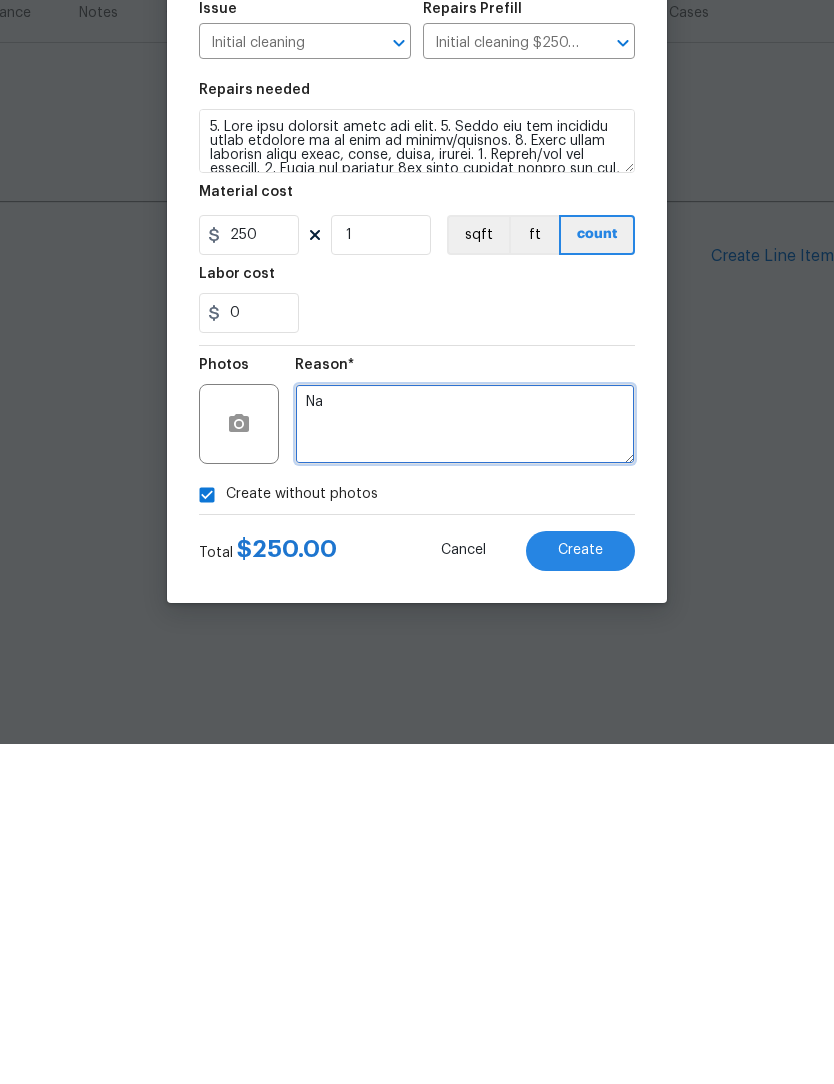 scroll, scrollTop: 0, scrollLeft: 0, axis: both 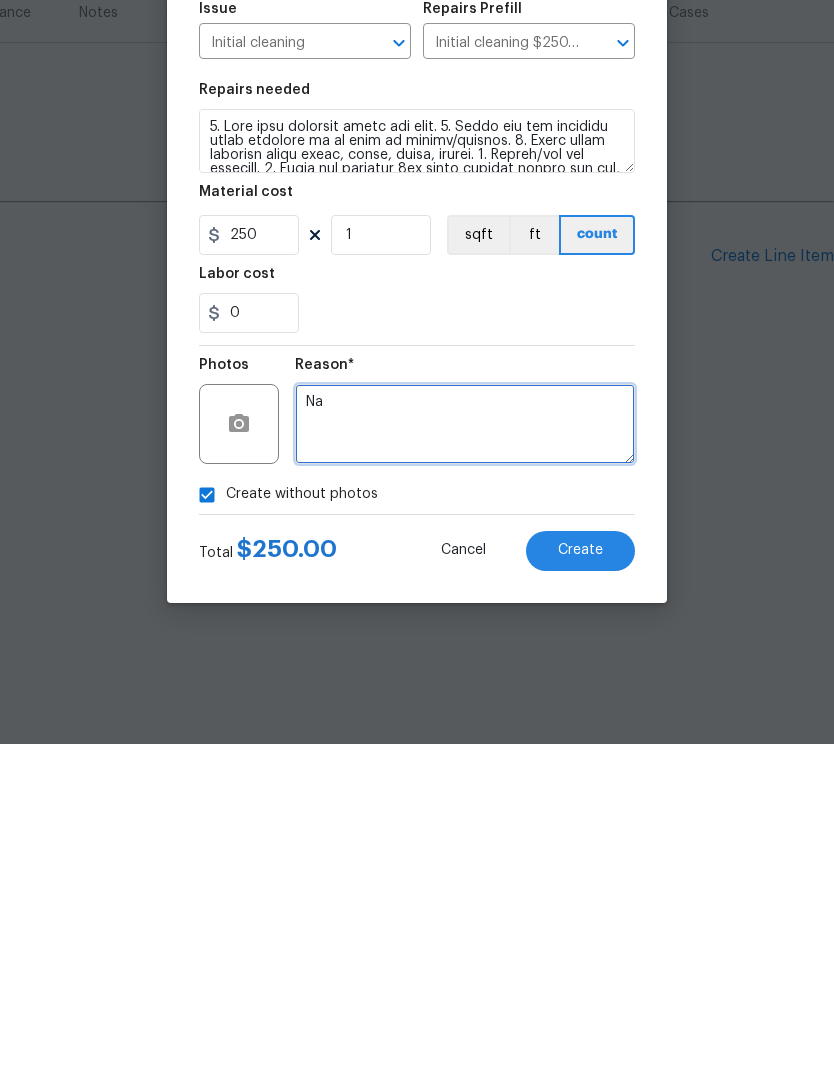 type on "Na" 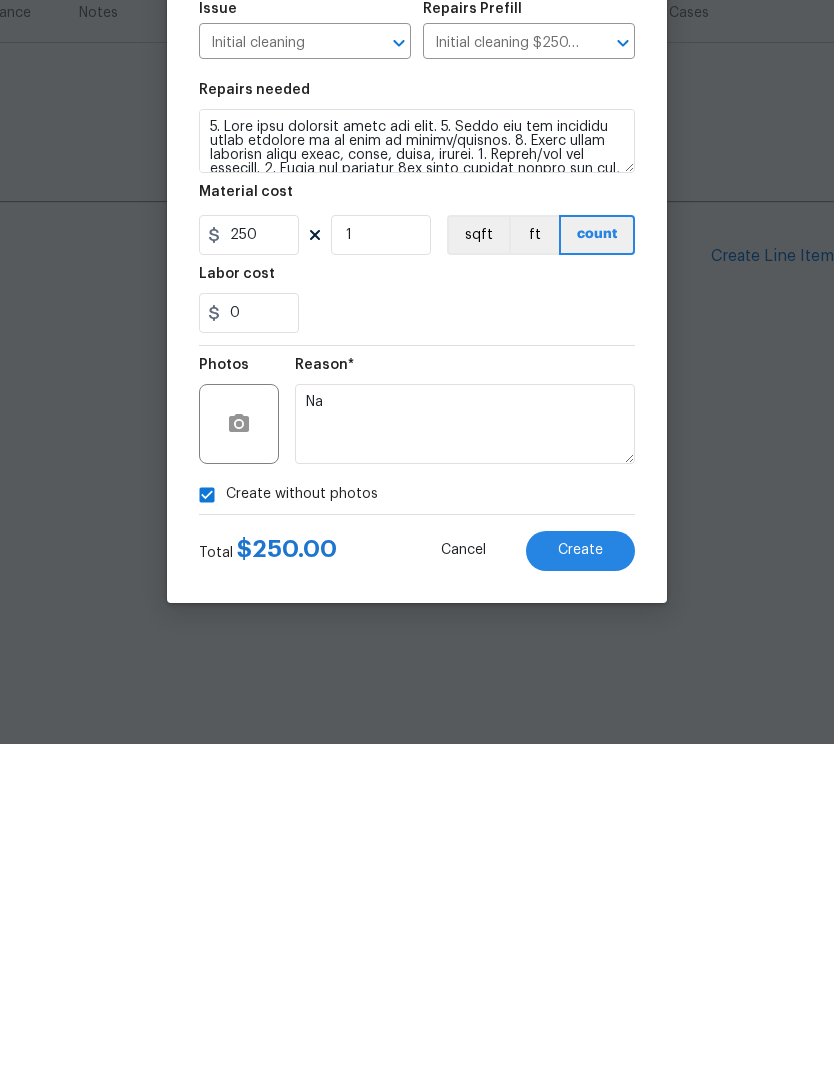 click on "Create" at bounding box center (580, 890) 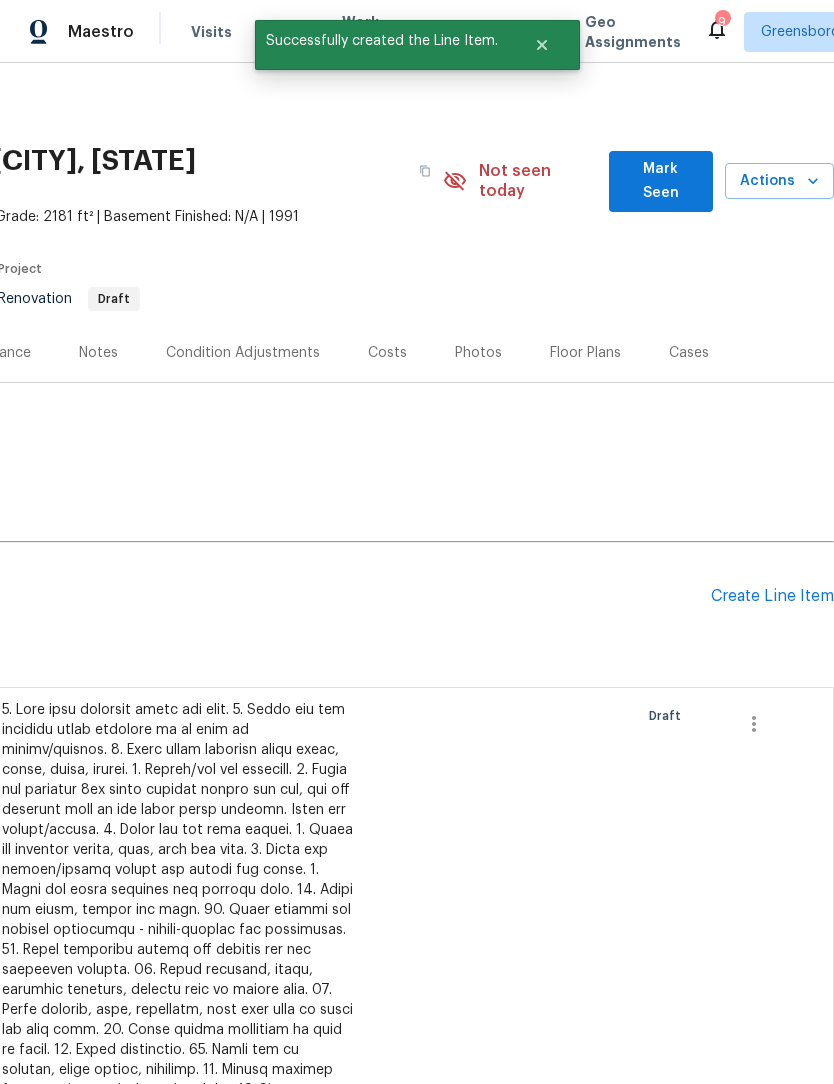 click on "Create Line Item" at bounding box center (772, 596) 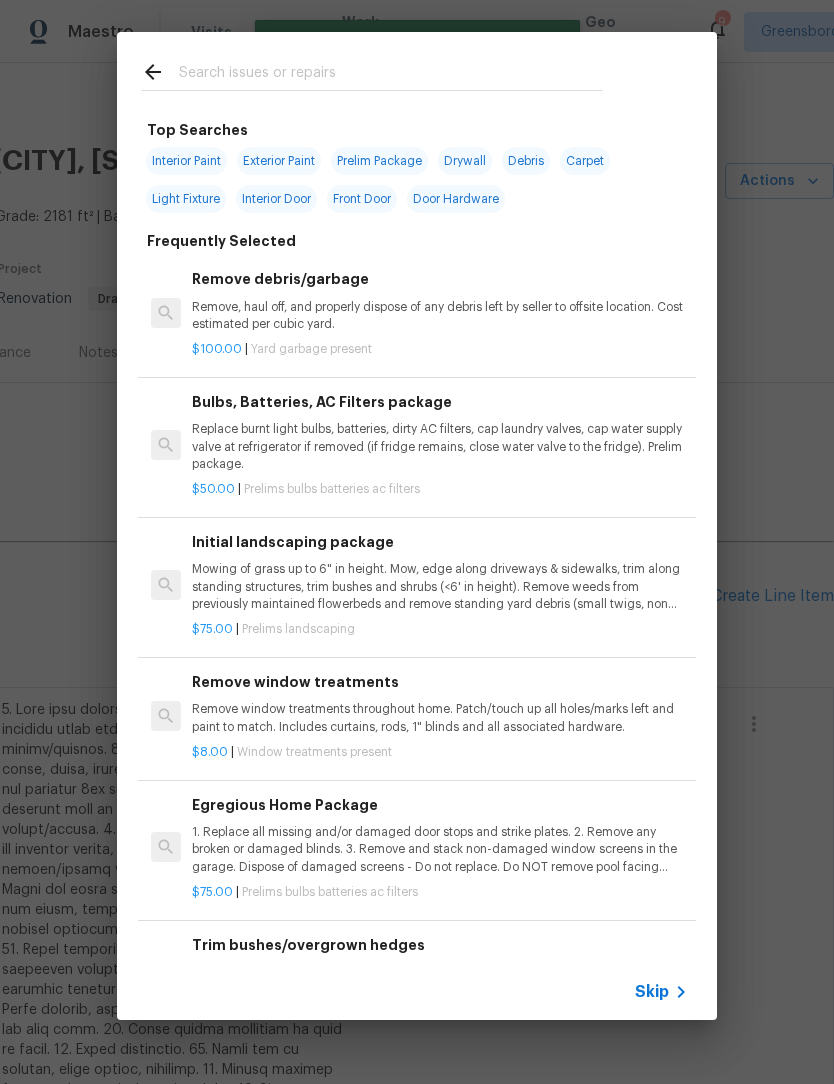 click at bounding box center [391, 75] 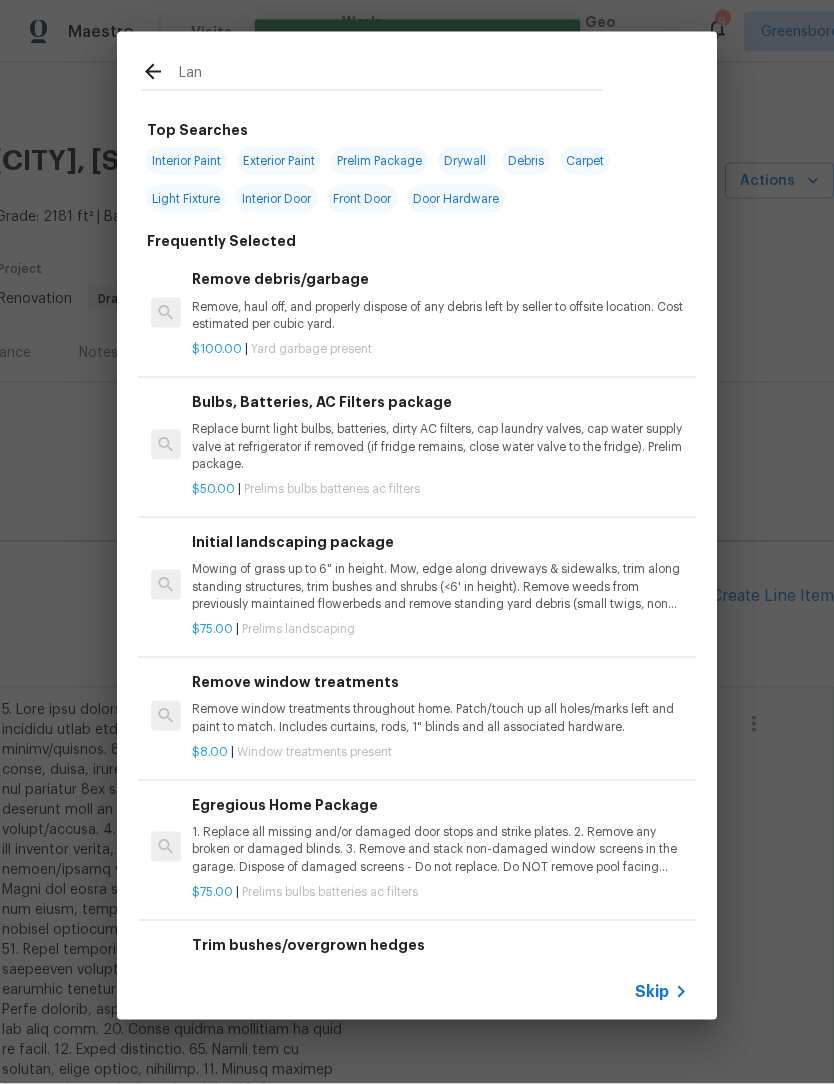 type on "Land" 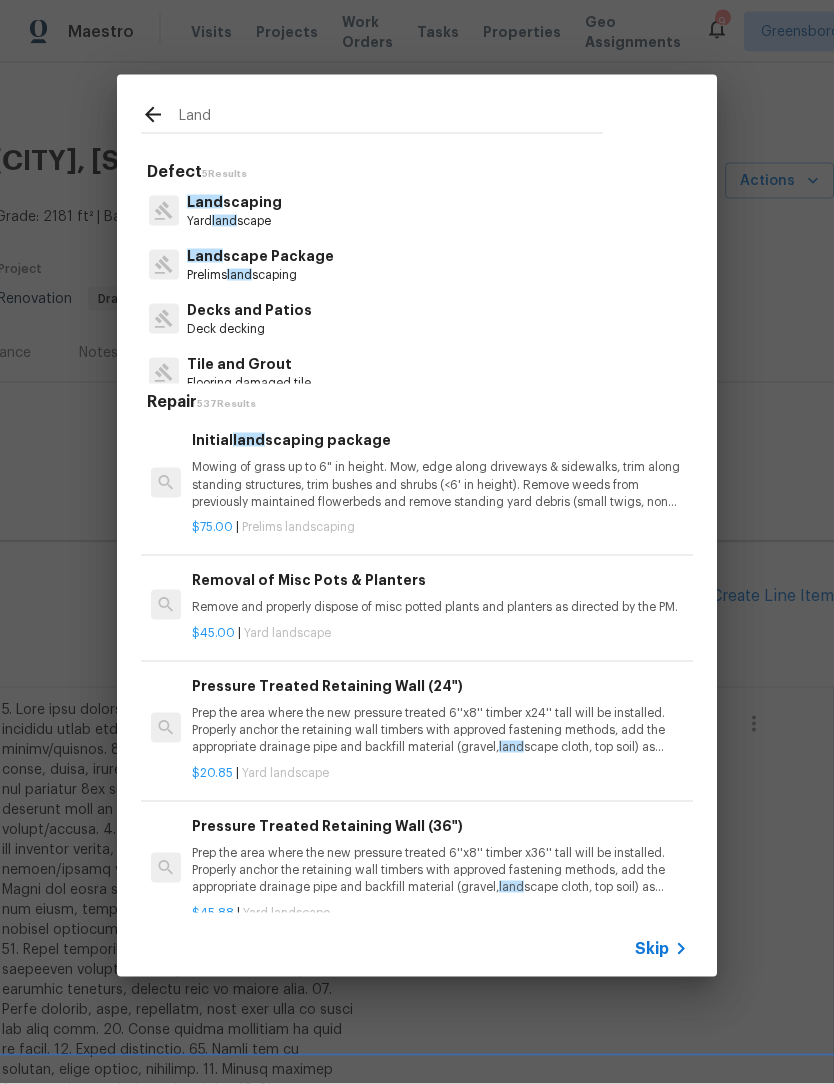 click on "Mowing of grass up to 6" in height. Mow, edge along driveways & sidewalks, trim along standing structures, trim bushes and shrubs (<6' in height). Remove weeds from previously maintained flowerbeds and remove standing yard debris (small twigs, non seasonal falling leaves).  Use leaf blower to remove clippings from hard surfaces."" at bounding box center [440, 484] 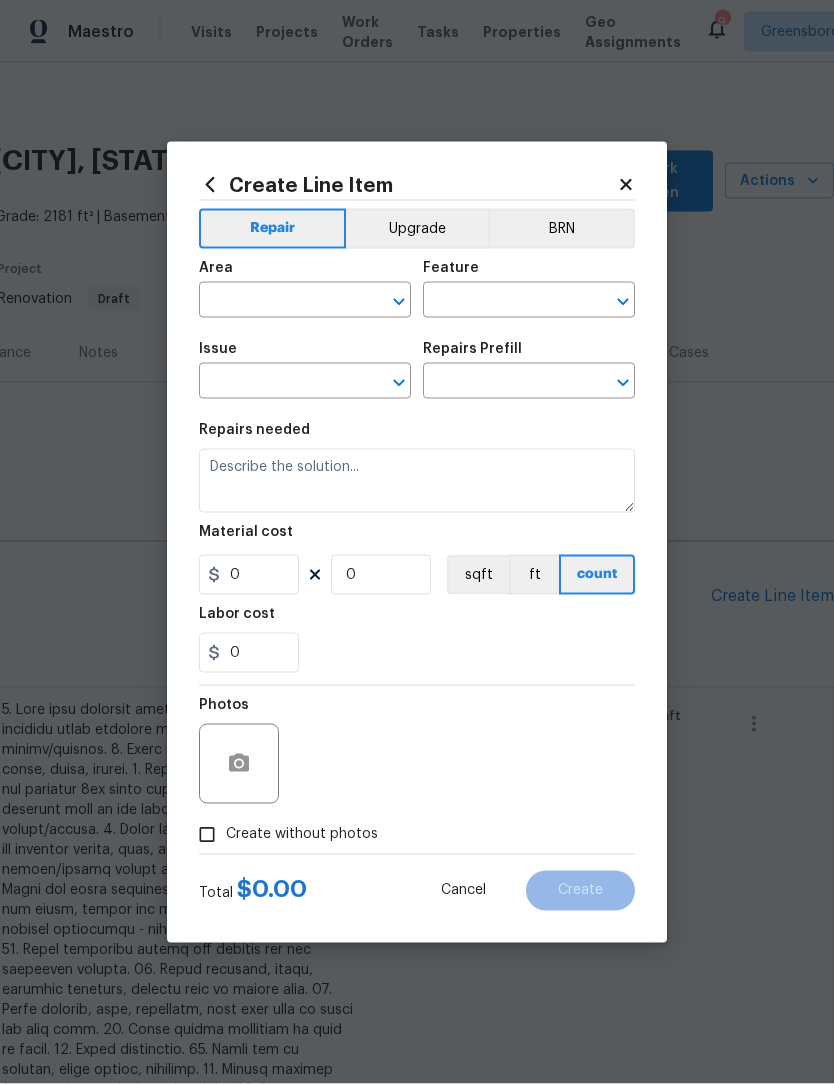 type on "Home Readiness Packages" 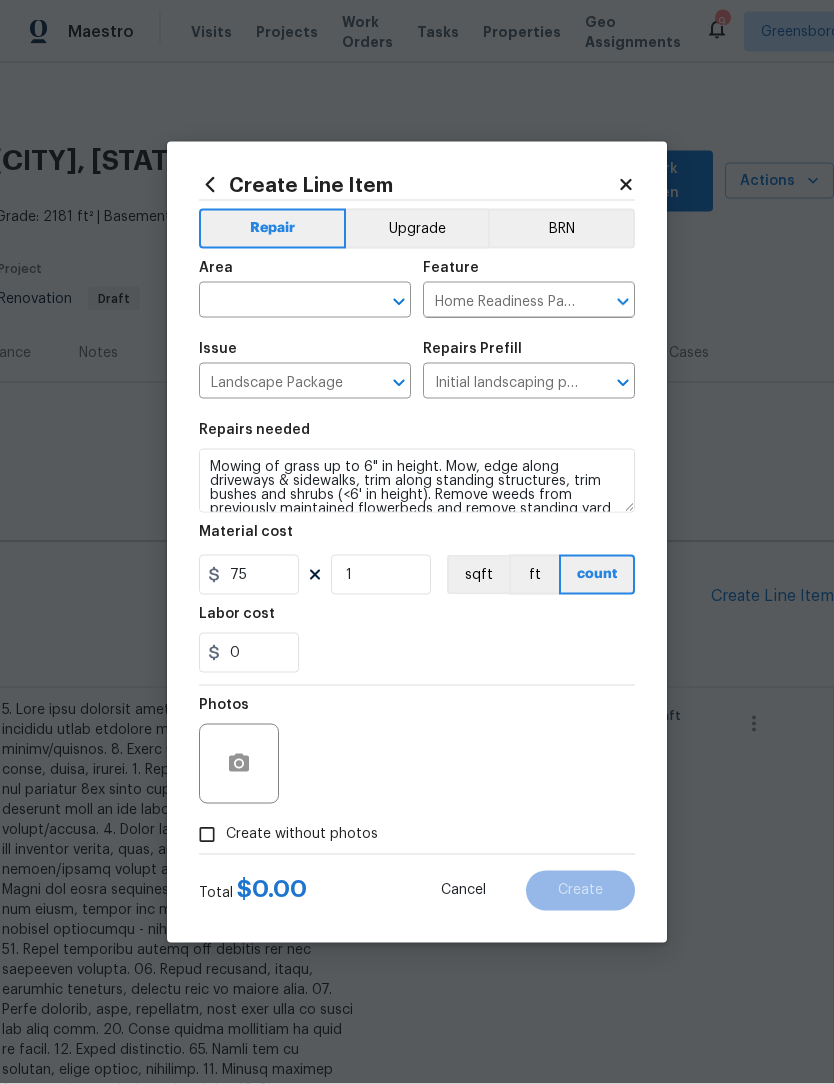 scroll, scrollTop: 1, scrollLeft: 0, axis: vertical 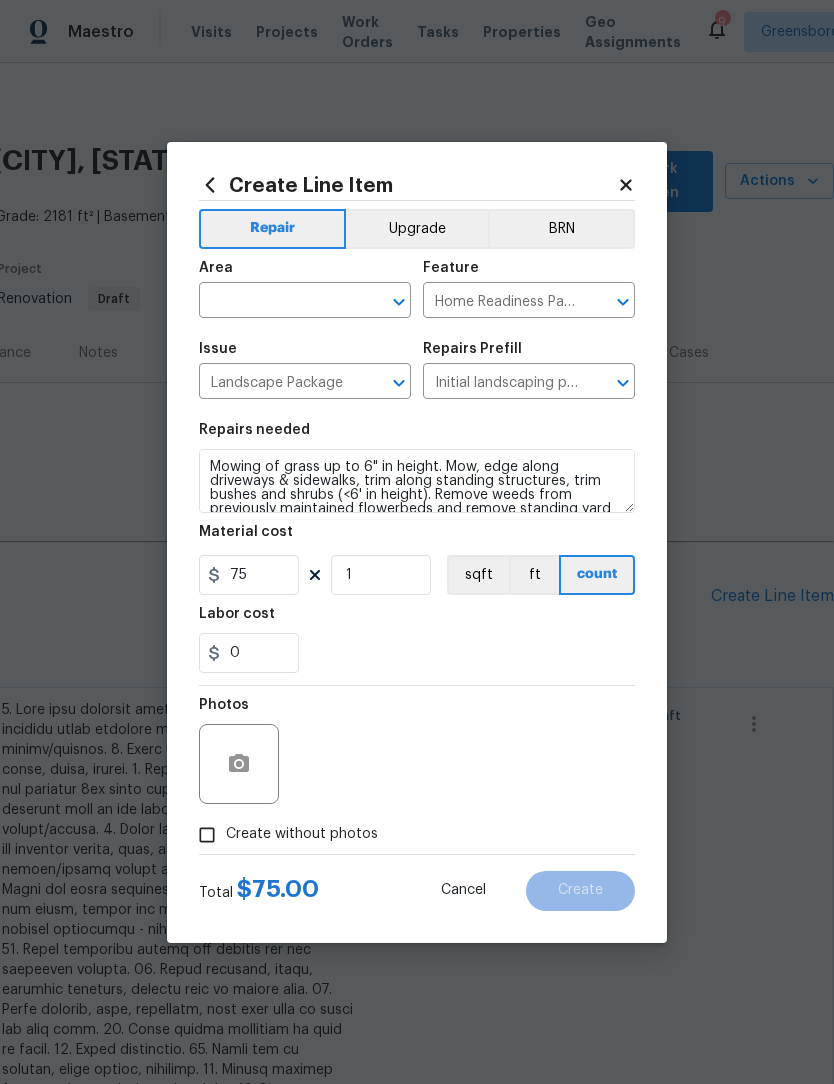 click at bounding box center [277, 302] 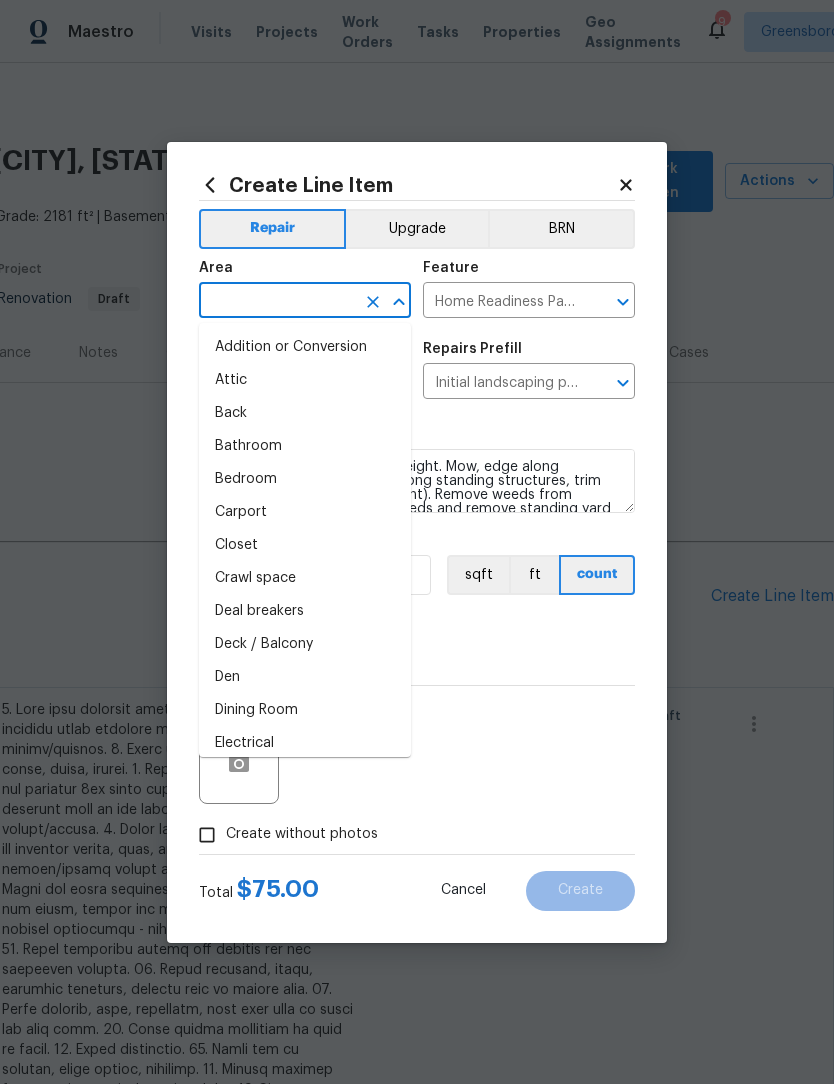 scroll, scrollTop: 0, scrollLeft: 0, axis: both 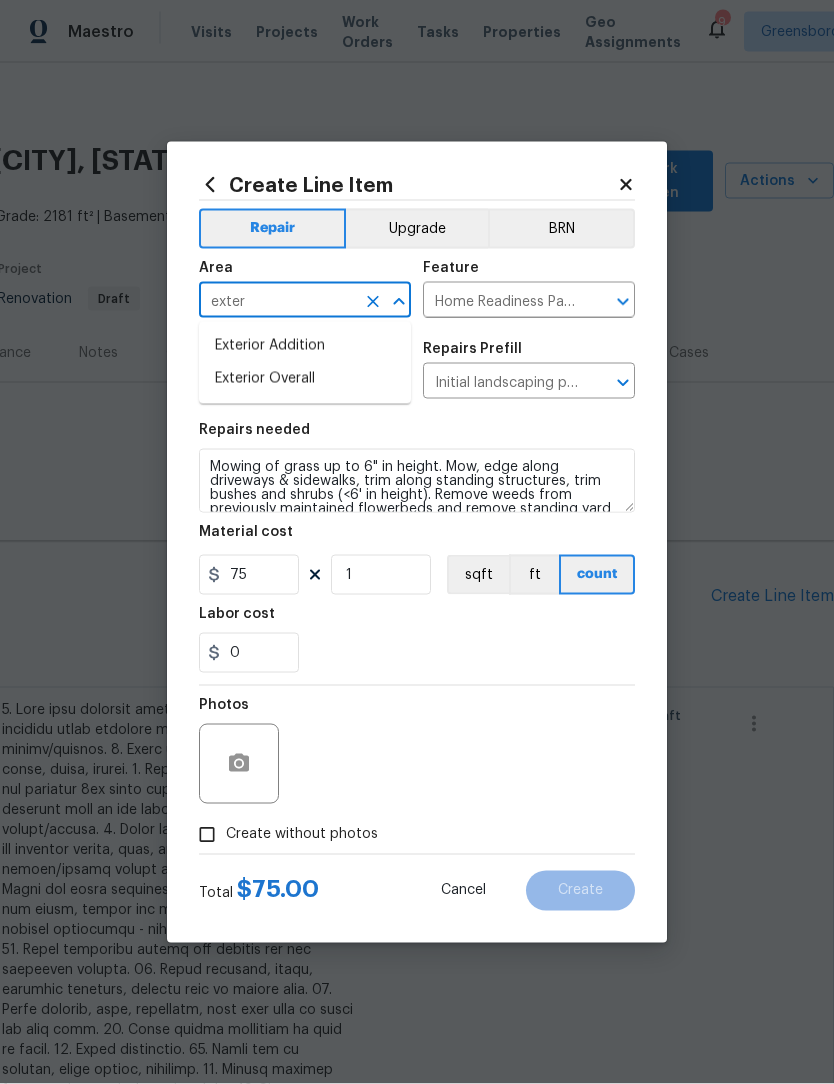 click on "Exterior Overall" at bounding box center [305, 379] 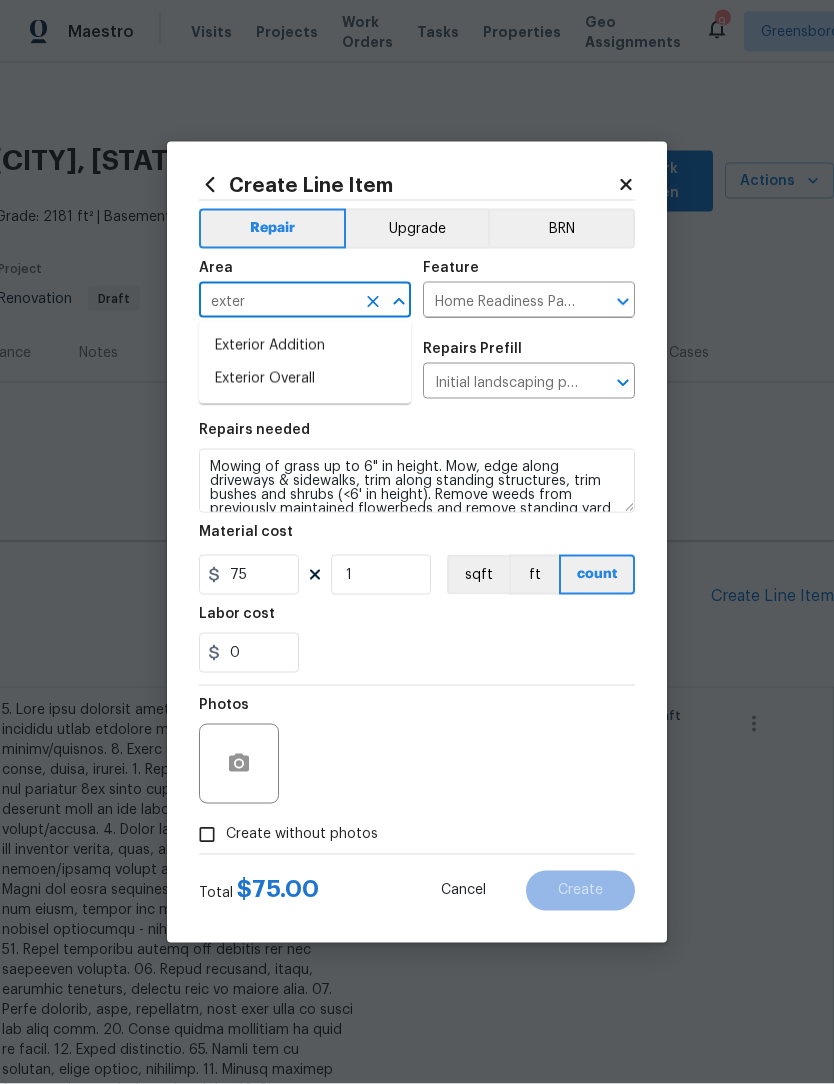 type on "Exterior Overall" 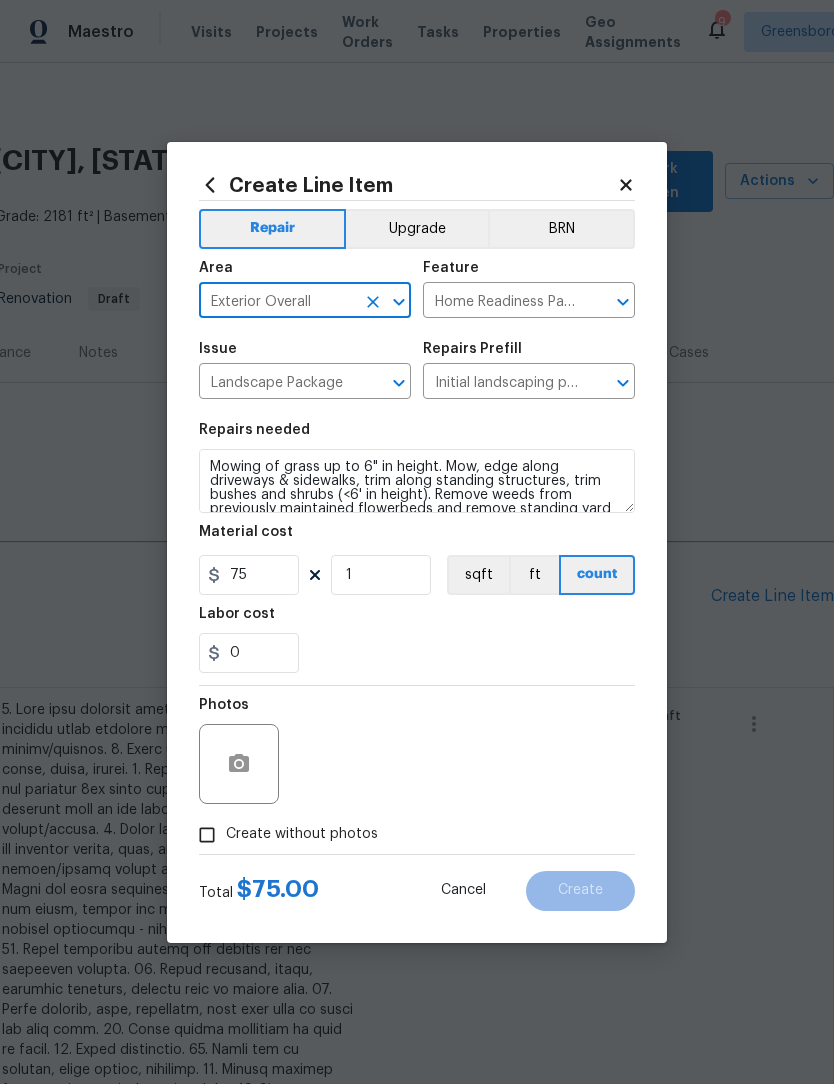 click on "Create without photos" at bounding box center (207, 835) 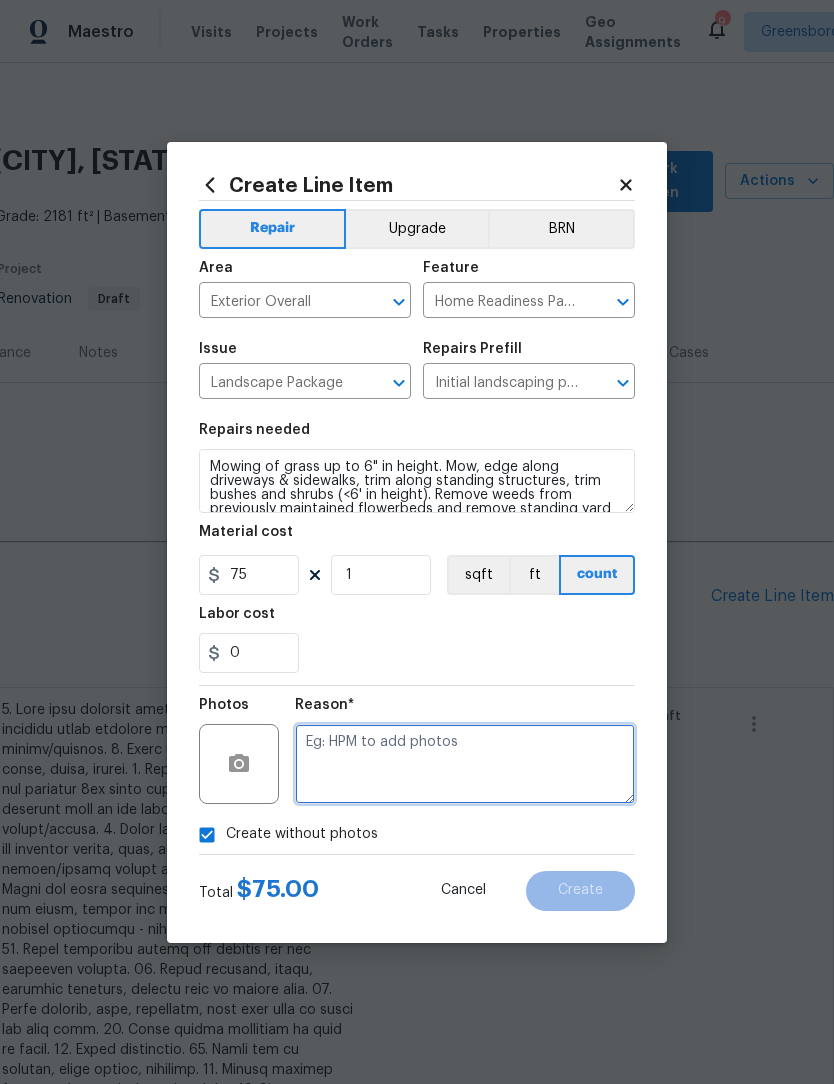click at bounding box center (465, 764) 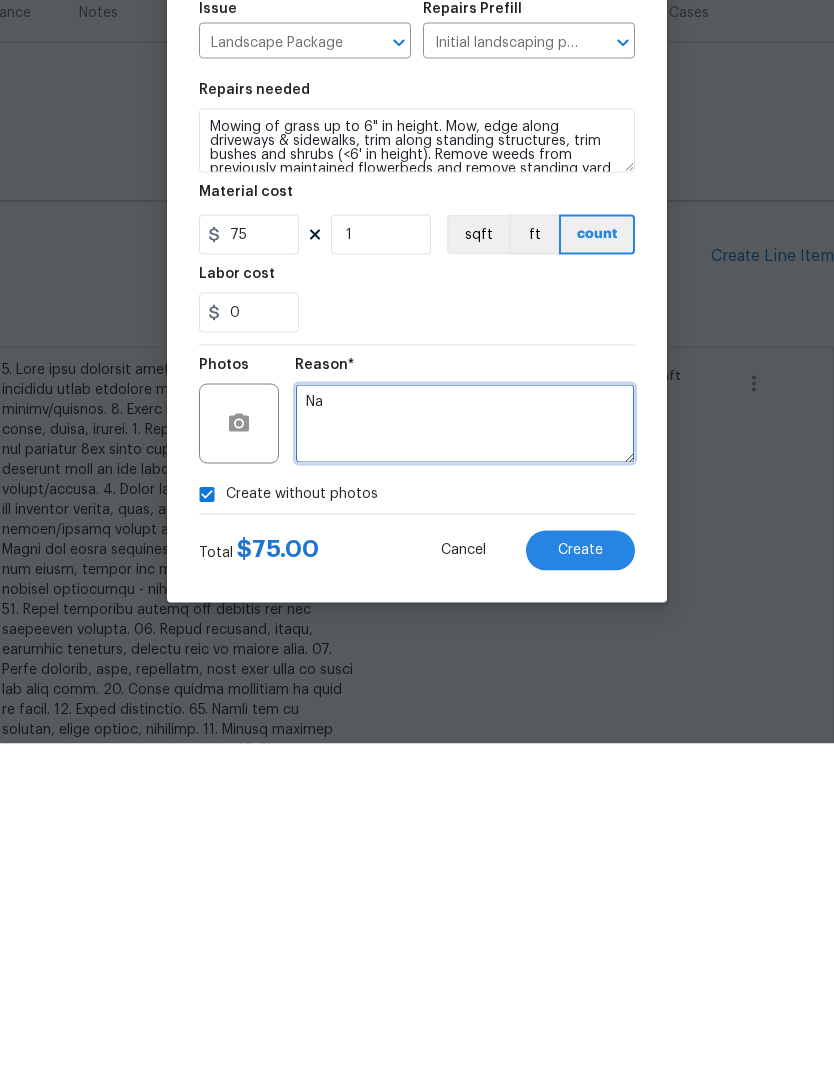 type on "Na" 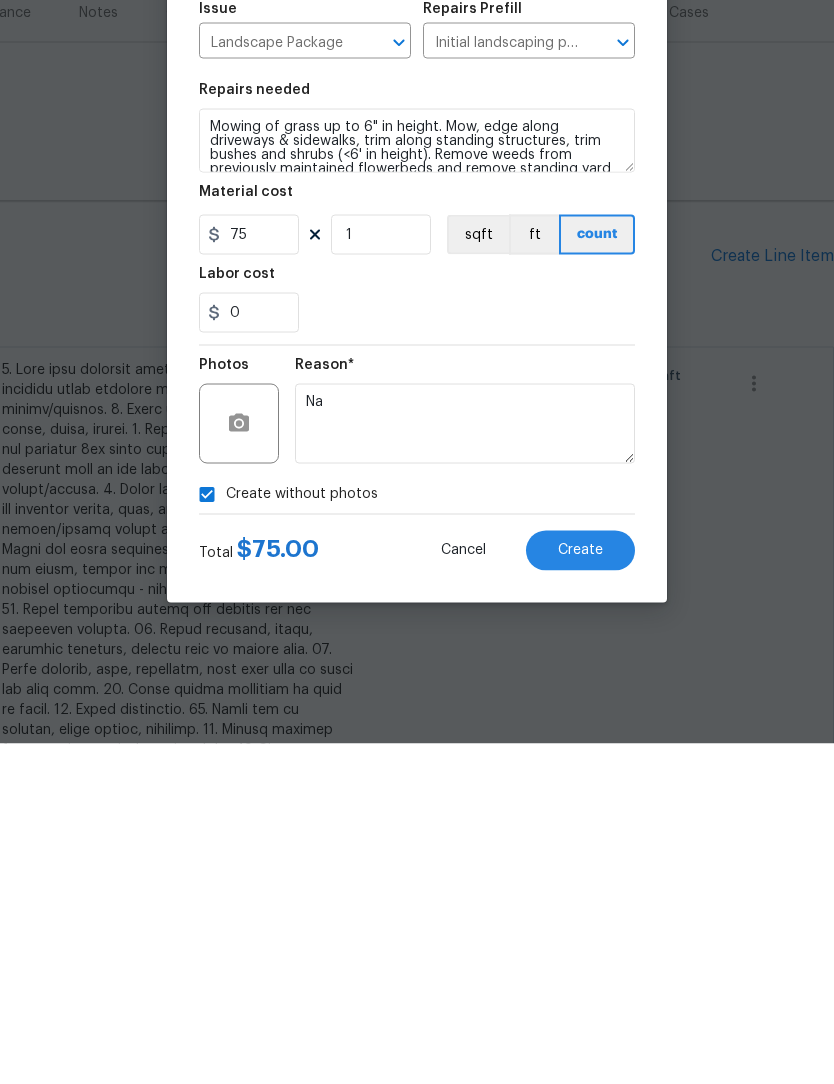 click on "Create" at bounding box center (580, 890) 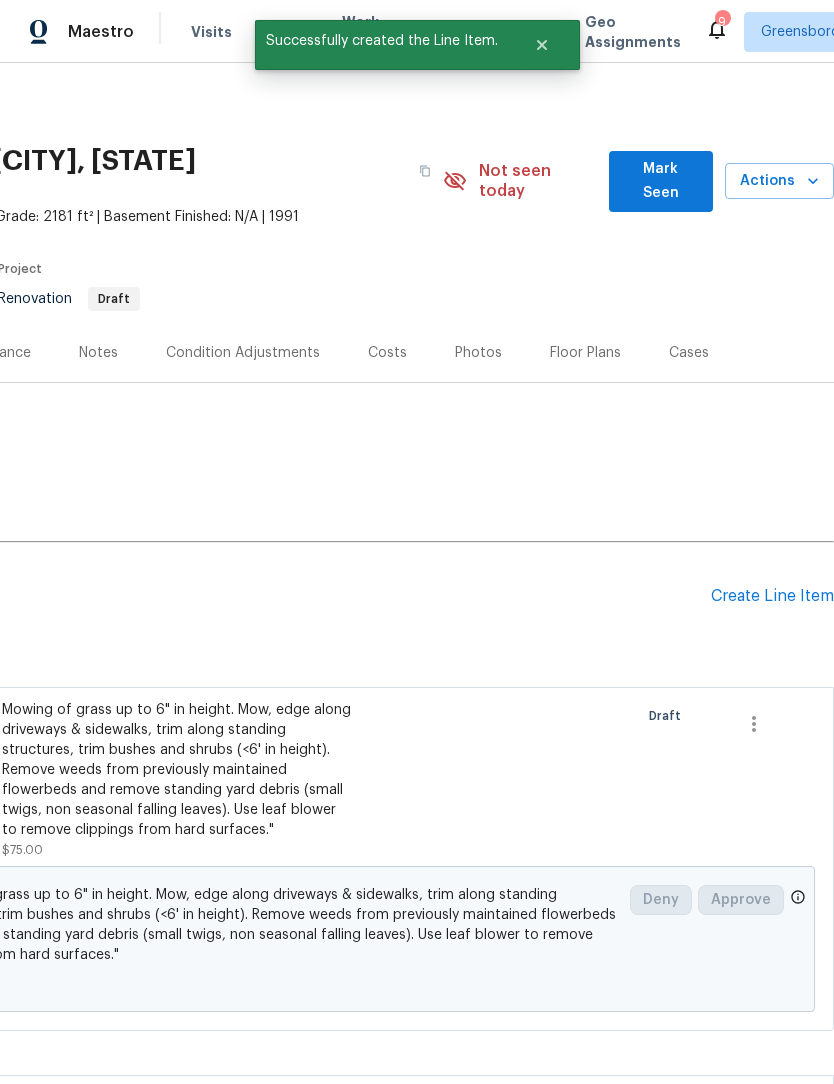 scroll, scrollTop: -2, scrollLeft: 304, axis: both 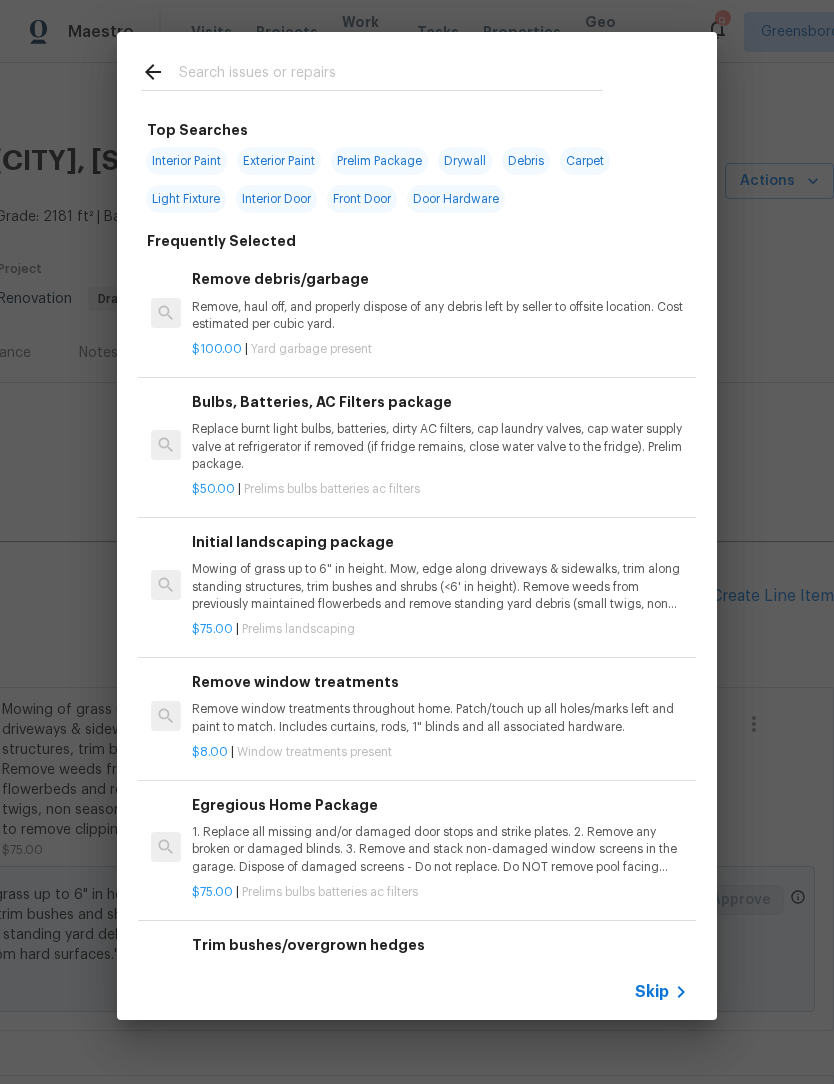 click at bounding box center (391, 75) 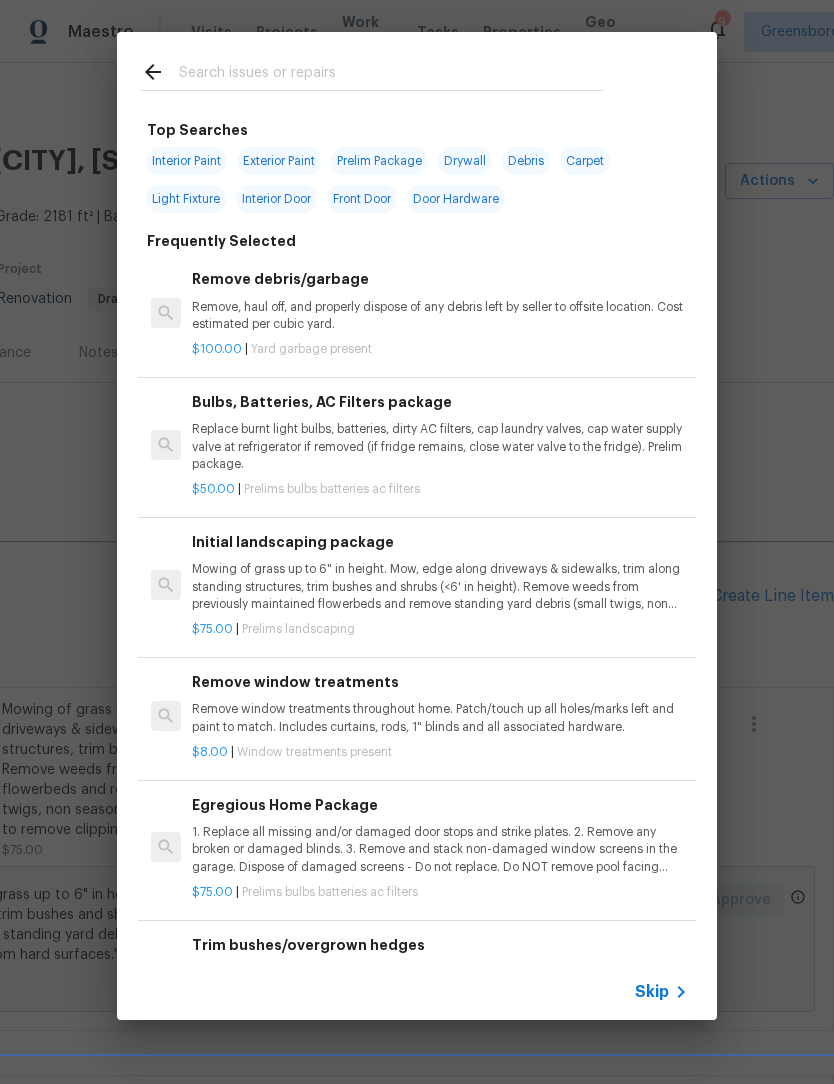 click on "Interior Paint" at bounding box center (186, 161) 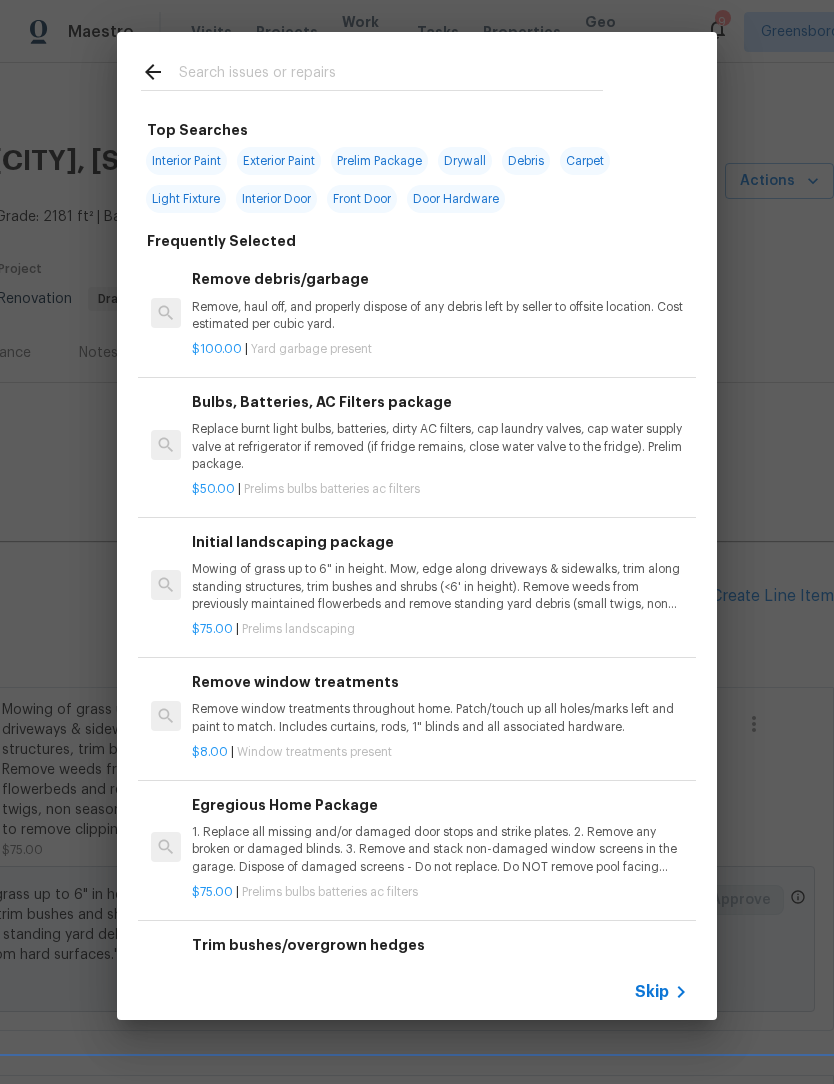 type on "Interior Paint" 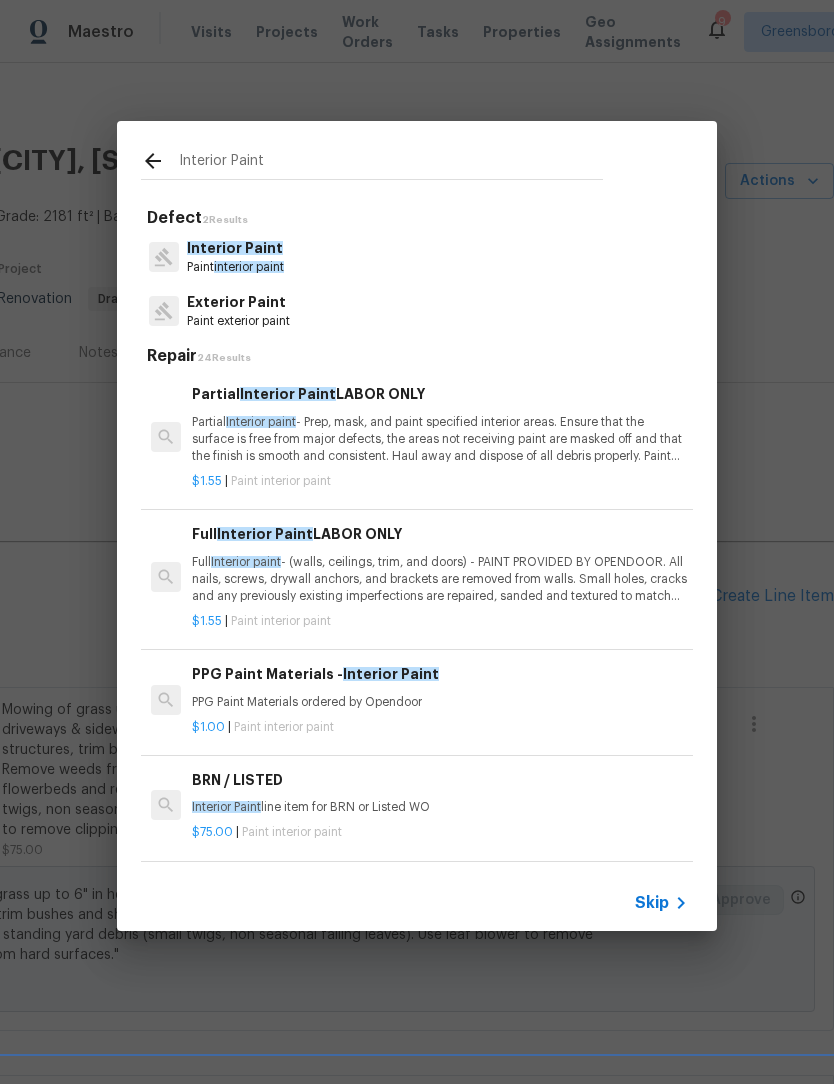 click on "Partial  Interior paint  - Prep, mask, and paint specified interior areas. Ensure that the surface is free from major defects, the areas not receiving paint are masked off and that the finish is smooth and consistent. Haul away and dispose of all debris properly. Paint will be delivered onsite, Purchased by Opendoor." at bounding box center [440, 439] 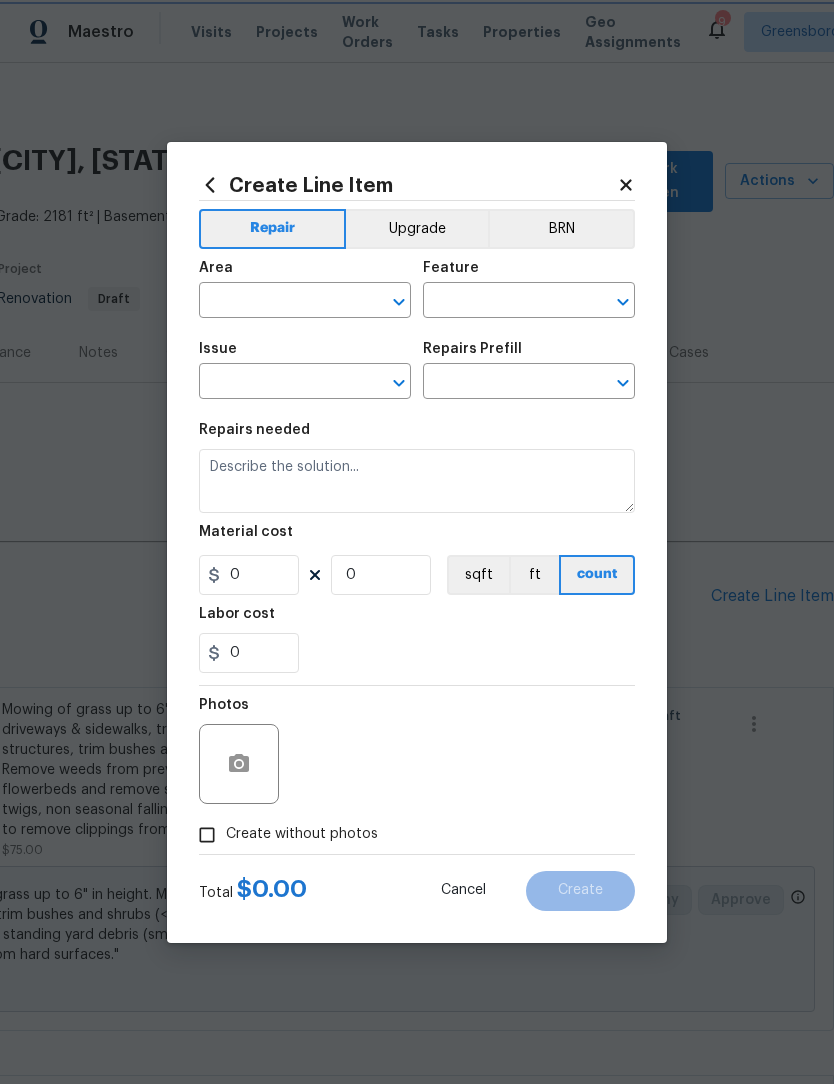 type on "Overall Paint" 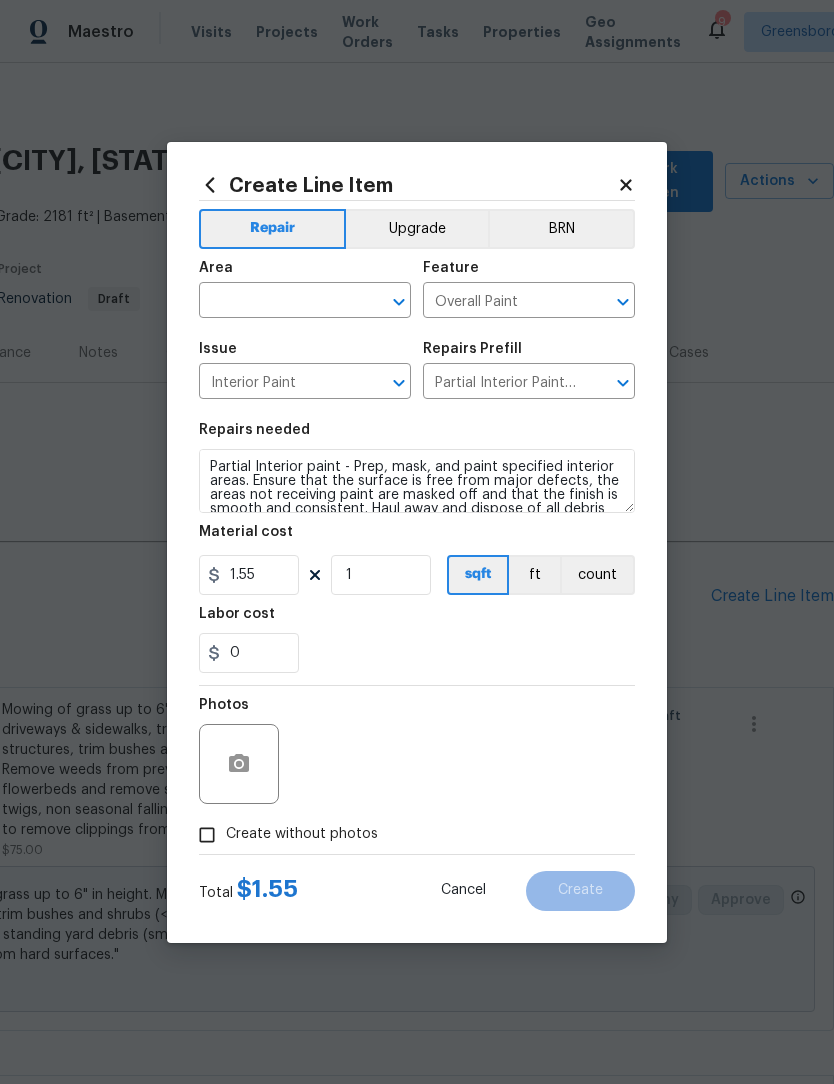 click at bounding box center (277, 302) 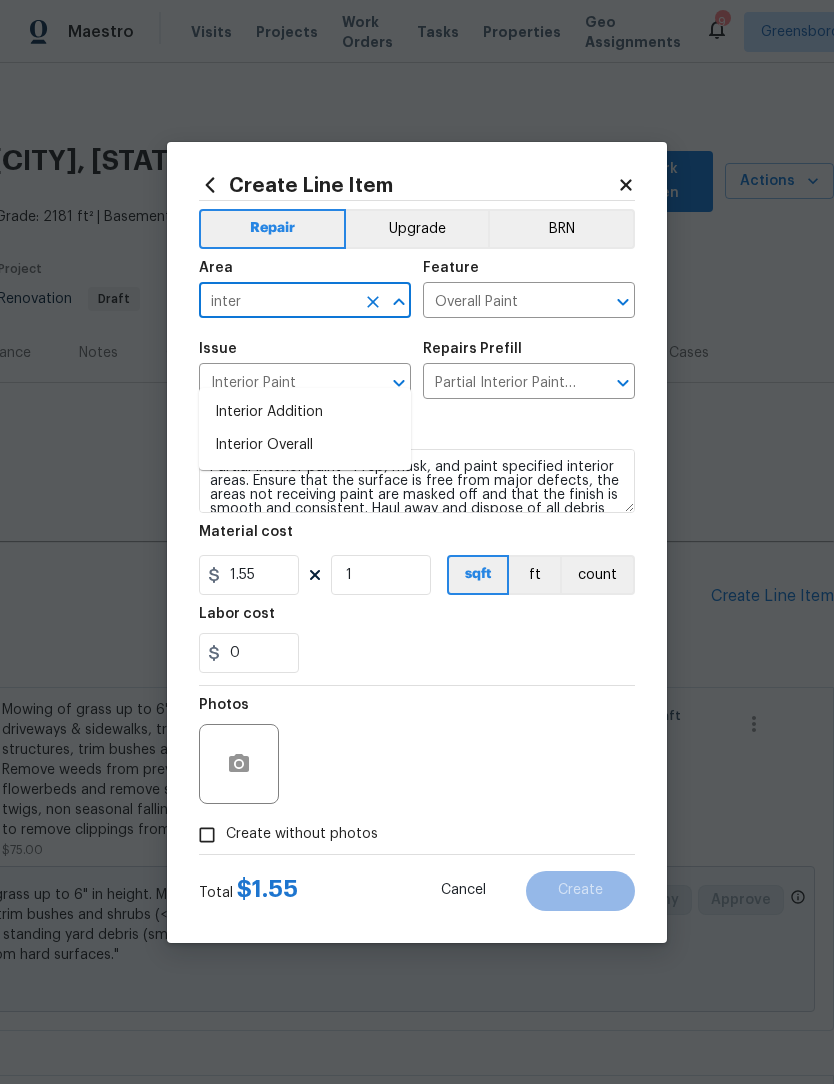 click on "Interior Overall" at bounding box center [305, 445] 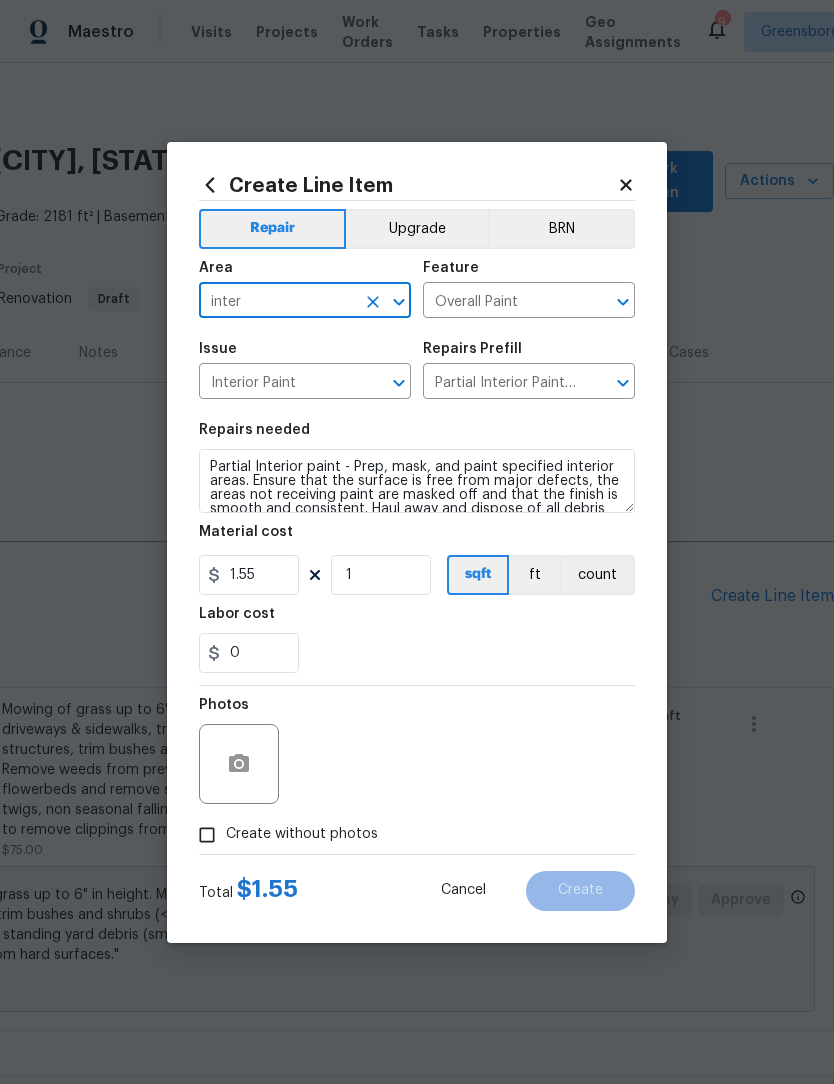 type on "Interior Overall" 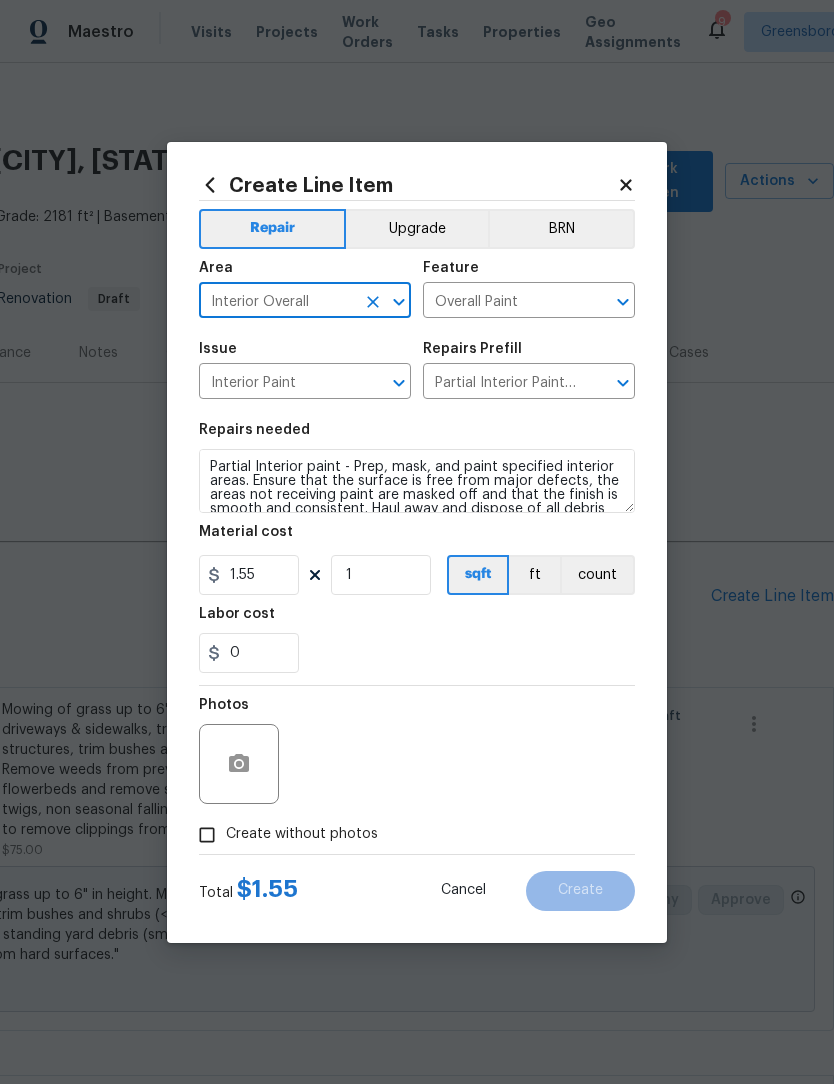 click on "Create without photos" at bounding box center (207, 835) 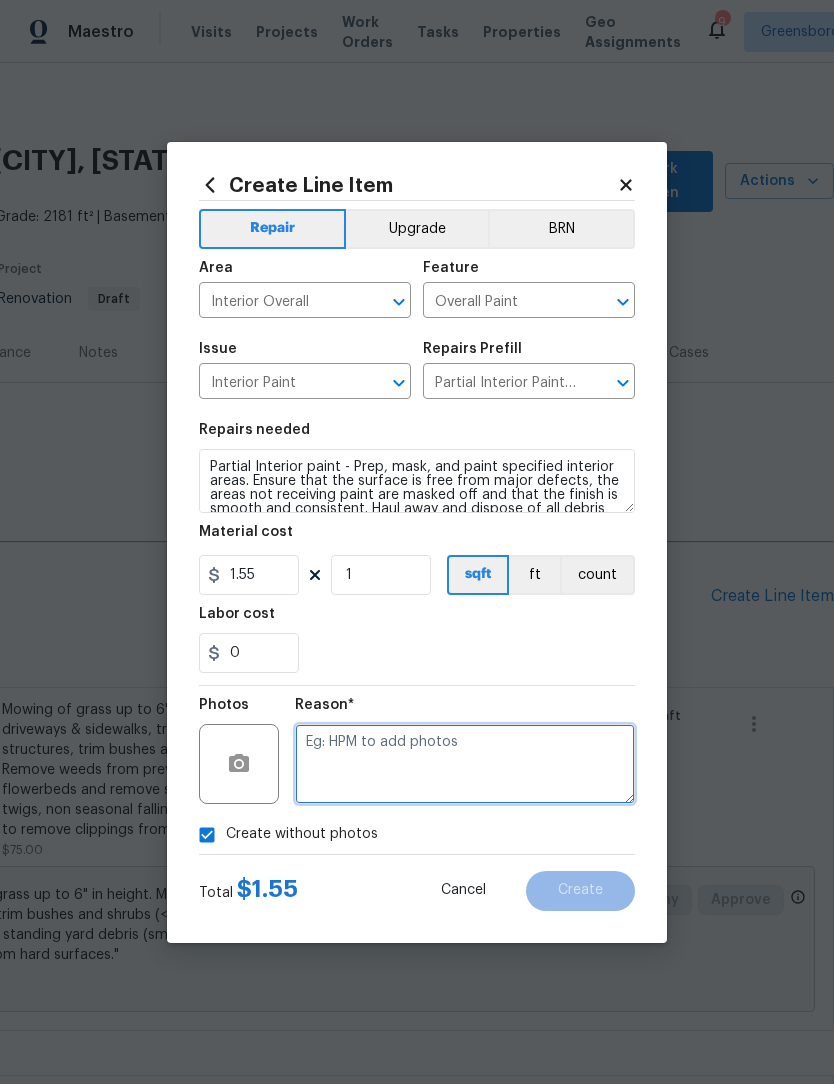 click at bounding box center [465, 764] 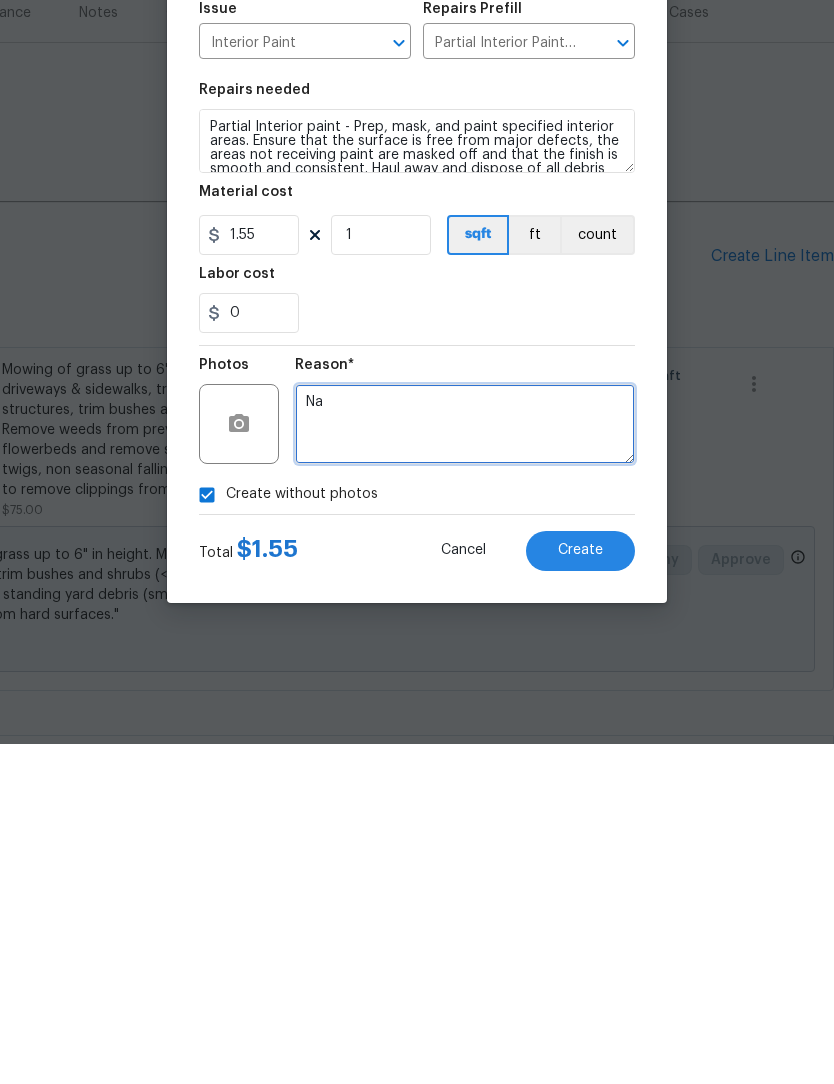 scroll, scrollTop: 66, scrollLeft: 0, axis: vertical 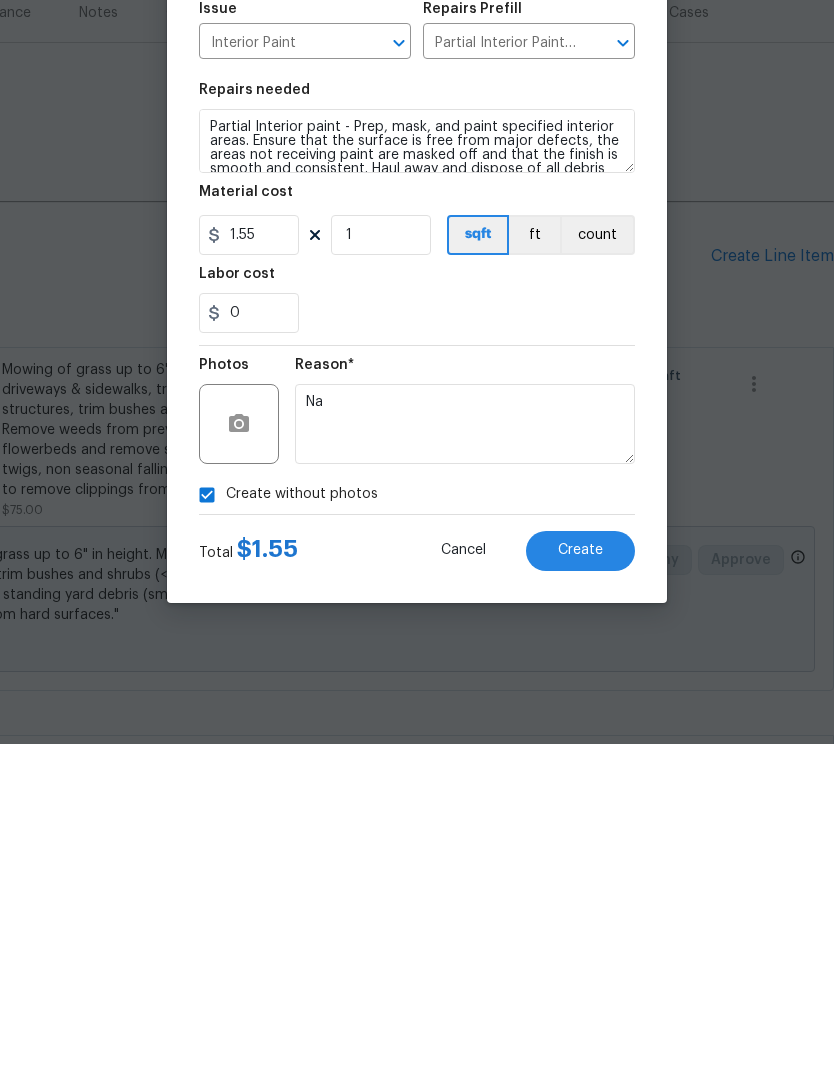 click on "Create" at bounding box center (580, 890) 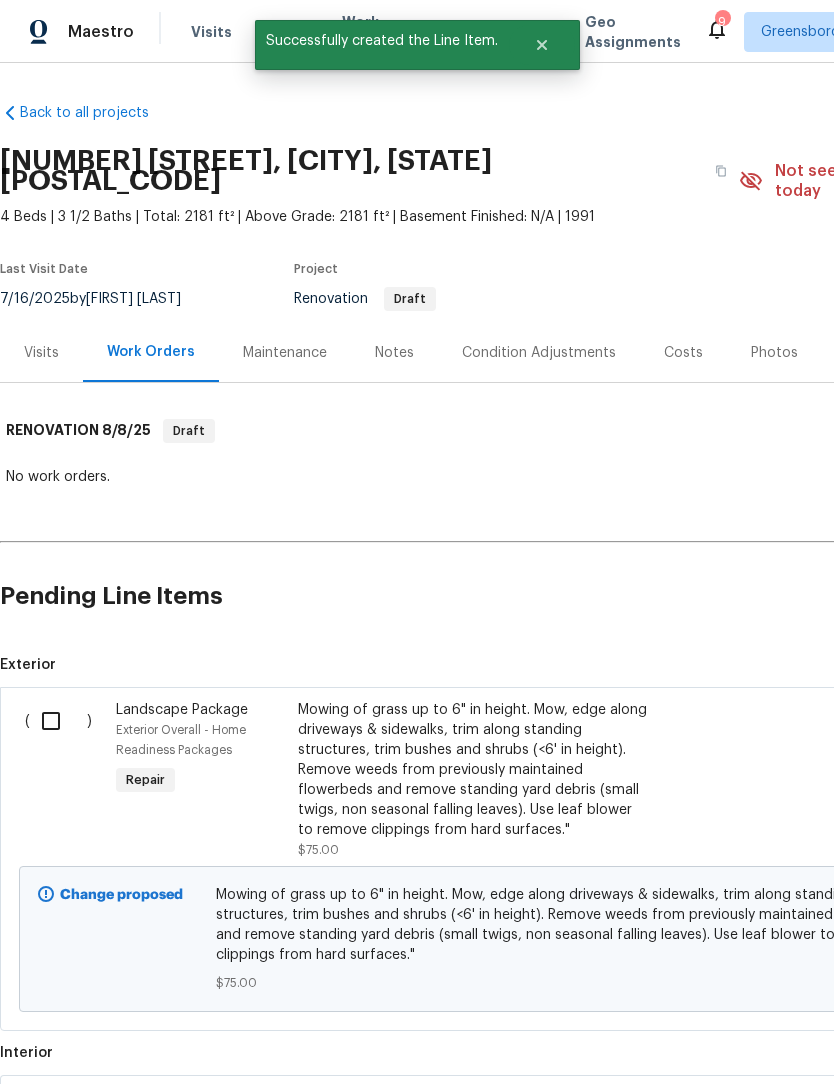 scroll, scrollTop: 0, scrollLeft: 0, axis: both 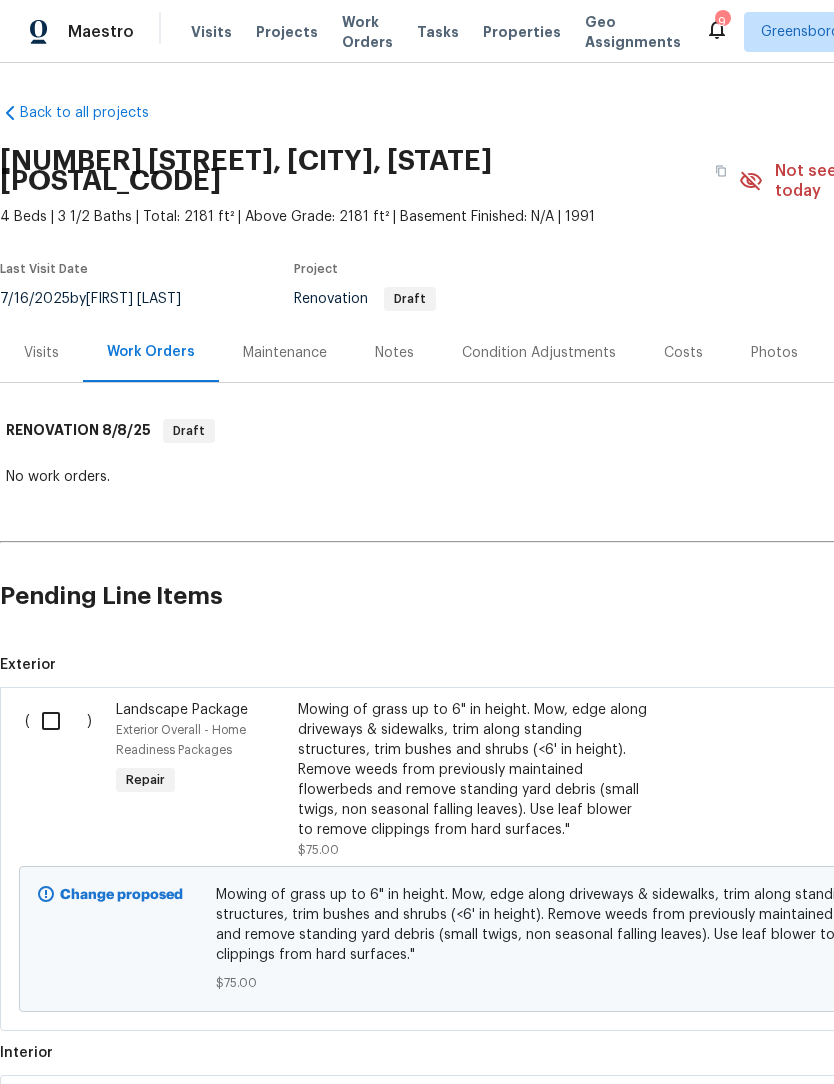 click at bounding box center [58, 721] 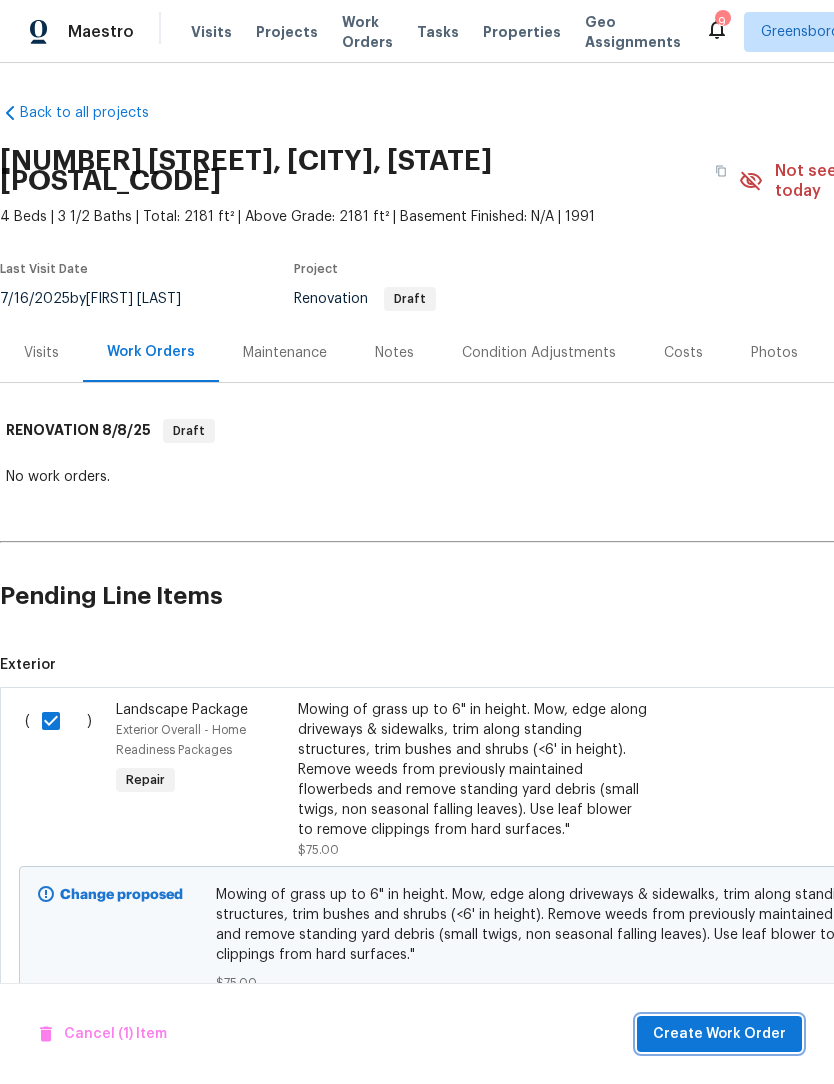 click on "Create Work Order" at bounding box center [719, 1034] 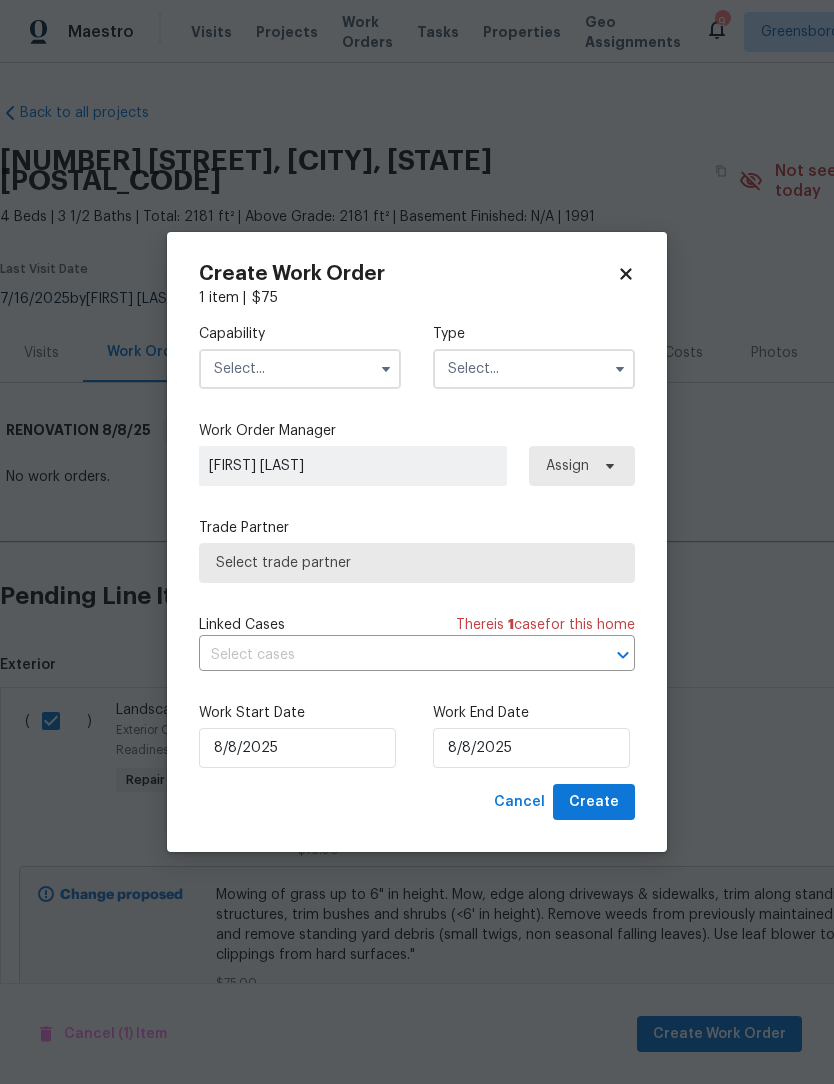 click at bounding box center (300, 369) 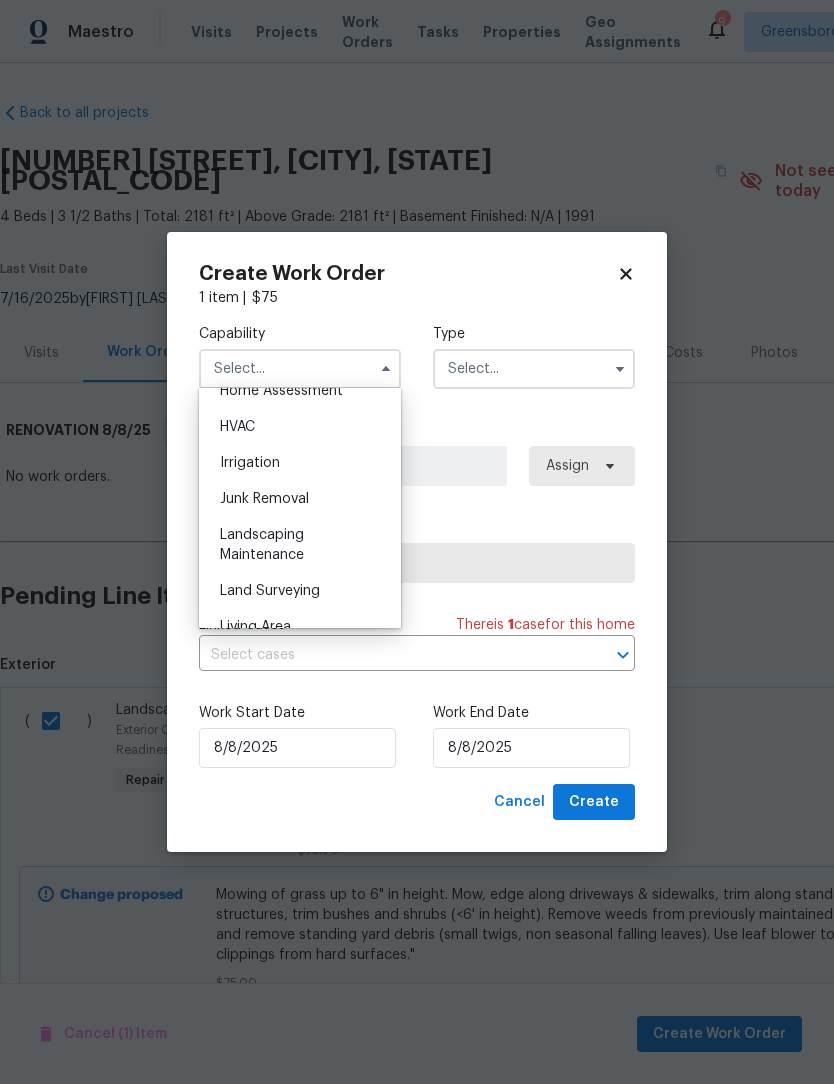 scroll, scrollTop: 1201, scrollLeft: 0, axis: vertical 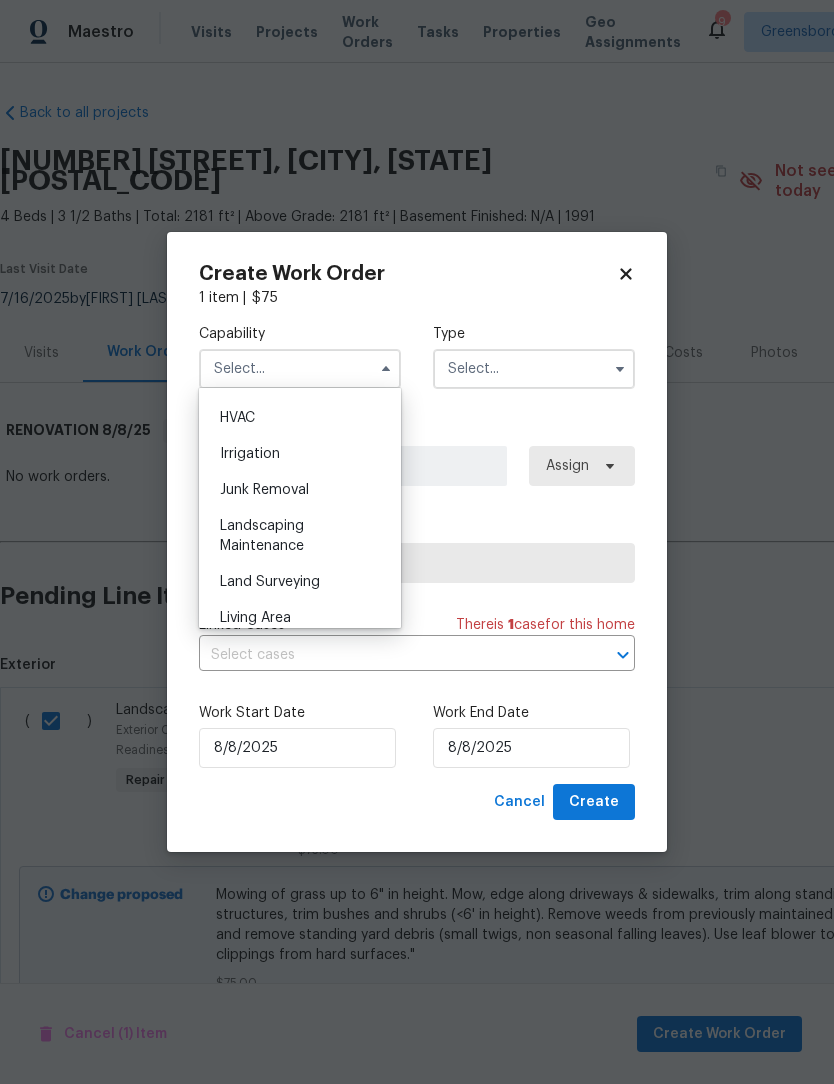 click on "Landscaping Maintenance" at bounding box center (300, 536) 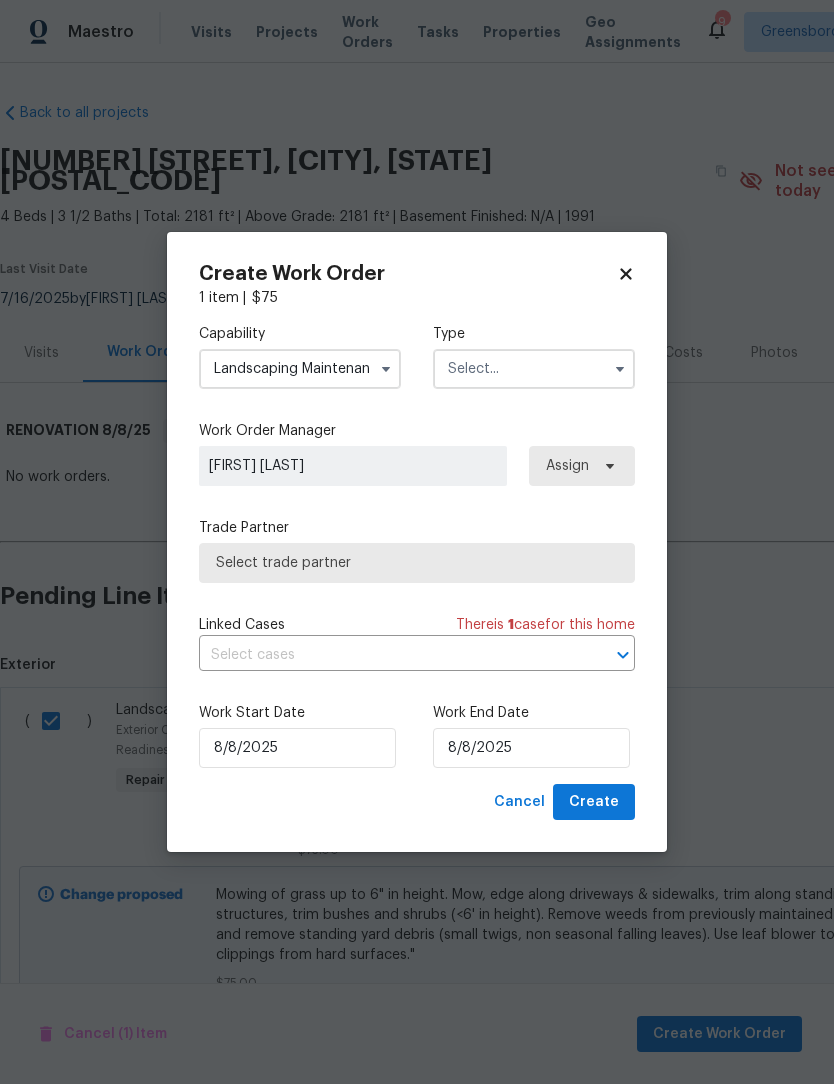 click at bounding box center [534, 369] 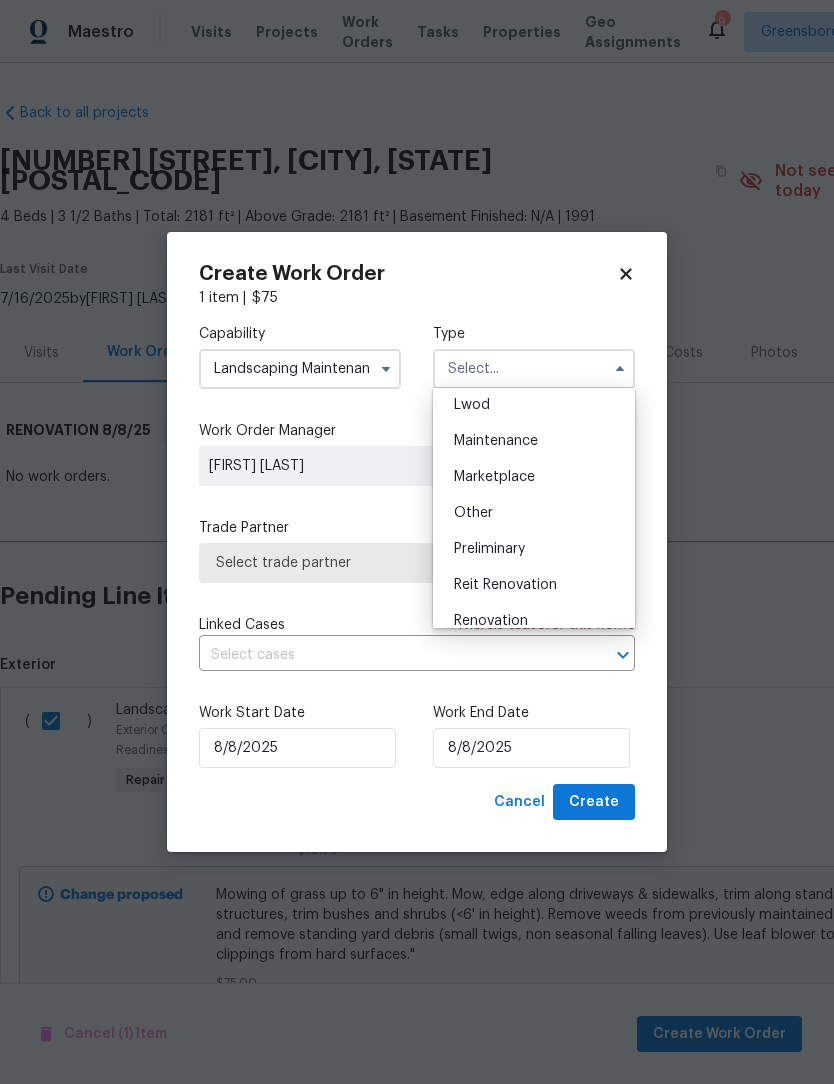 scroll, scrollTop: 300, scrollLeft: 0, axis: vertical 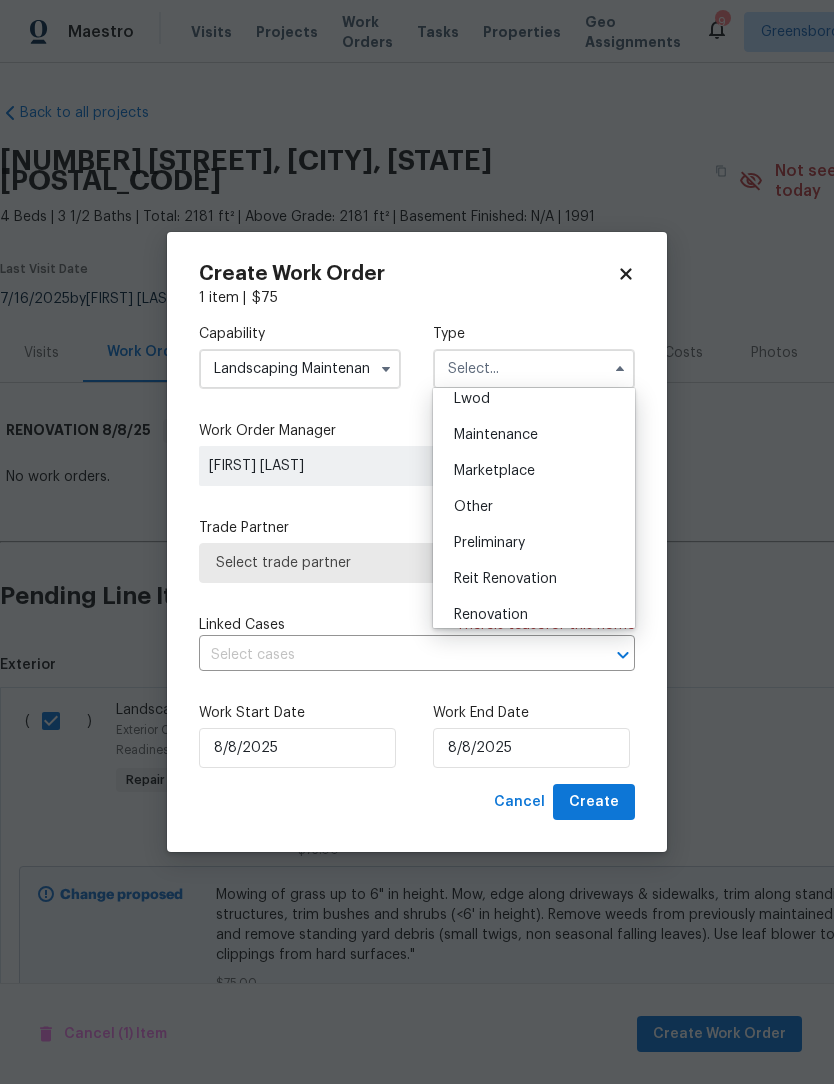 click on "Renovation" at bounding box center [491, 615] 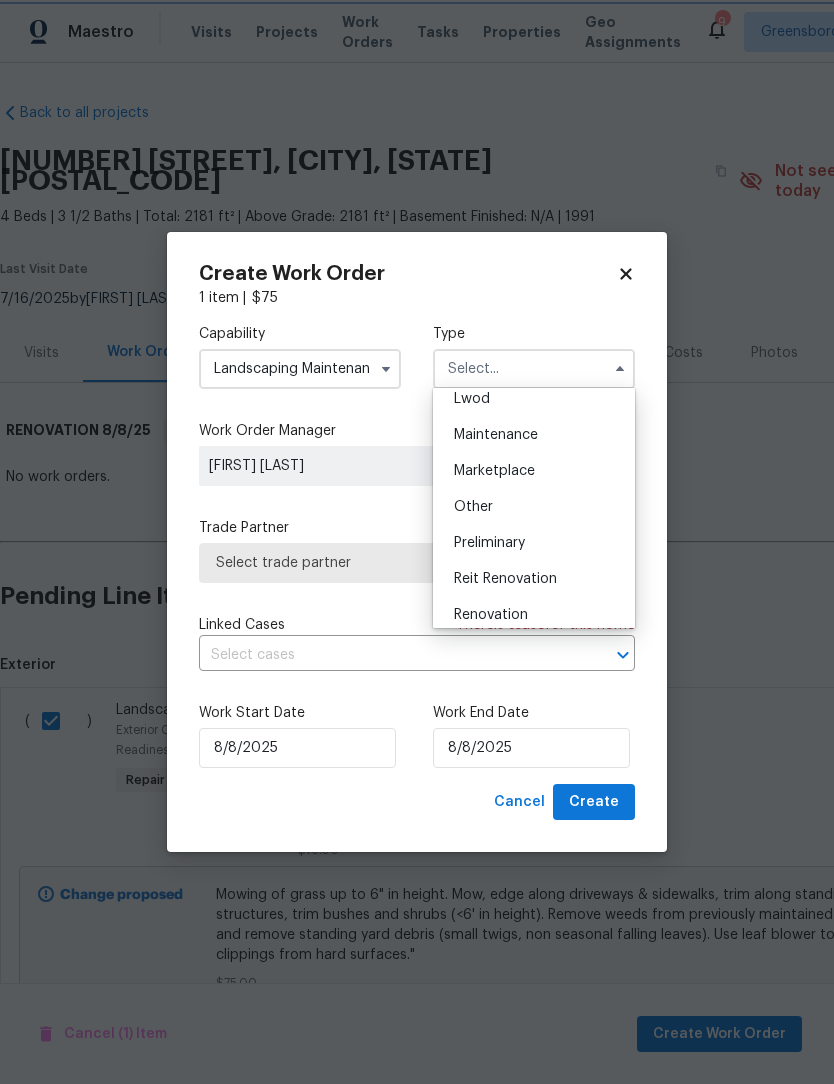 type on "Renovation" 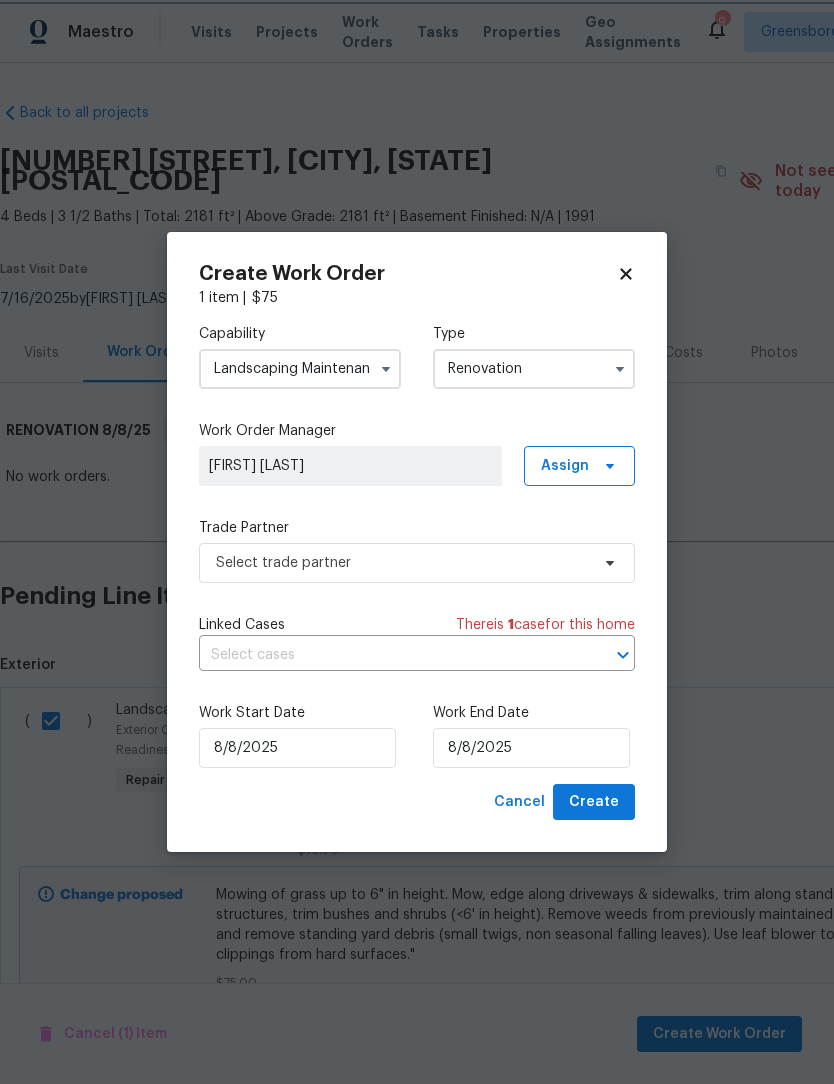 scroll, scrollTop: 0, scrollLeft: 0, axis: both 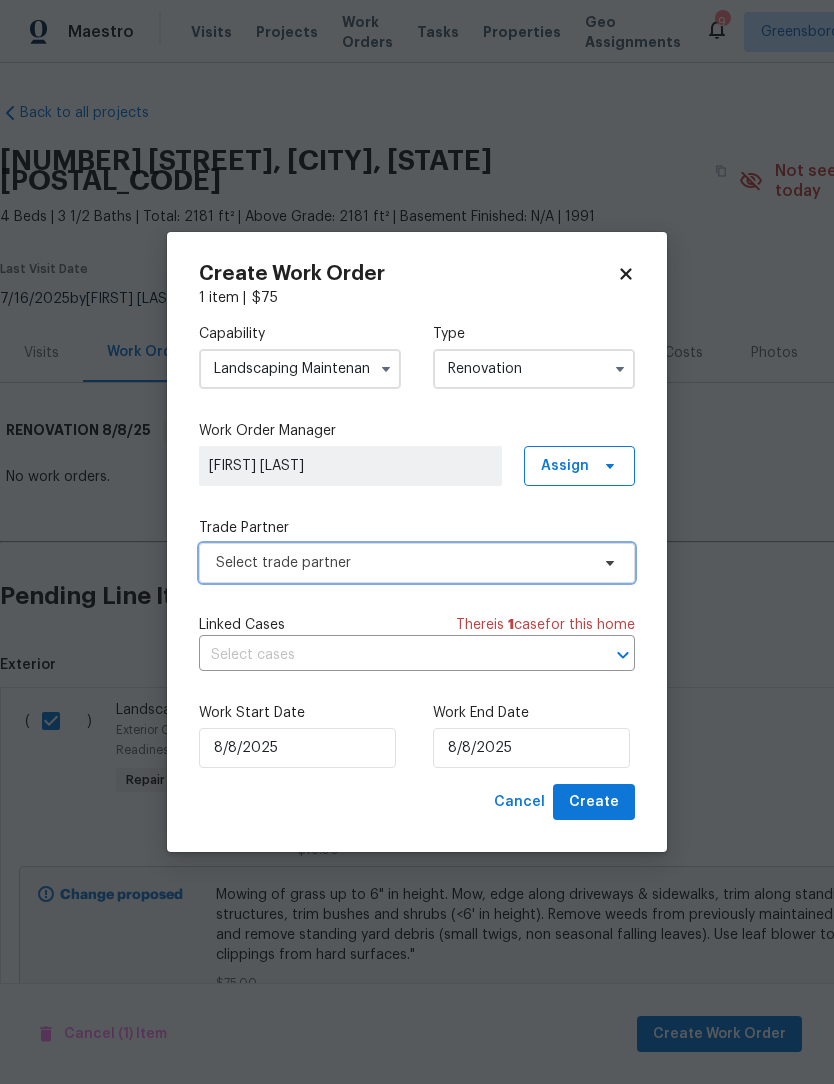 click on "Select trade partner" at bounding box center (402, 563) 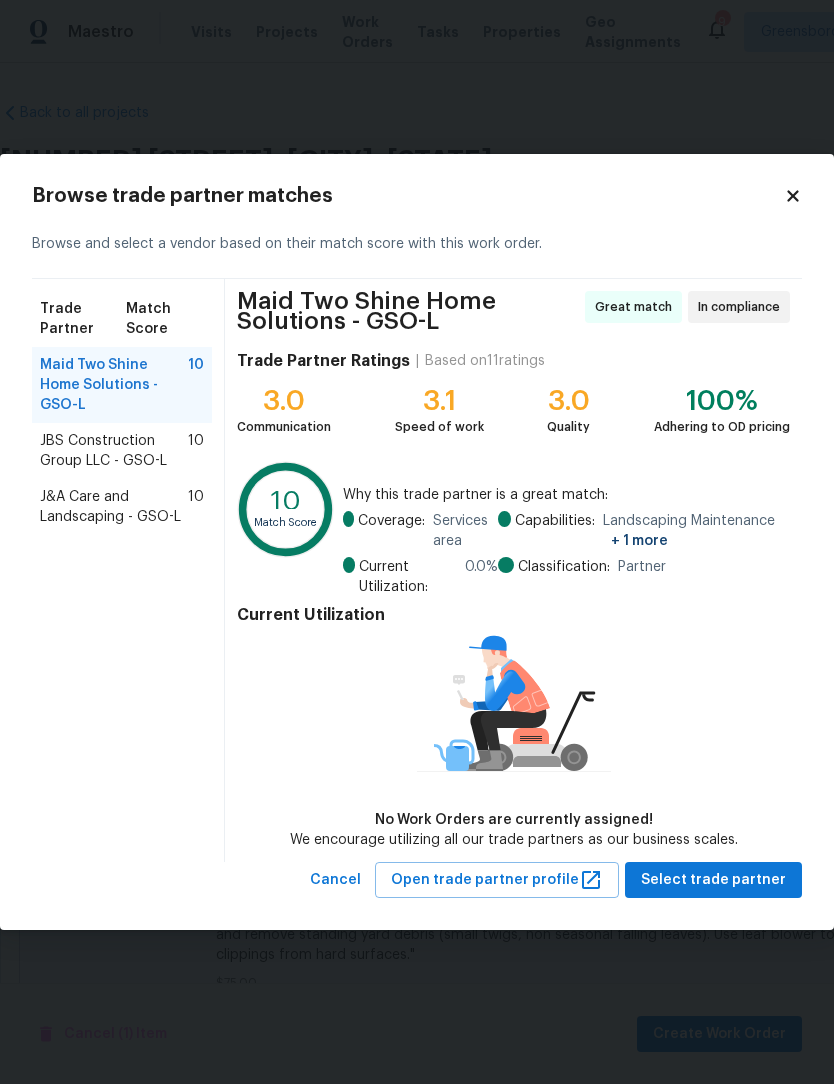 click on "J&A Care and Landscaping - GSO-L" at bounding box center (114, 507) 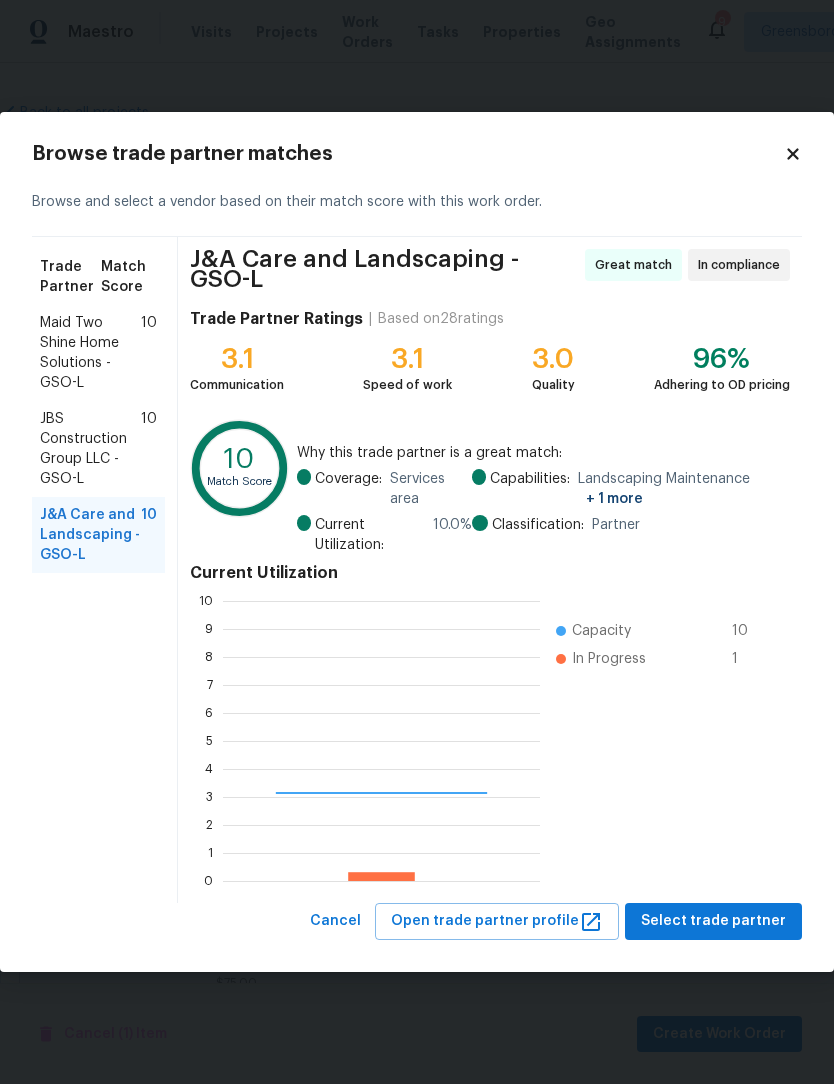 scroll, scrollTop: 2, scrollLeft: 2, axis: both 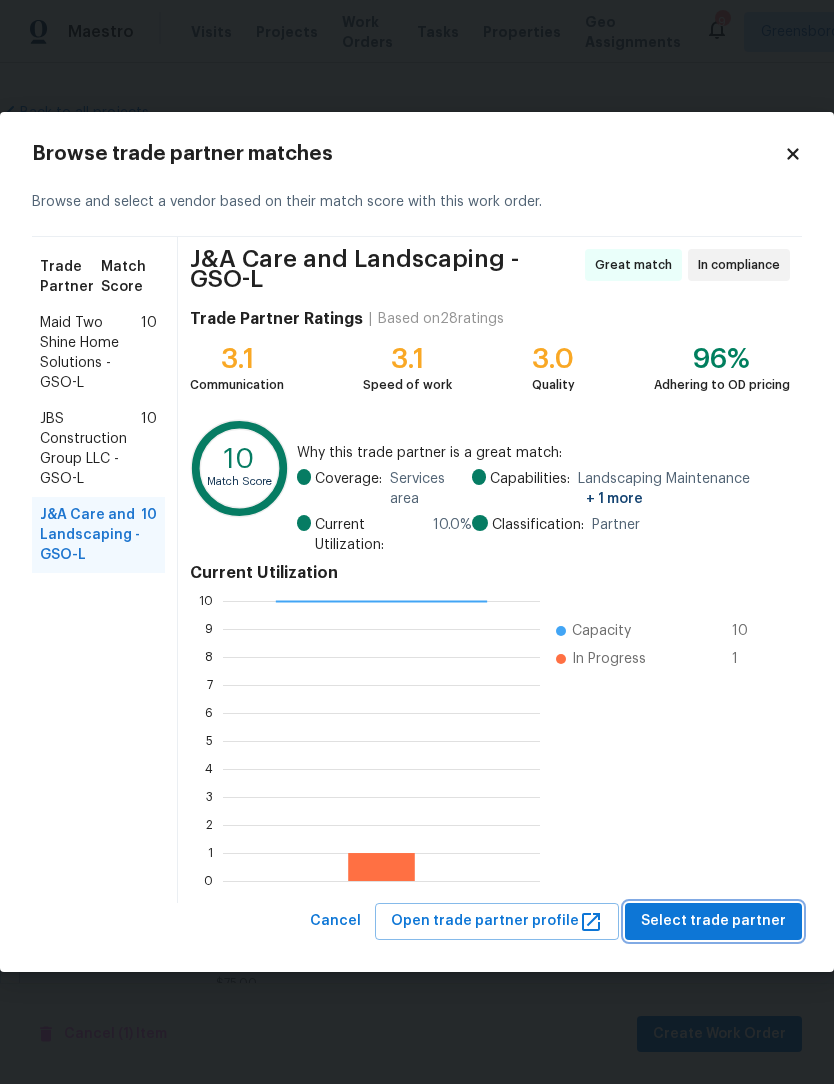 click on "Select trade partner" at bounding box center (713, 921) 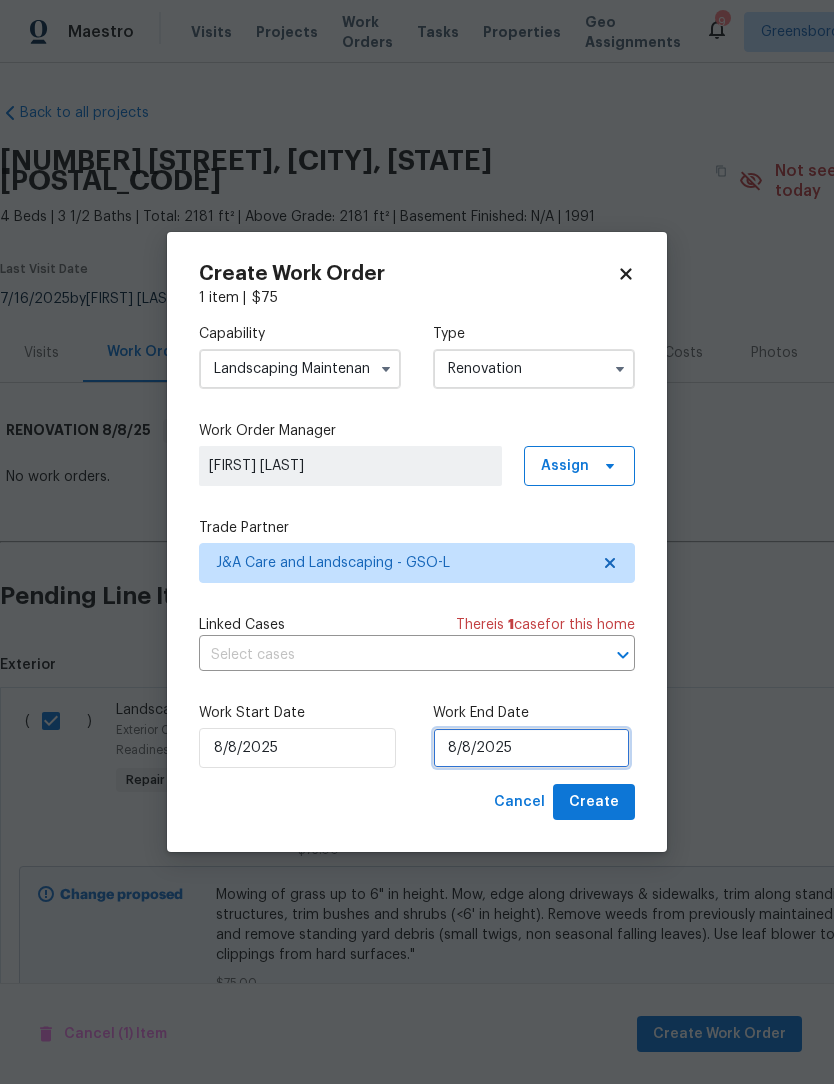 click on "8/8/2025" at bounding box center [531, 748] 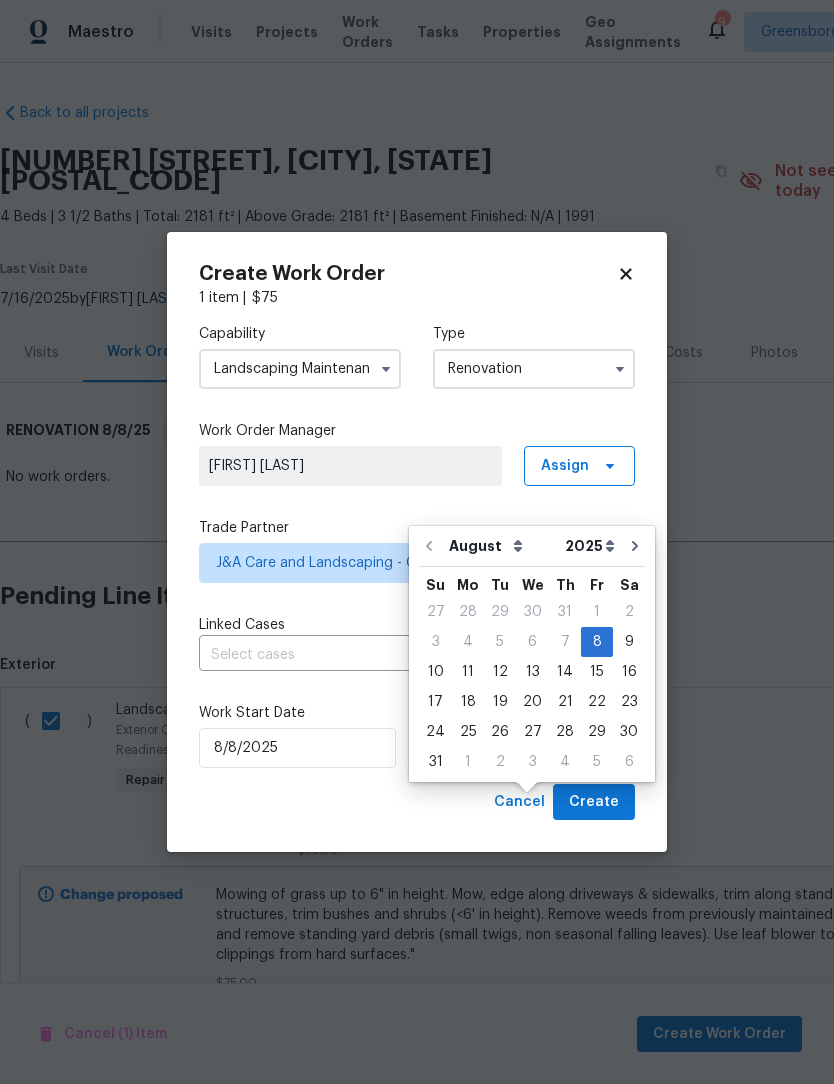 scroll, scrollTop: 67, scrollLeft: 0, axis: vertical 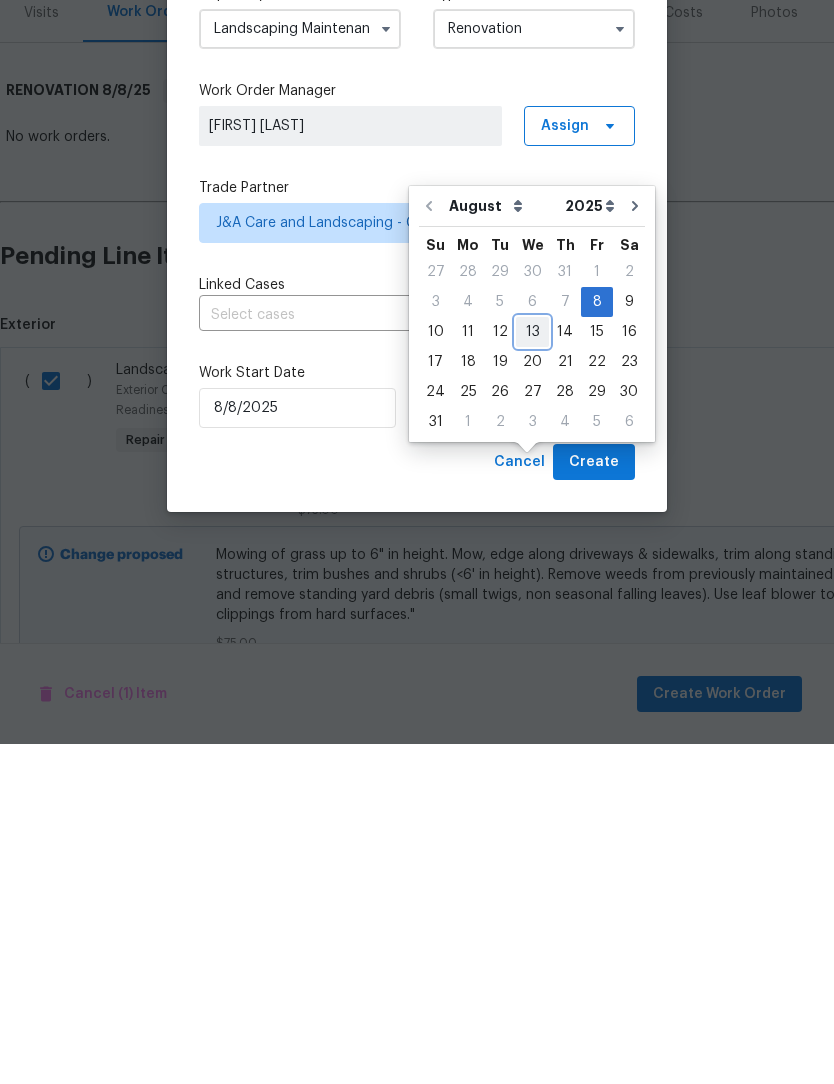click on "13" at bounding box center [532, 672] 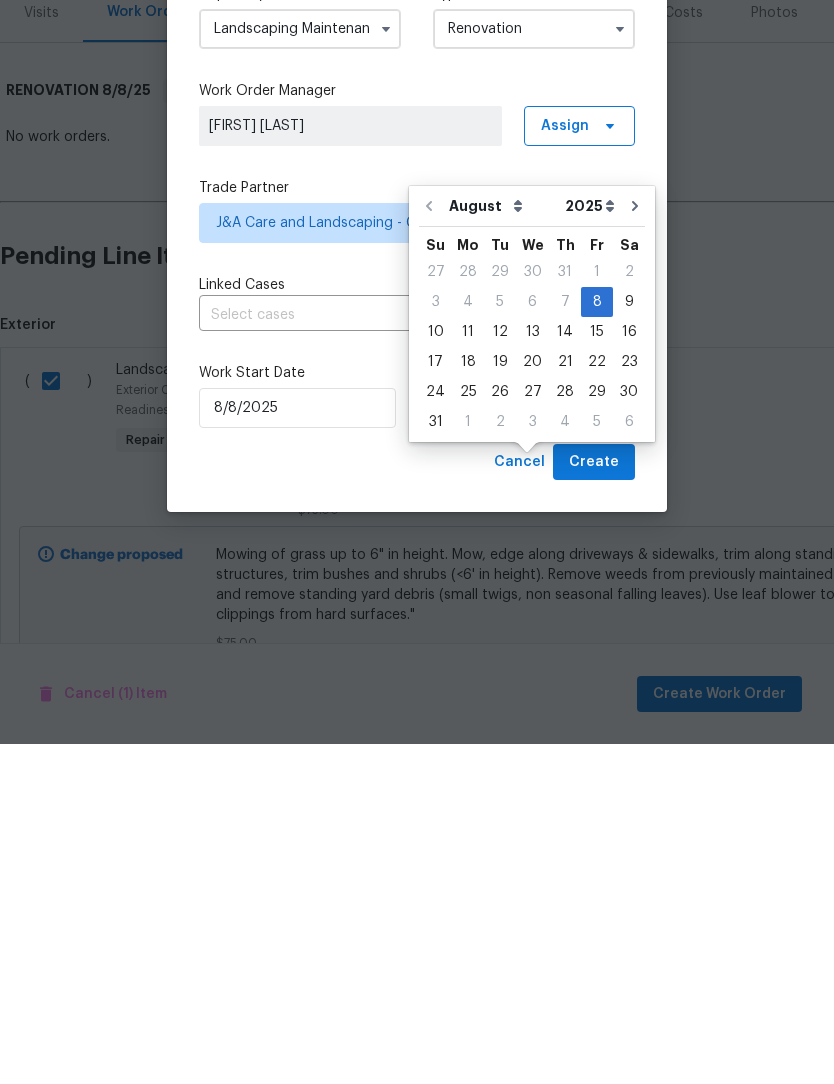 scroll, scrollTop: 66, scrollLeft: 0, axis: vertical 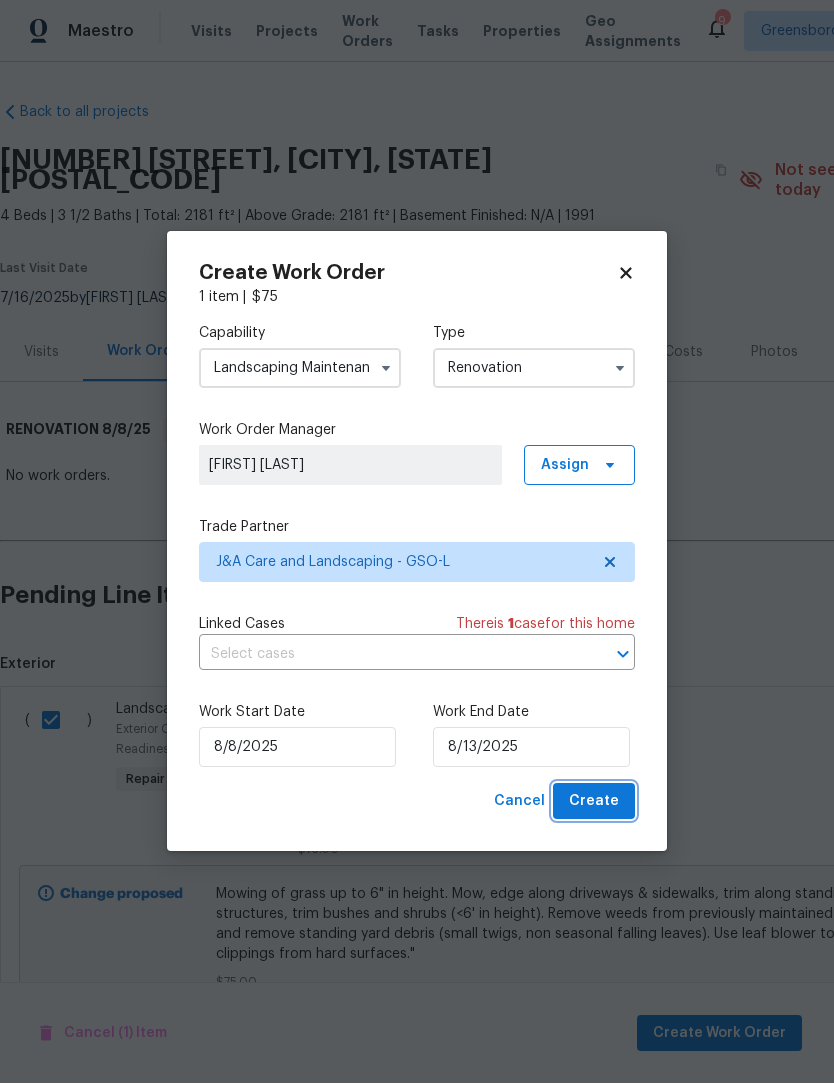 click on "Create" at bounding box center (594, 802) 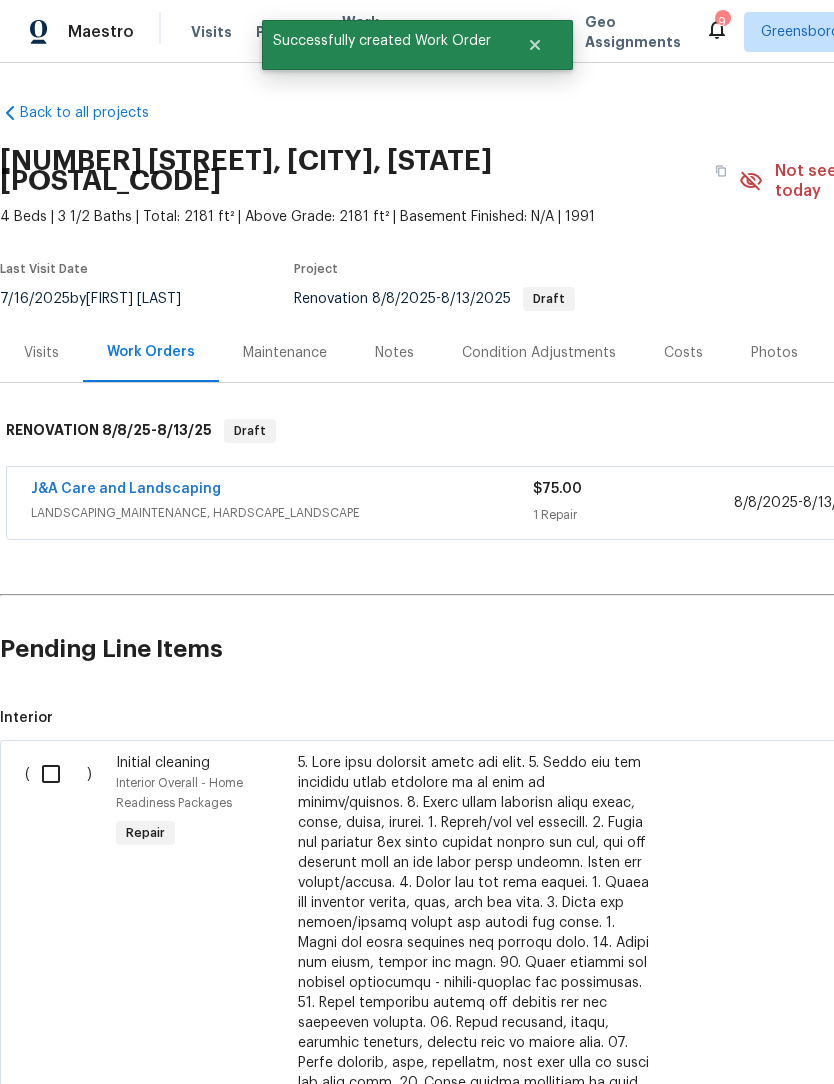 click at bounding box center (58, 774) 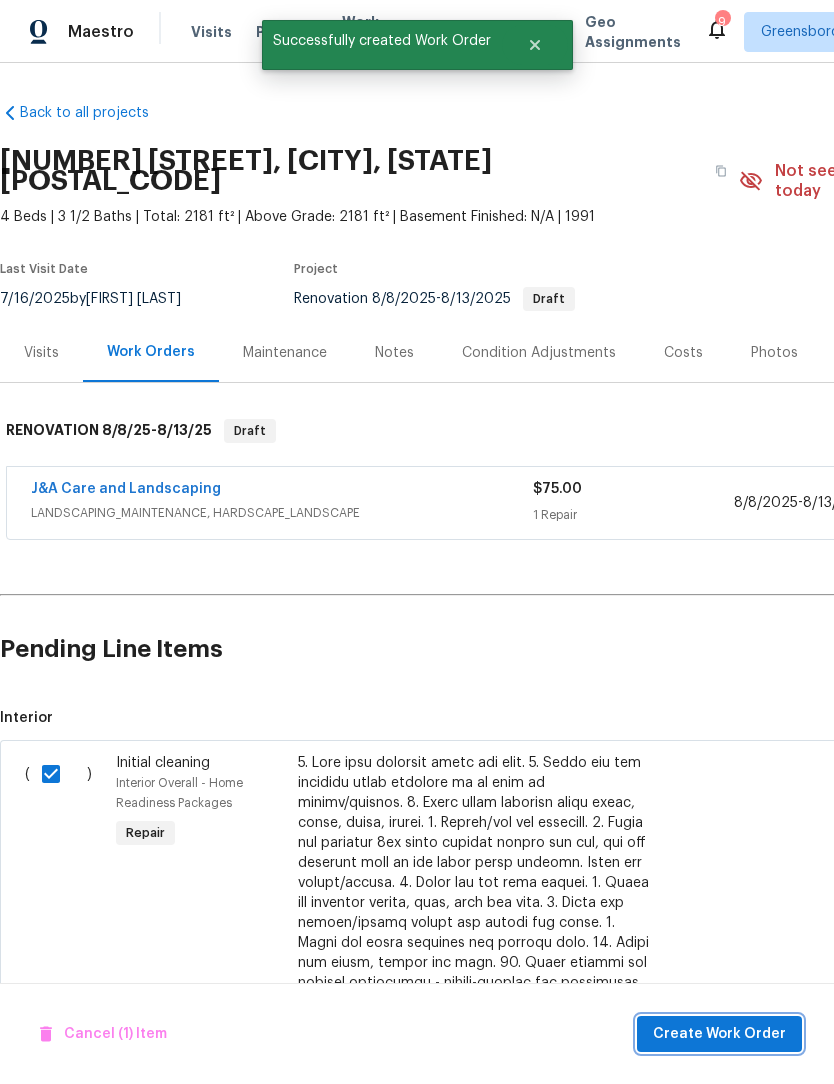 click on "Create Work Order" at bounding box center [719, 1034] 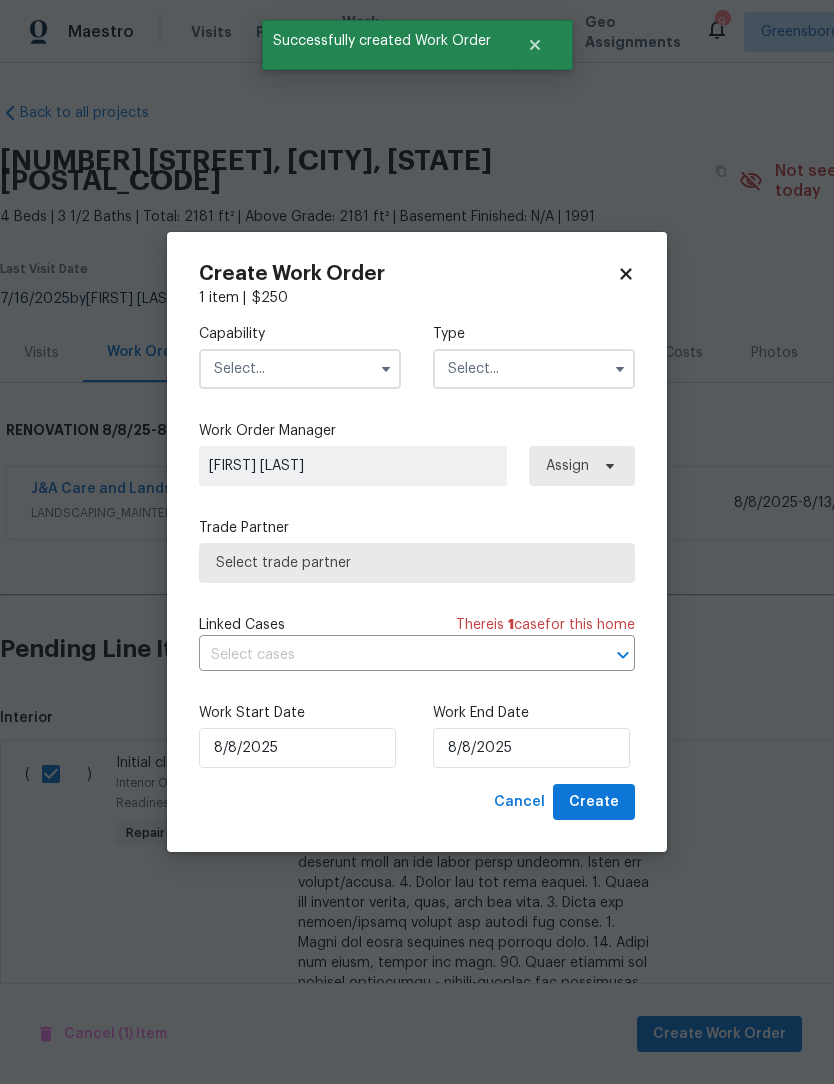 click at bounding box center [300, 369] 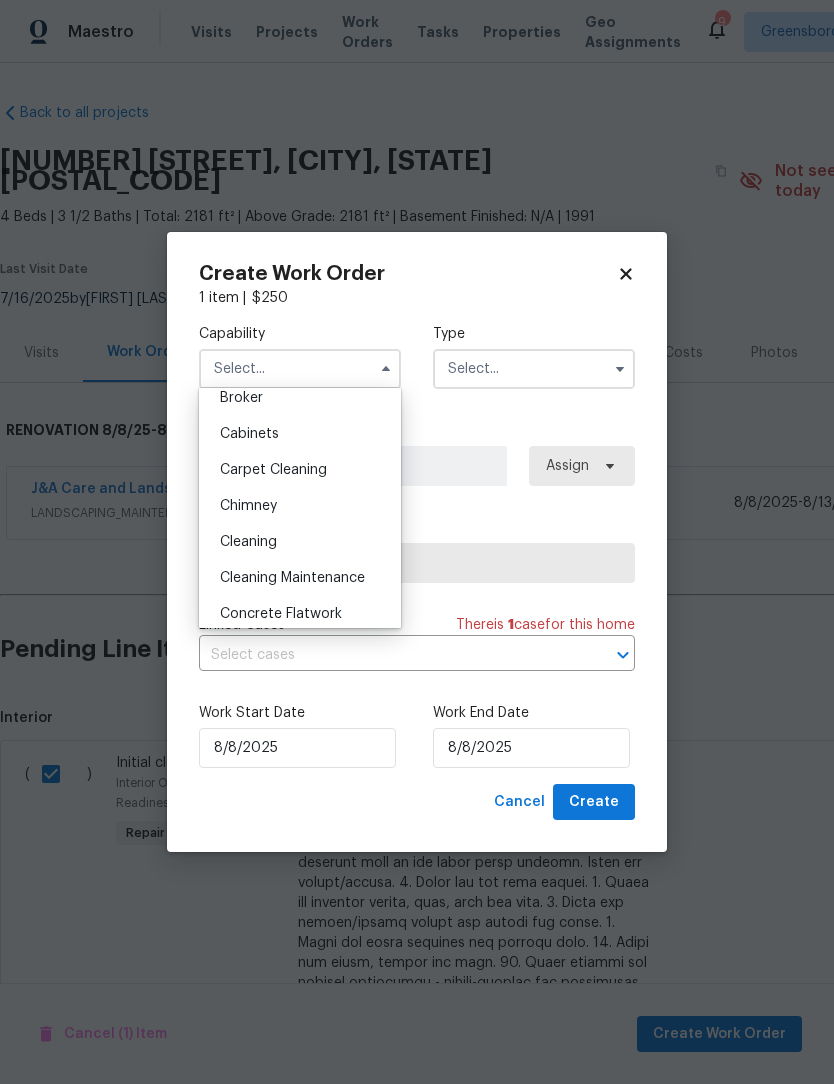 scroll, scrollTop: 165, scrollLeft: 0, axis: vertical 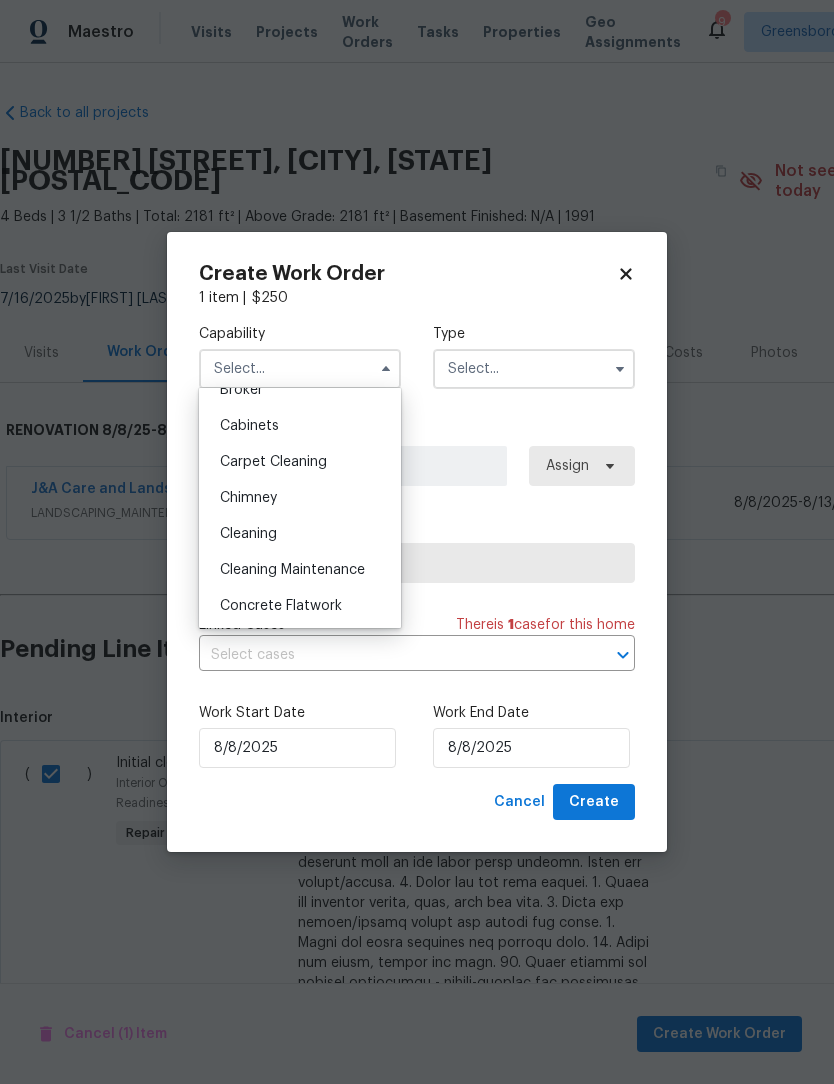 click on "Cleaning" at bounding box center (248, 534) 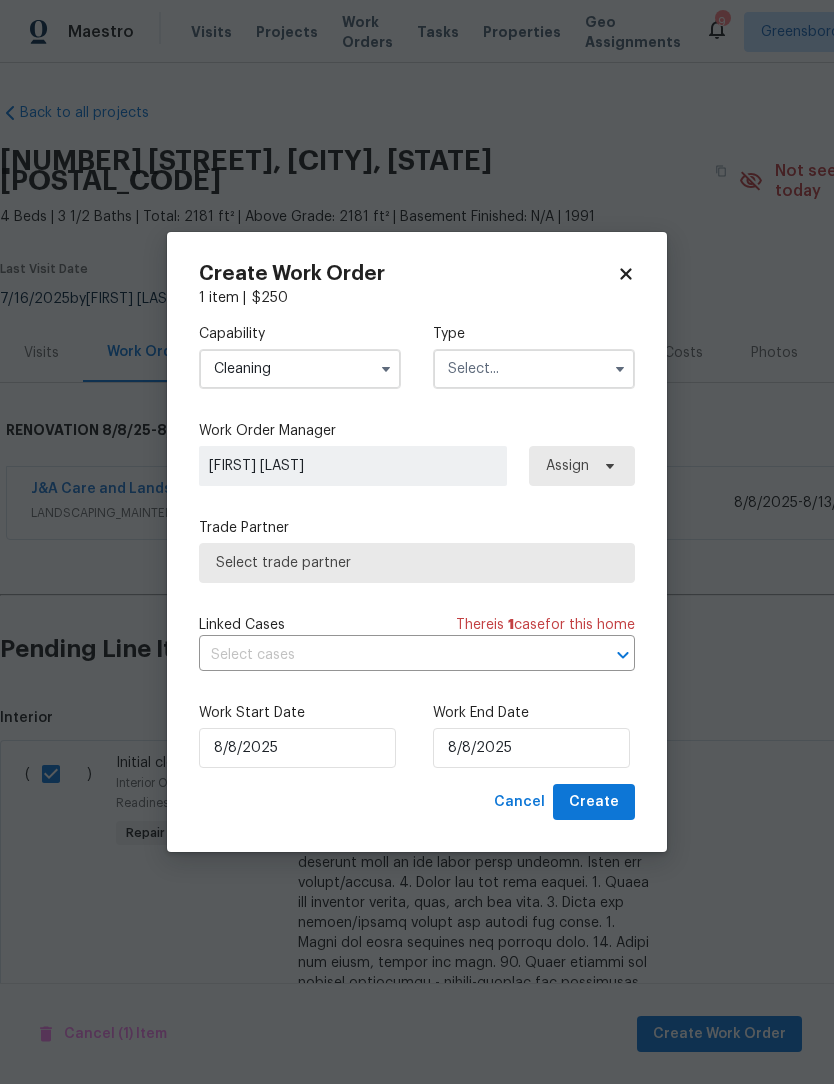 click at bounding box center [534, 369] 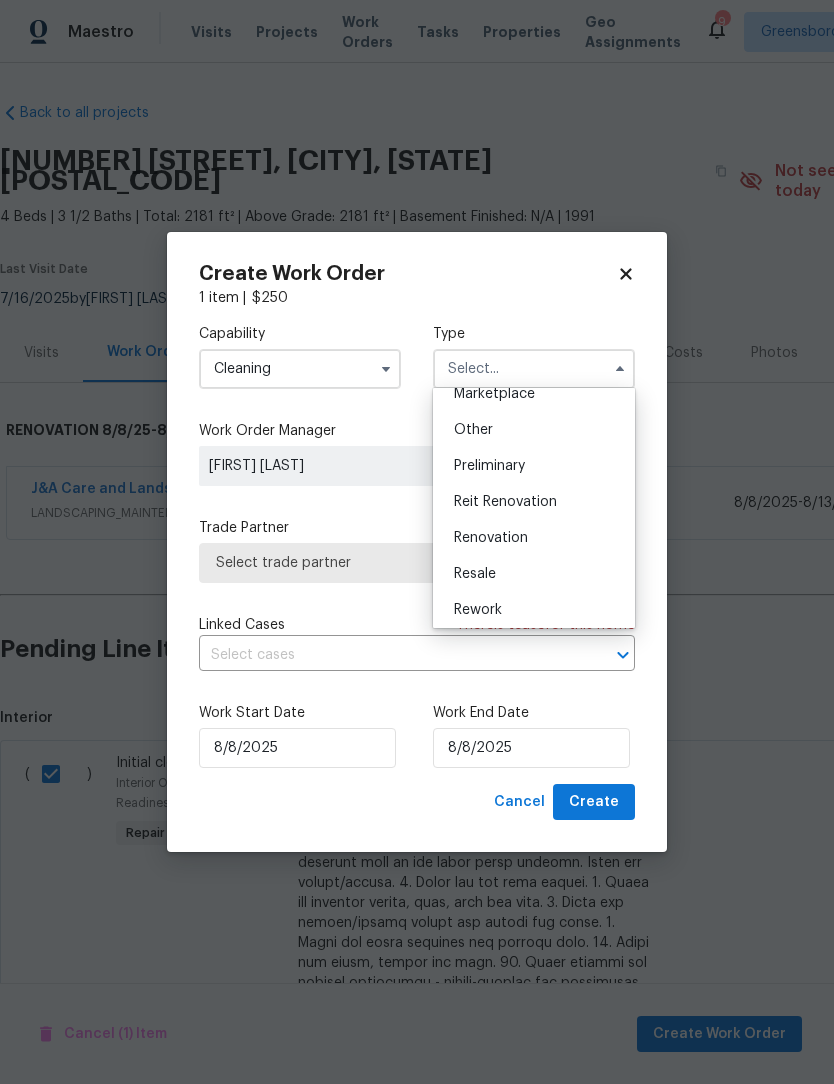 scroll, scrollTop: 376, scrollLeft: 0, axis: vertical 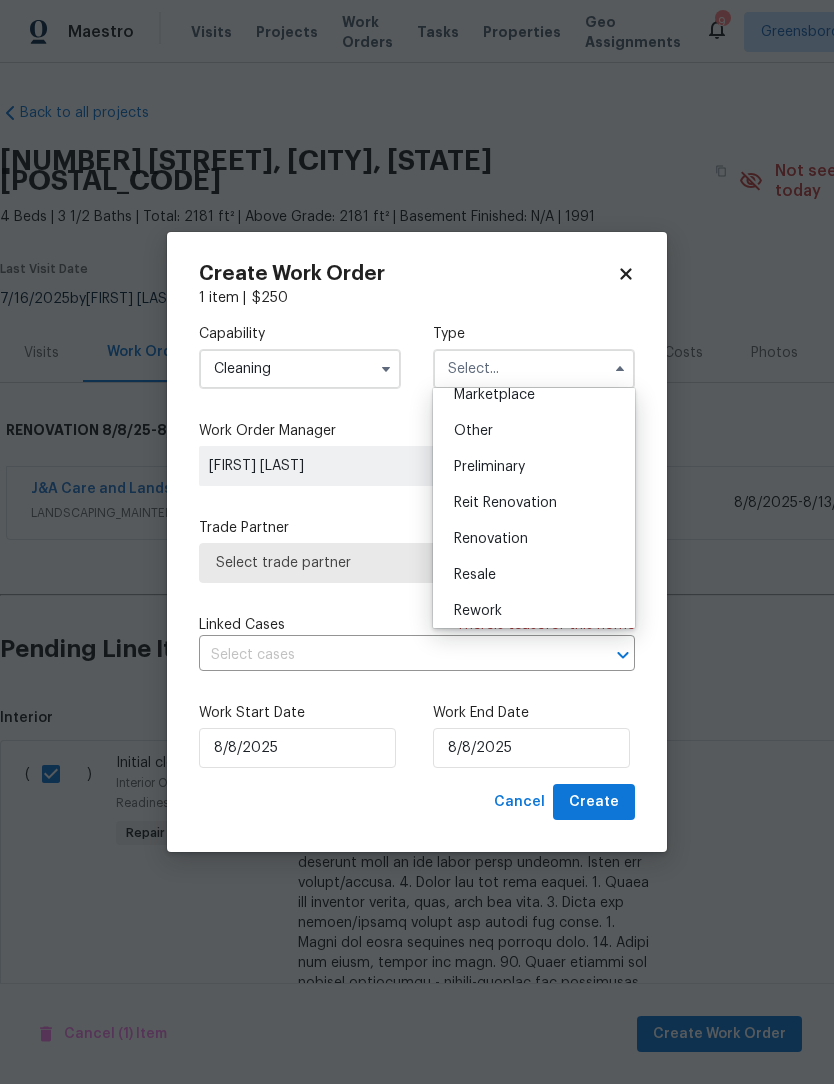 click on "Renovation" at bounding box center (491, 539) 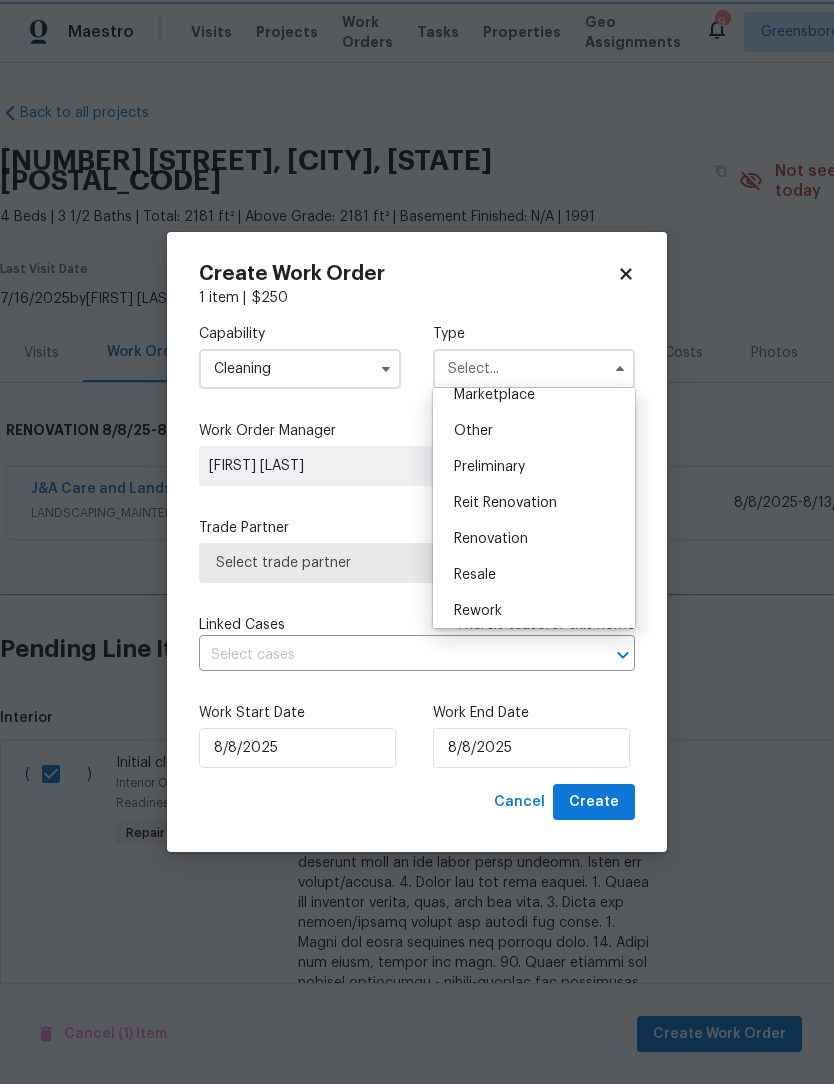 type on "Renovation" 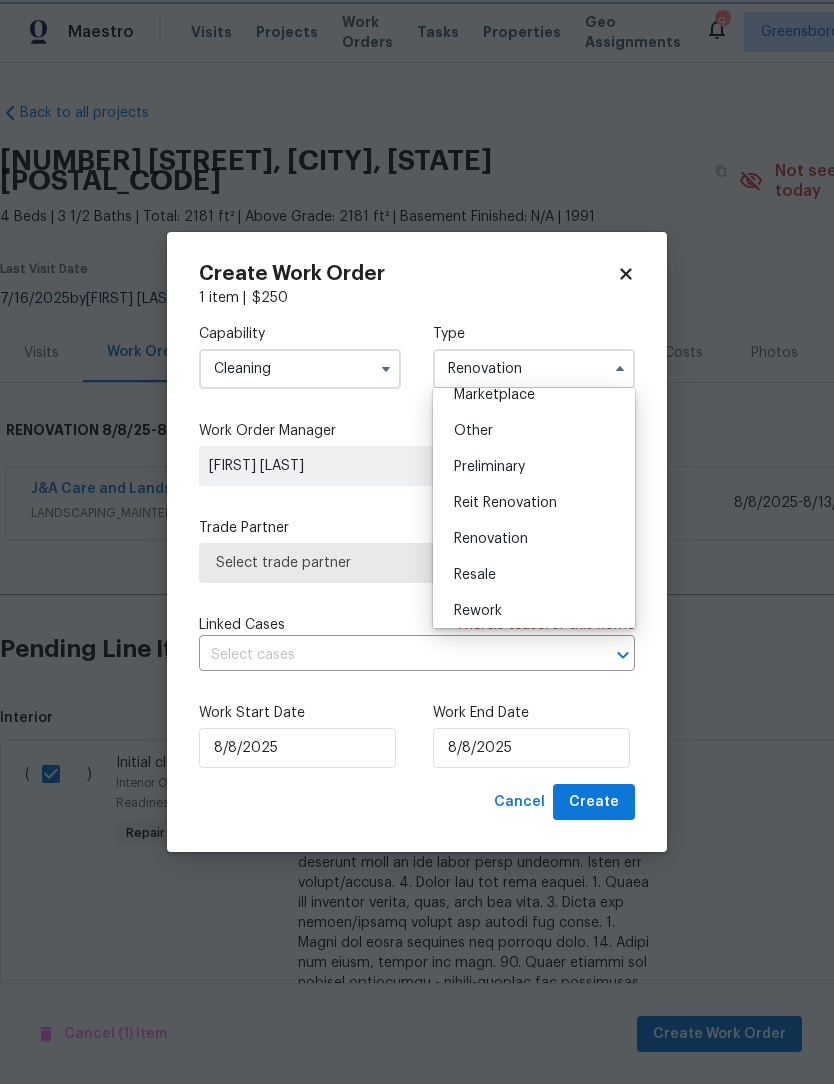 scroll, scrollTop: 0, scrollLeft: 0, axis: both 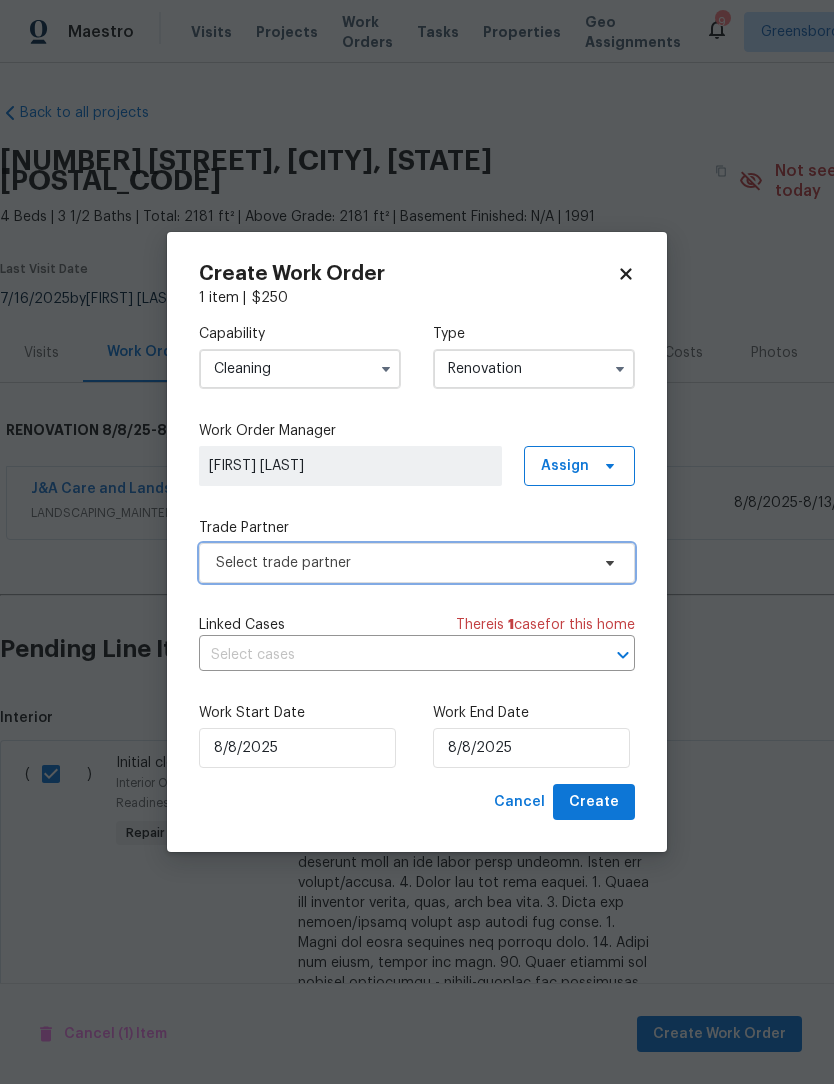 click on "Select trade partner" at bounding box center (402, 563) 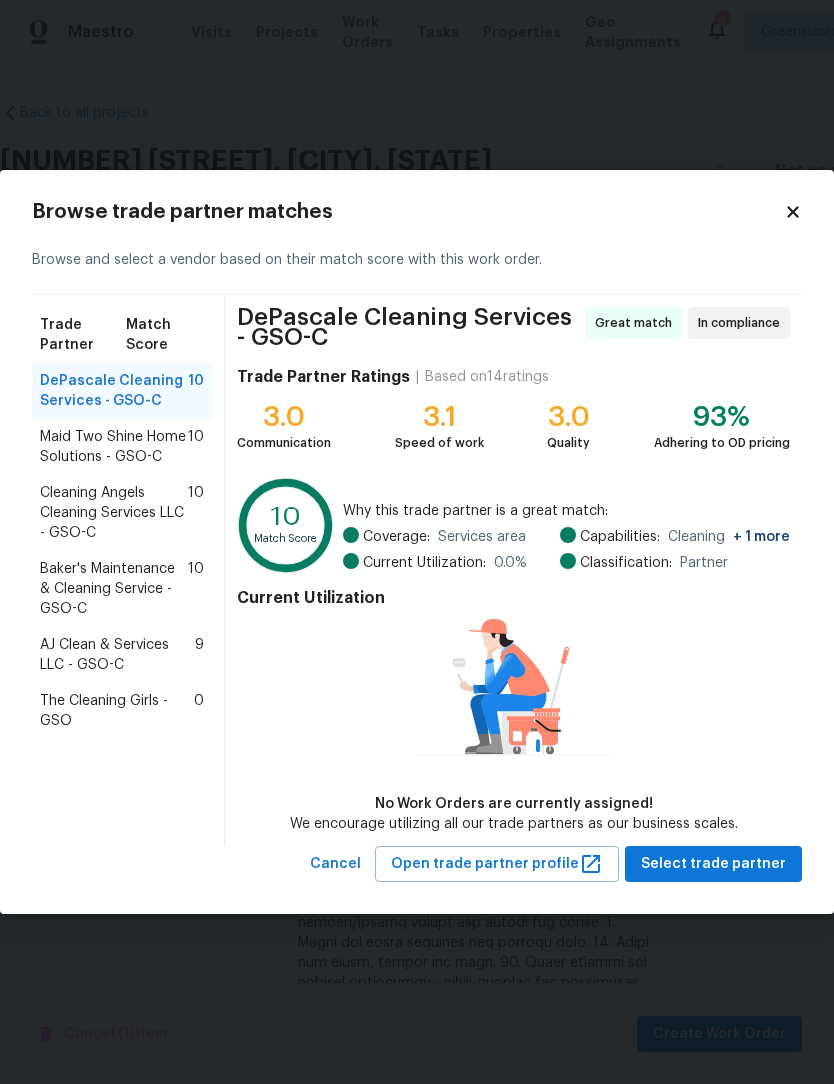 click on "Cleaning Angels Cleaning Services LLC - GSO-C" at bounding box center [114, 513] 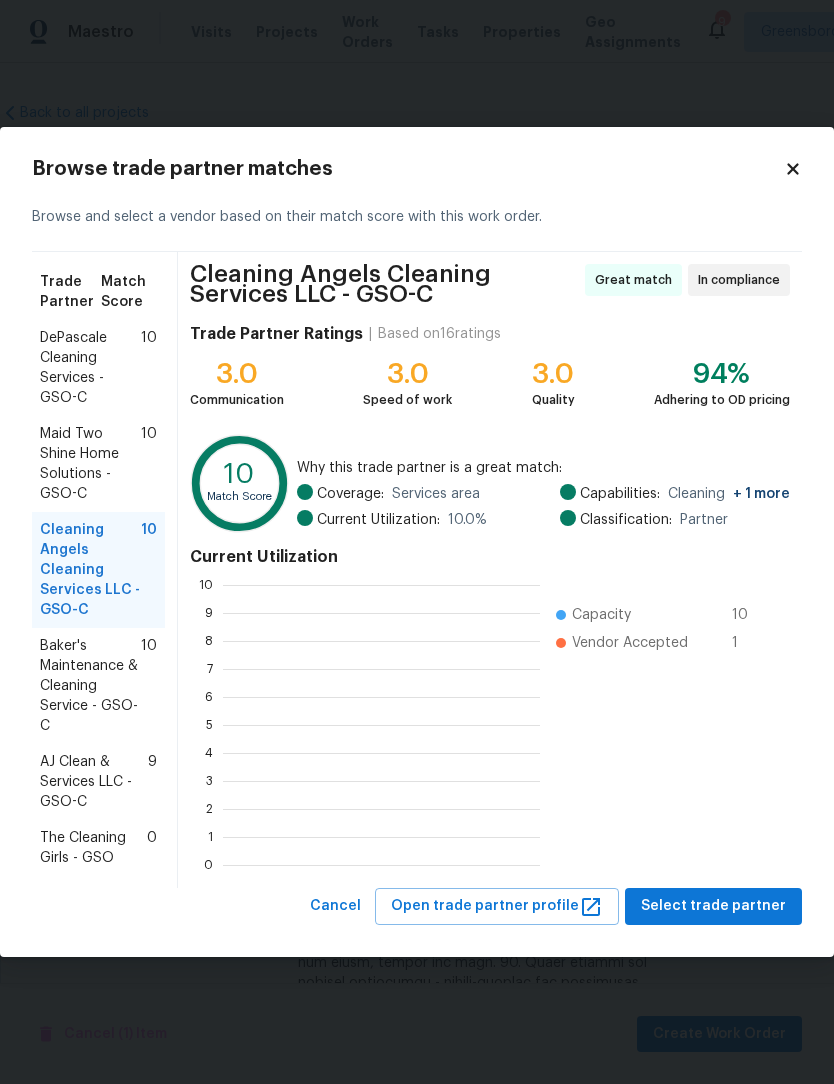 scroll, scrollTop: 280, scrollLeft: 317, axis: both 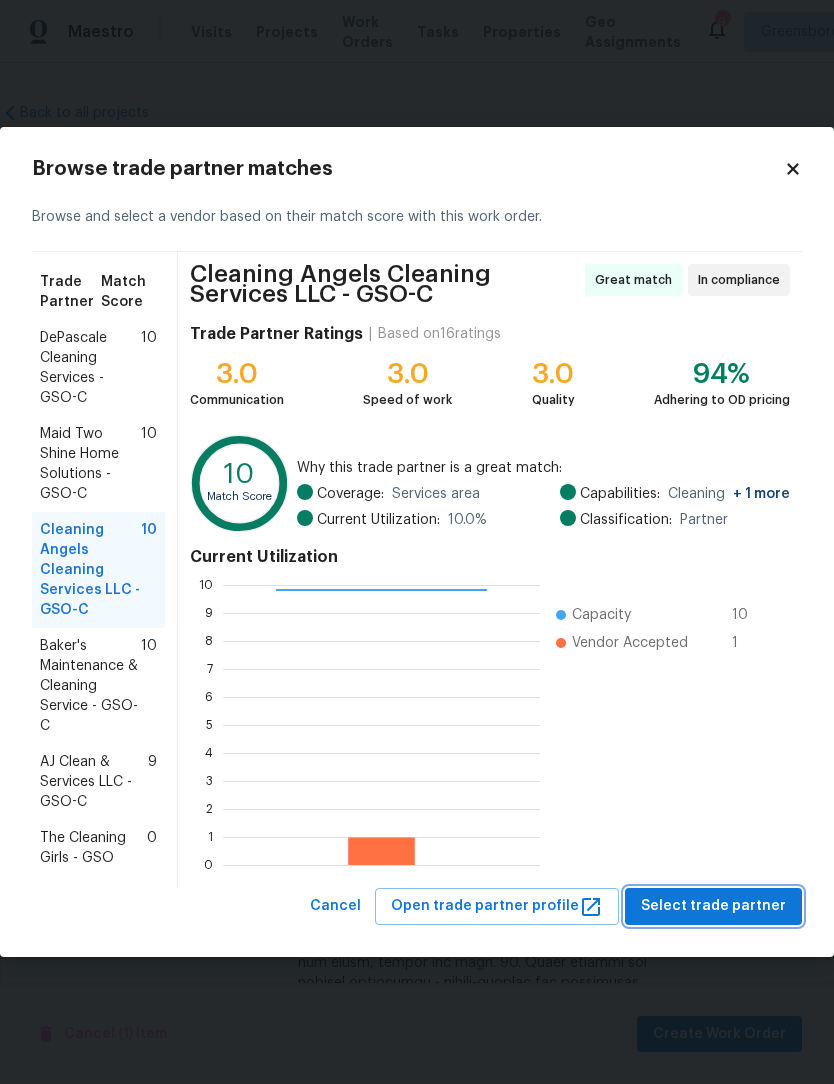 click on "Select trade partner" at bounding box center [713, 906] 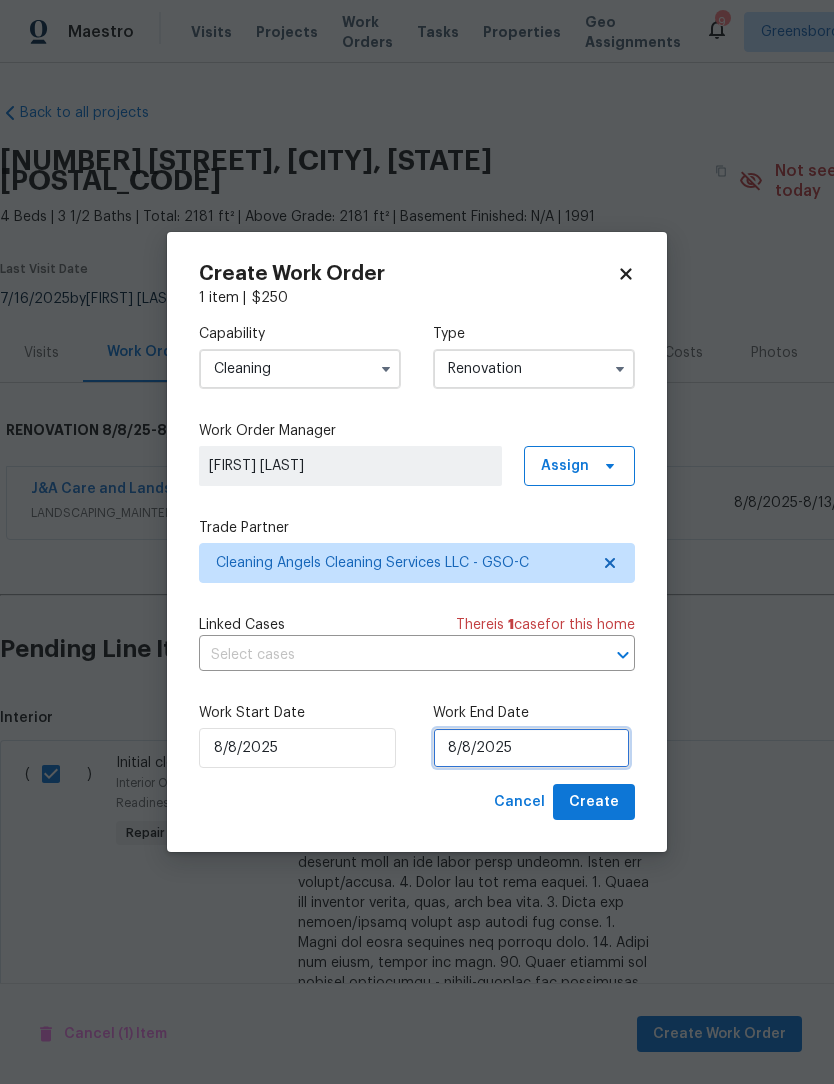 click on "8/8/2025" at bounding box center (531, 748) 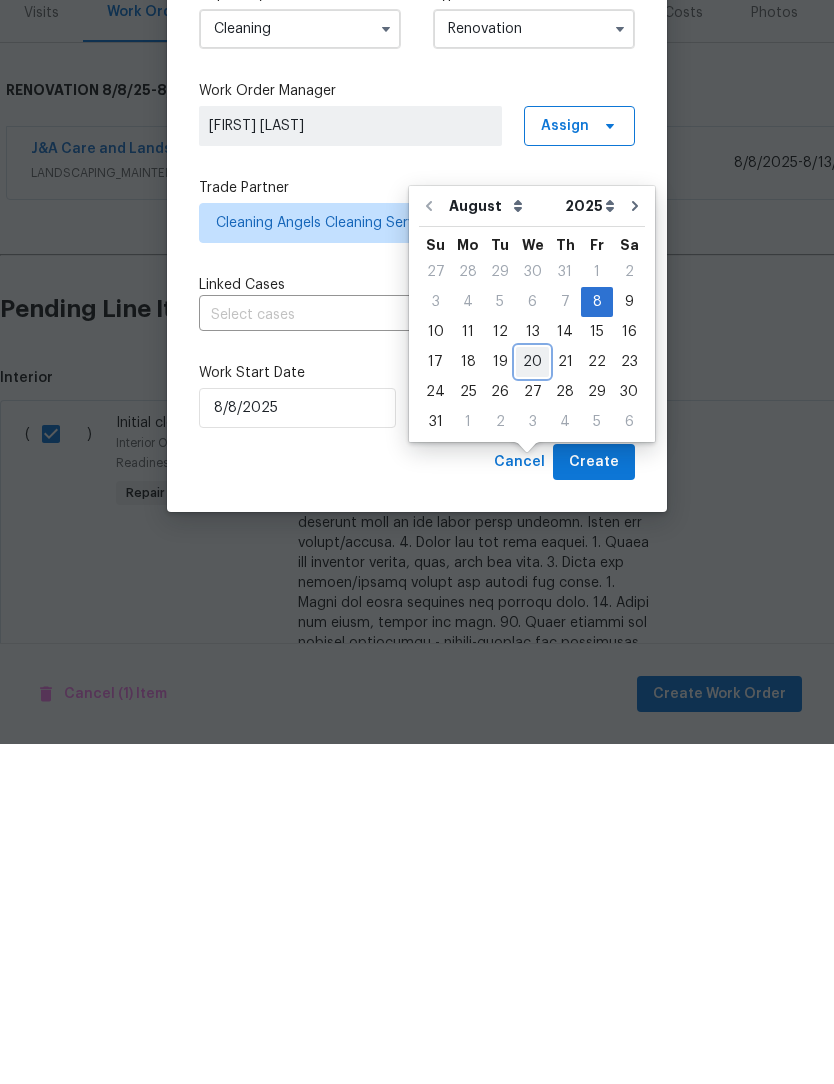 click on "20" at bounding box center (532, 702) 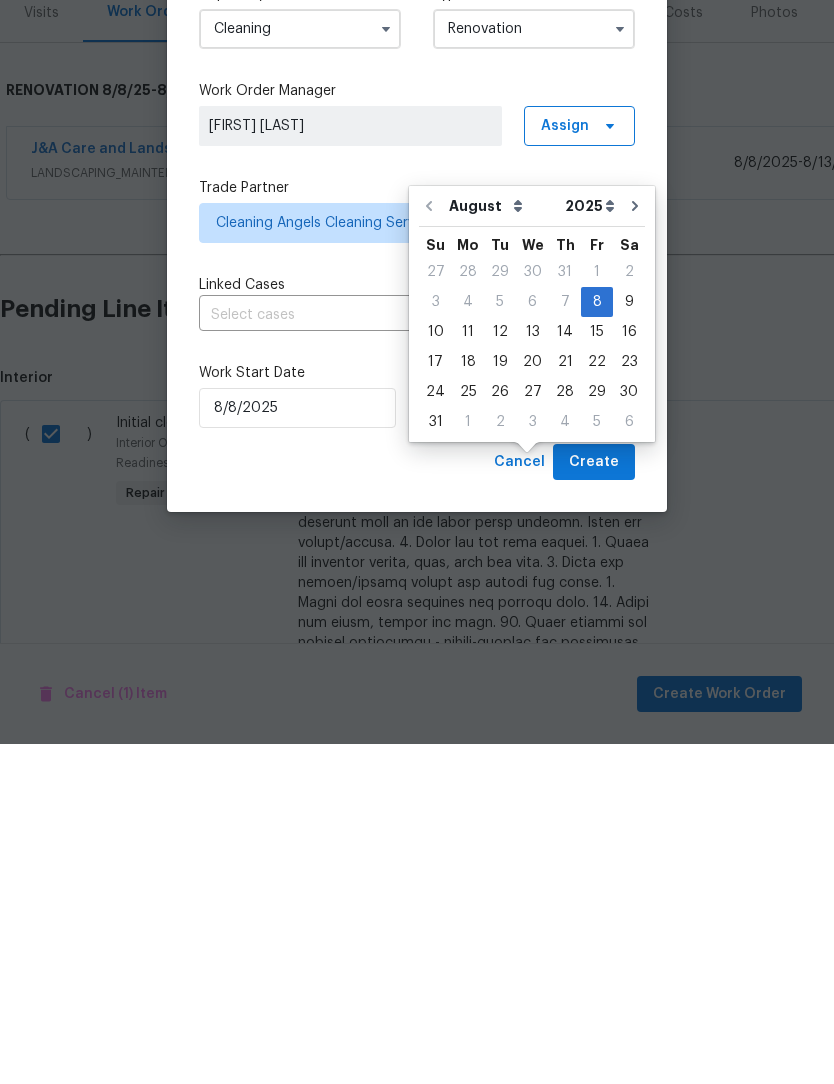 scroll, scrollTop: 66, scrollLeft: 0, axis: vertical 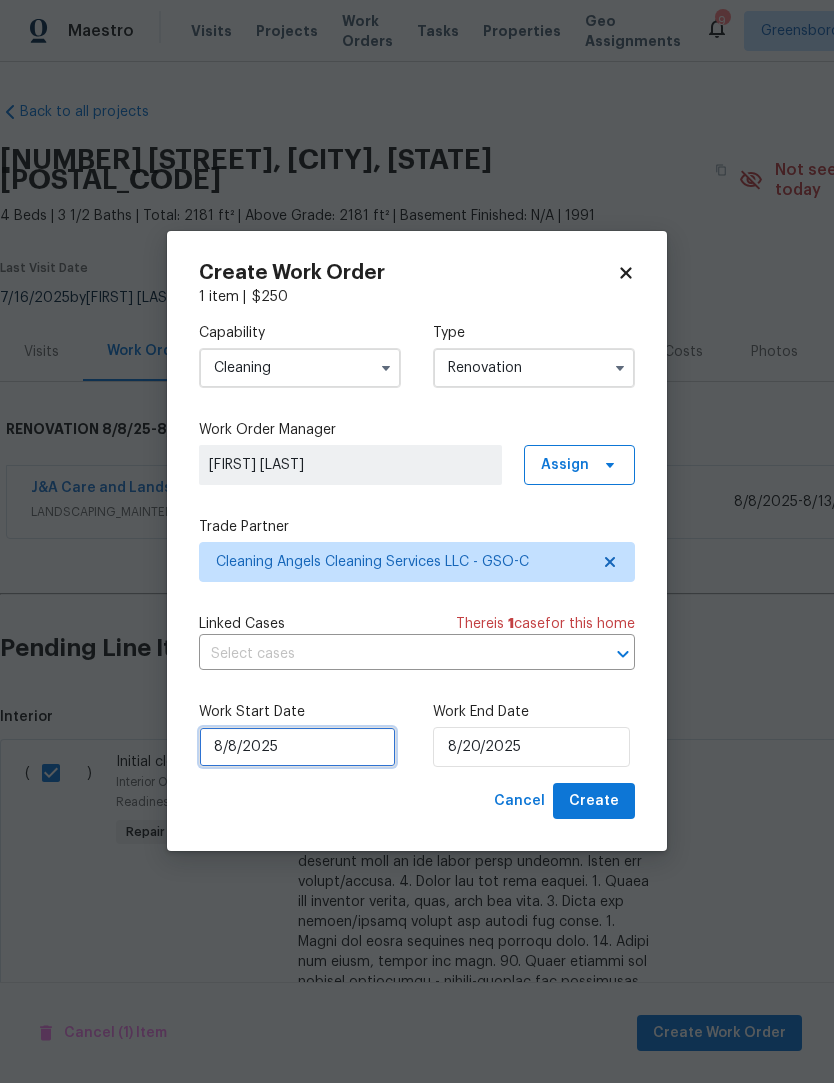 click on "8/8/2025" at bounding box center [297, 748] 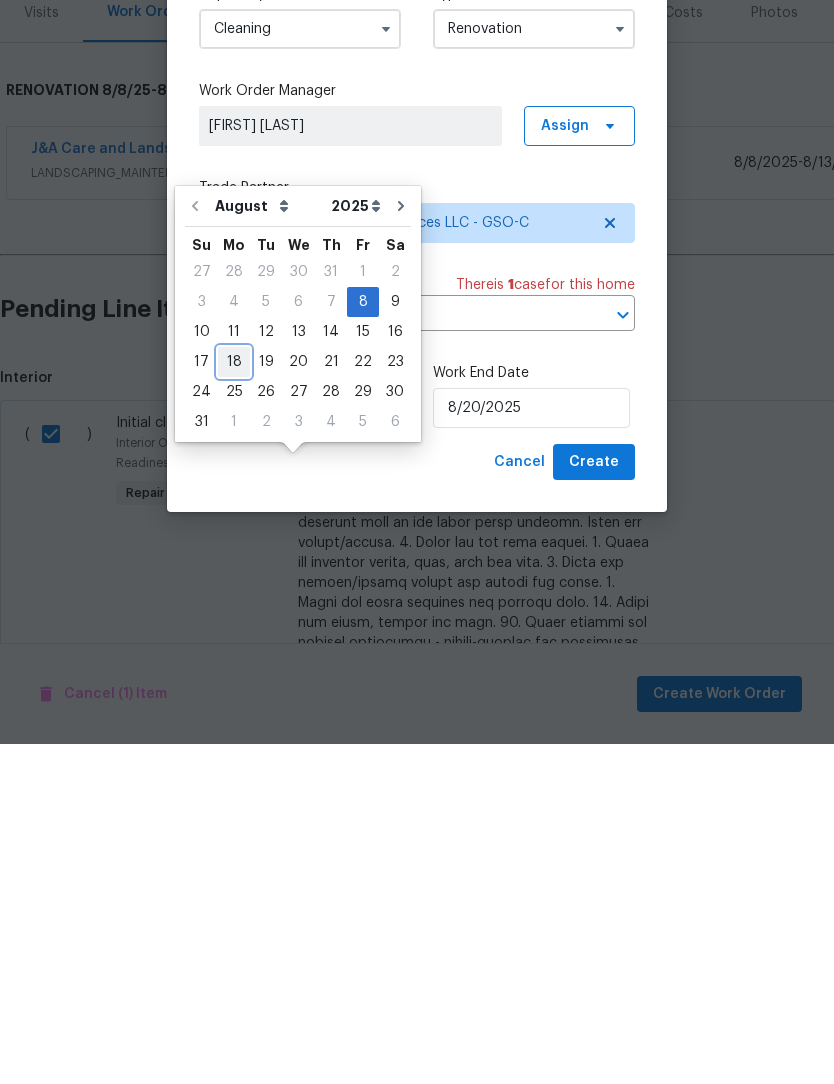 click on "18" at bounding box center (234, 702) 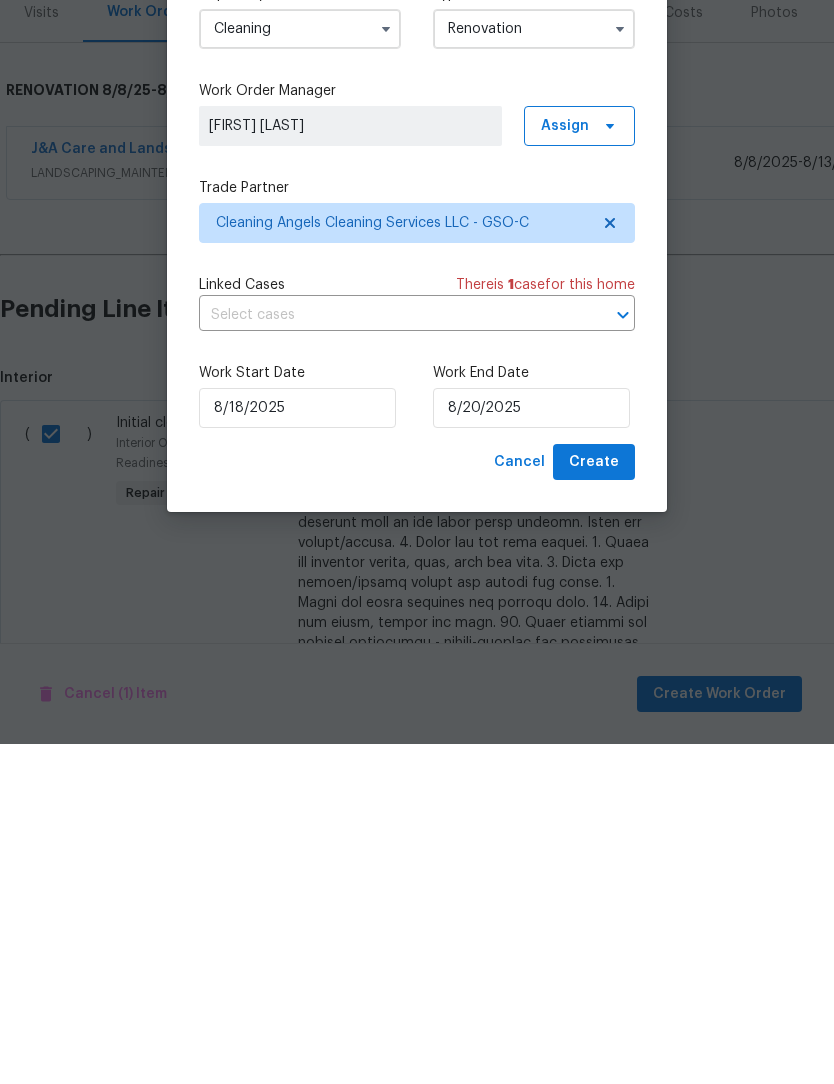 scroll, scrollTop: 66, scrollLeft: 0, axis: vertical 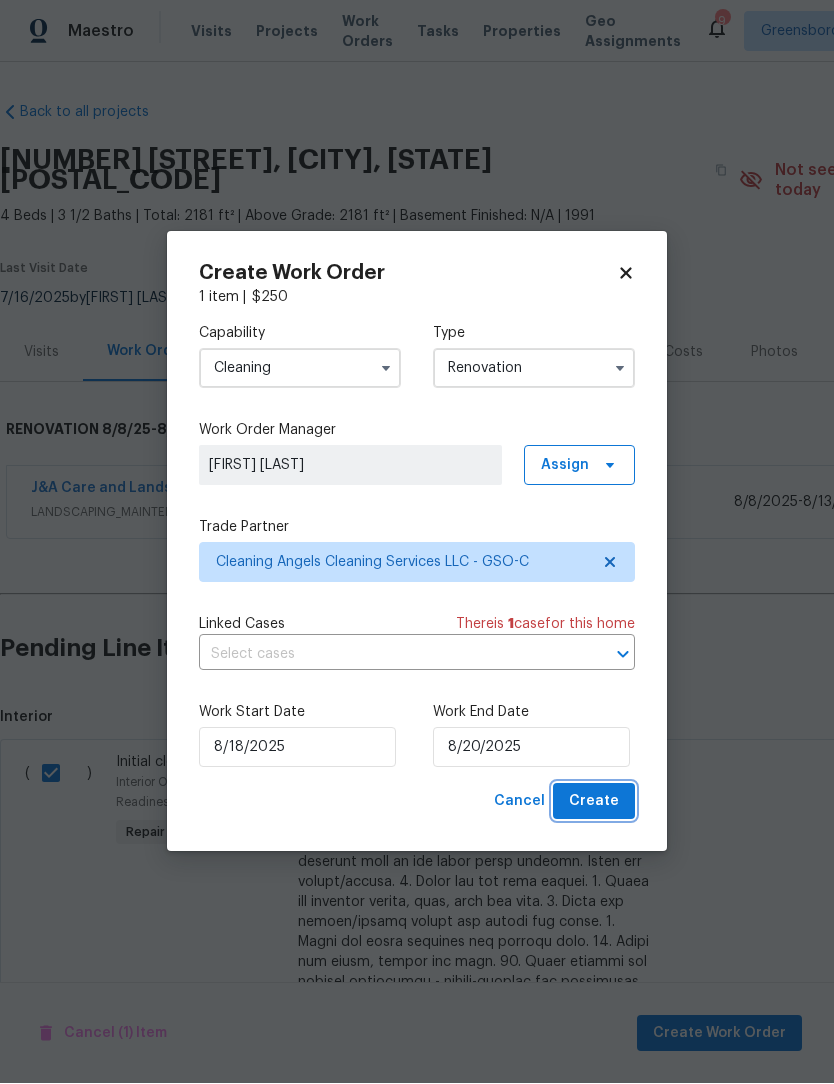 click on "Create" at bounding box center [594, 802] 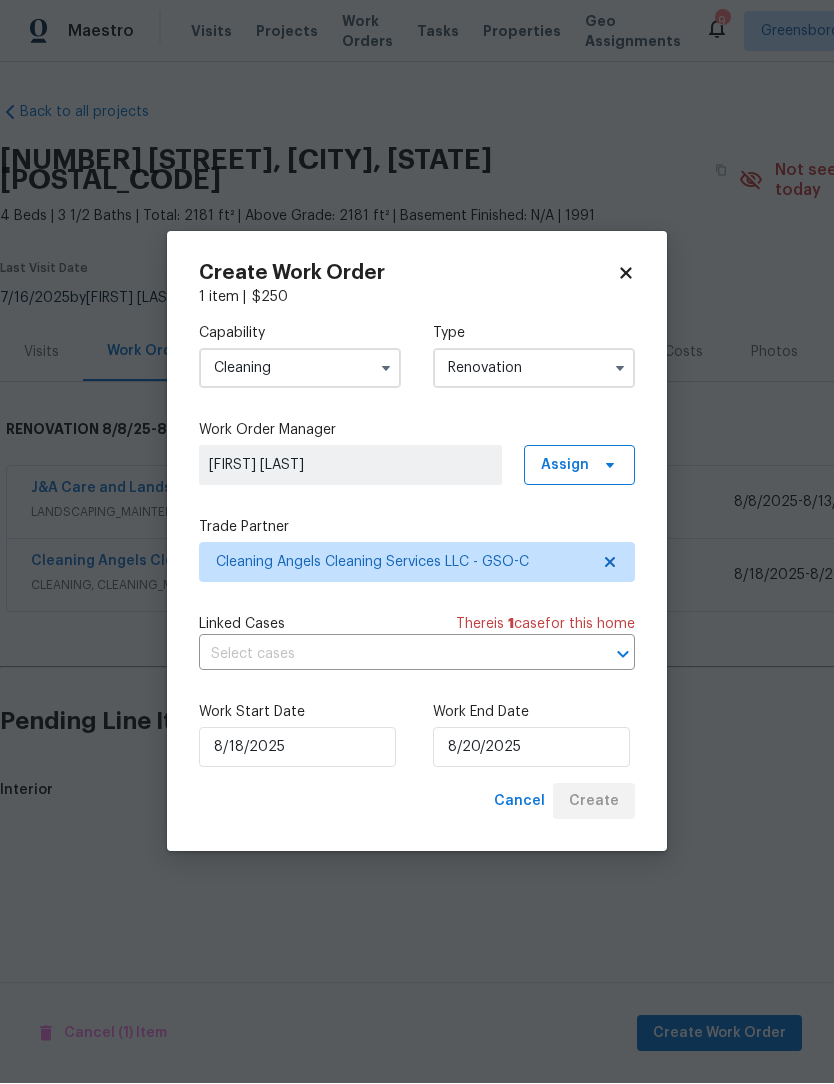 scroll, scrollTop: 1, scrollLeft: 0, axis: vertical 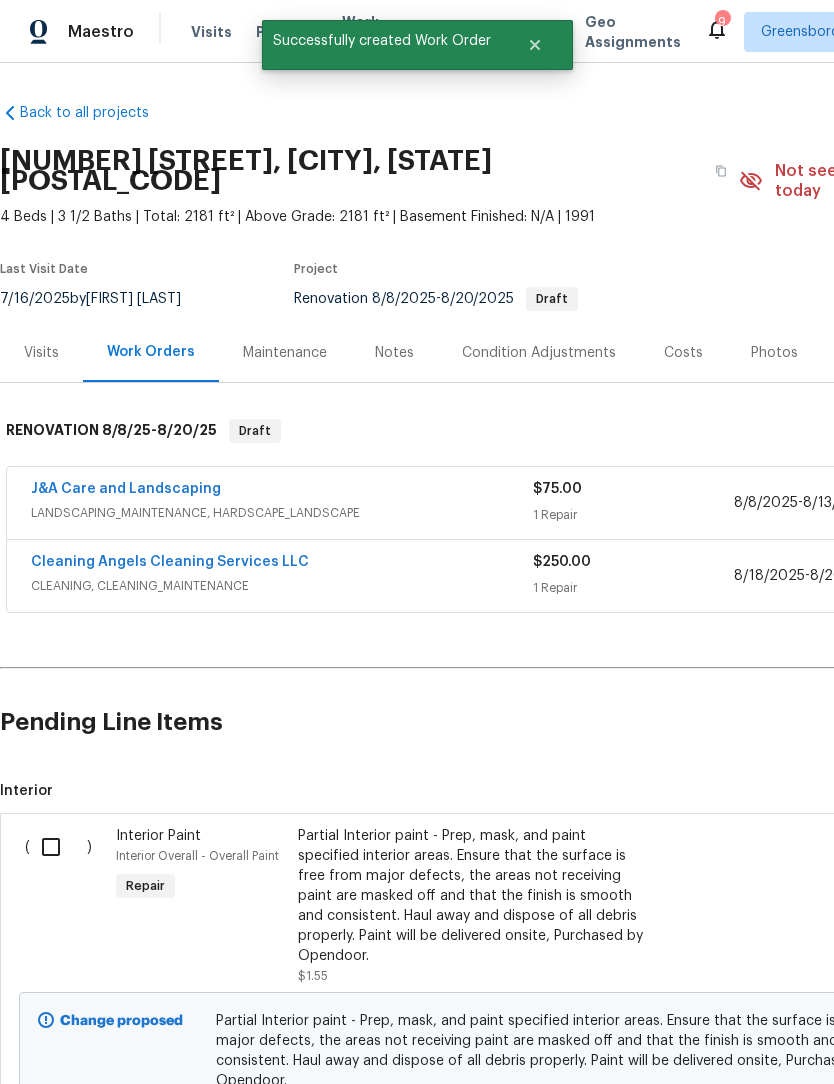 click at bounding box center [58, 847] 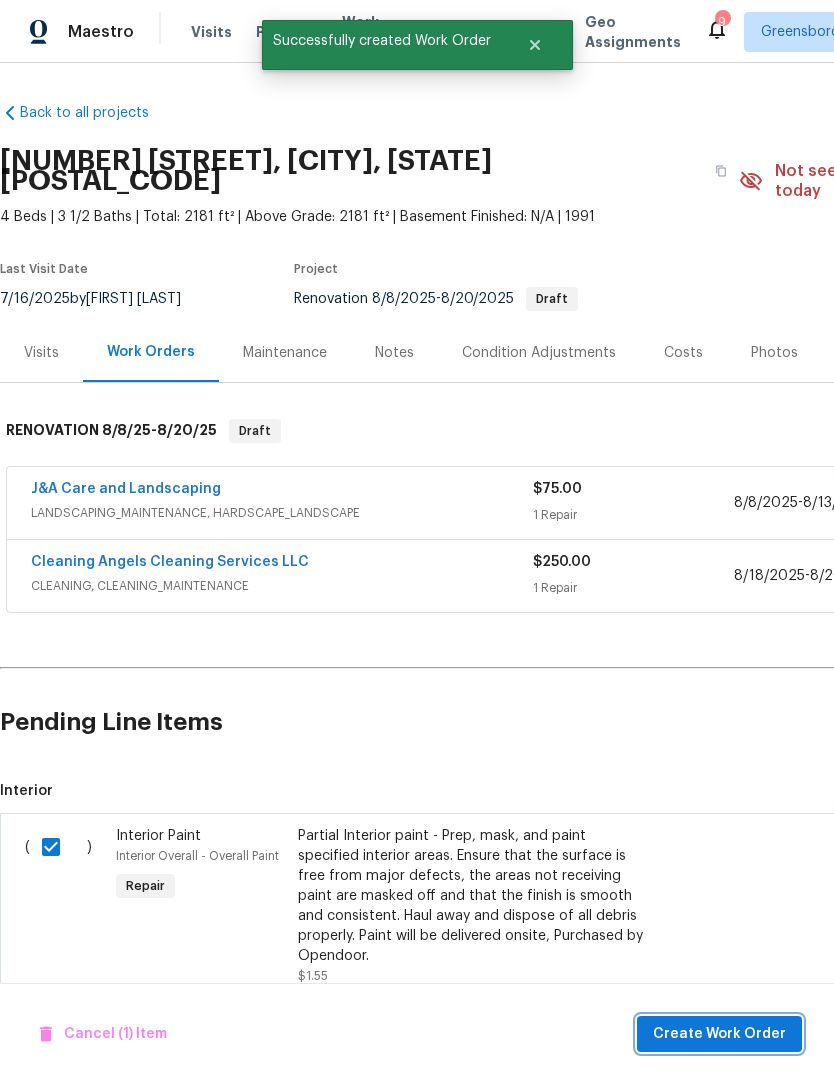 click on "Create Work Order" at bounding box center (719, 1034) 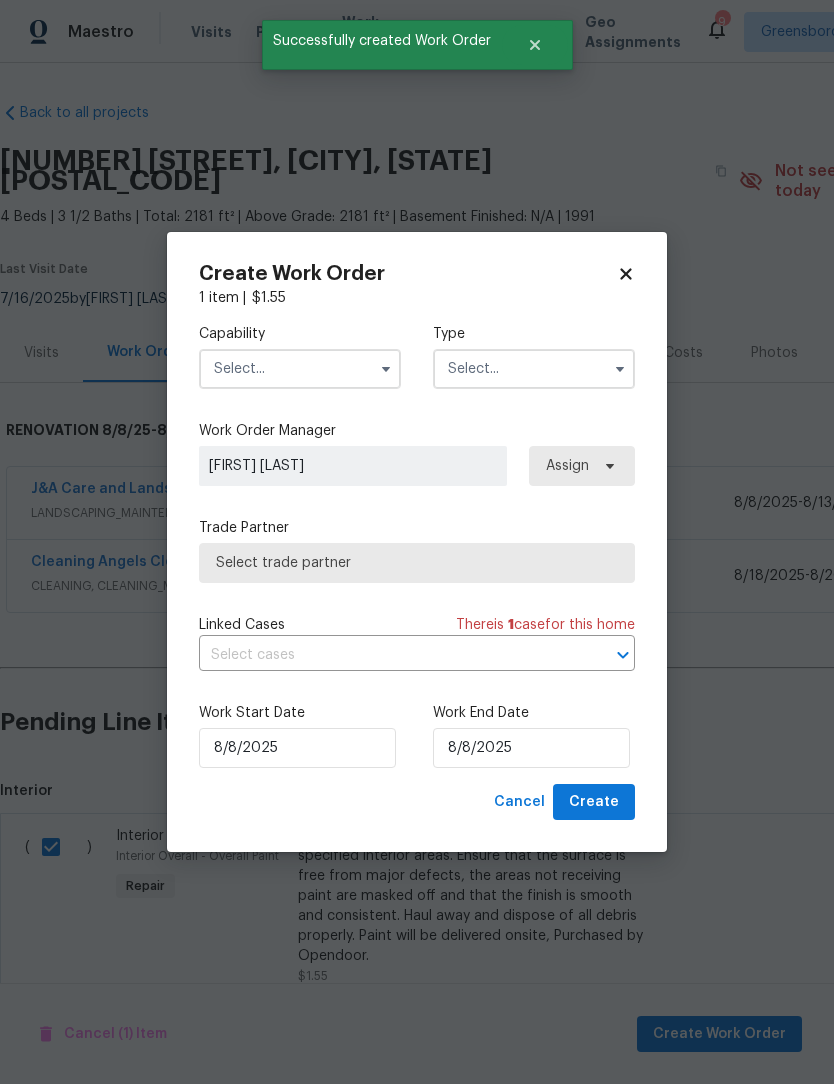 click at bounding box center (300, 369) 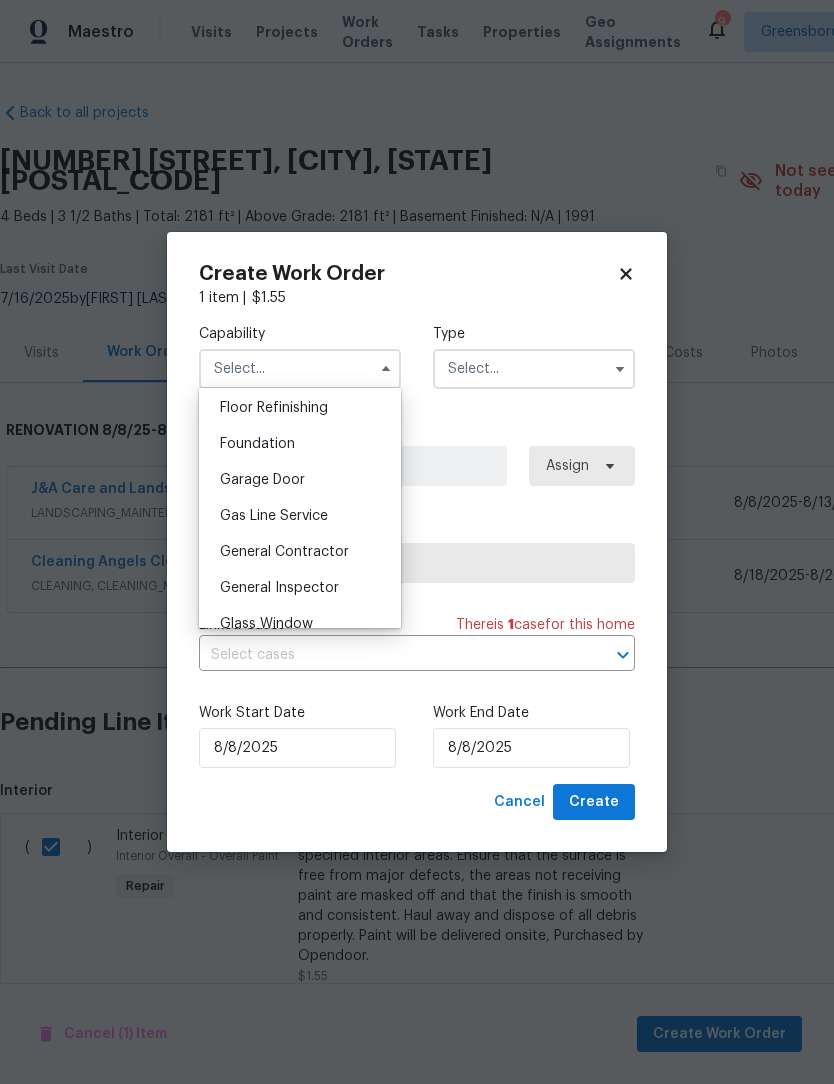 scroll, scrollTop: 819, scrollLeft: 0, axis: vertical 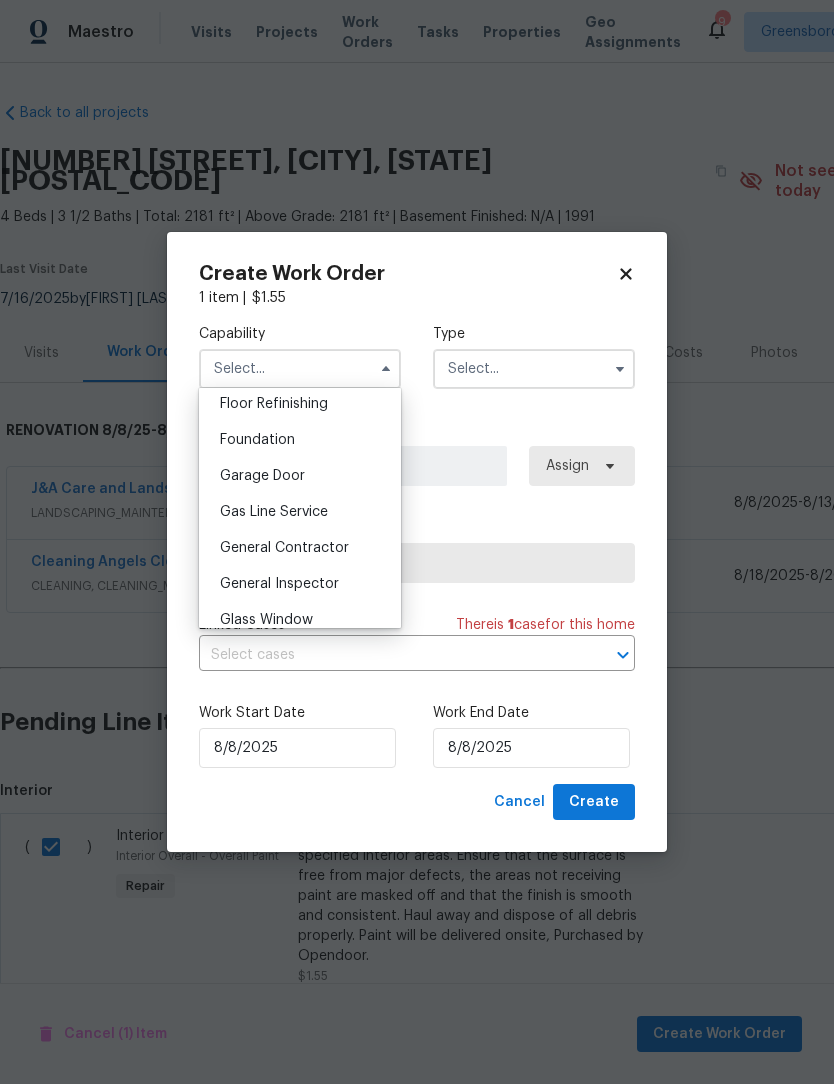 click on "General Contractor" at bounding box center (284, 548) 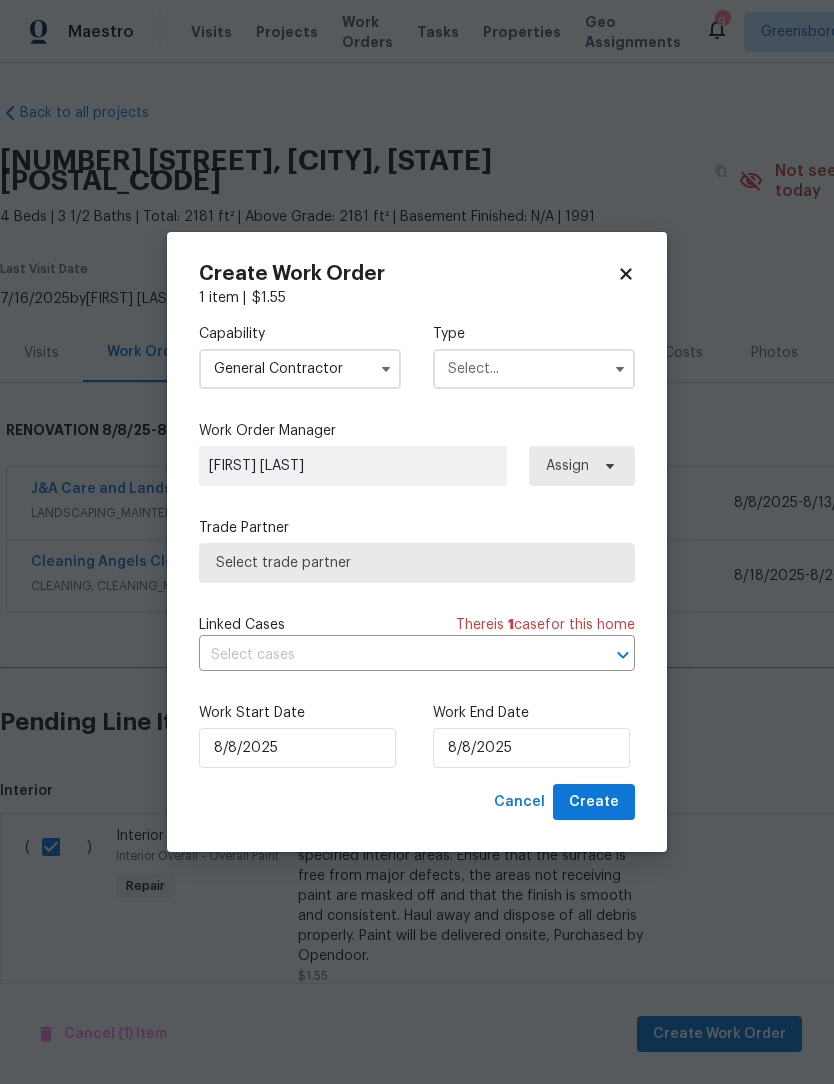 click at bounding box center [534, 369] 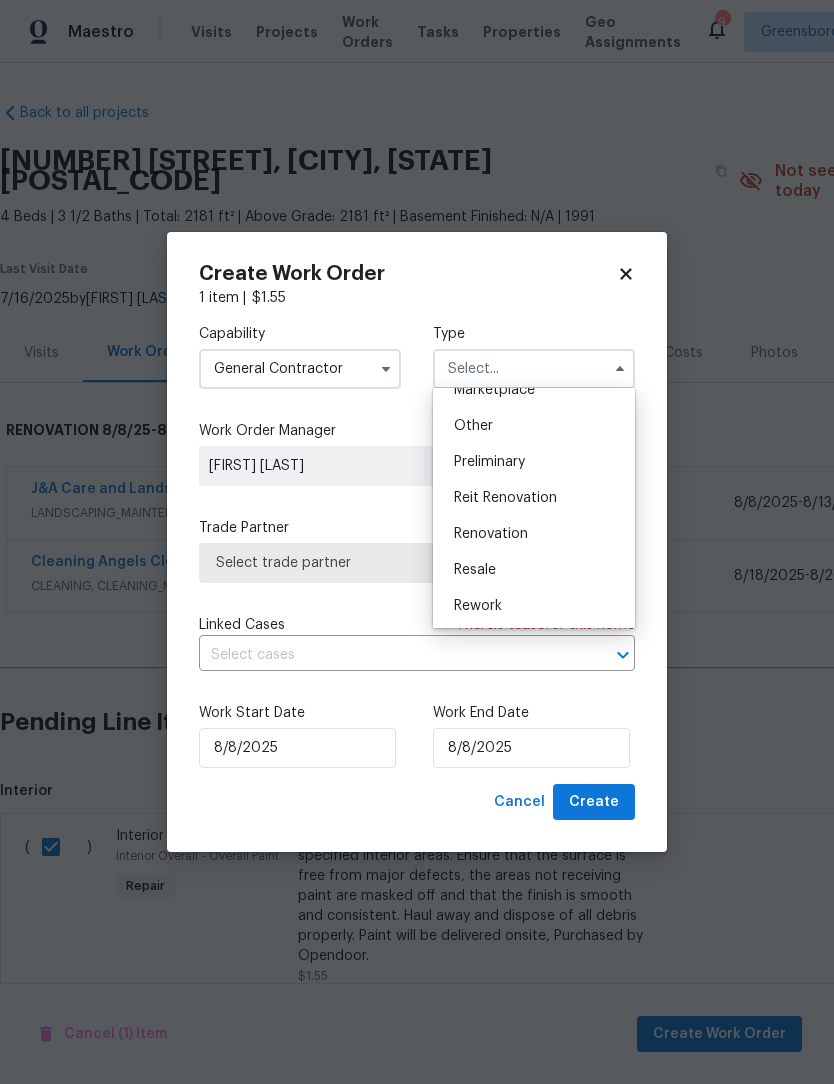 scroll, scrollTop: 400, scrollLeft: 0, axis: vertical 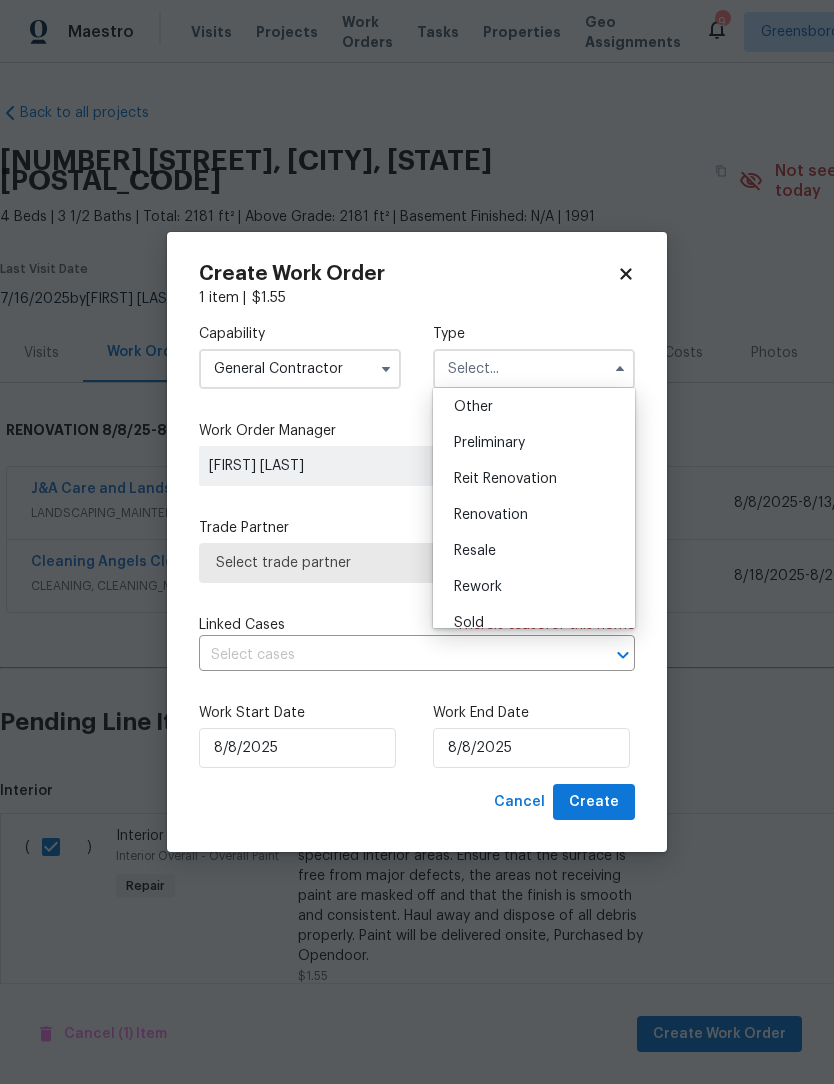 click on "Renovation" at bounding box center [491, 515] 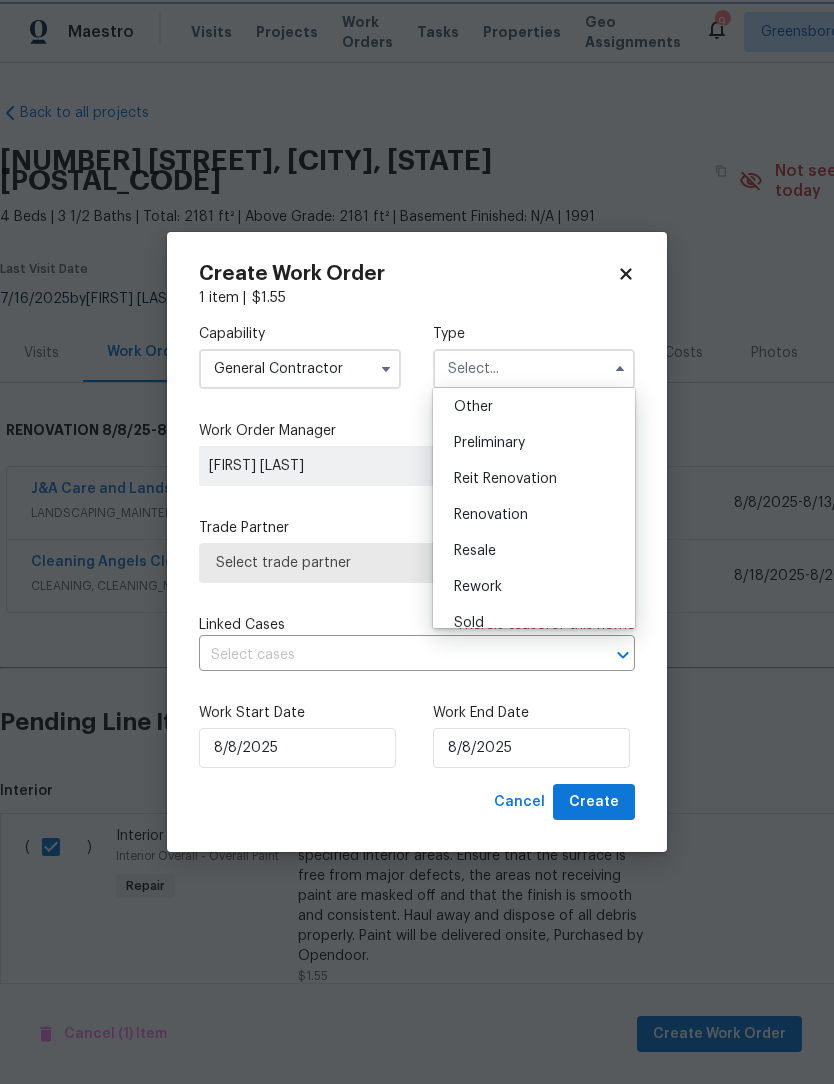 type on "Renovation" 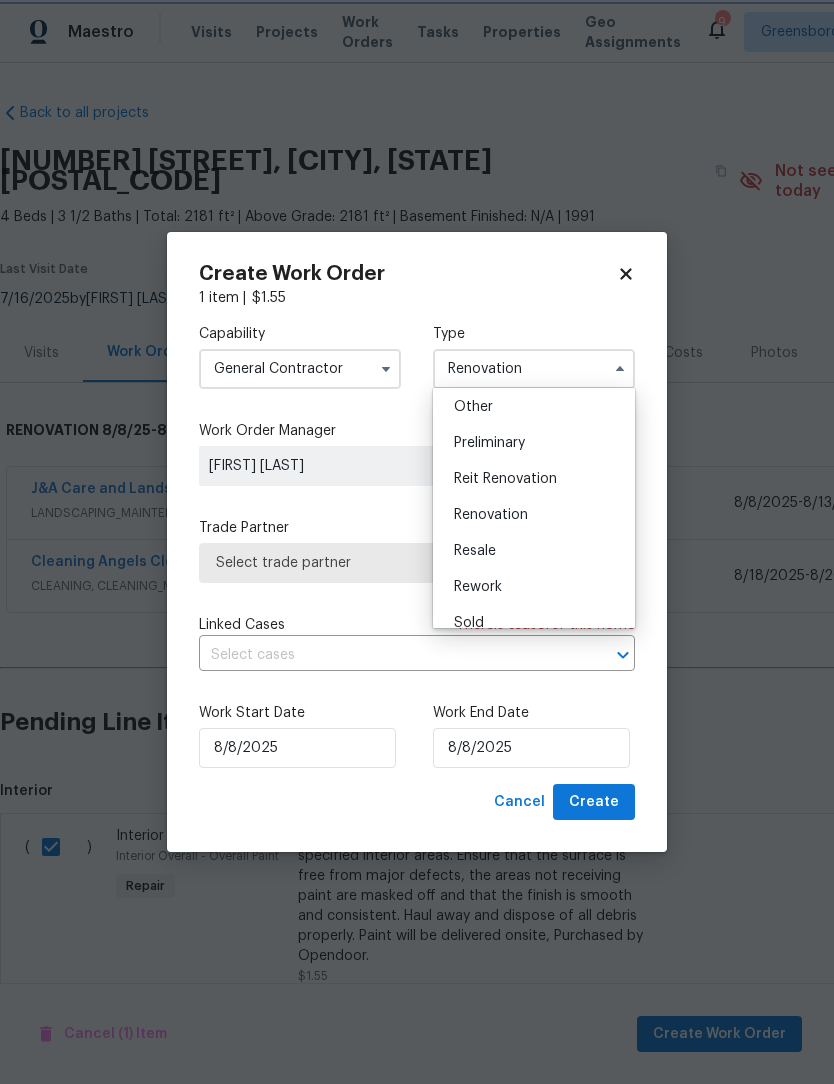 scroll, scrollTop: 0, scrollLeft: 0, axis: both 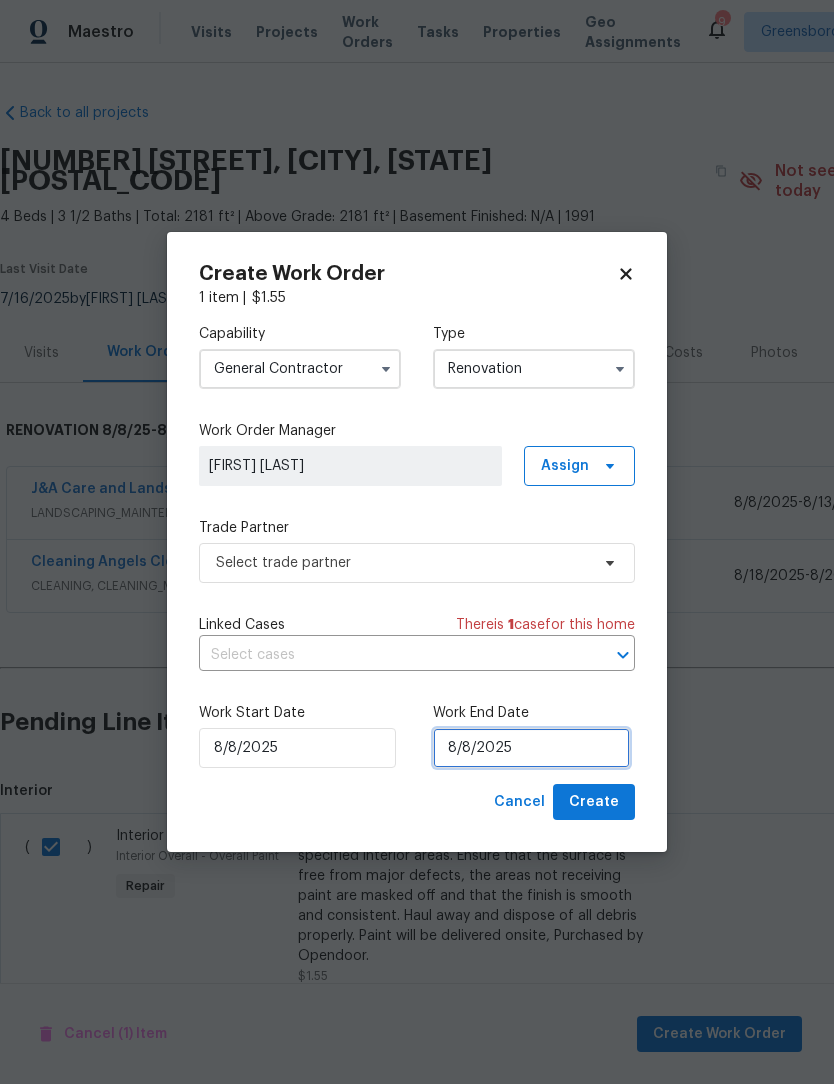 click on "8/8/2025" at bounding box center (531, 748) 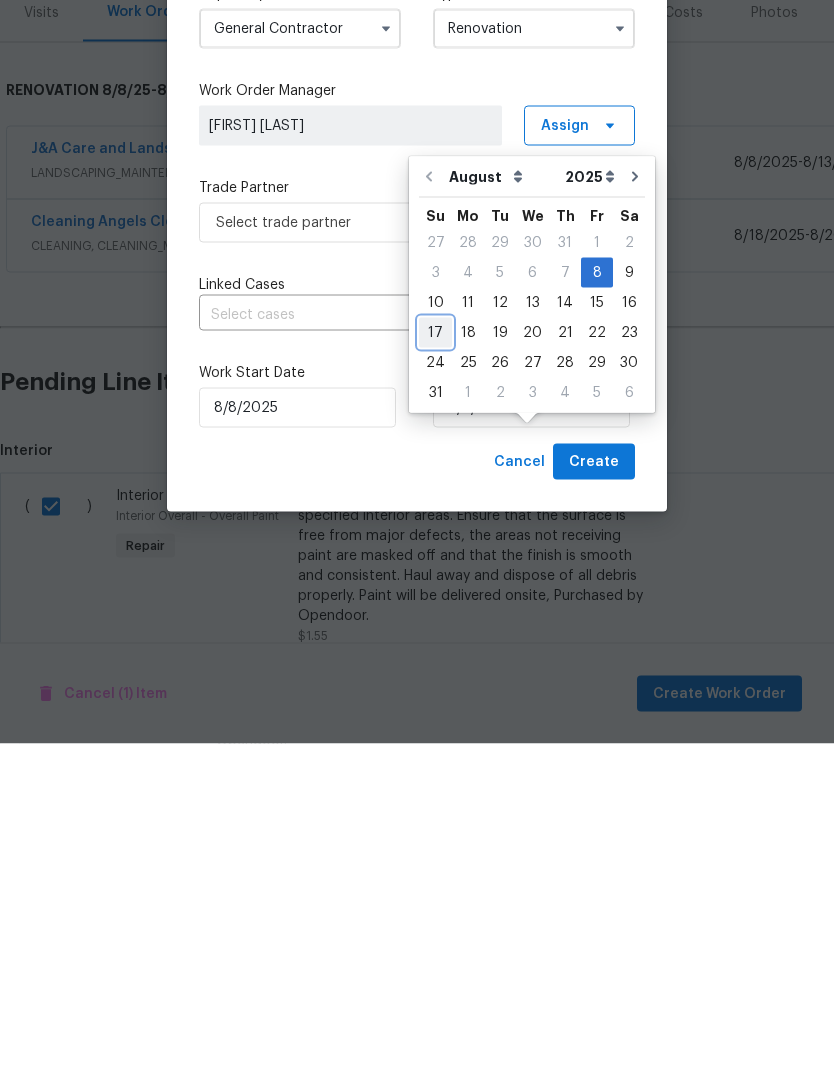 click on "17" at bounding box center [435, 673] 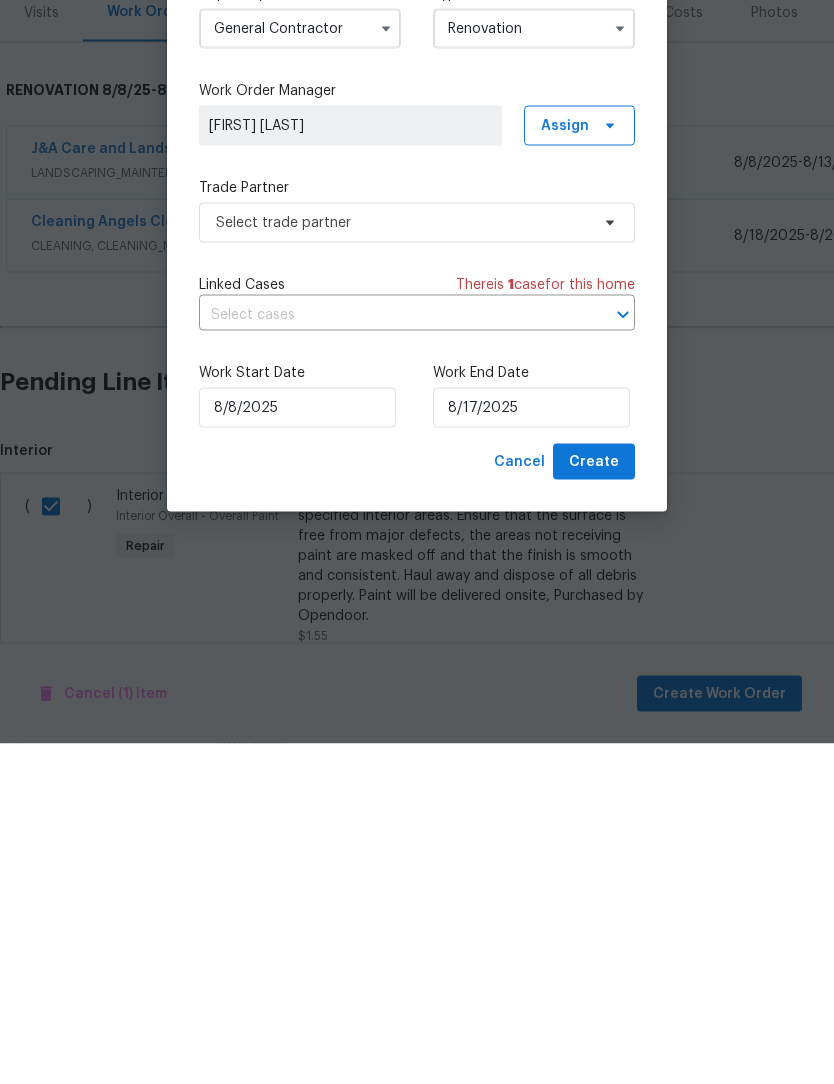 scroll, scrollTop: 66, scrollLeft: 0, axis: vertical 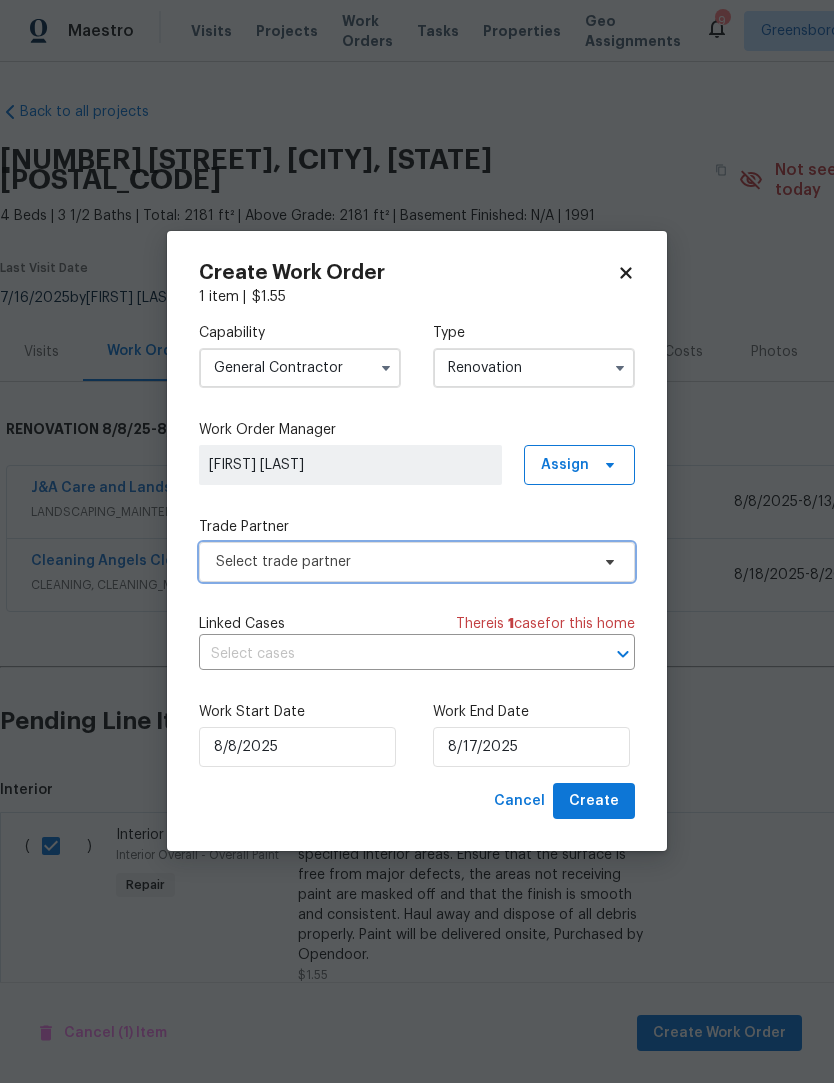 click on "Select trade partner" at bounding box center [402, 563] 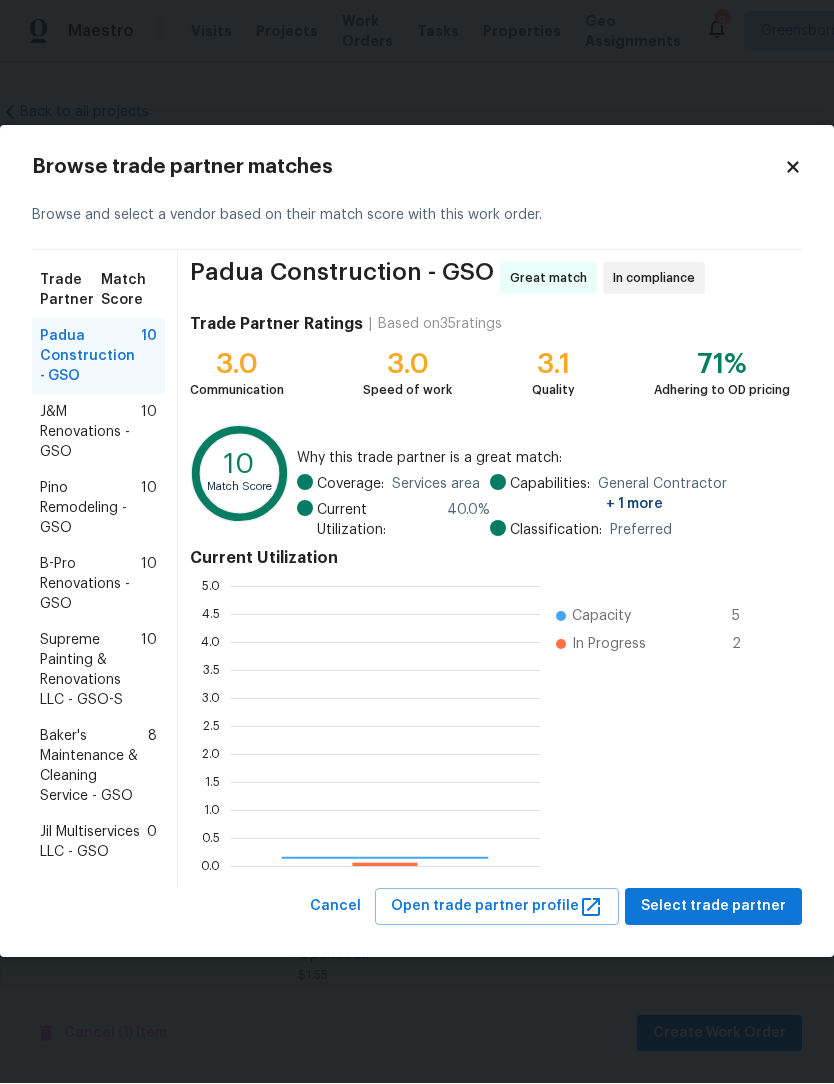 scroll, scrollTop: 2, scrollLeft: 2, axis: both 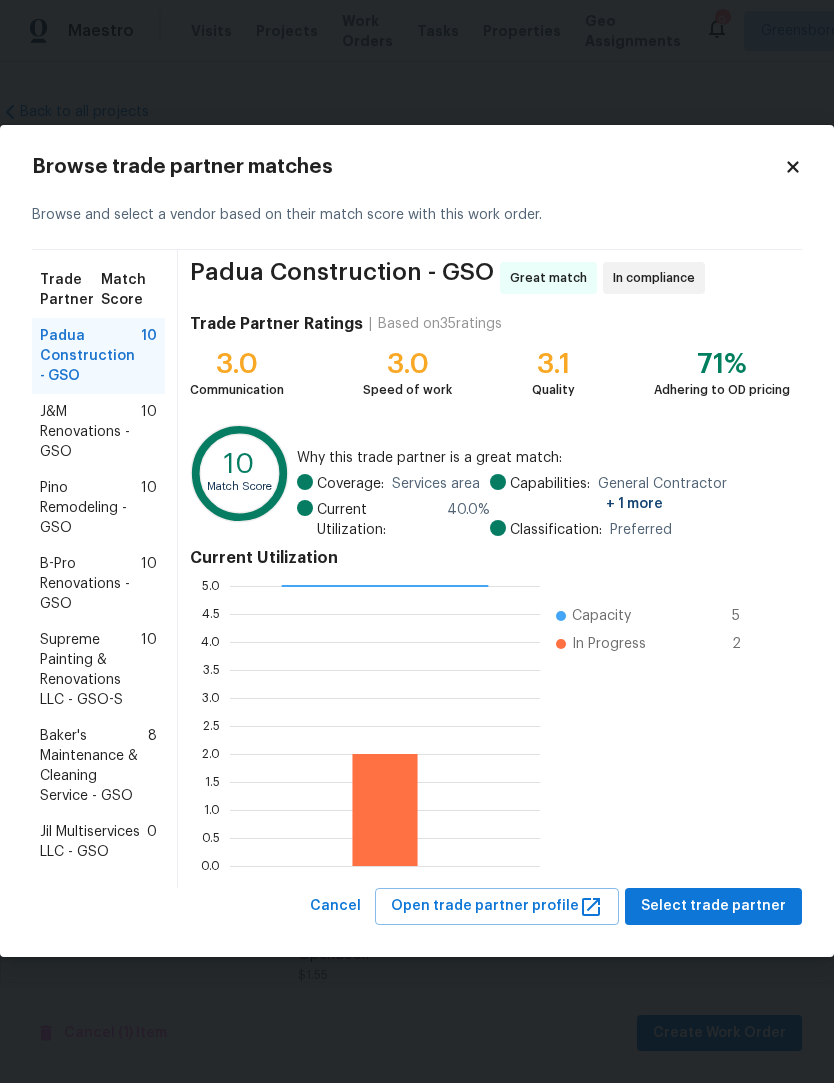 click on "Jil Multiservices LLC - GSO" at bounding box center (93, 843) 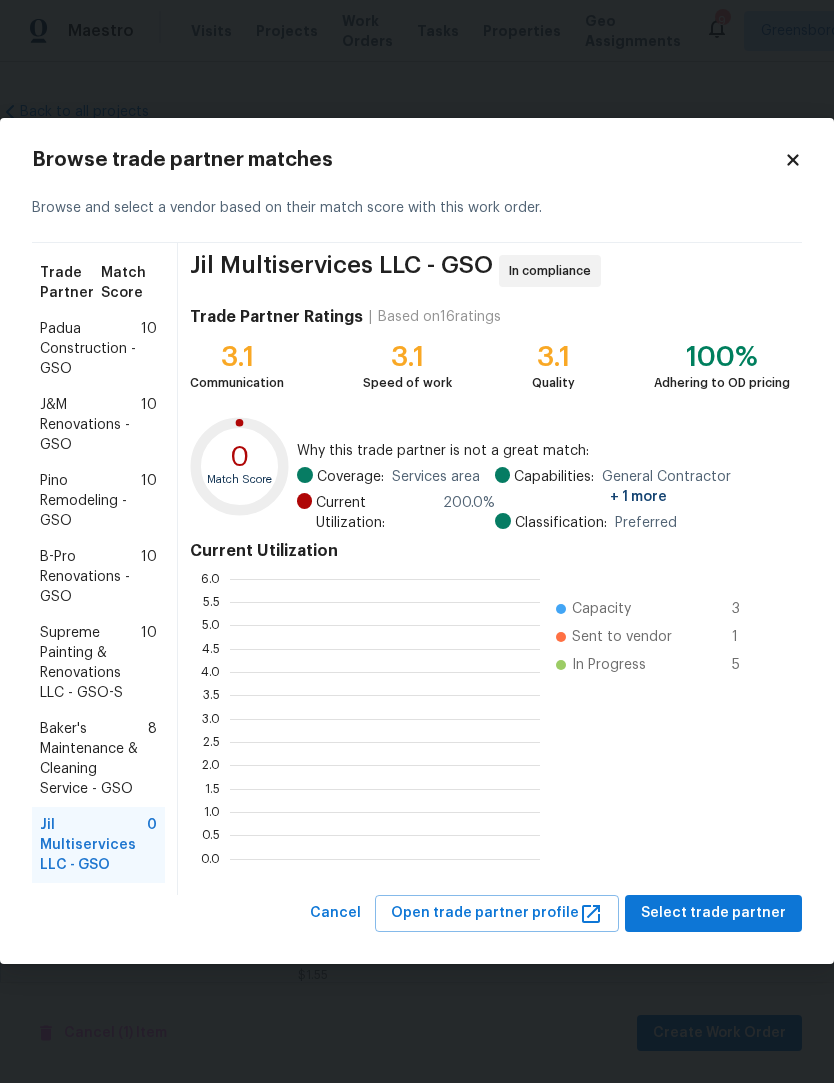 scroll, scrollTop: 2, scrollLeft: 2, axis: both 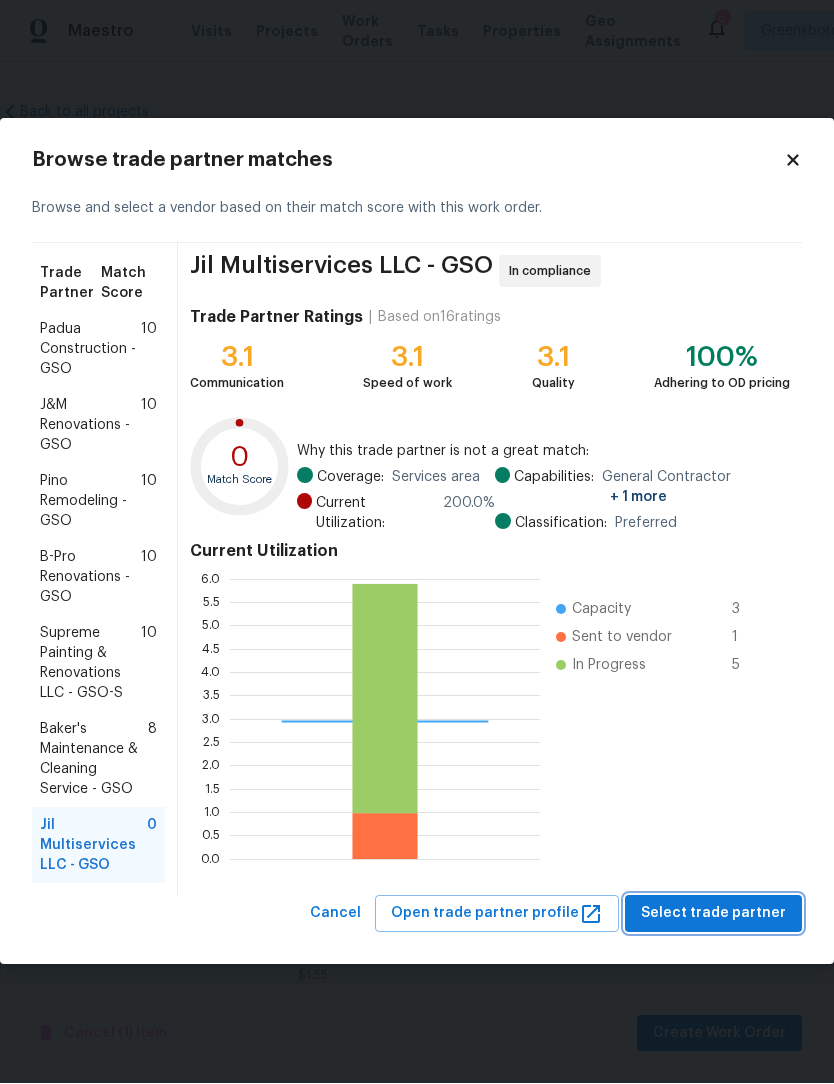 click on "Select trade partner" at bounding box center (713, 914) 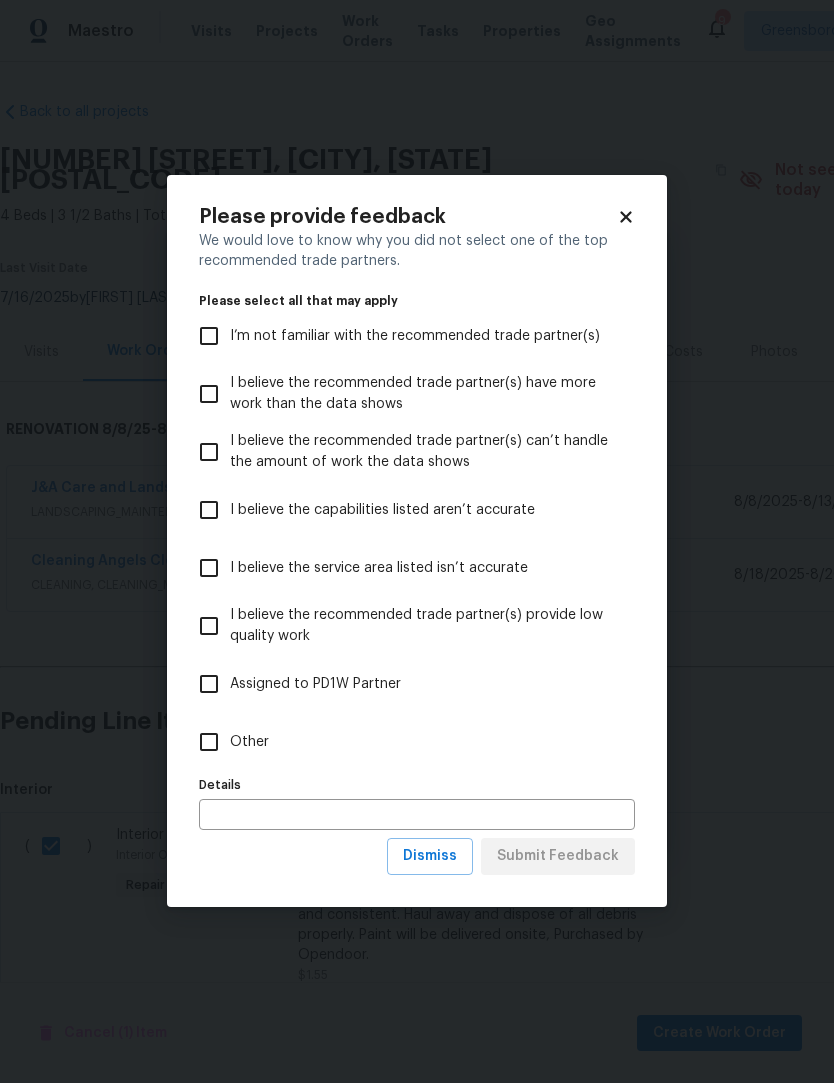 click on "Other" at bounding box center (209, 743) 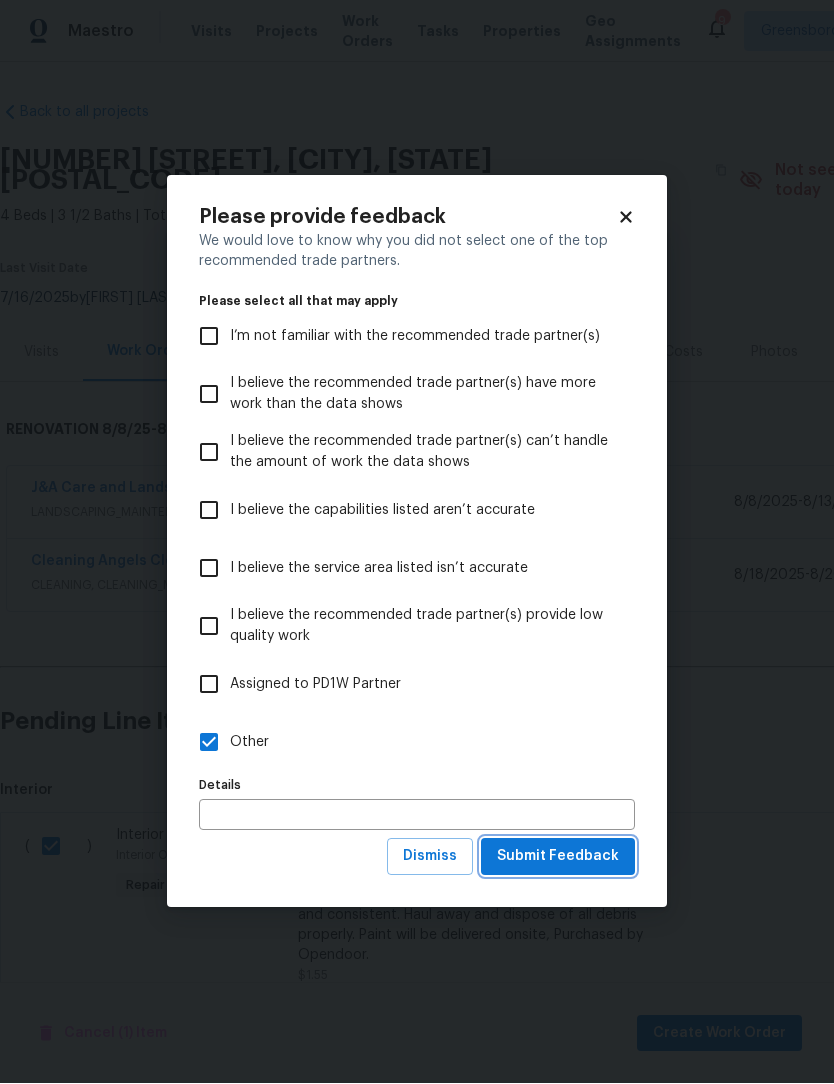 click on "Submit Feedback" at bounding box center (558, 857) 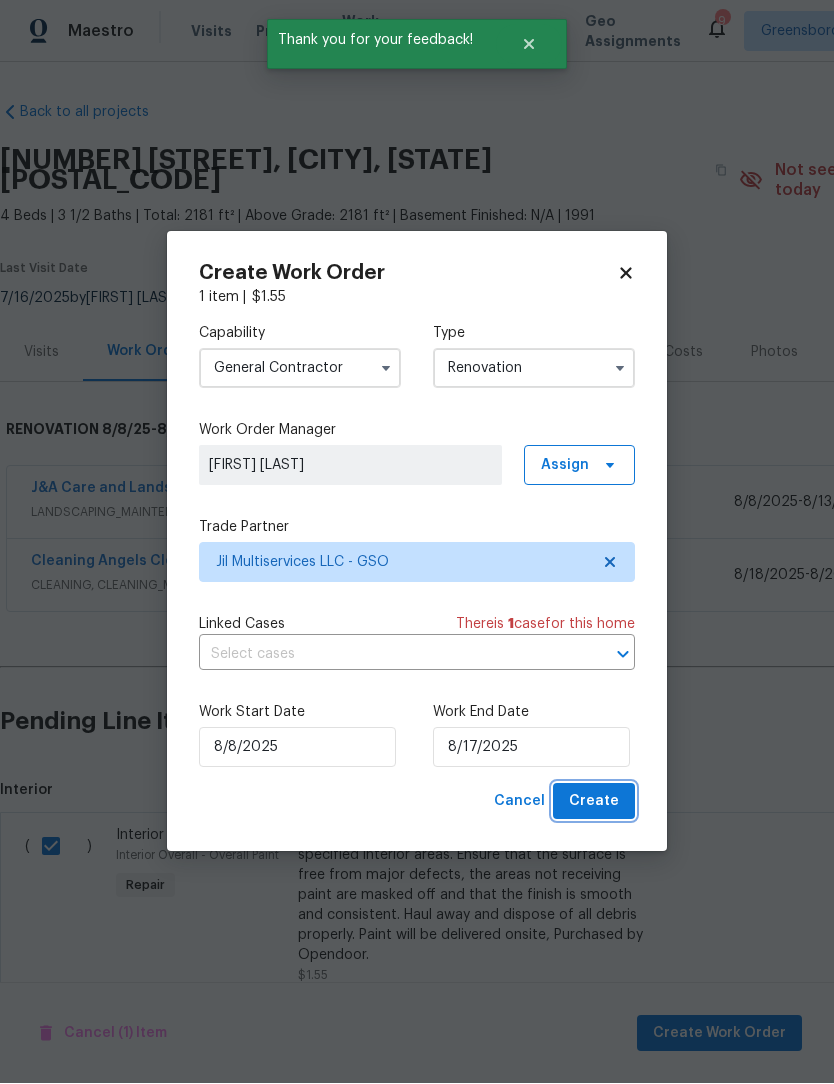 click on "Create" at bounding box center (594, 802) 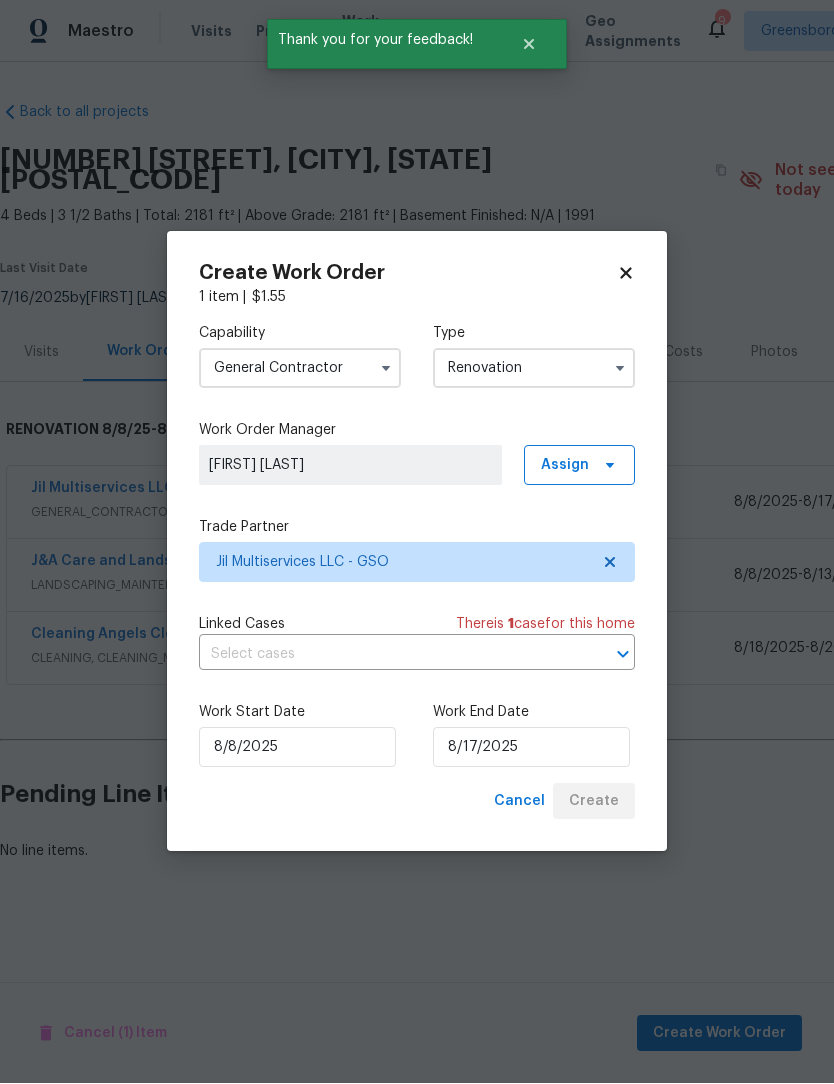 scroll, scrollTop: 0, scrollLeft: 0, axis: both 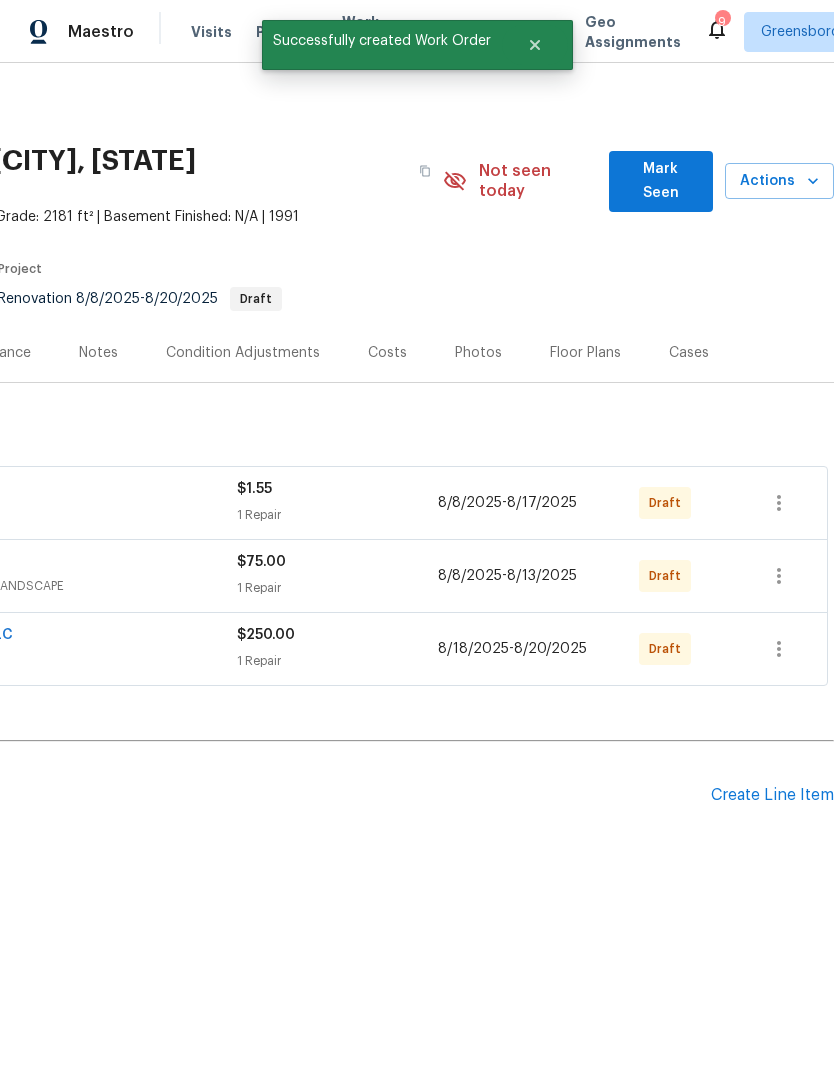 click on "Mark Seen" at bounding box center (661, 181) 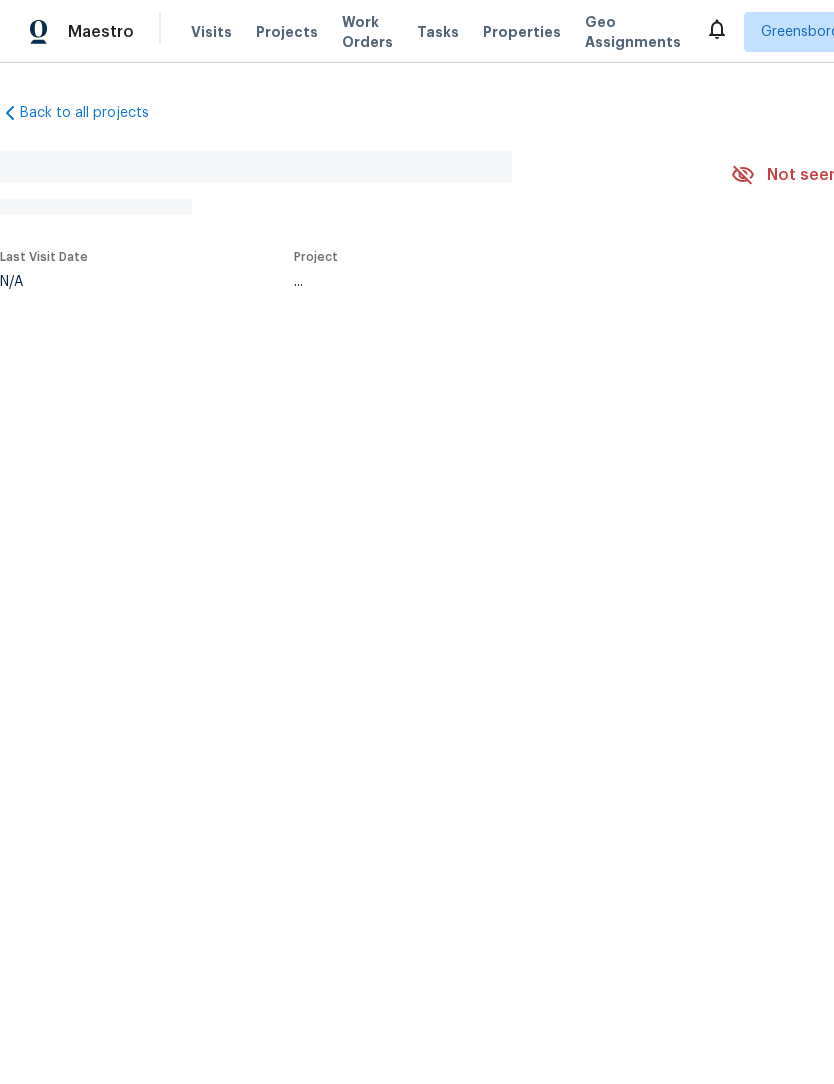 scroll, scrollTop: 0, scrollLeft: 0, axis: both 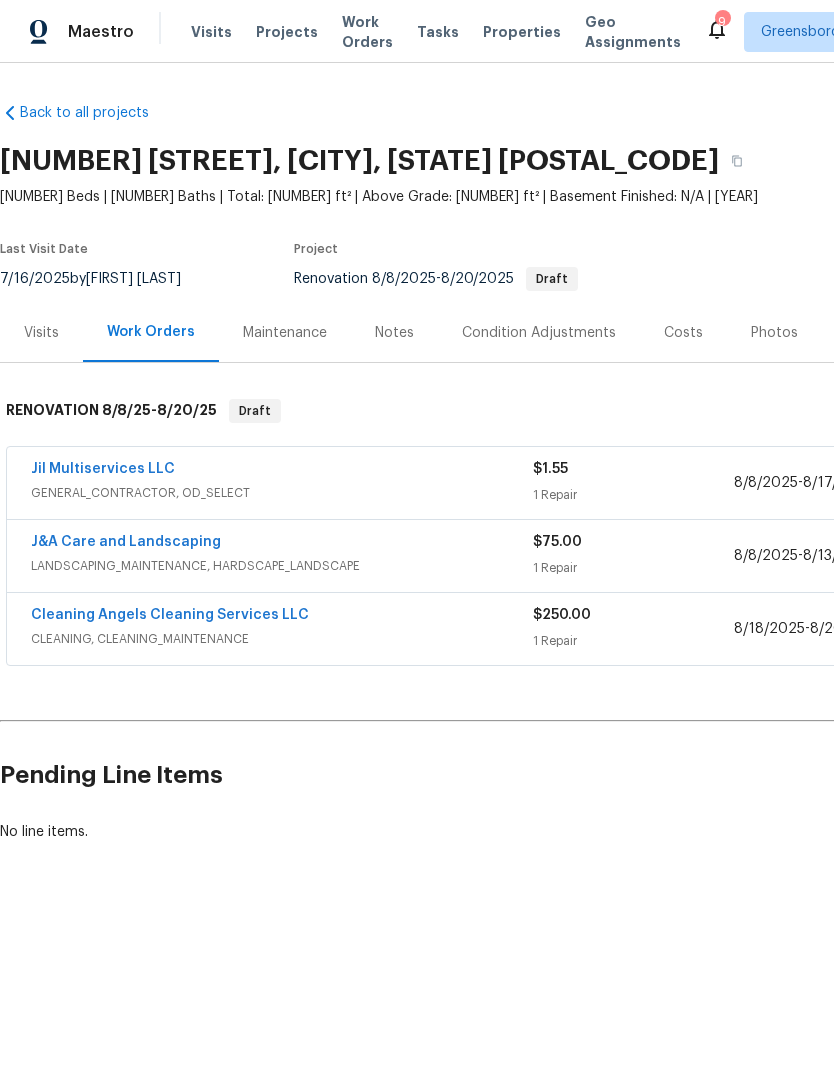 click on "Jil Multiservices LLC" at bounding box center [103, 469] 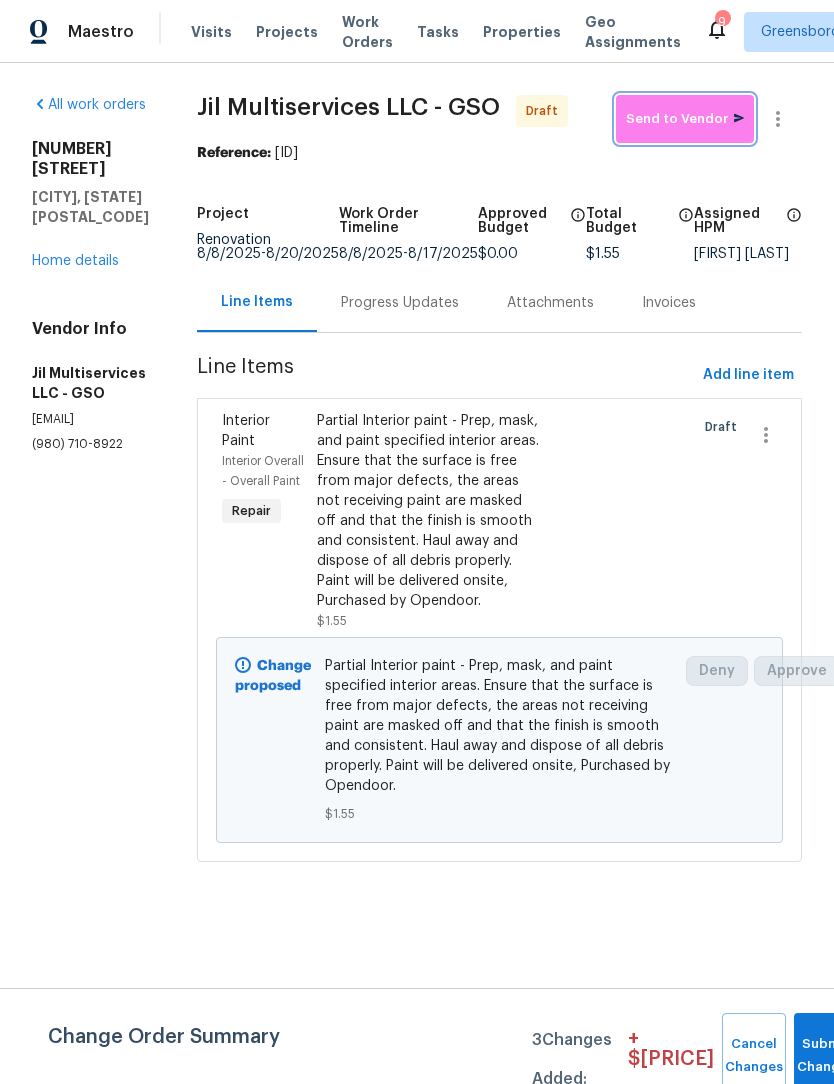 click on "Send to Vendor" at bounding box center (685, 119) 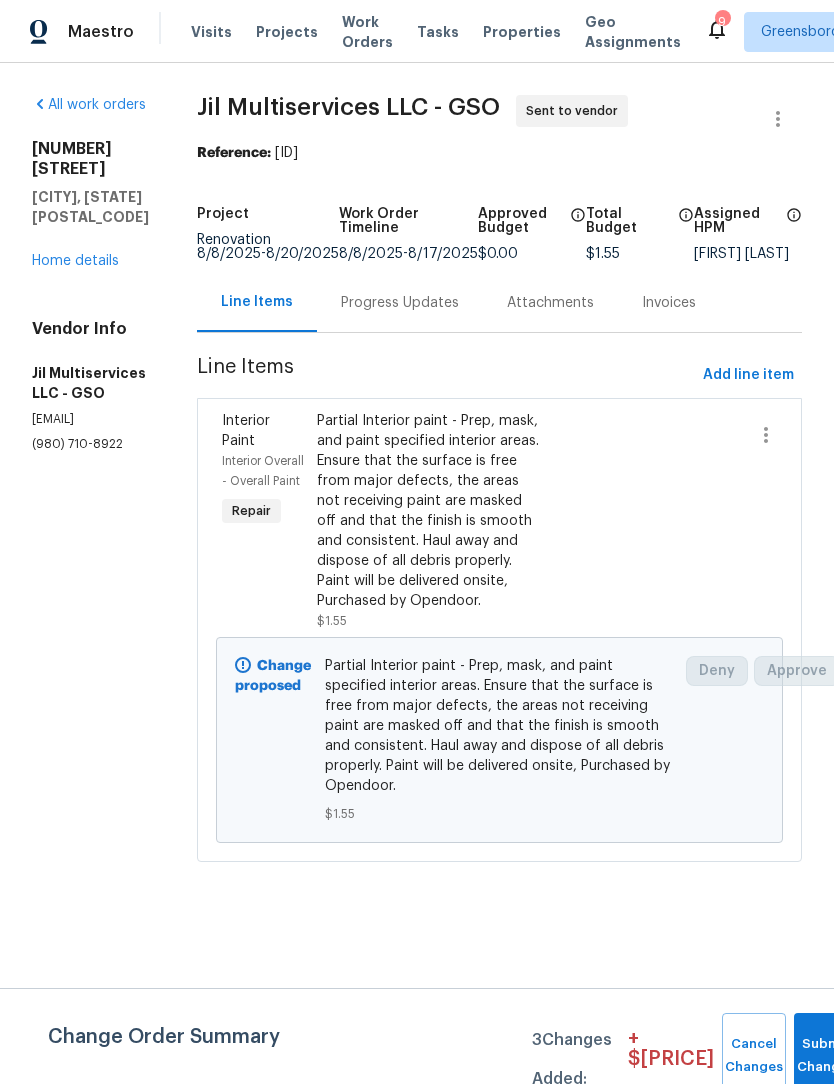 click on "Home details" at bounding box center [75, 261] 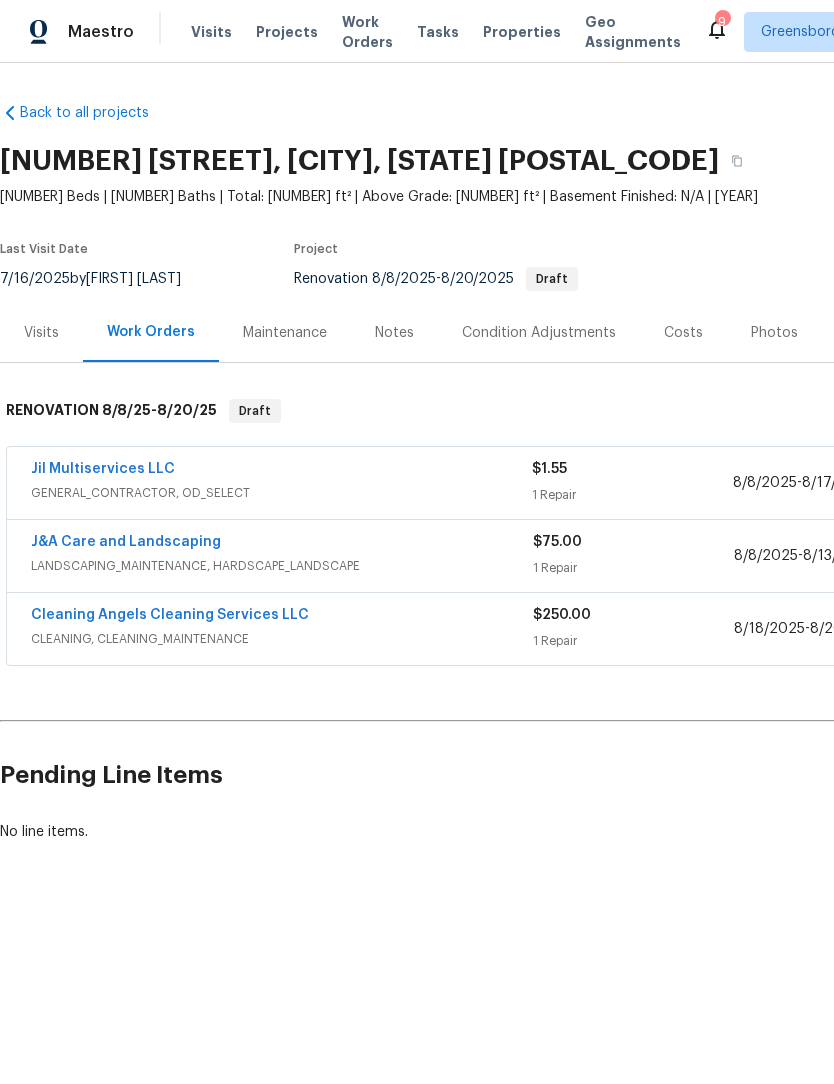 click on "J&A Care and Landscaping" at bounding box center [126, 542] 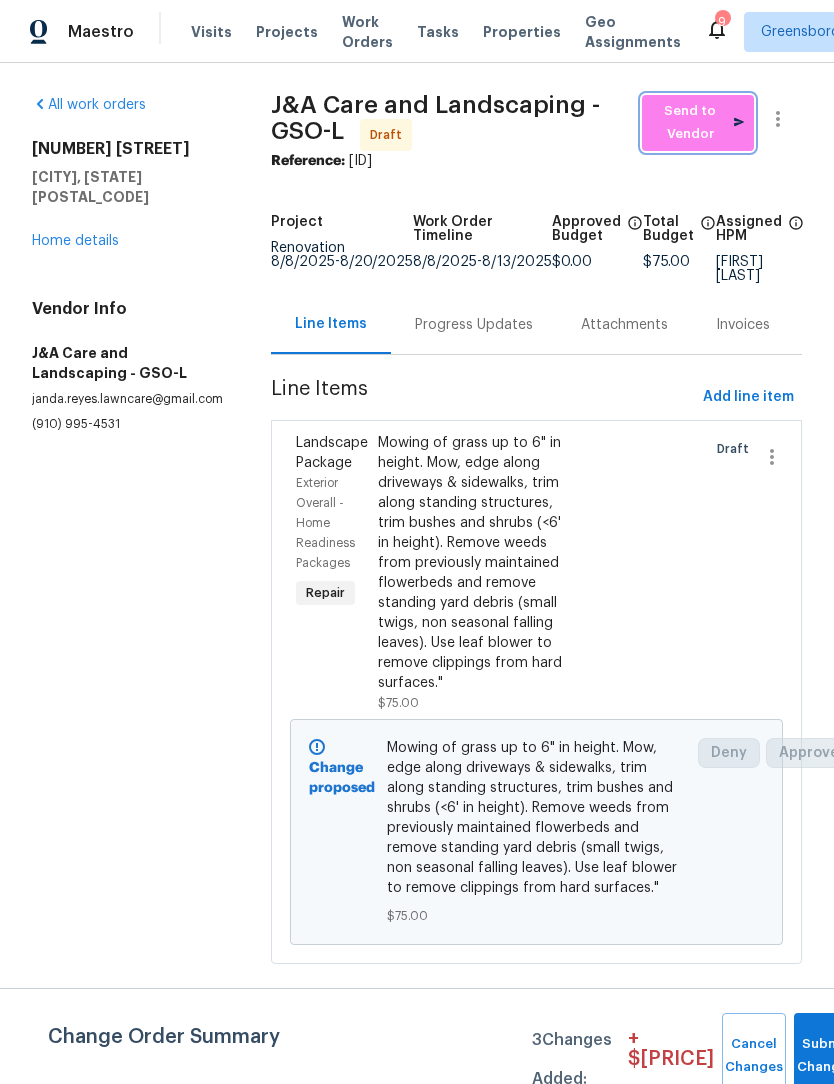 click on "Send to Vendor" at bounding box center [698, 123] 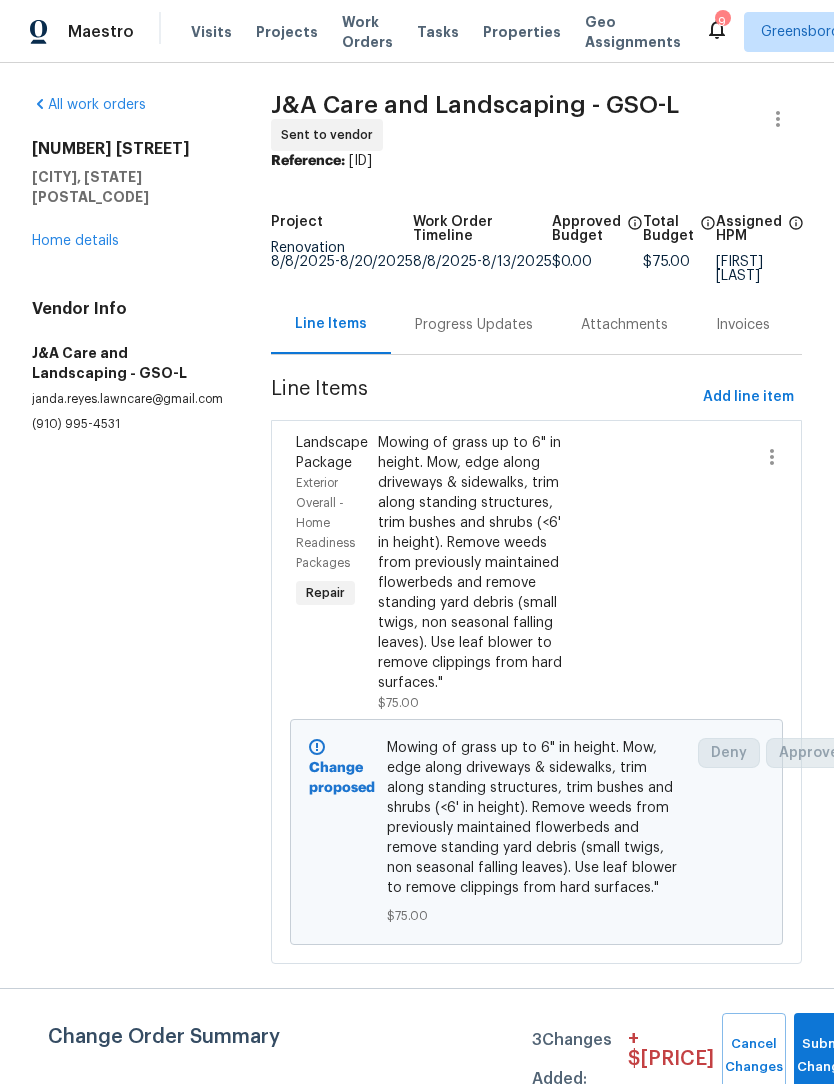 click on "Home details" at bounding box center [75, 241] 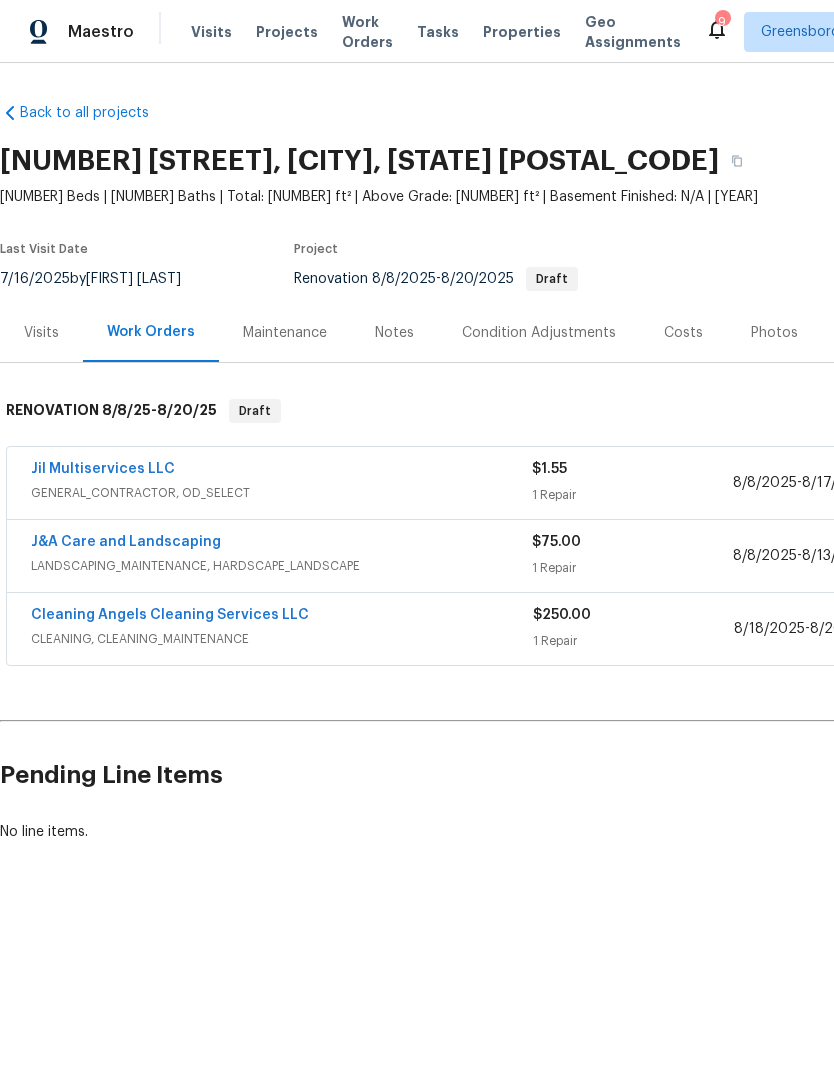 click on "Cleaning Angels Cleaning Services LLC" at bounding box center [170, 615] 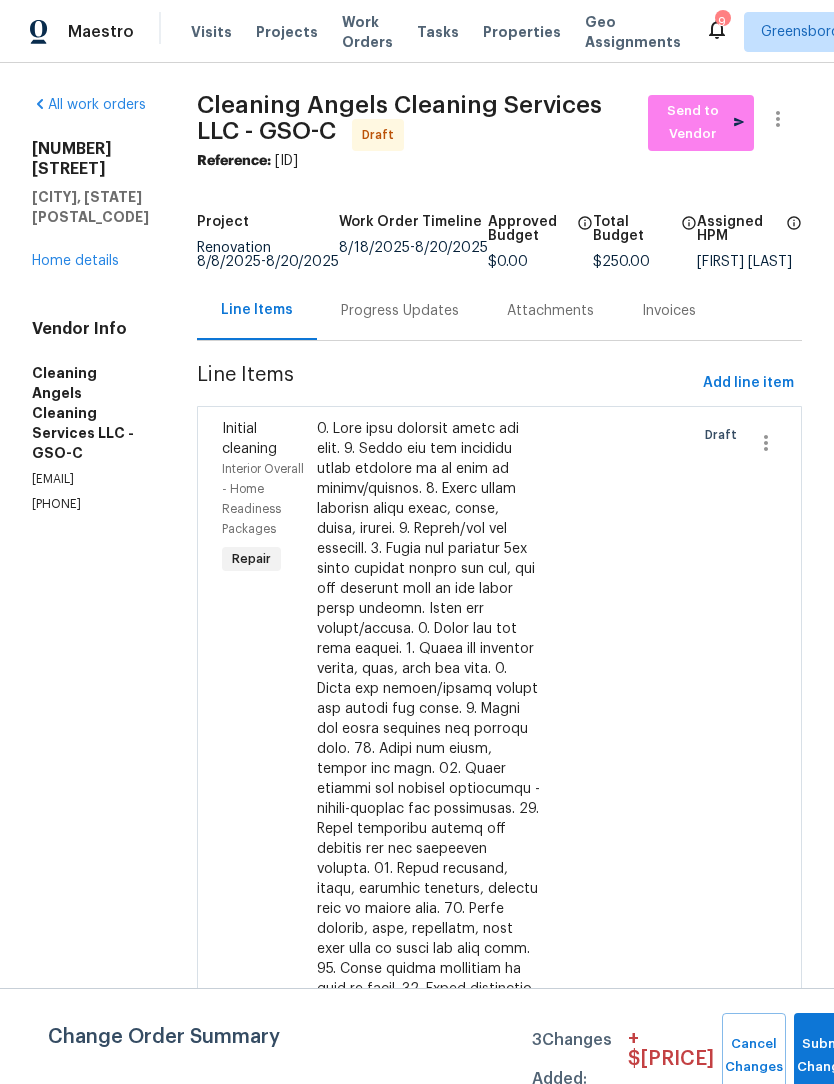click on "Send to Vendor" at bounding box center [701, 123] 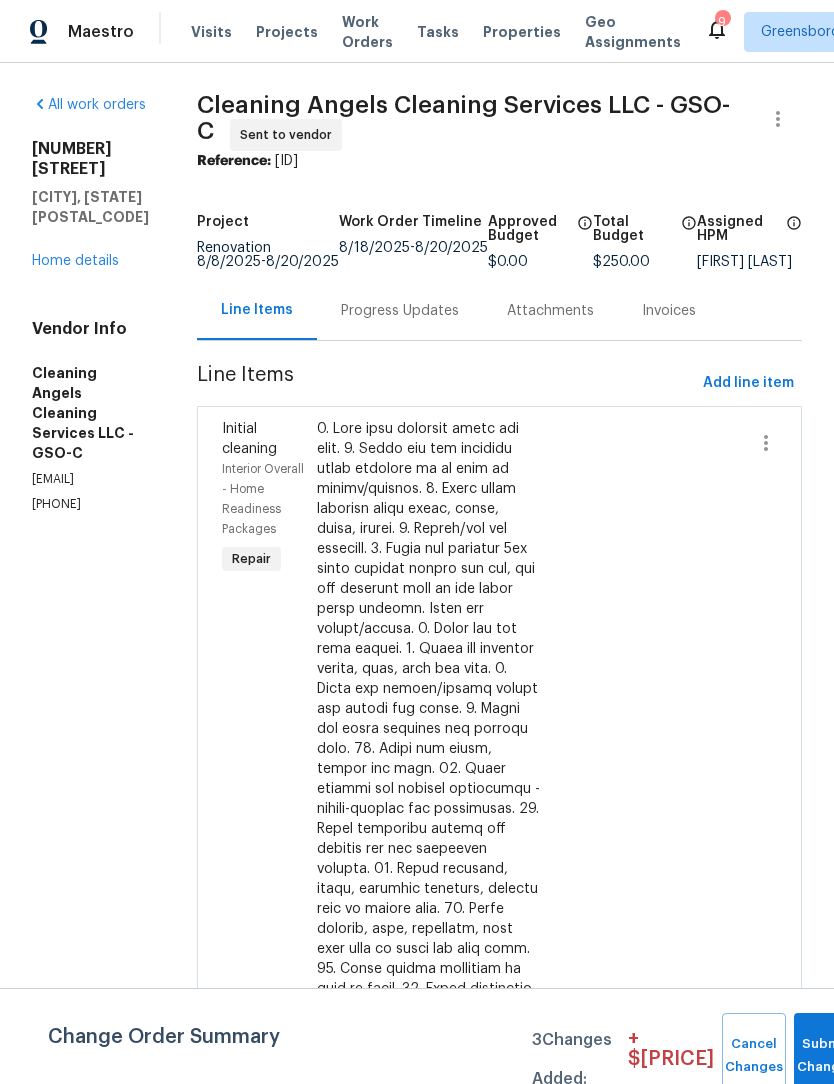 click on "Home details" at bounding box center [75, 261] 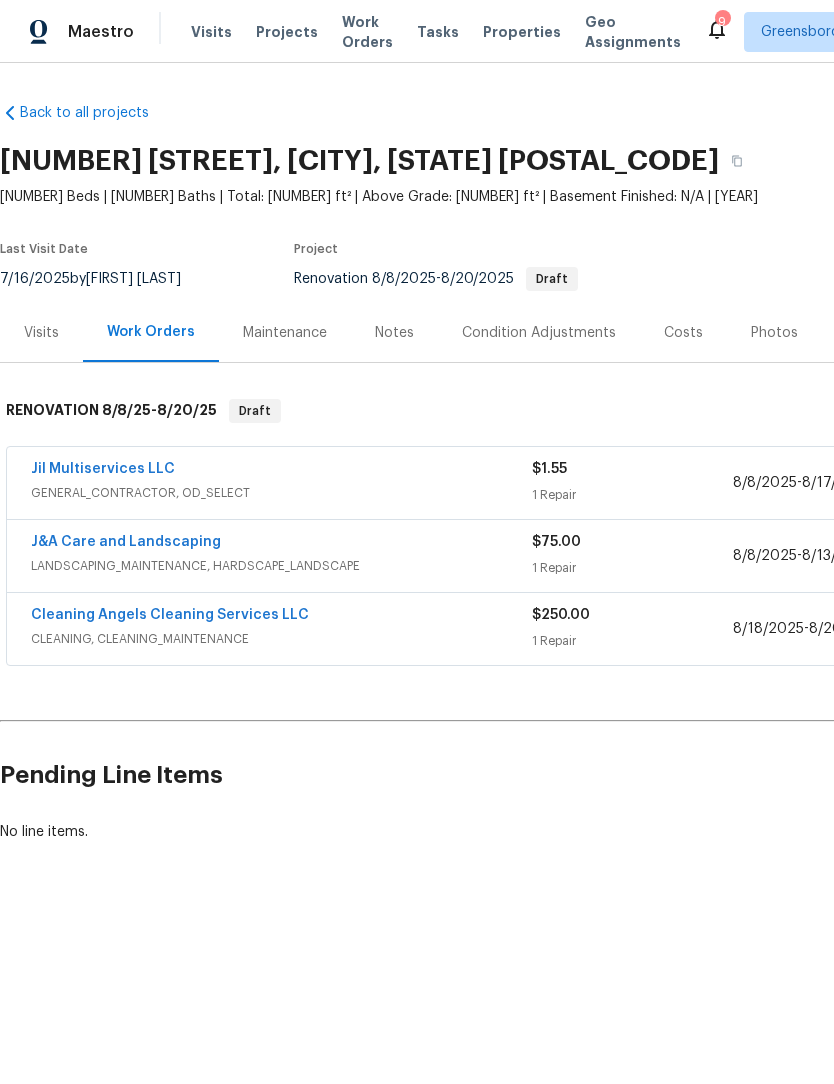 click on "Jil Multiservices LLC" at bounding box center [103, 469] 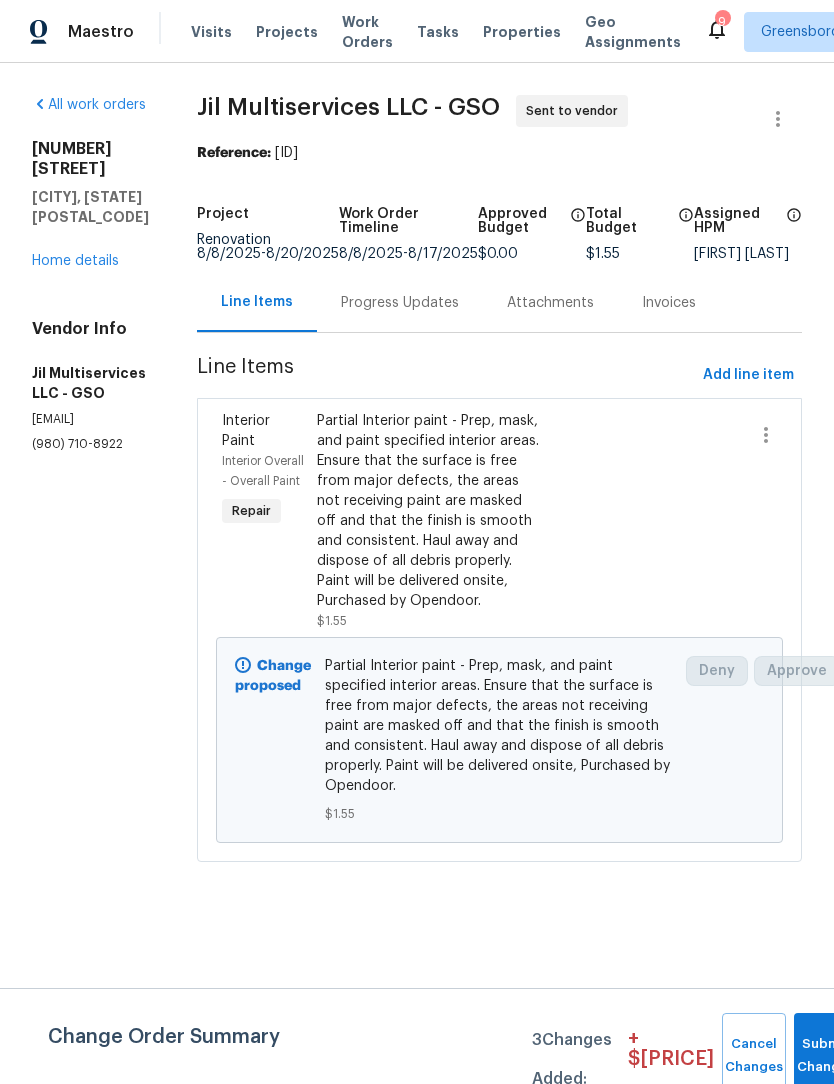 click on "Progress Updates" at bounding box center (400, 303) 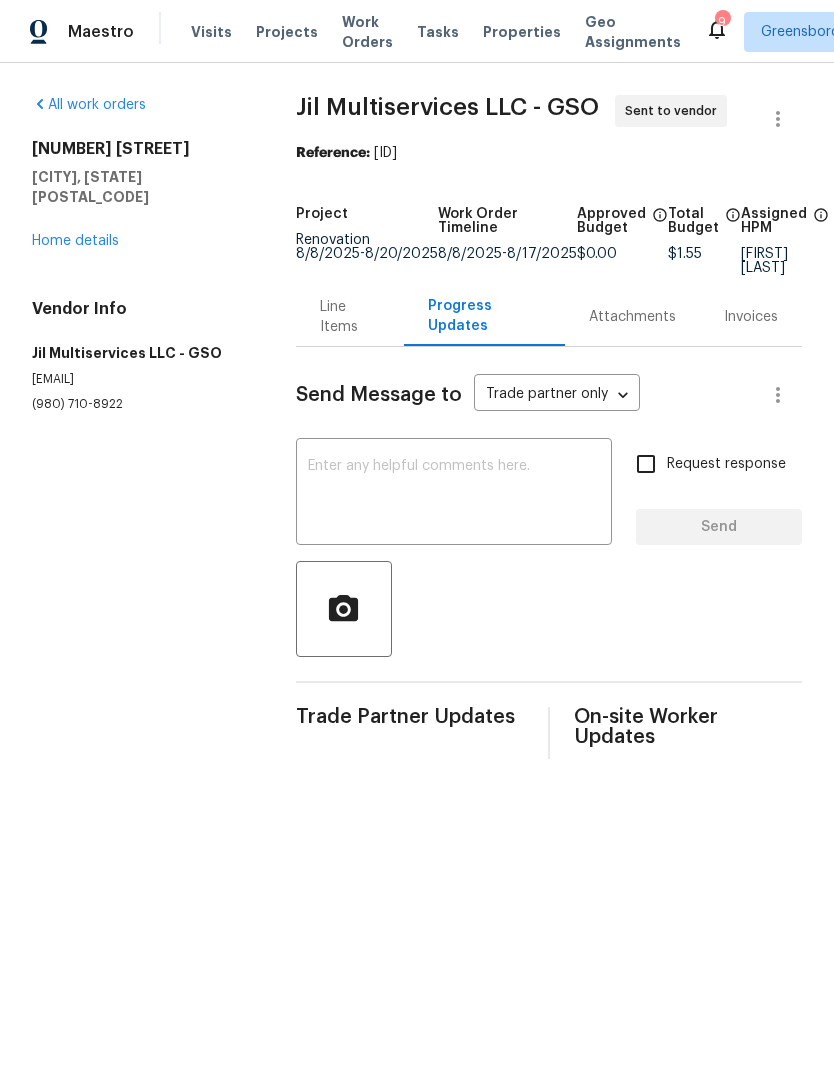 click at bounding box center (454, 494) 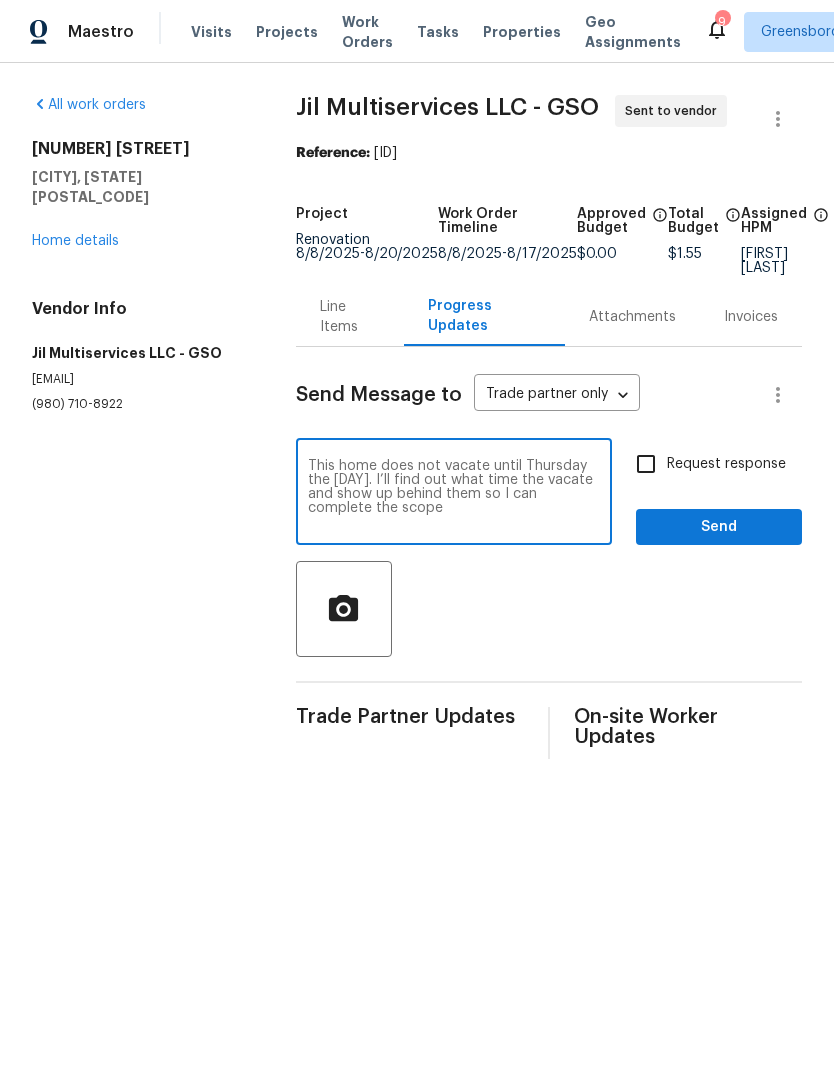 type on "This home does not vacate until Thursday the [DAY]. I’ll find out what time the vacate and show up behind them so I can complete the scope" 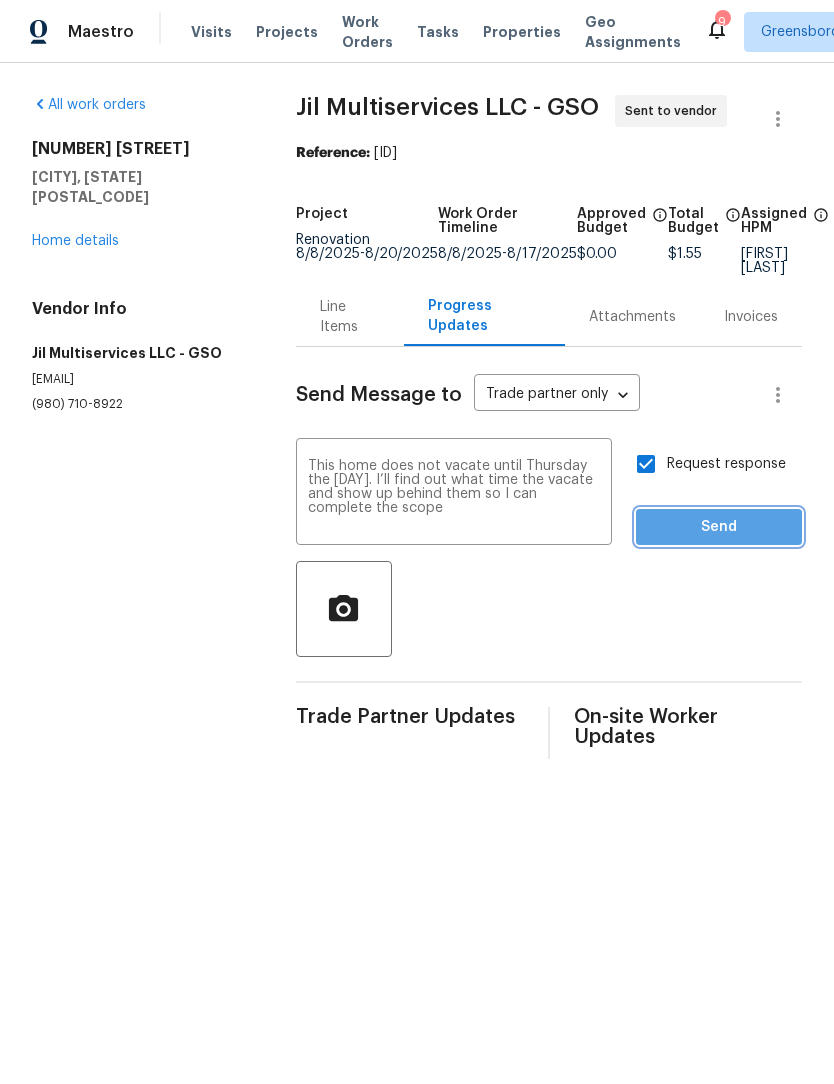 click on "Send" at bounding box center (719, 527) 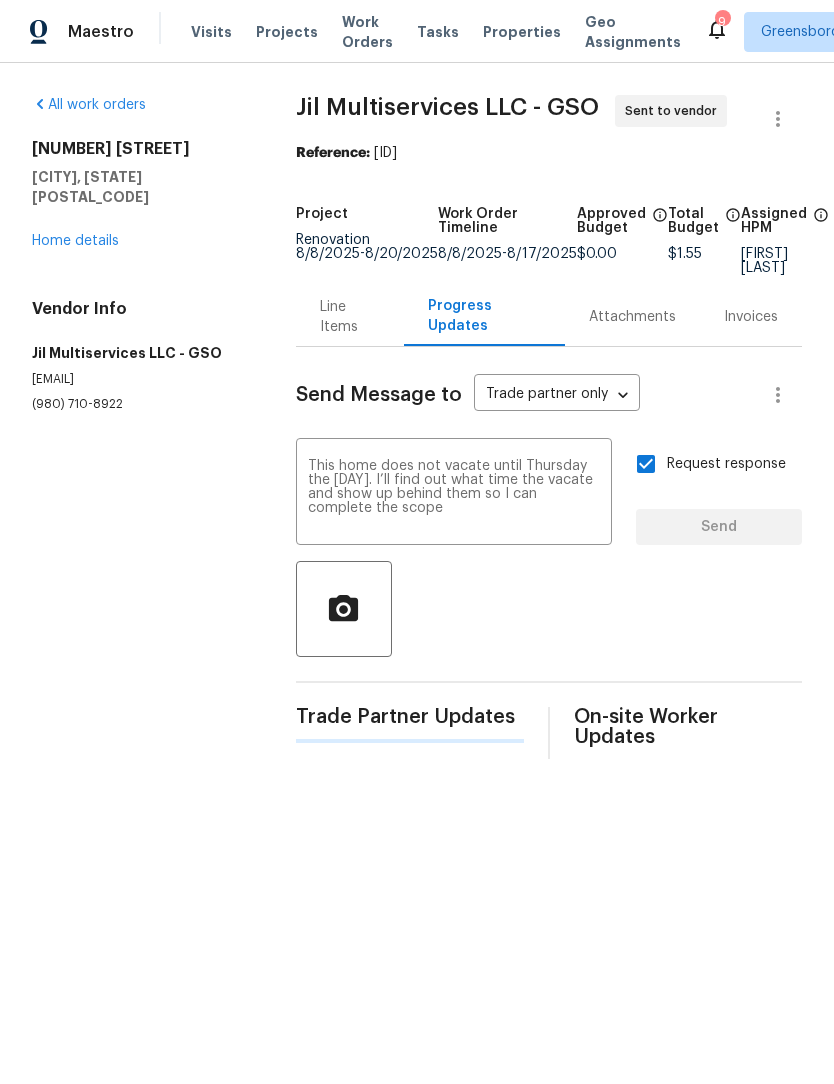 type 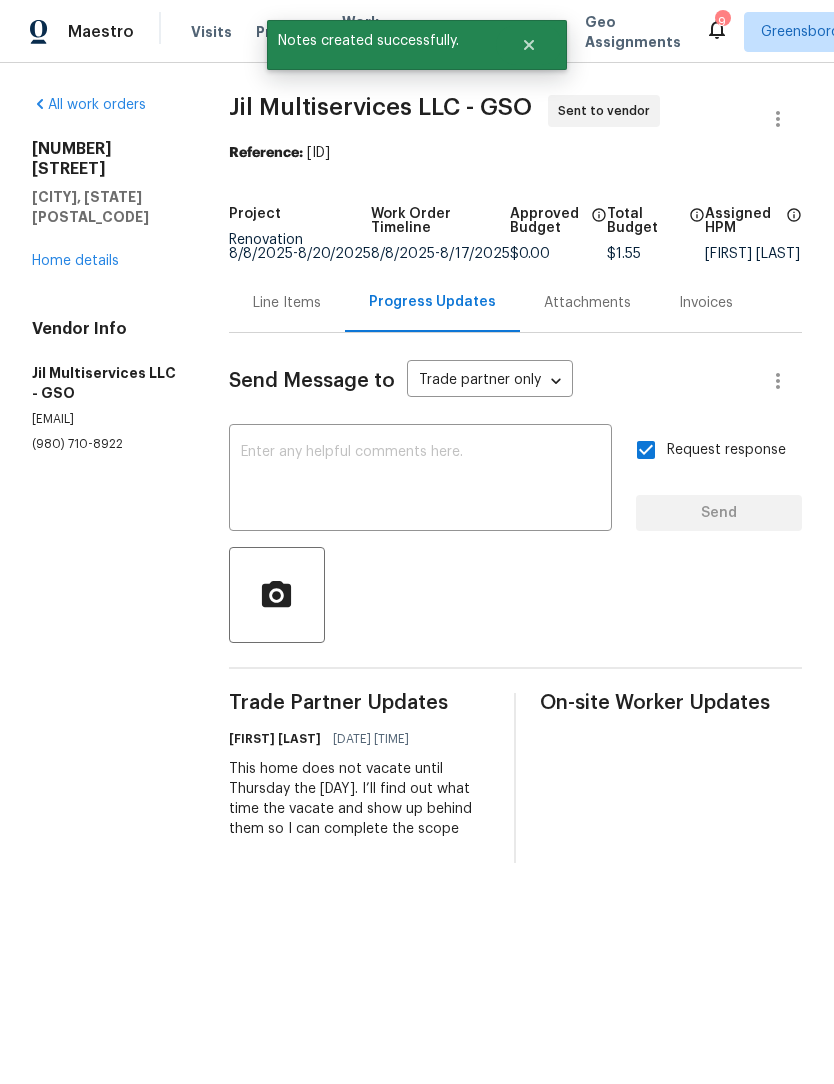 click on "Home details" at bounding box center [75, 261] 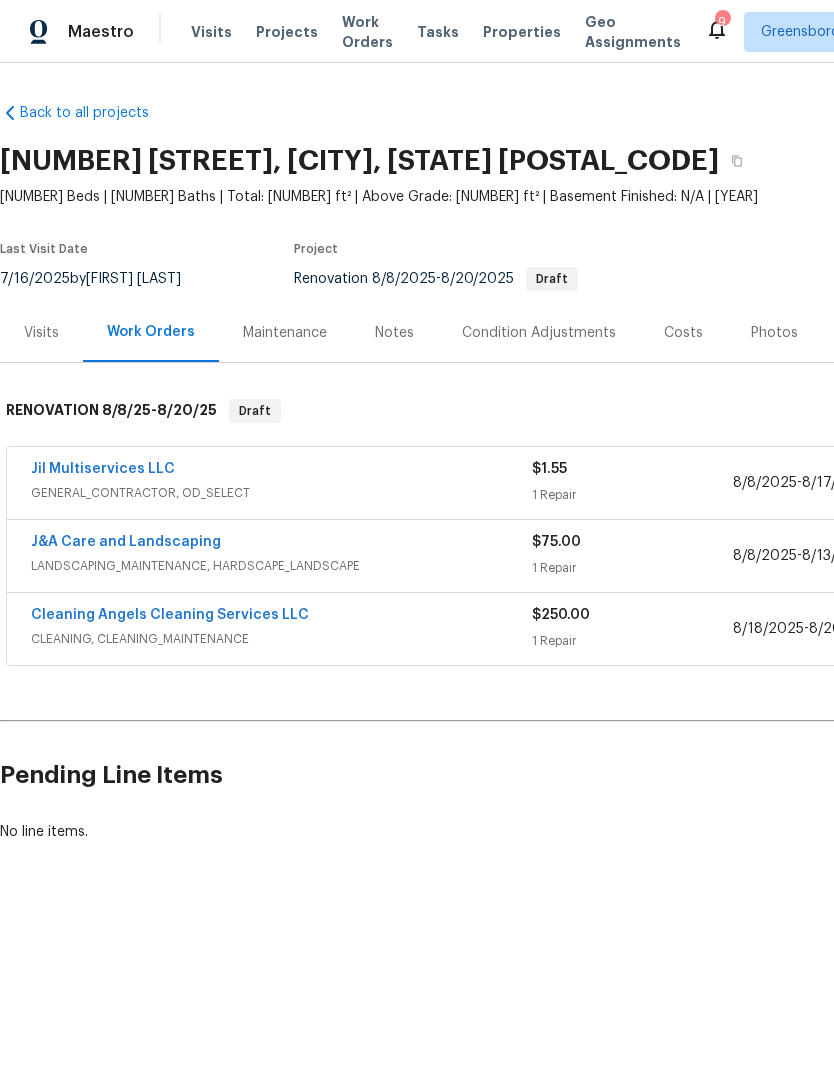 scroll, scrollTop: 0, scrollLeft: 0, axis: both 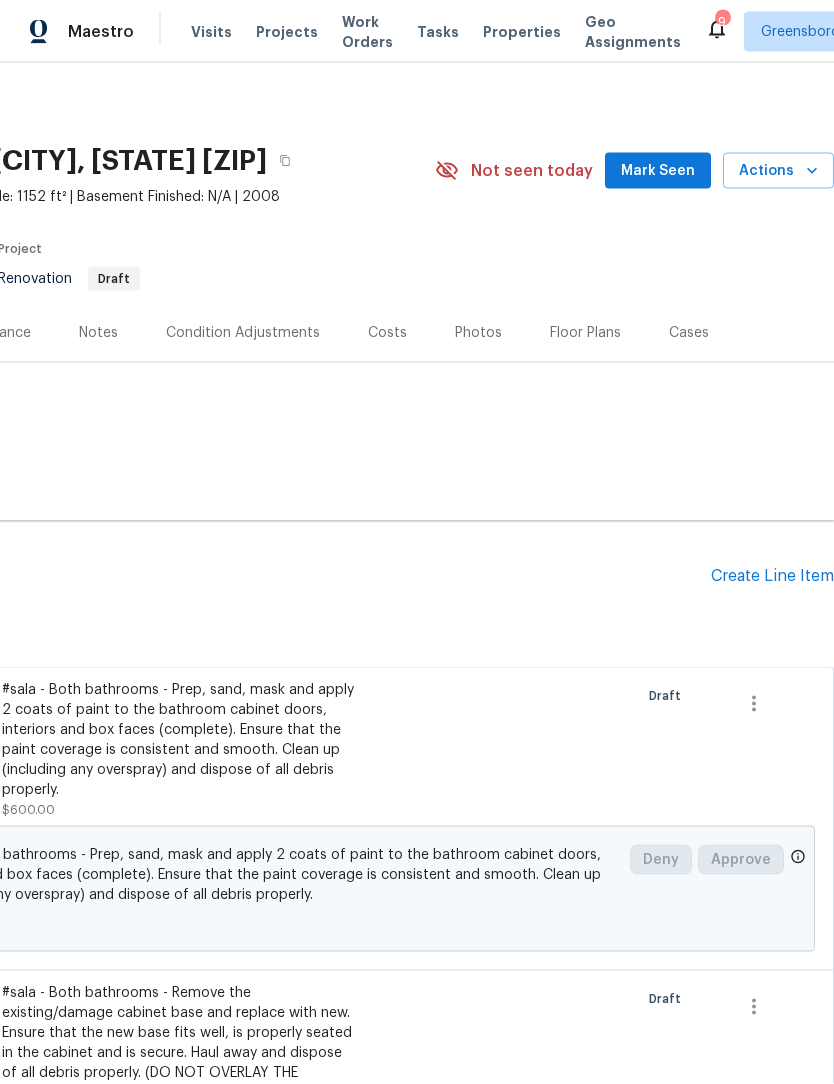 click on "Mark Seen" at bounding box center (658, 171) 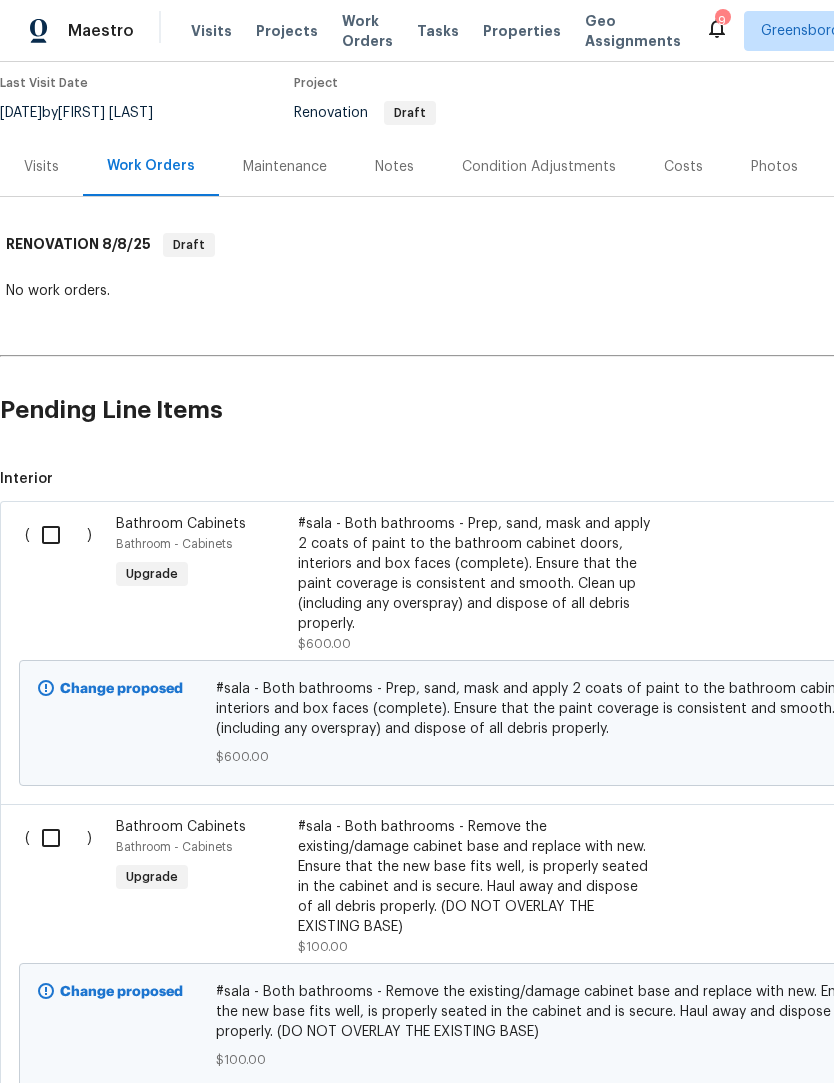 scroll, scrollTop: 166, scrollLeft: 0, axis: vertical 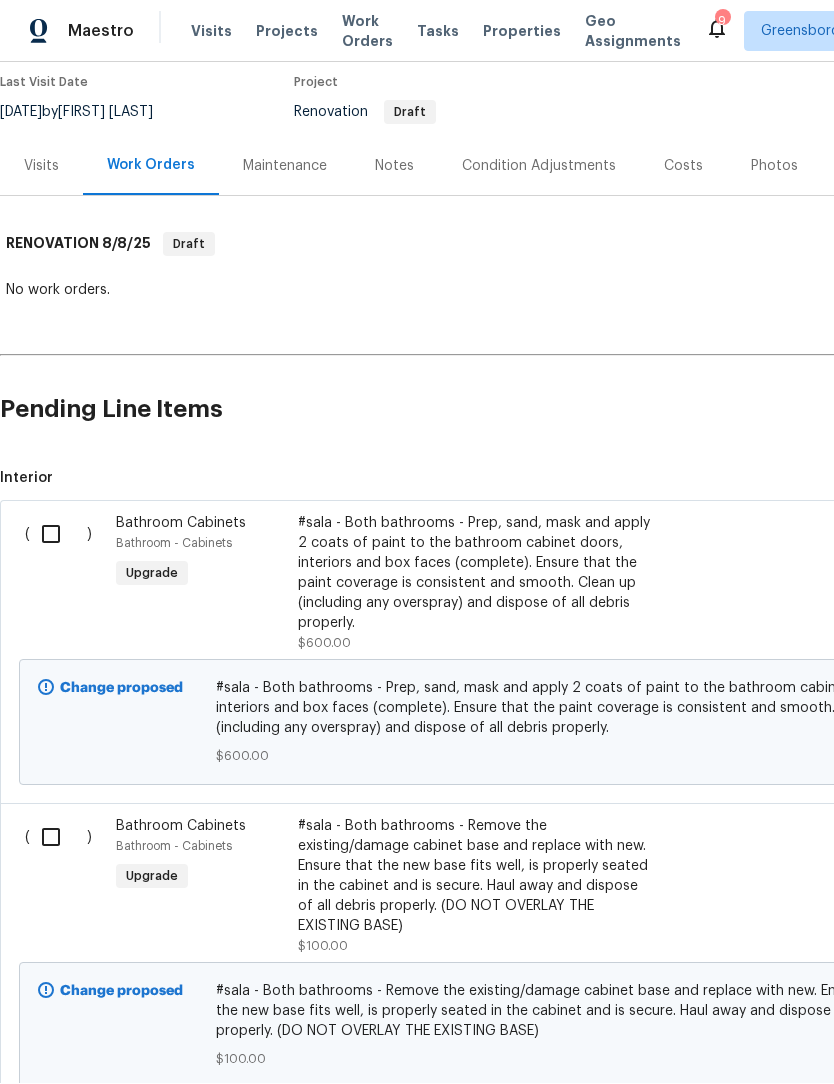 click on "#sala - Both bathrooms - Prep, sand, mask and apply 2 coats of paint to the bathroom cabinet doors, interiors and box faces (complete). Ensure that the paint coverage is consistent and smooth. Clean up (including any overspray) and dispose of all debris properly." at bounding box center [474, 574] 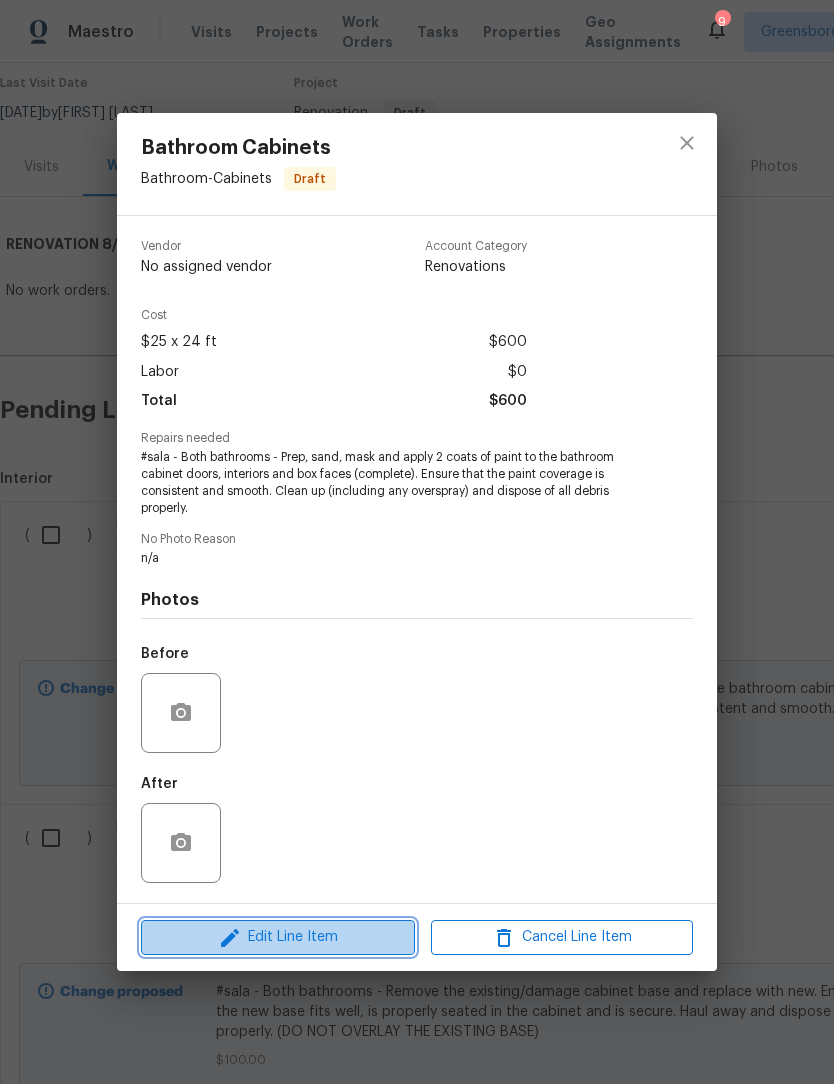 click on "Edit Line Item" at bounding box center [278, 937] 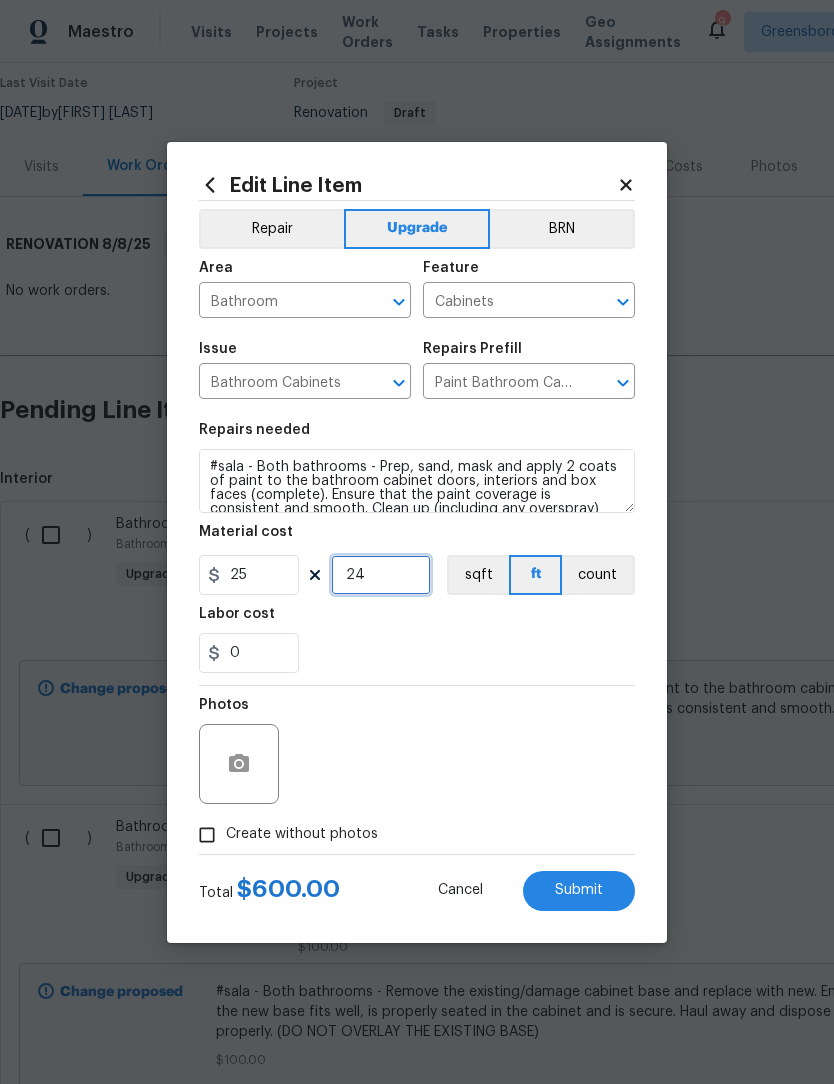 click on "24" at bounding box center [381, 575] 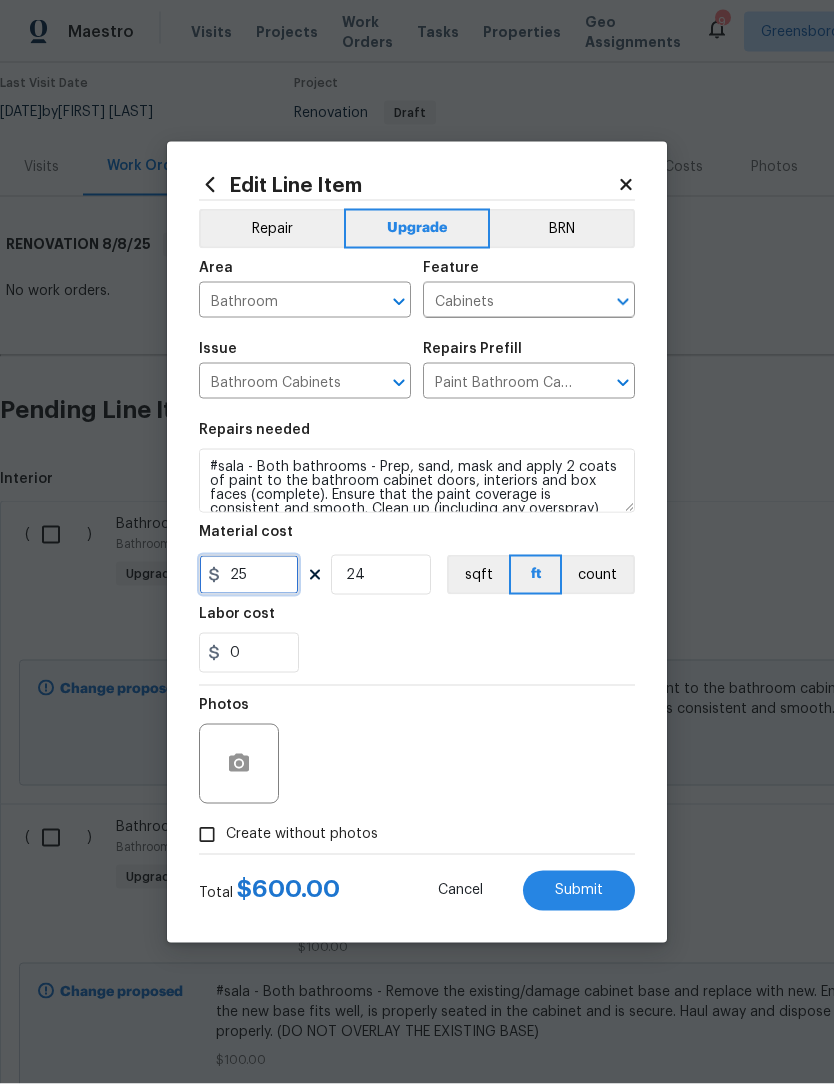 click on "25" at bounding box center [249, 575] 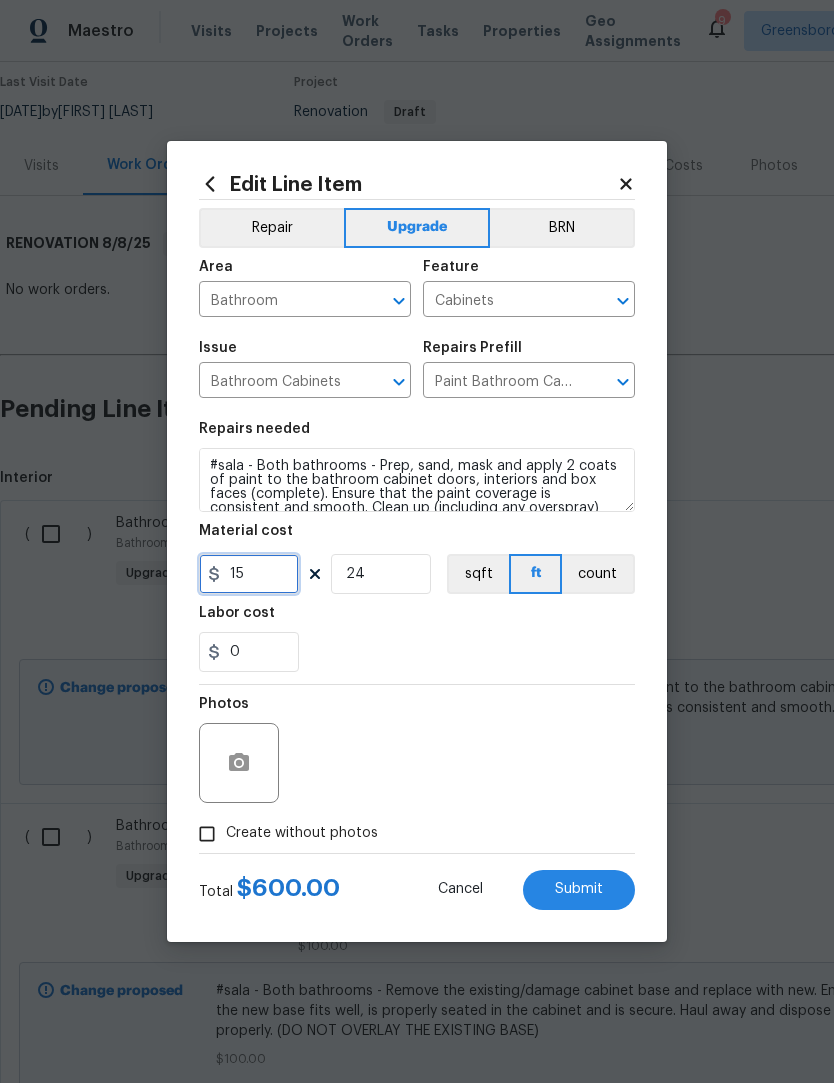 type on "15" 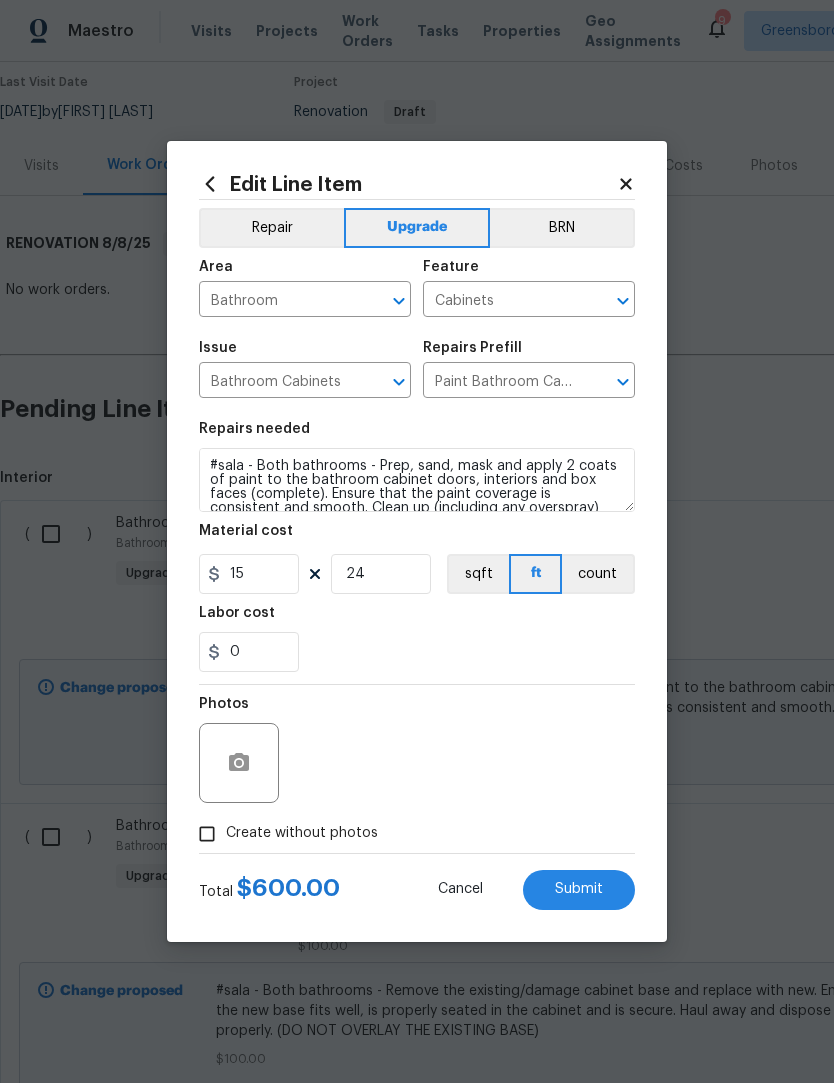 click on "Submit" at bounding box center (579, 890) 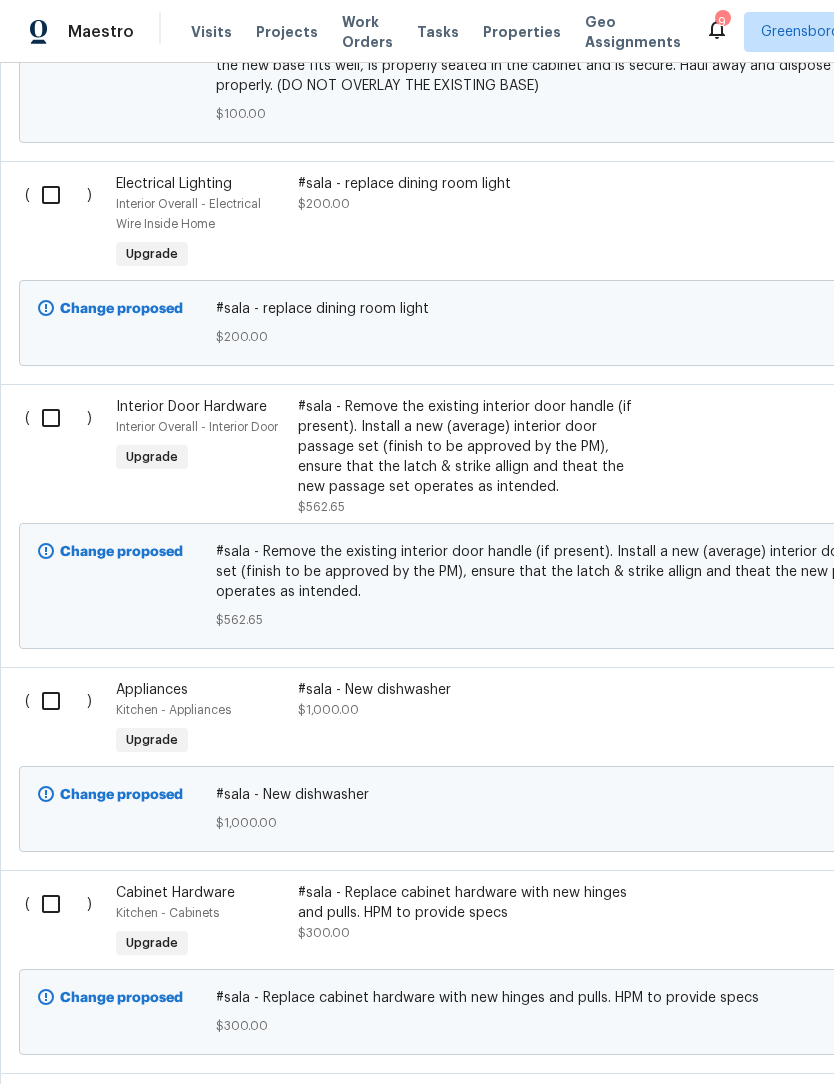 scroll, scrollTop: 1112, scrollLeft: 0, axis: vertical 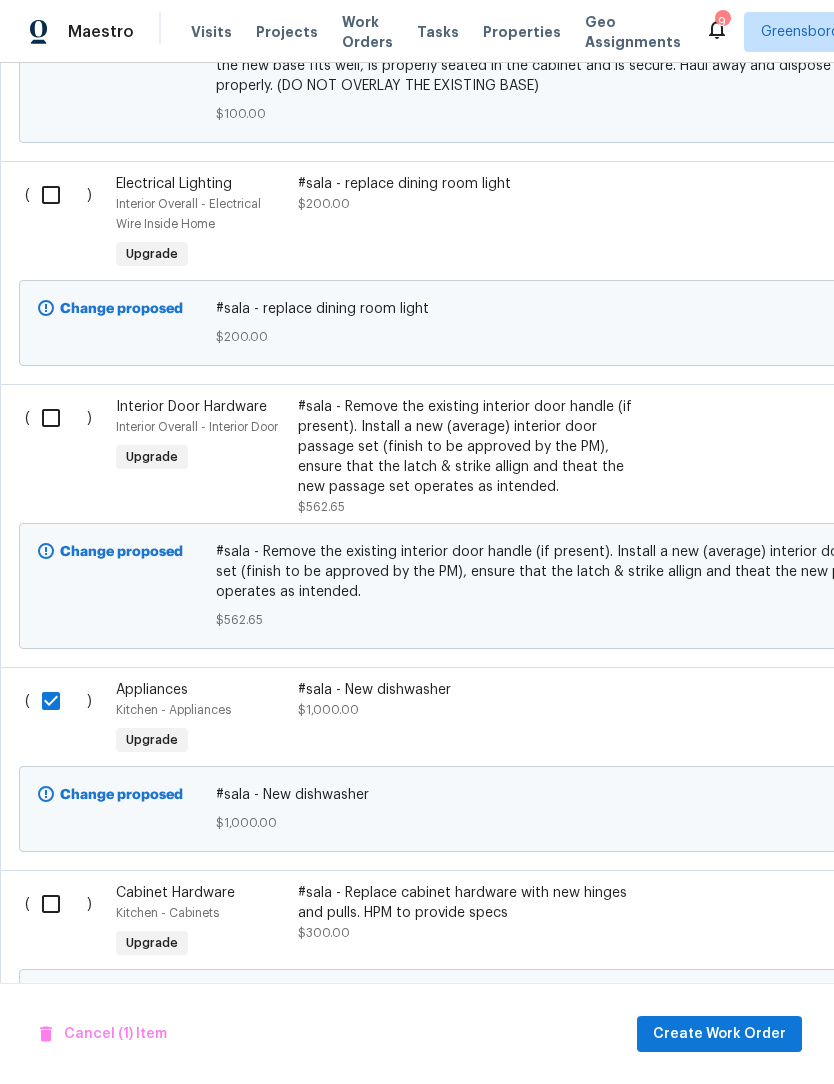 click at bounding box center (58, 701) 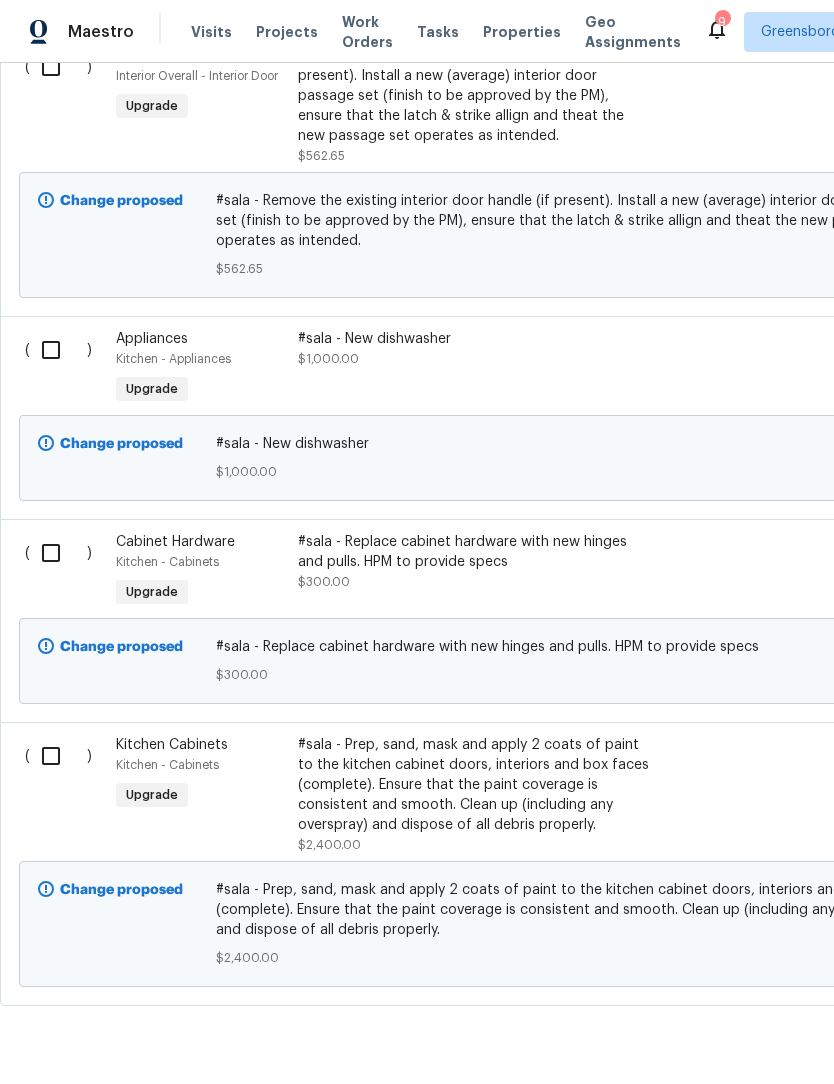 scroll, scrollTop: 1462, scrollLeft: 0, axis: vertical 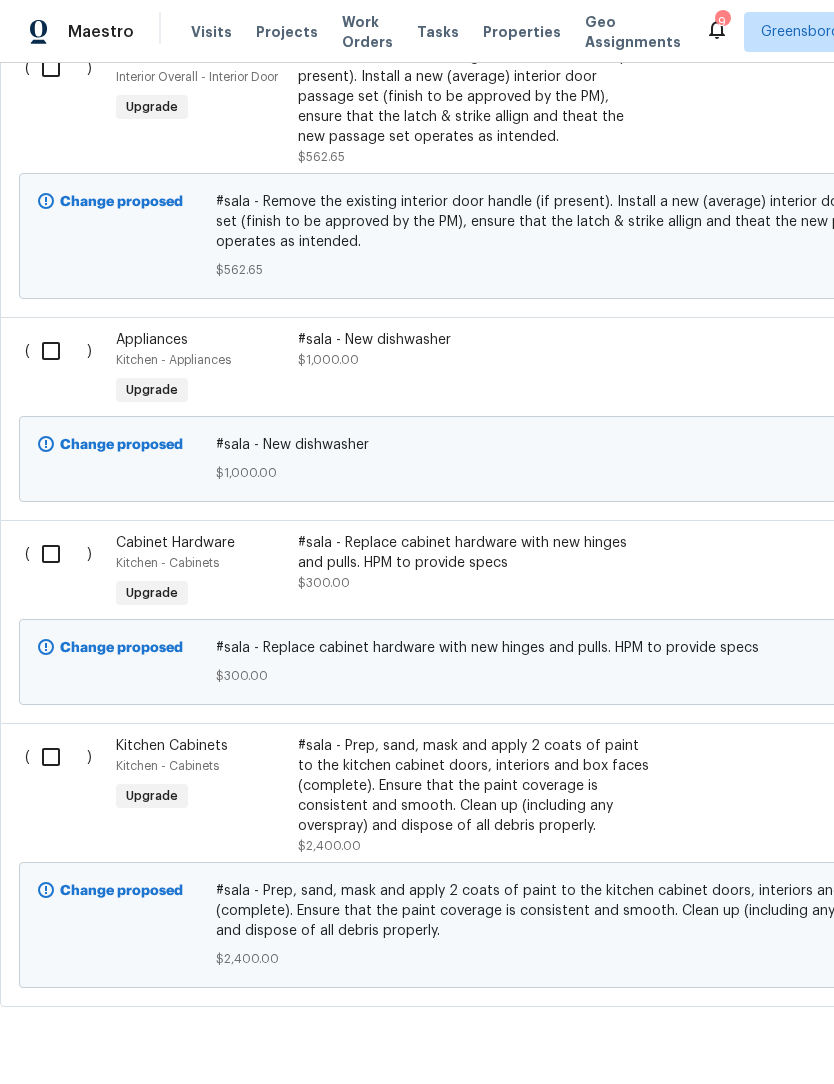 click on "#sala - Prep, sand, mask and apply 2 coats of paint to the kitchen cabinet doors, interiors and box faces (complete). Ensure that the paint coverage is consistent and smooth. Clean up (including any overspray) and dispose of all debris properly." at bounding box center [474, 786] 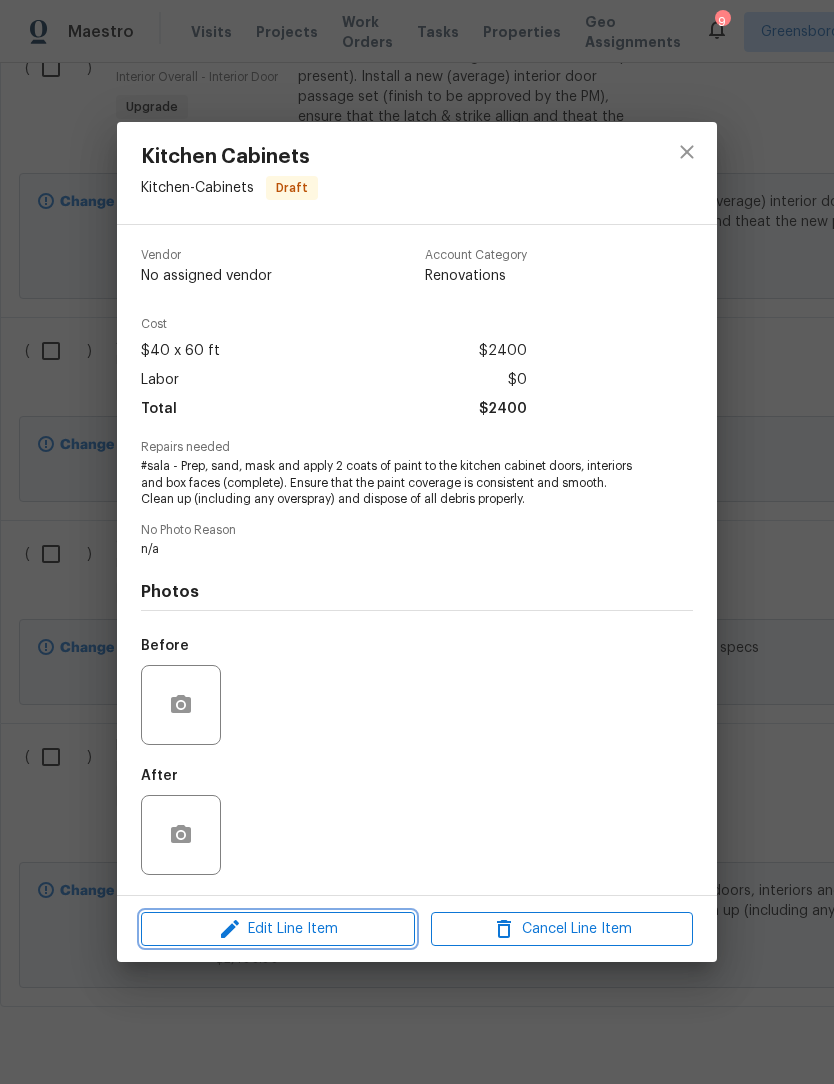click on "Edit Line Item" at bounding box center [278, 929] 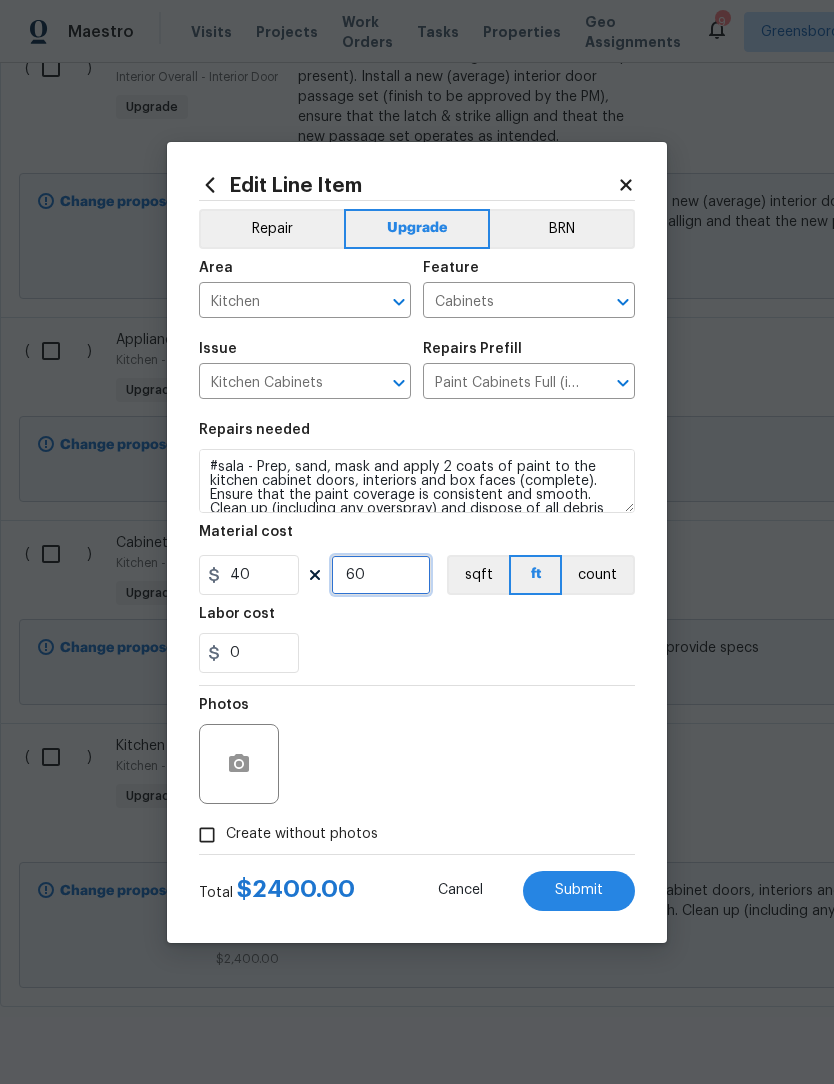 click on "60" at bounding box center (381, 575) 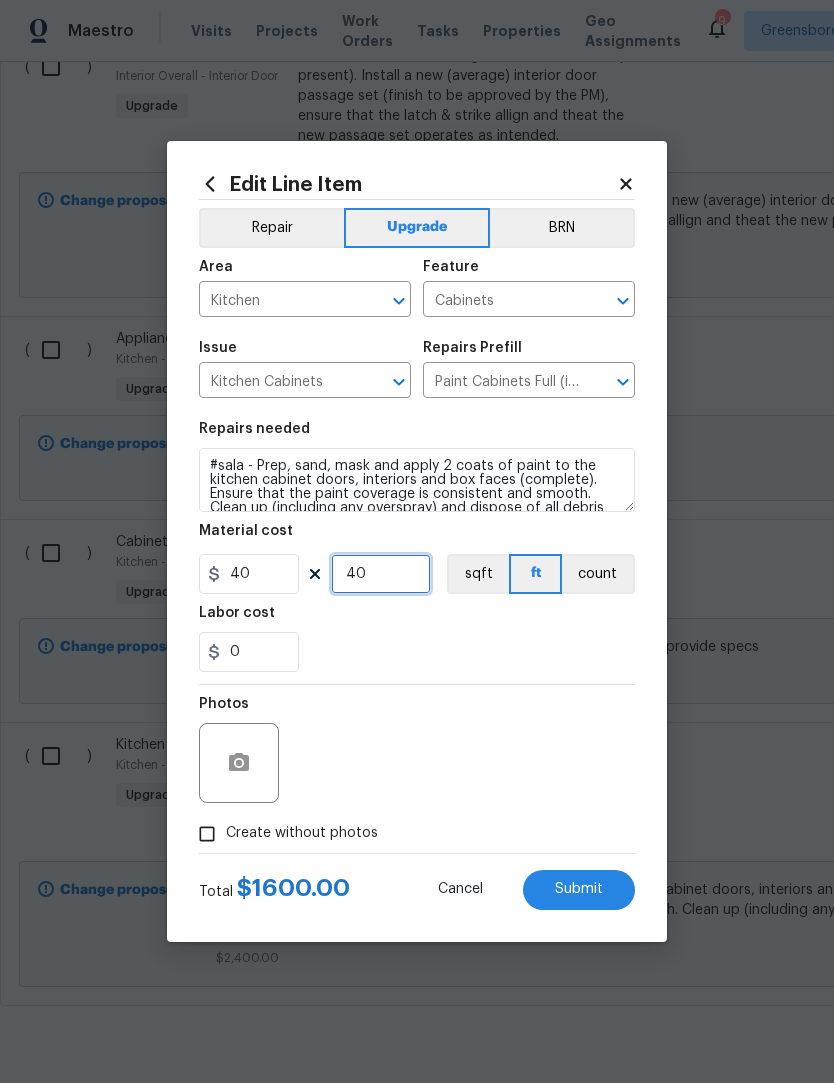 click on "40" at bounding box center [381, 575] 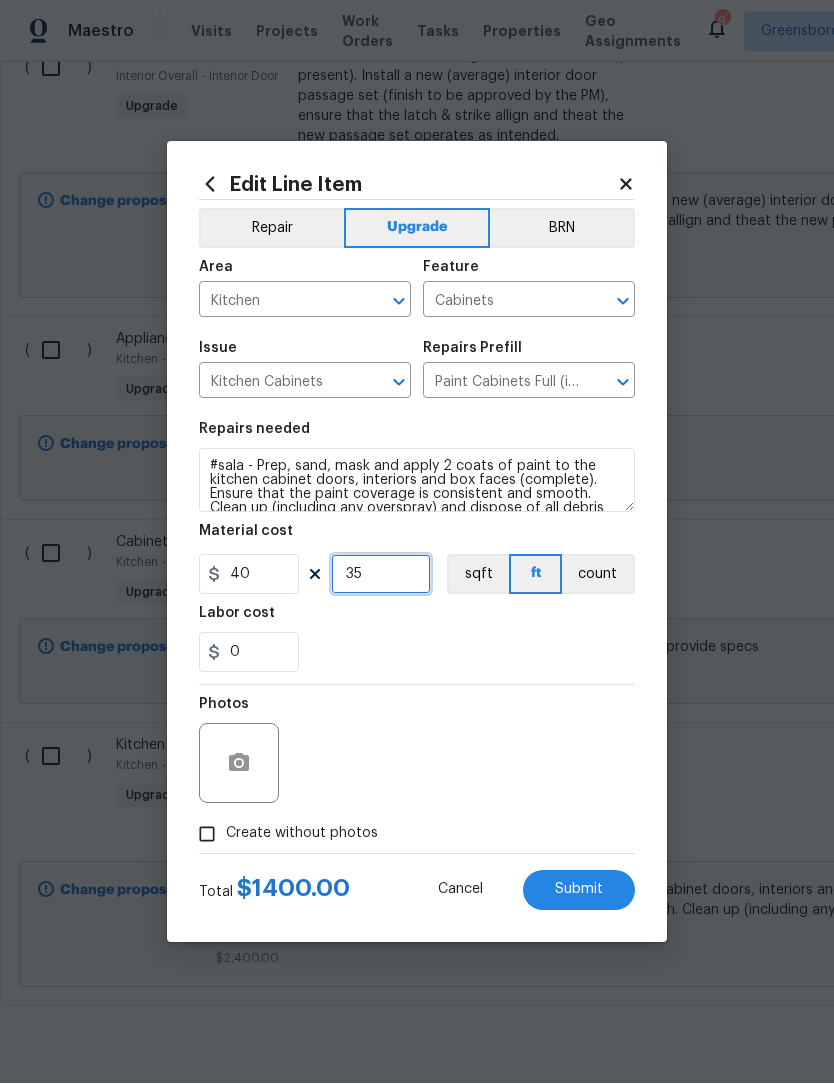 type on "35" 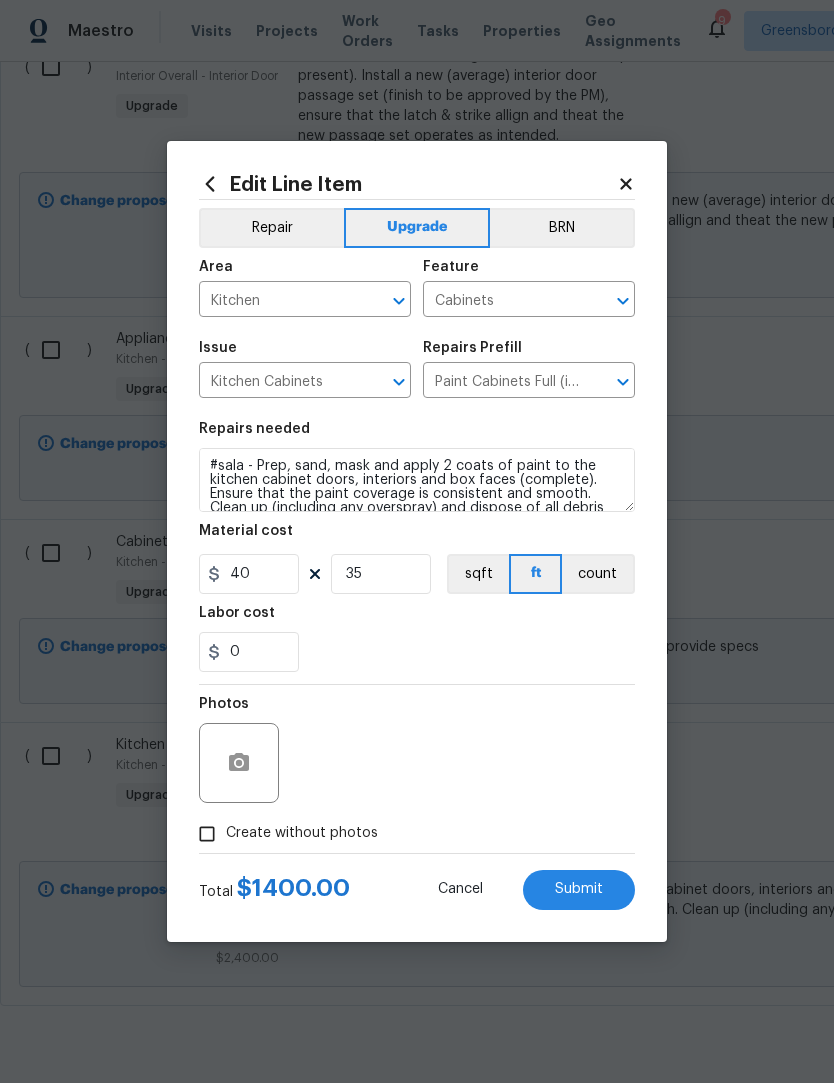 click on "Submit" at bounding box center (579, 891) 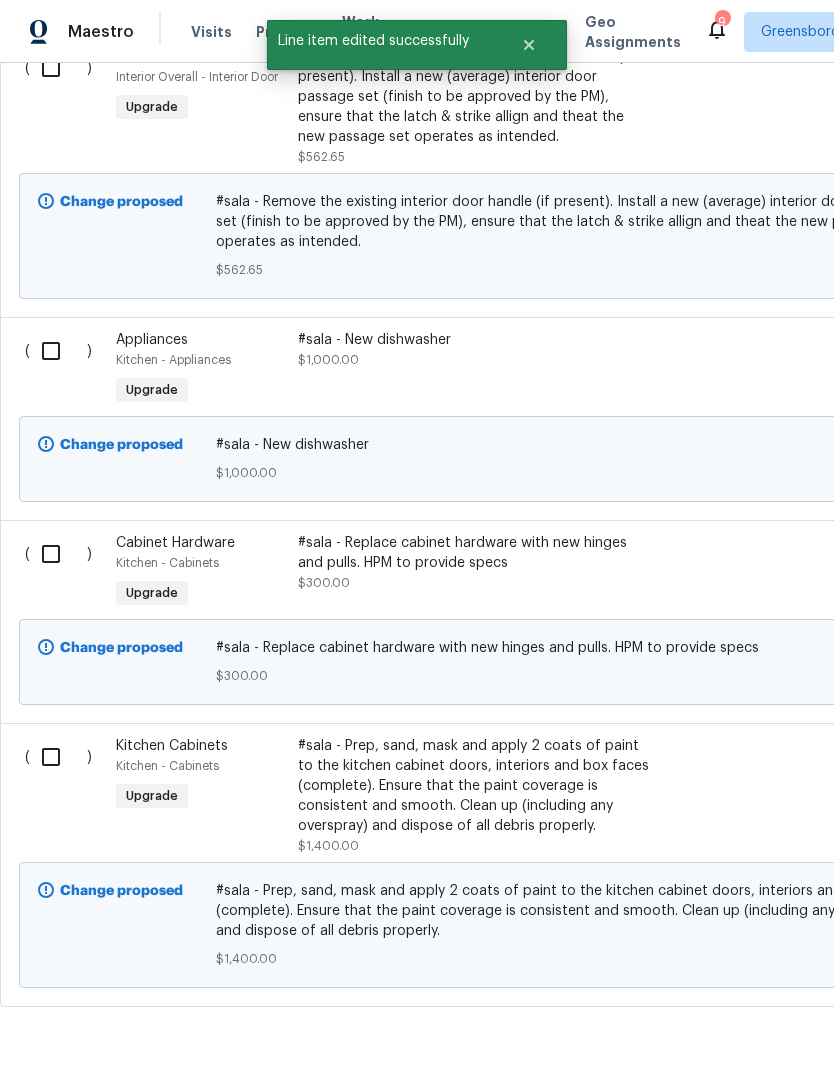click at bounding box center (58, 757) 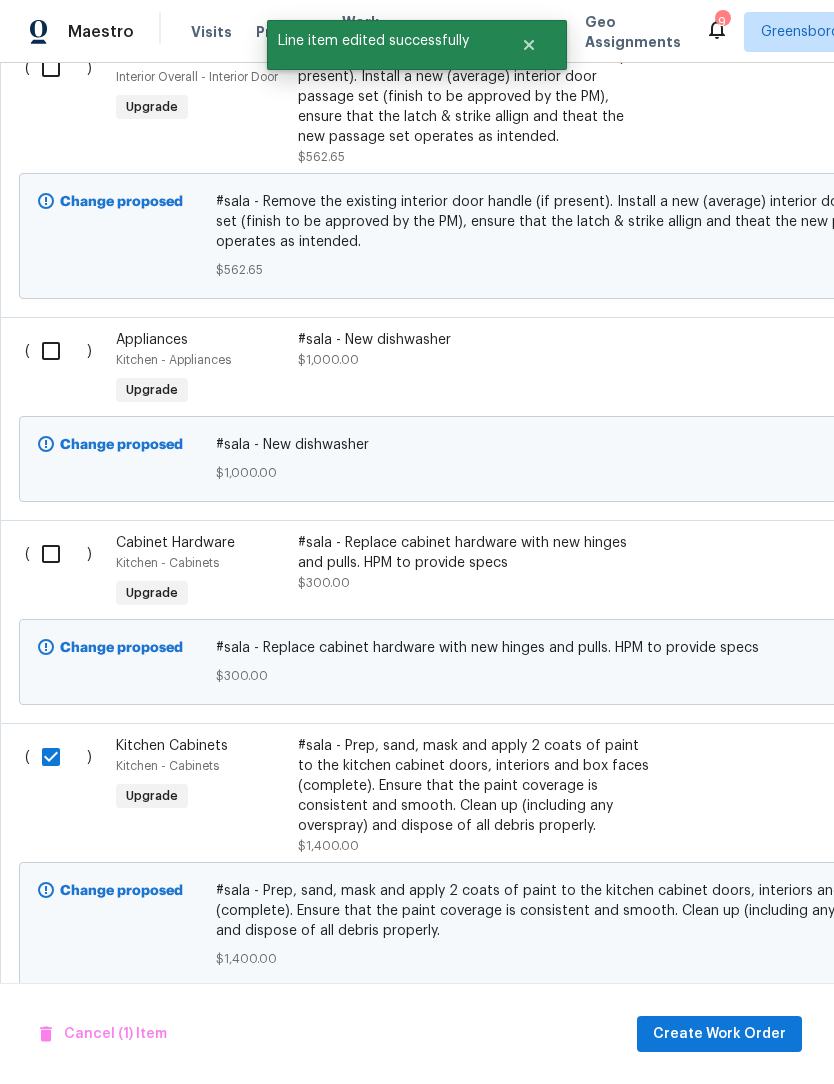click at bounding box center (58, 554) 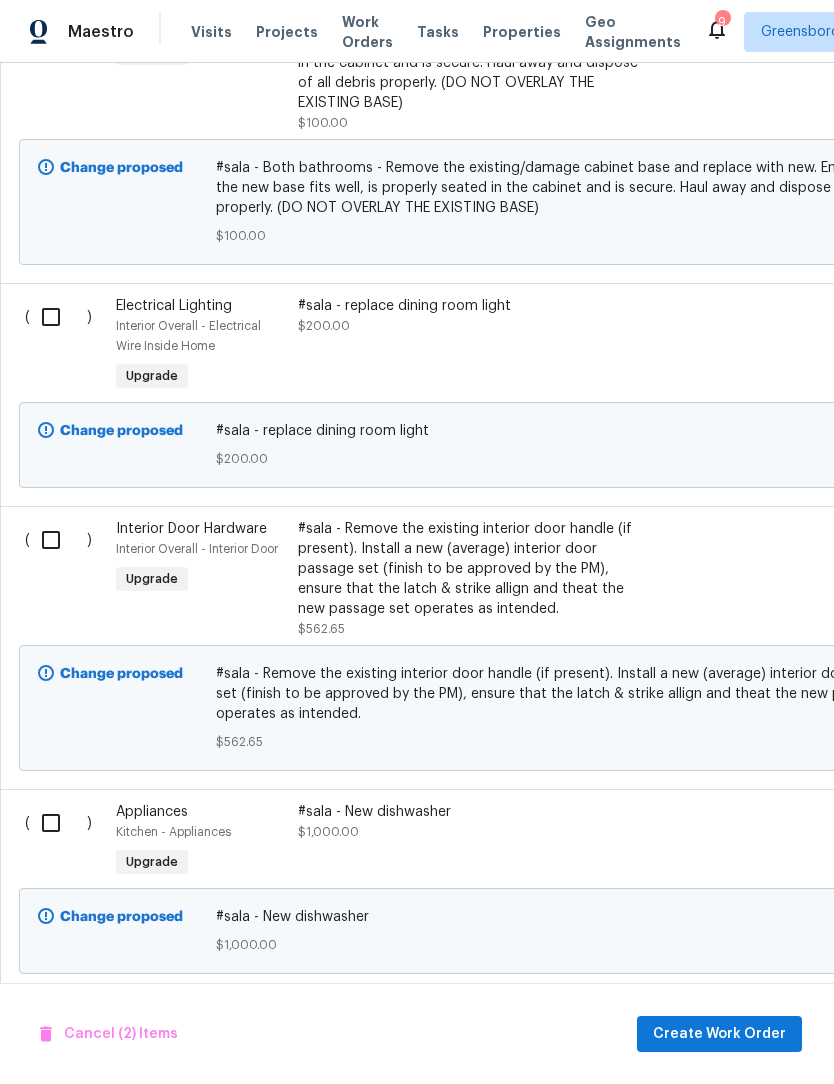 scroll, scrollTop: 989, scrollLeft: 0, axis: vertical 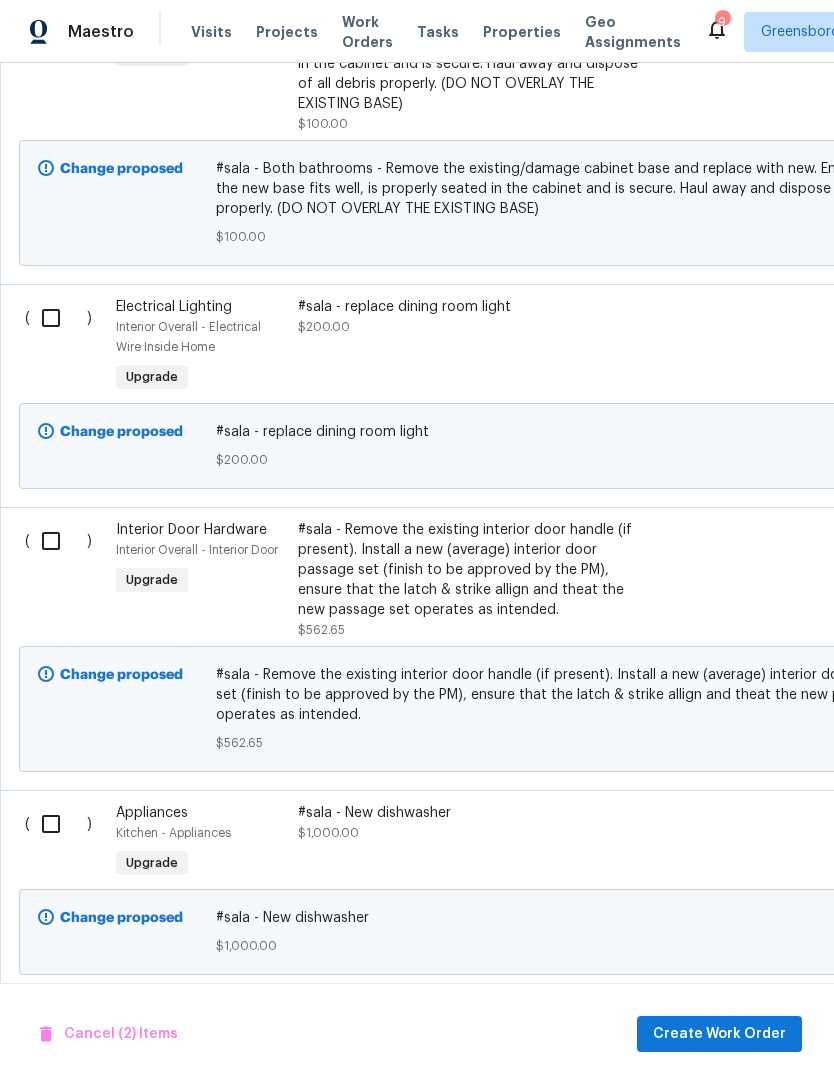 click at bounding box center (58, 541) 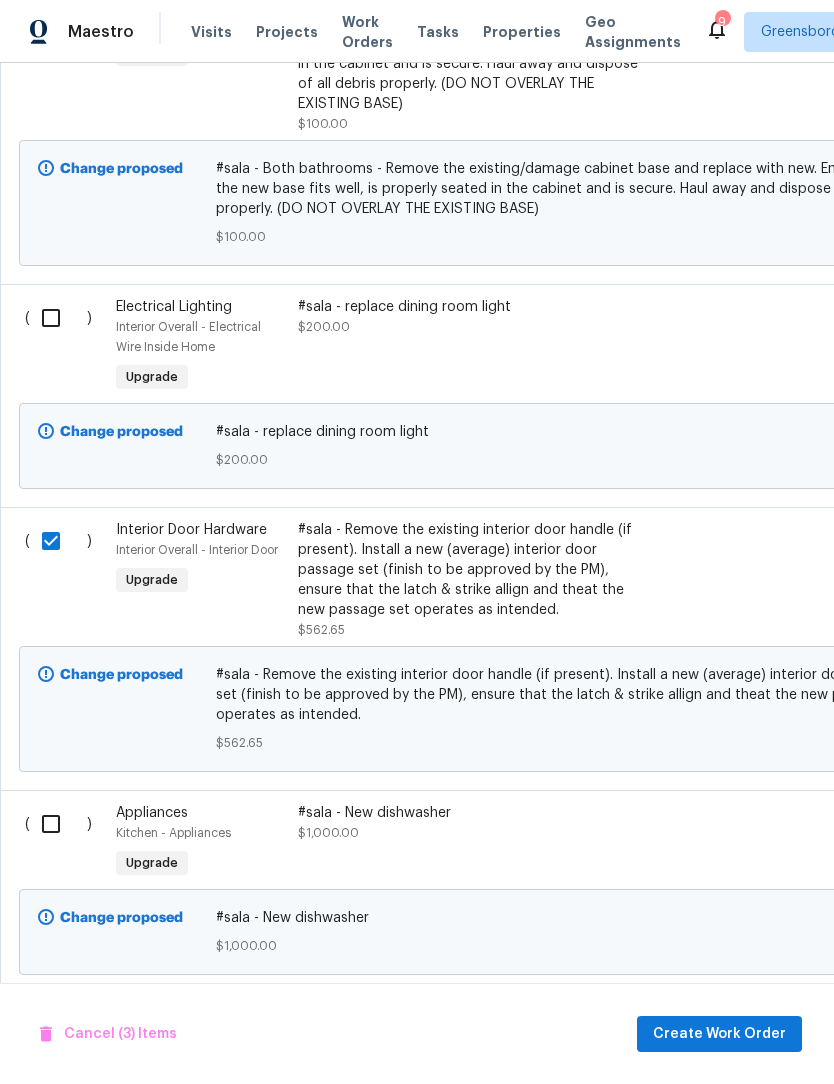 click at bounding box center [58, 318] 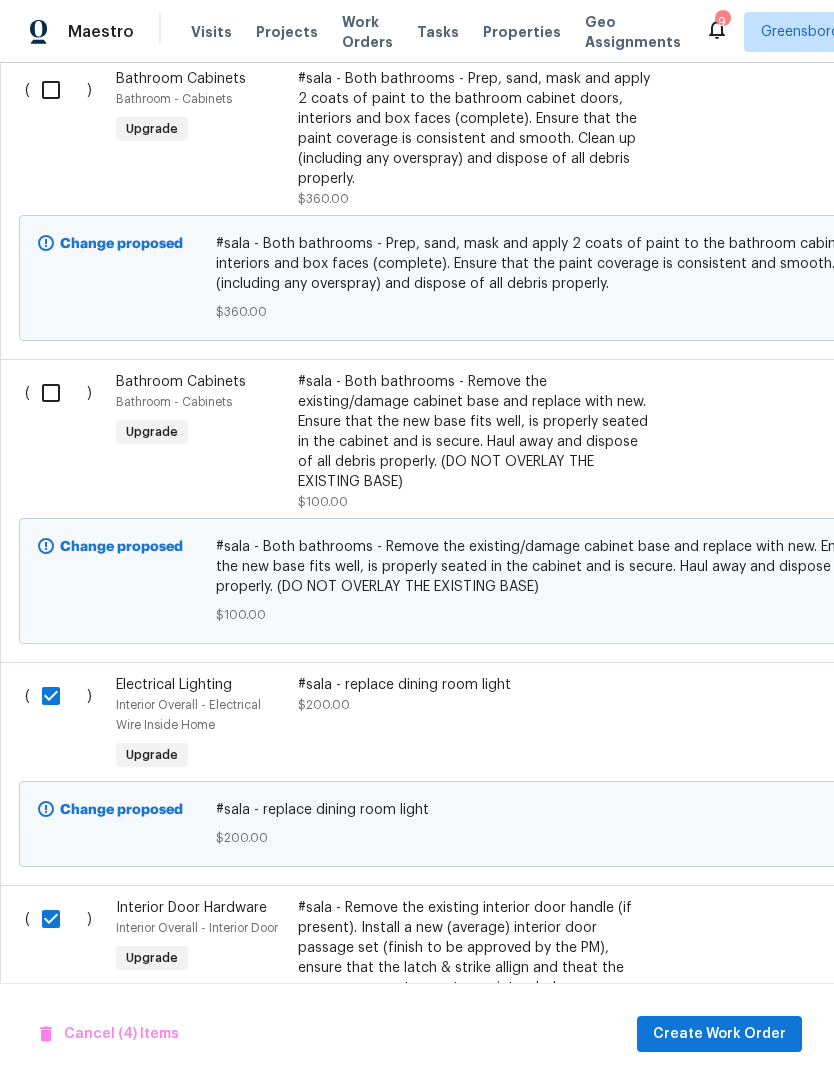 scroll, scrollTop: 611, scrollLeft: 0, axis: vertical 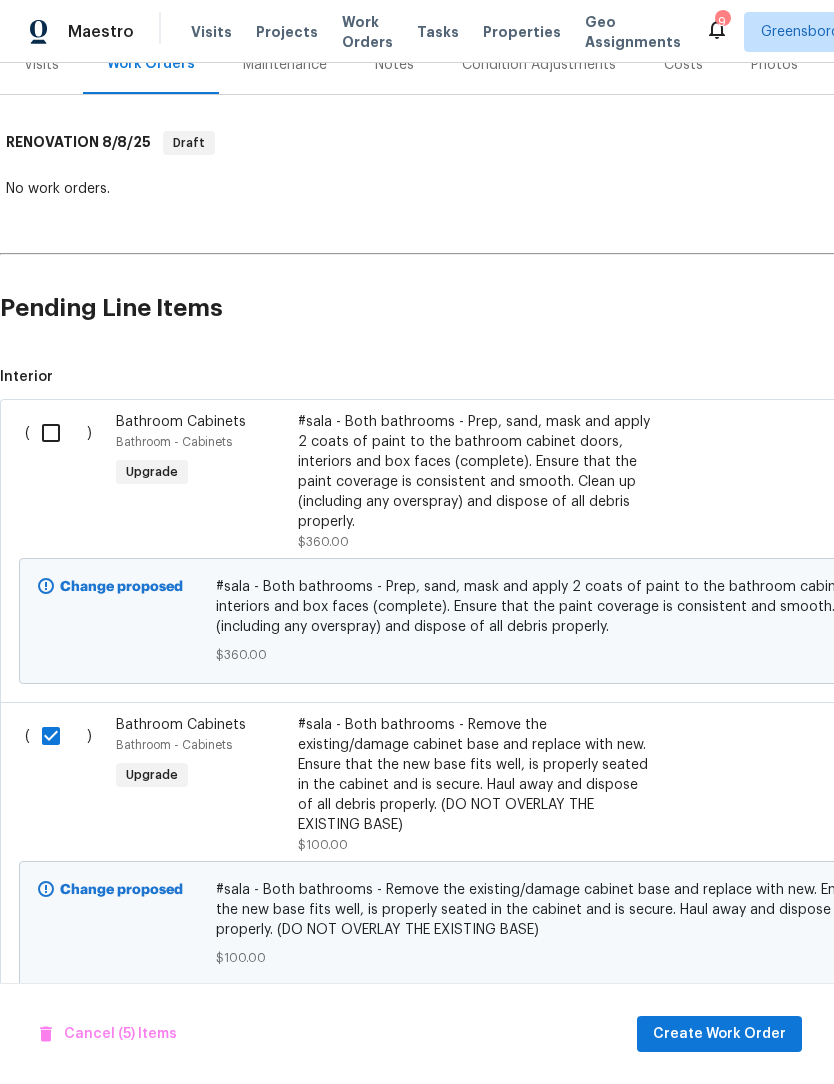 click at bounding box center [58, 433] 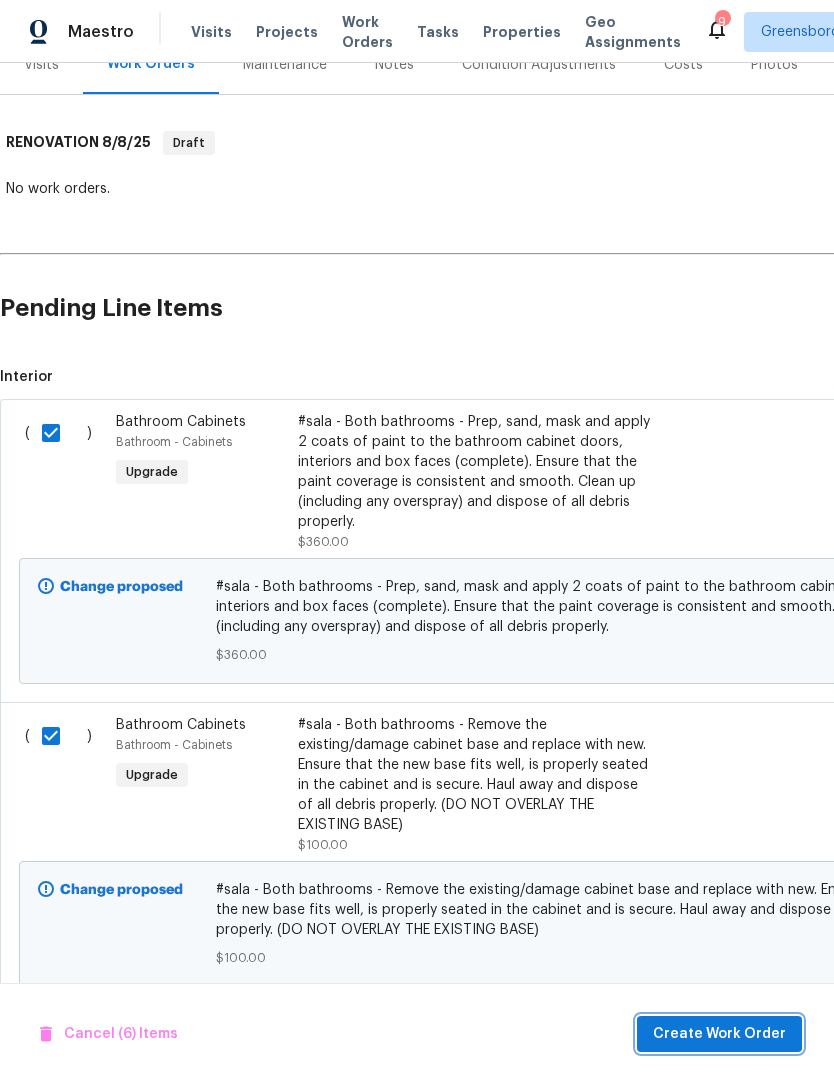 click on "Create Work Order" at bounding box center [719, 1034] 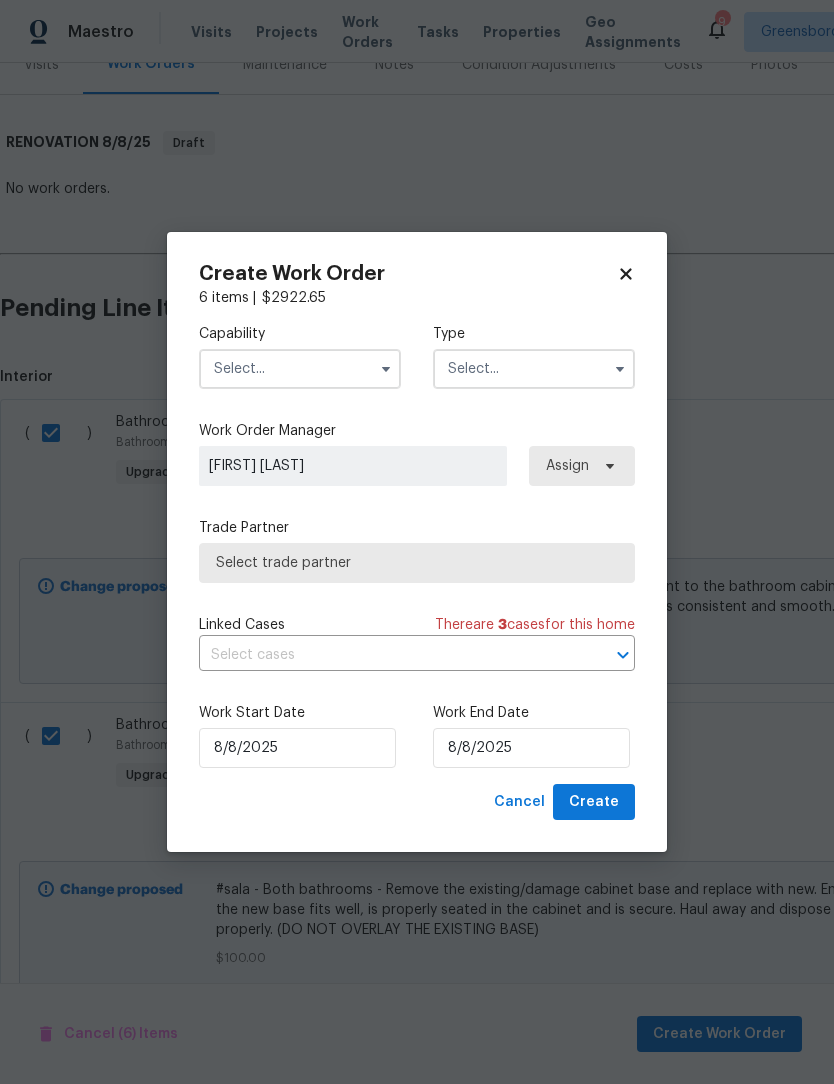 click at bounding box center (300, 369) 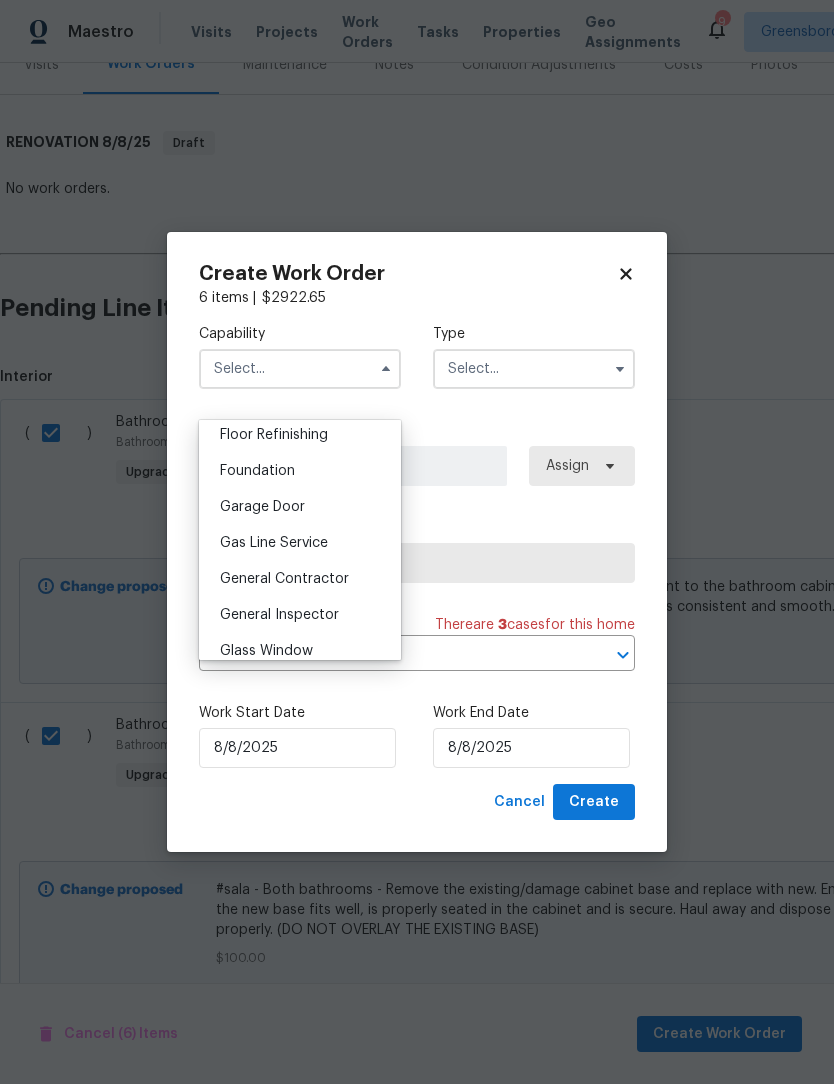 scroll, scrollTop: 826, scrollLeft: 0, axis: vertical 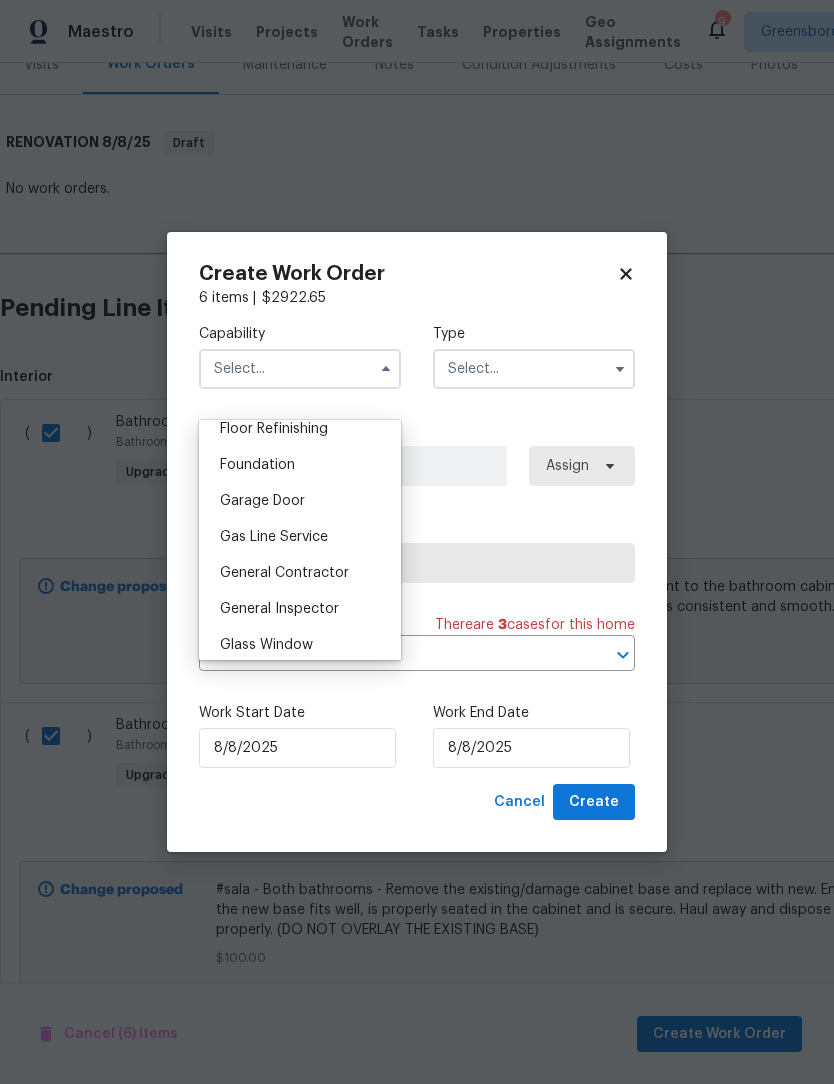 click on "General Contractor" at bounding box center (284, 573) 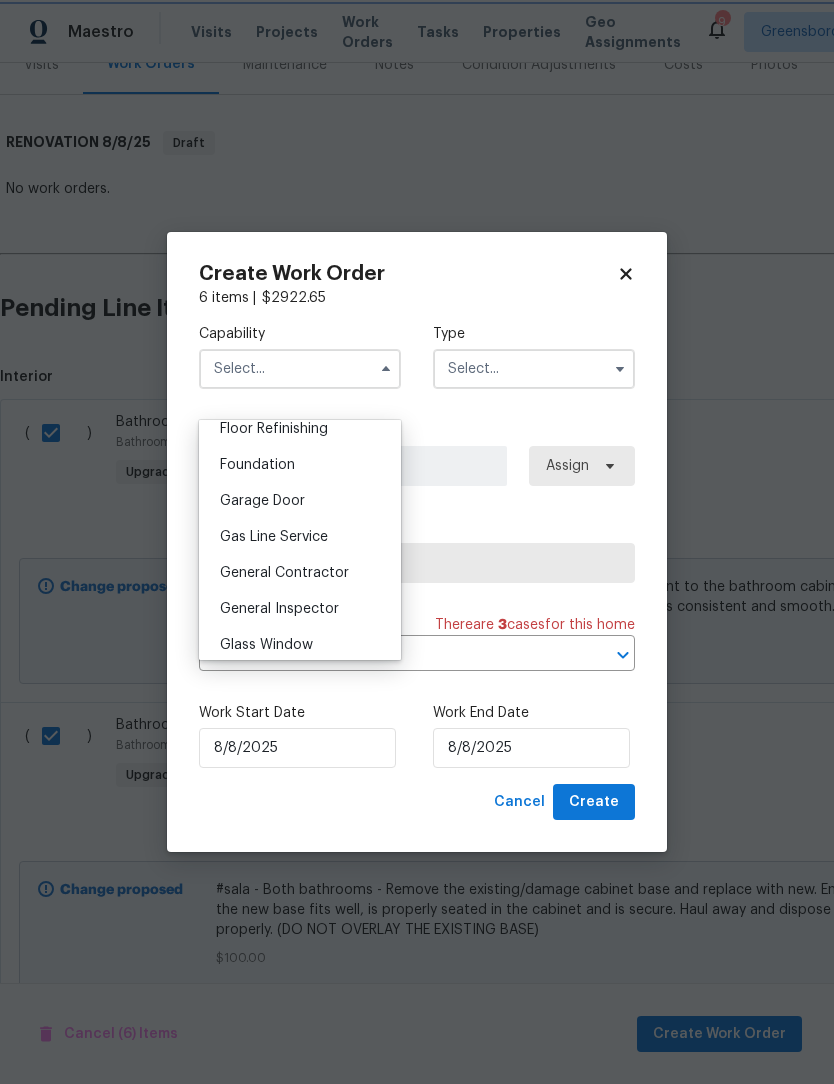 type on "General Contractor" 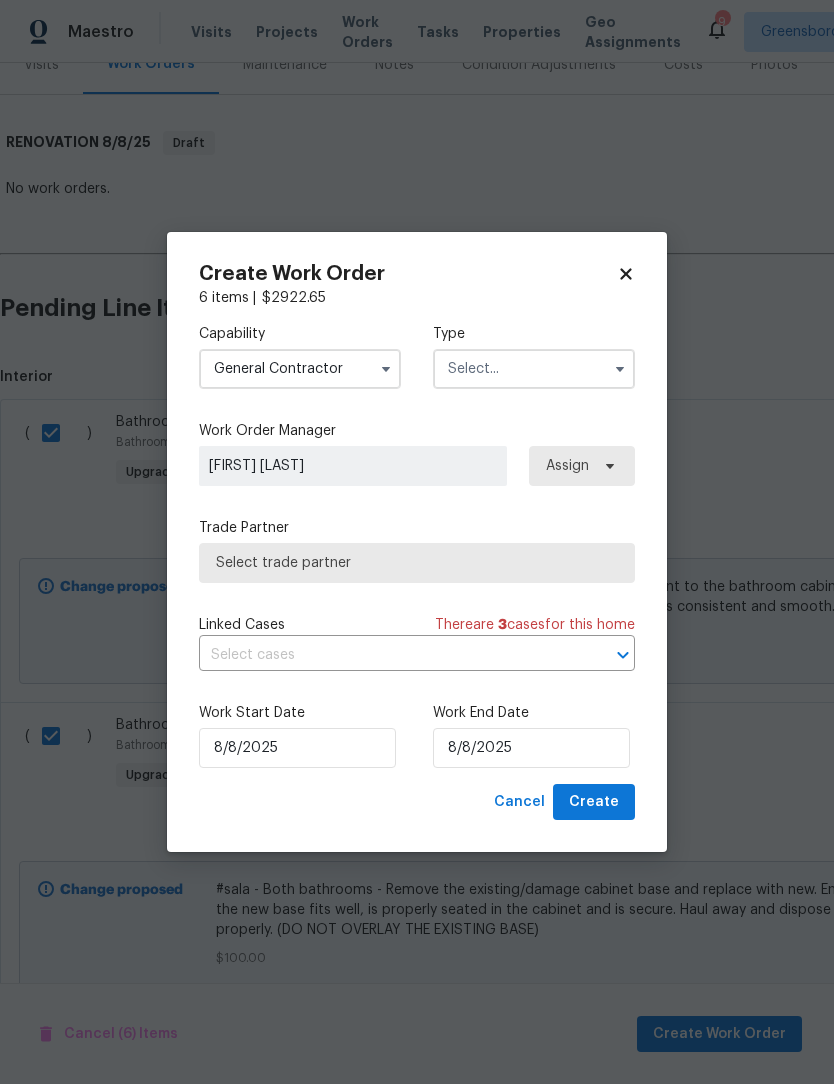 click at bounding box center [534, 369] 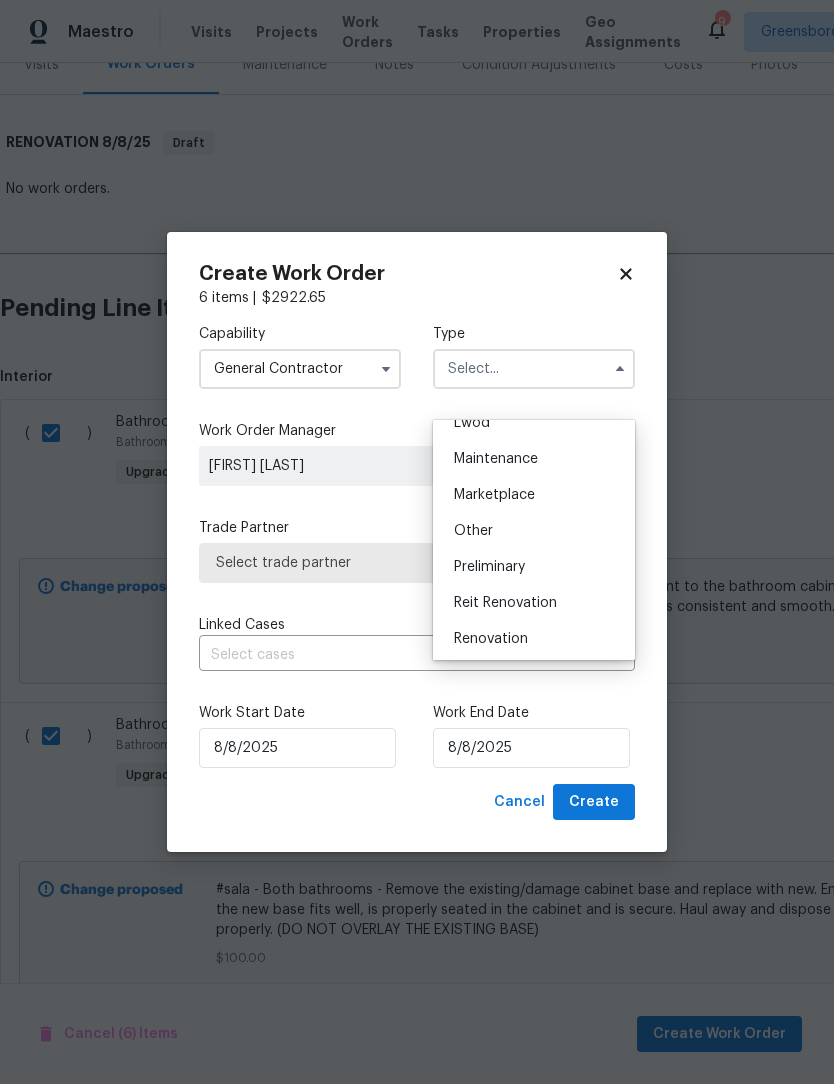 scroll, scrollTop: 329, scrollLeft: 0, axis: vertical 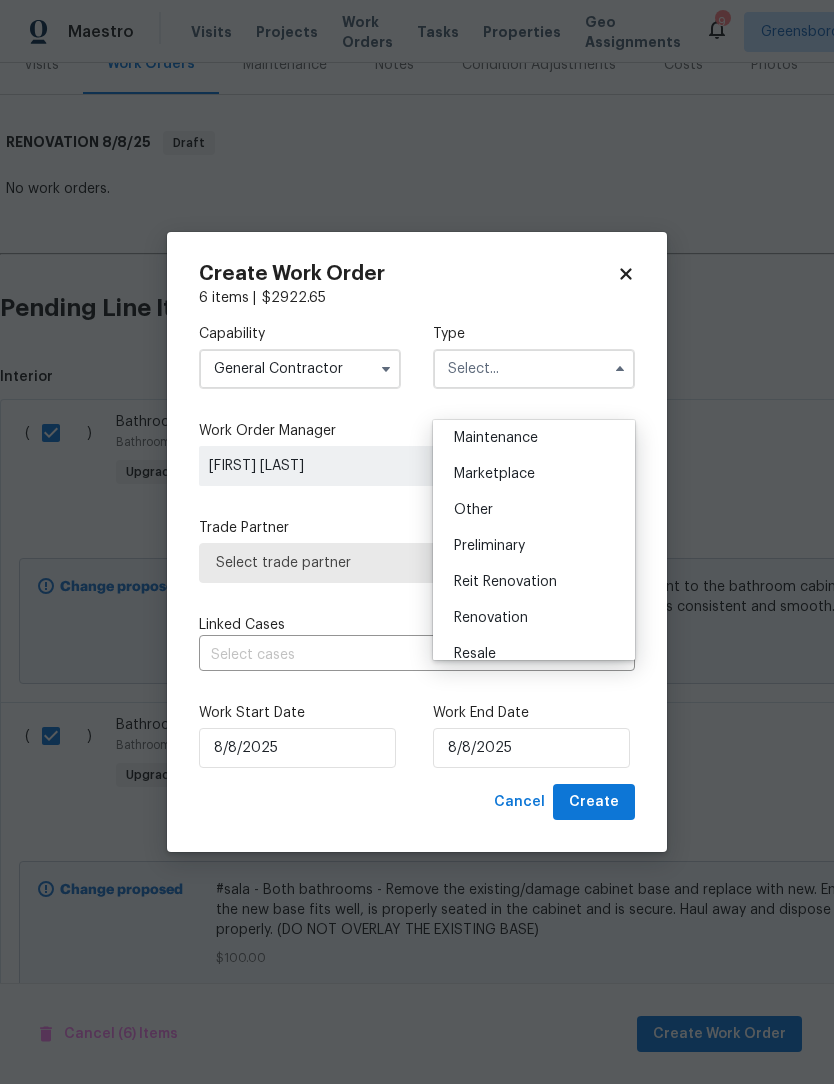 click on "Renovation" at bounding box center (534, 618) 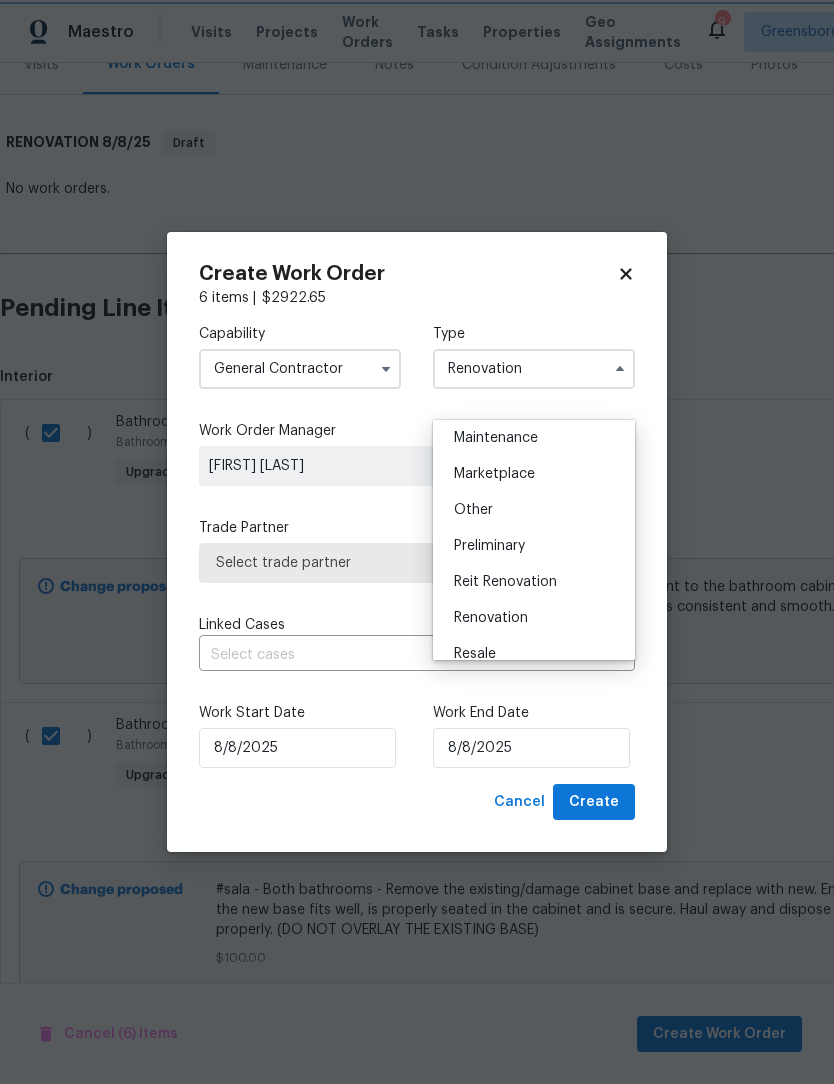 scroll, scrollTop: 0, scrollLeft: 0, axis: both 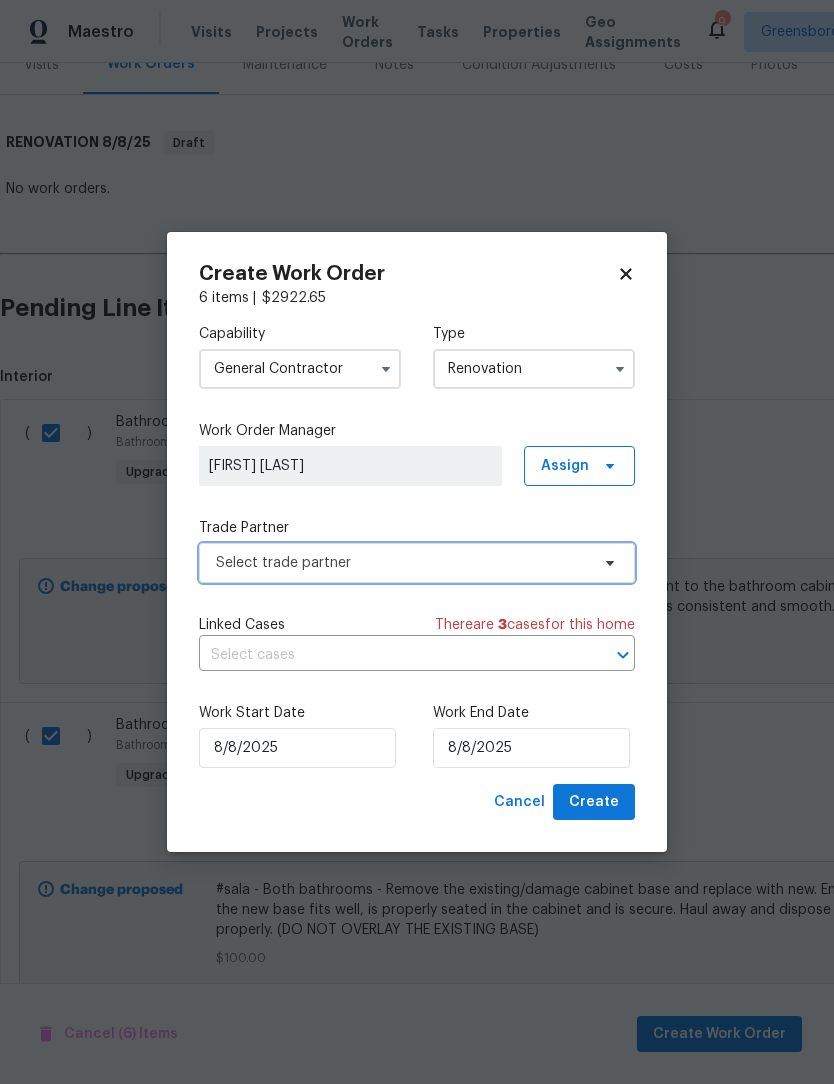click on "Select trade partner" at bounding box center (402, 563) 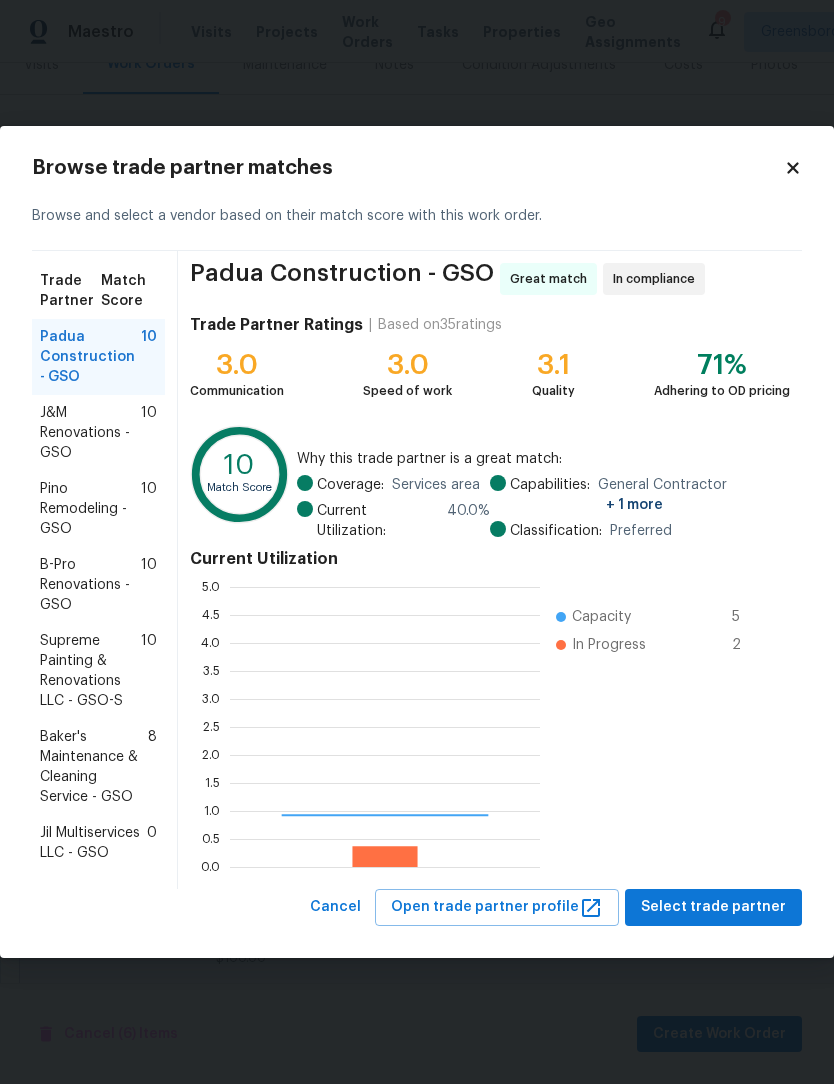 scroll, scrollTop: 2, scrollLeft: 2, axis: both 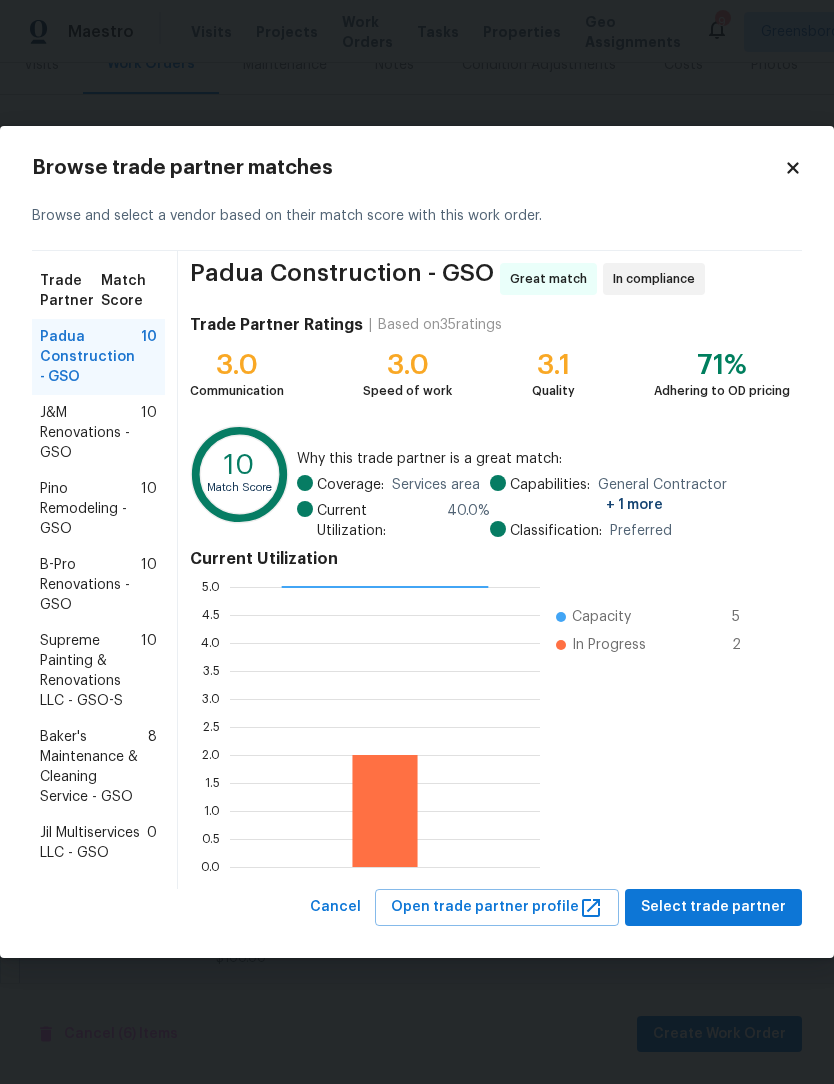 click on "J&M Renovations - GSO" at bounding box center (90, 433) 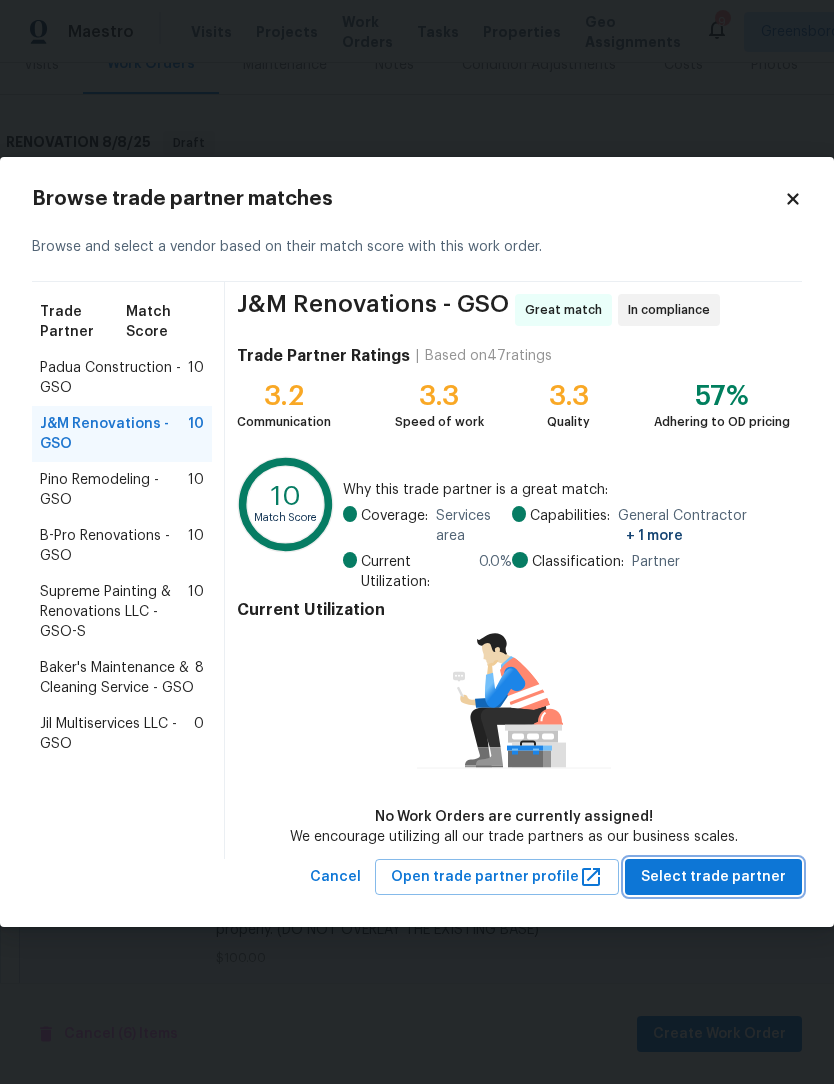 click on "Select trade partner" at bounding box center [713, 877] 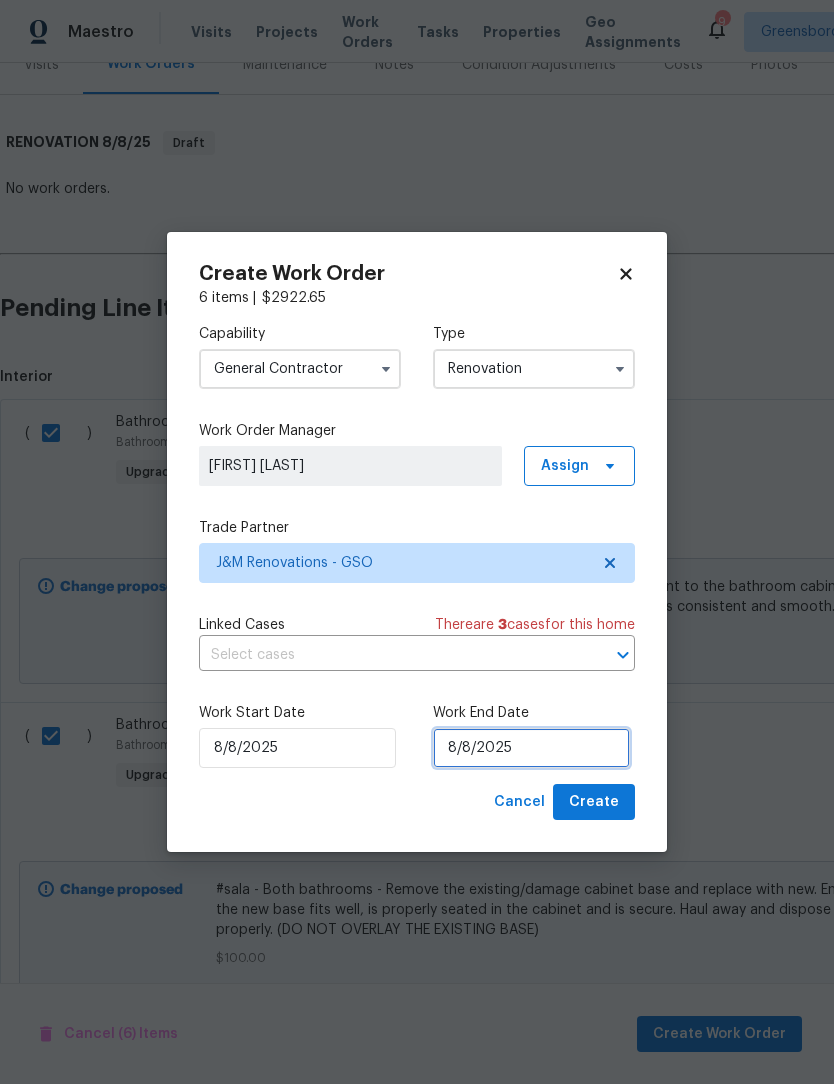 click on "8/8/2025" at bounding box center [531, 748] 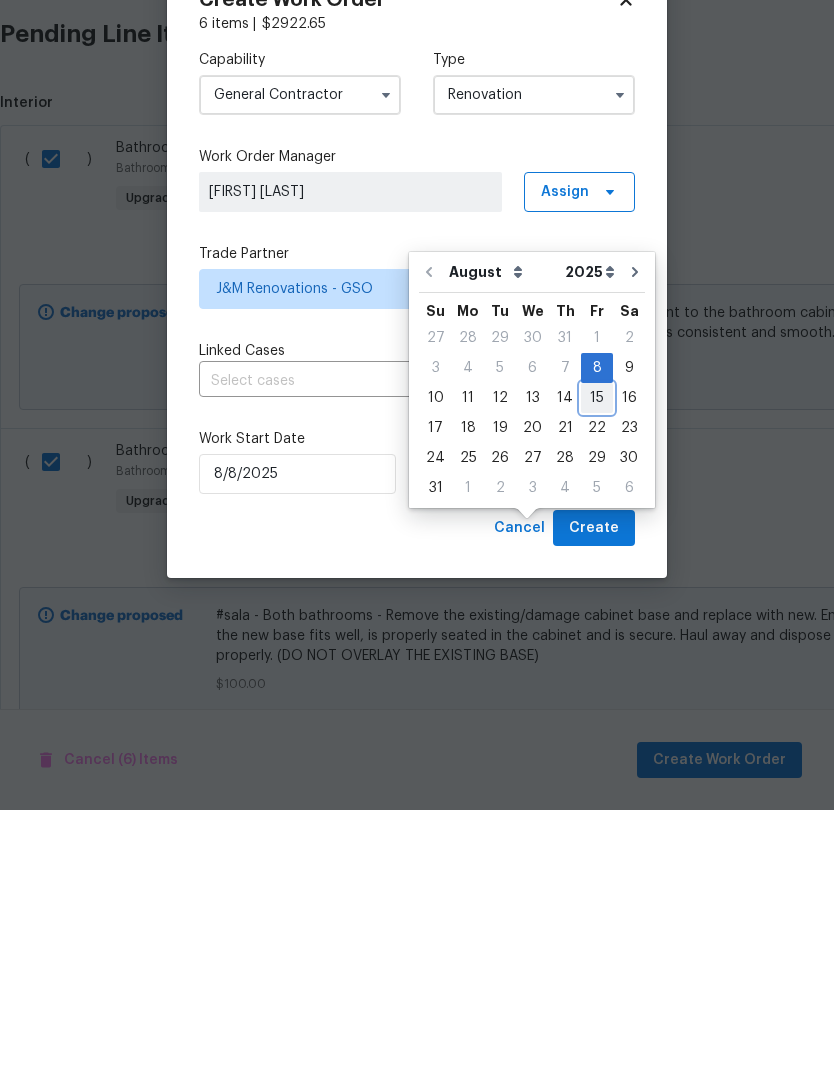 click on "15" at bounding box center (597, 672) 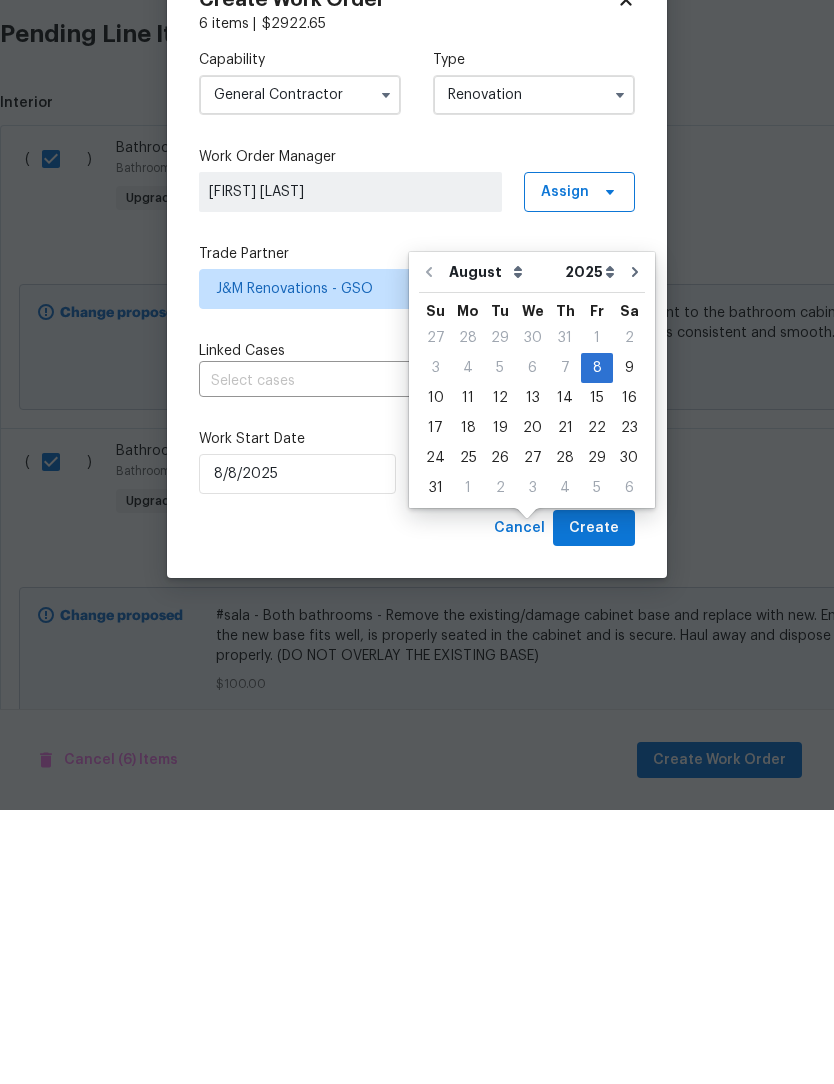 scroll, scrollTop: 0, scrollLeft: 0, axis: both 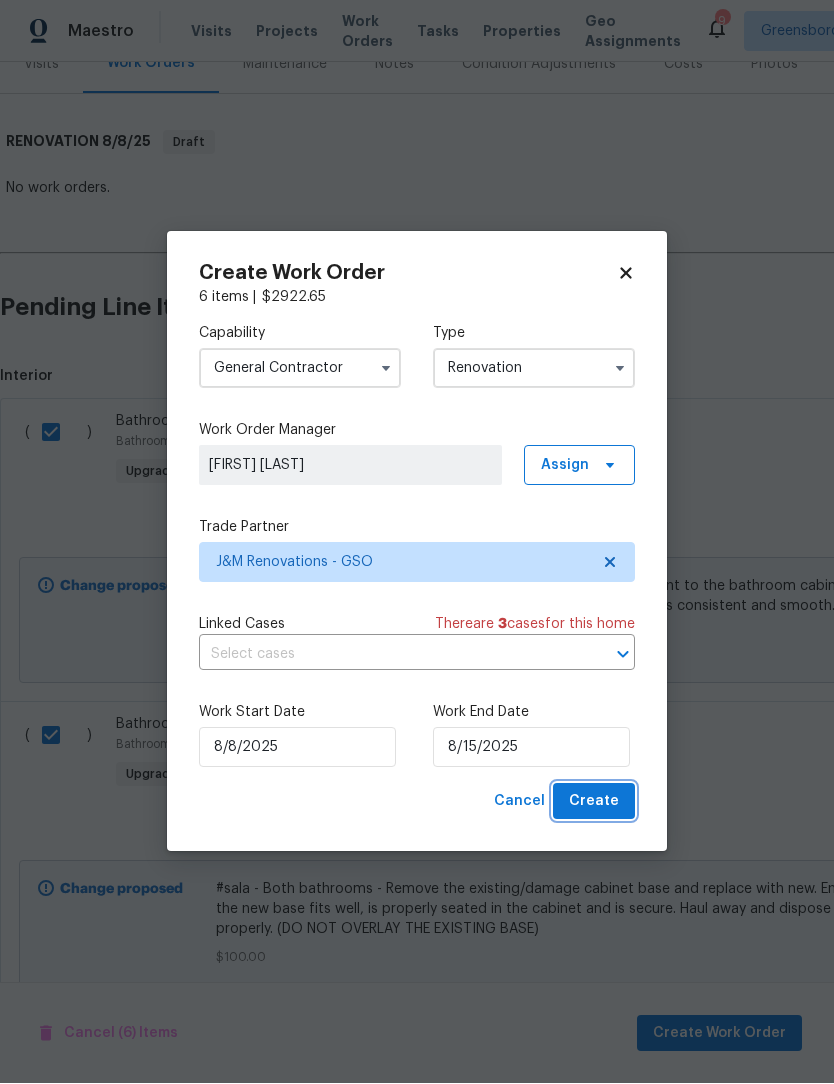click on "Create" at bounding box center (594, 802) 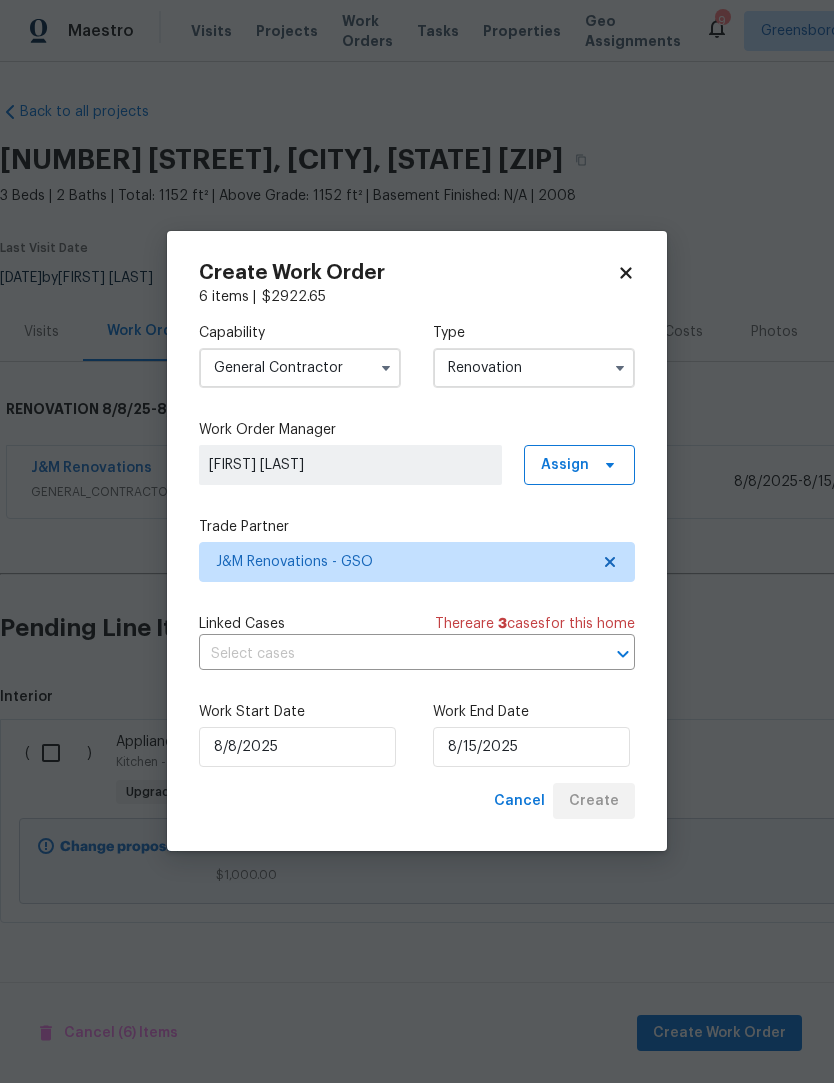 scroll, scrollTop: 0, scrollLeft: 0, axis: both 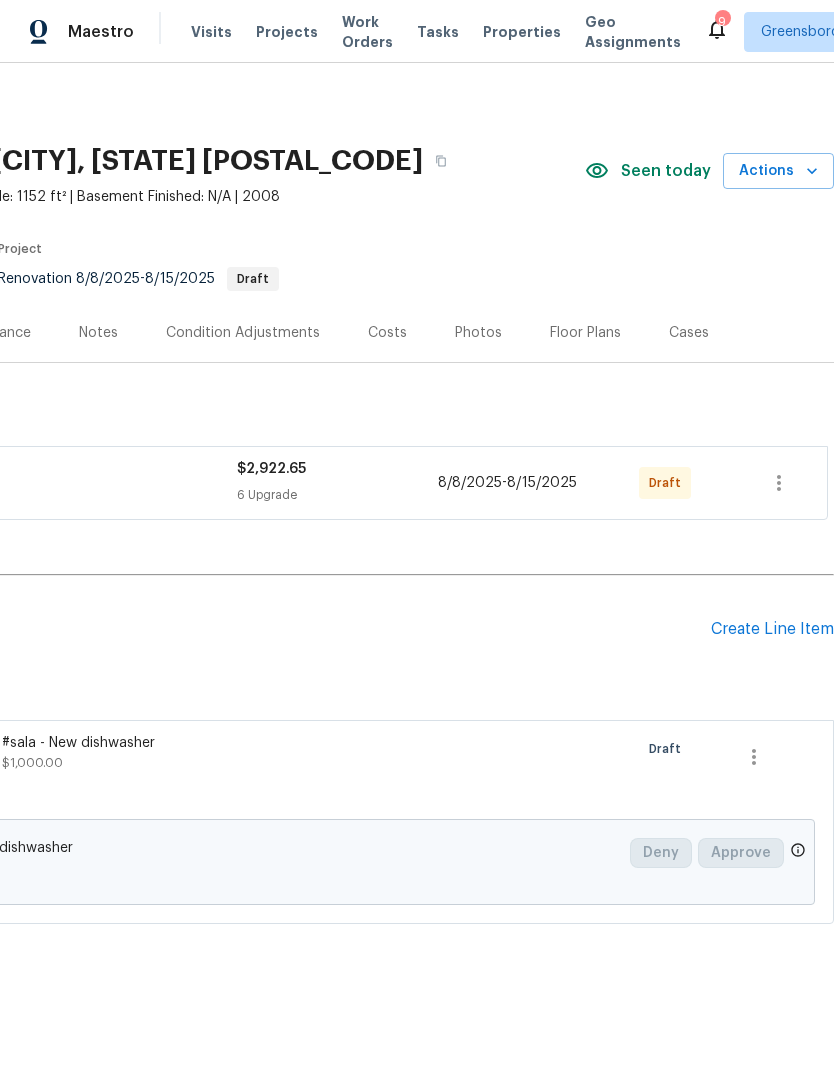 click on "Create Line Item" at bounding box center (772, 629) 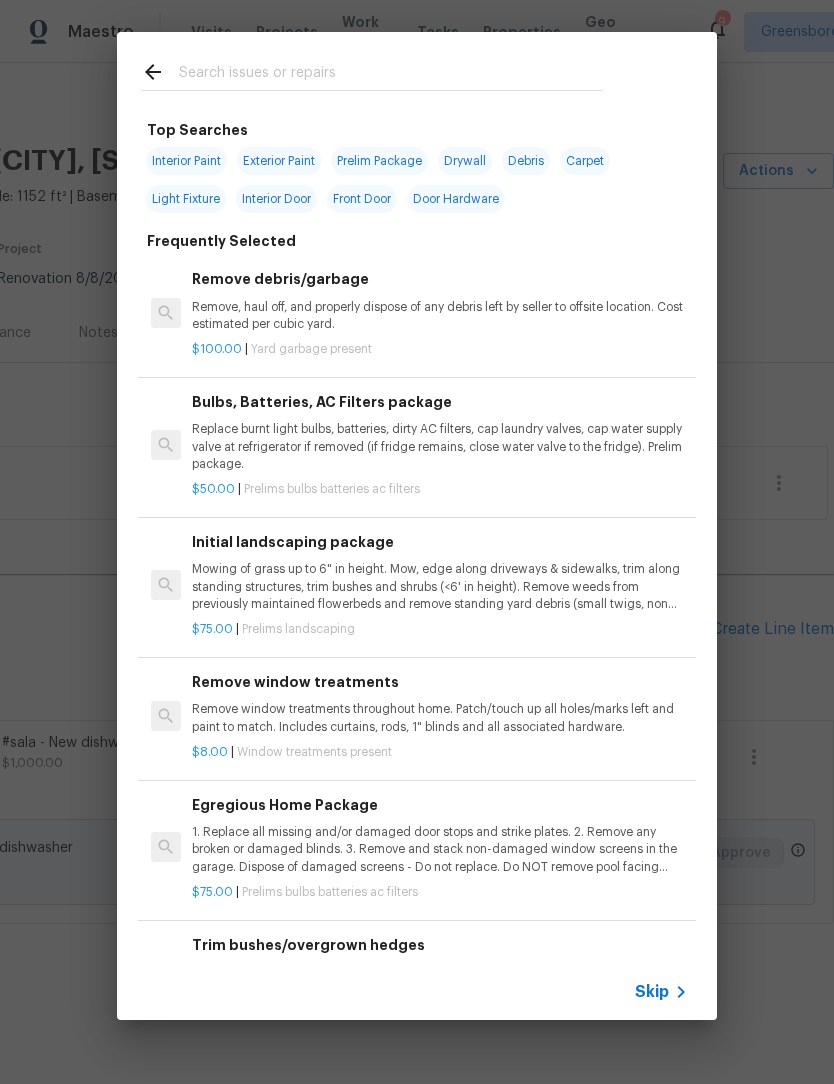 click at bounding box center [391, 75] 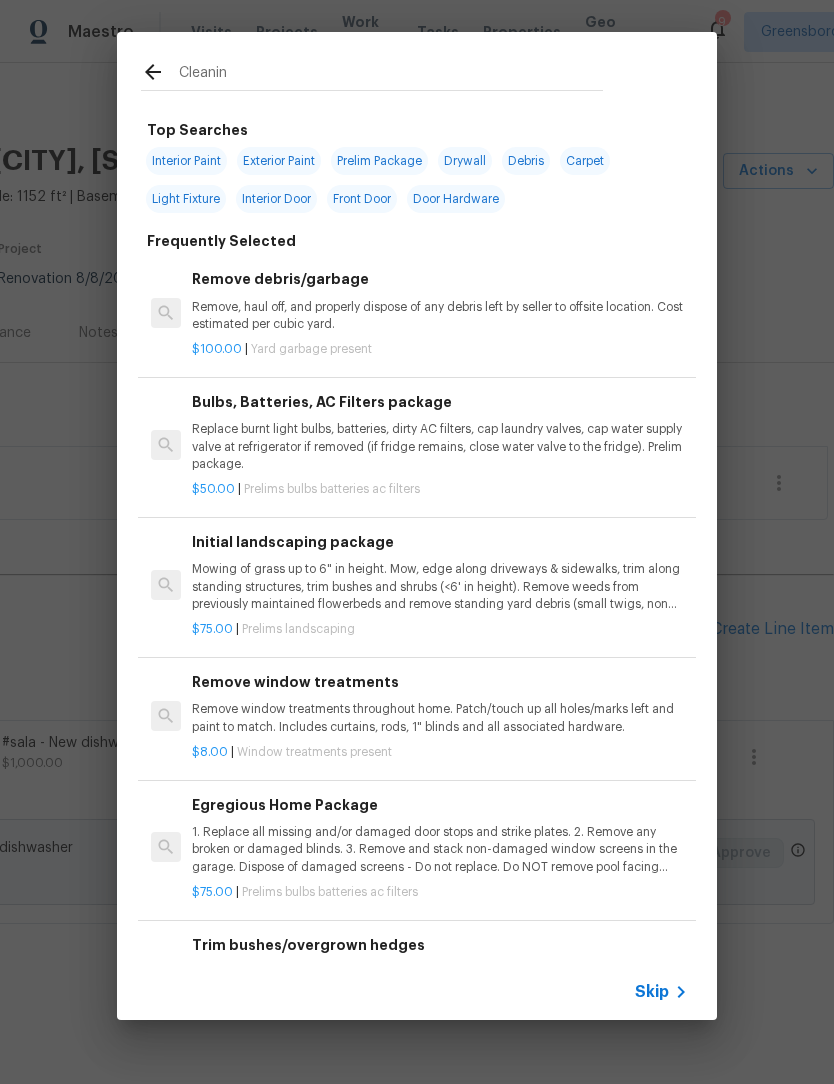 type on "Cleaning" 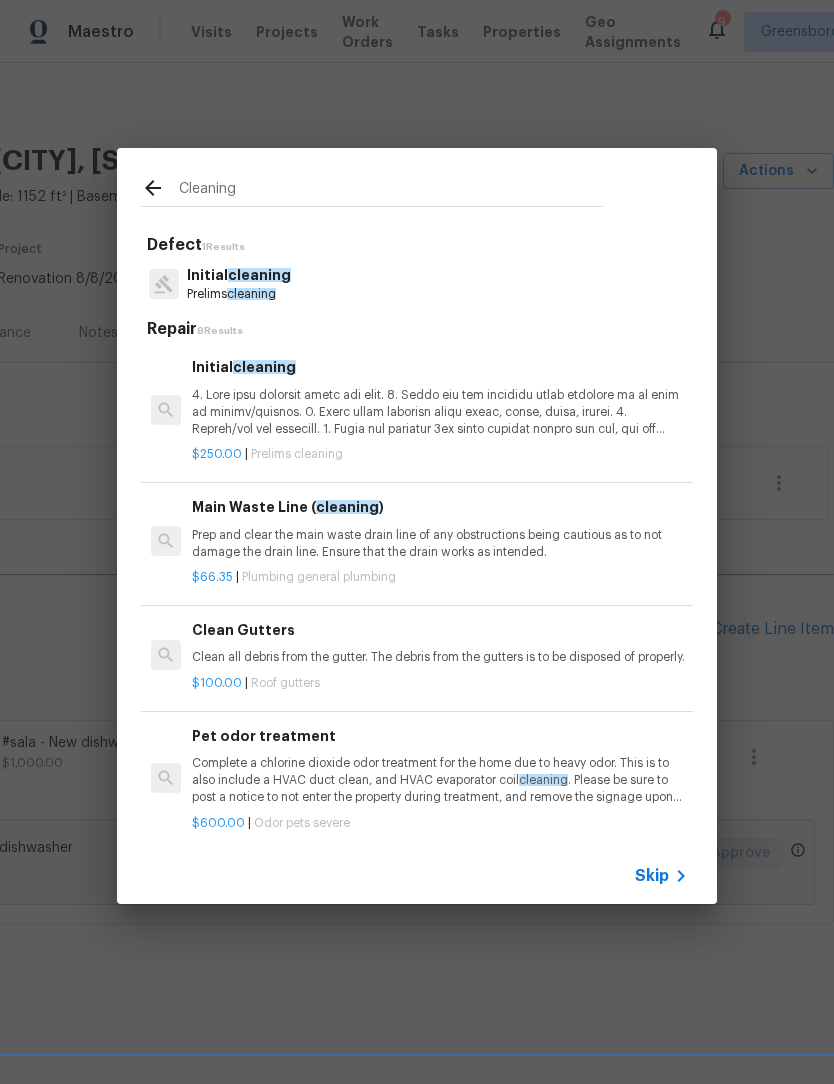 click on "Prelims  cleaning" at bounding box center [239, 294] 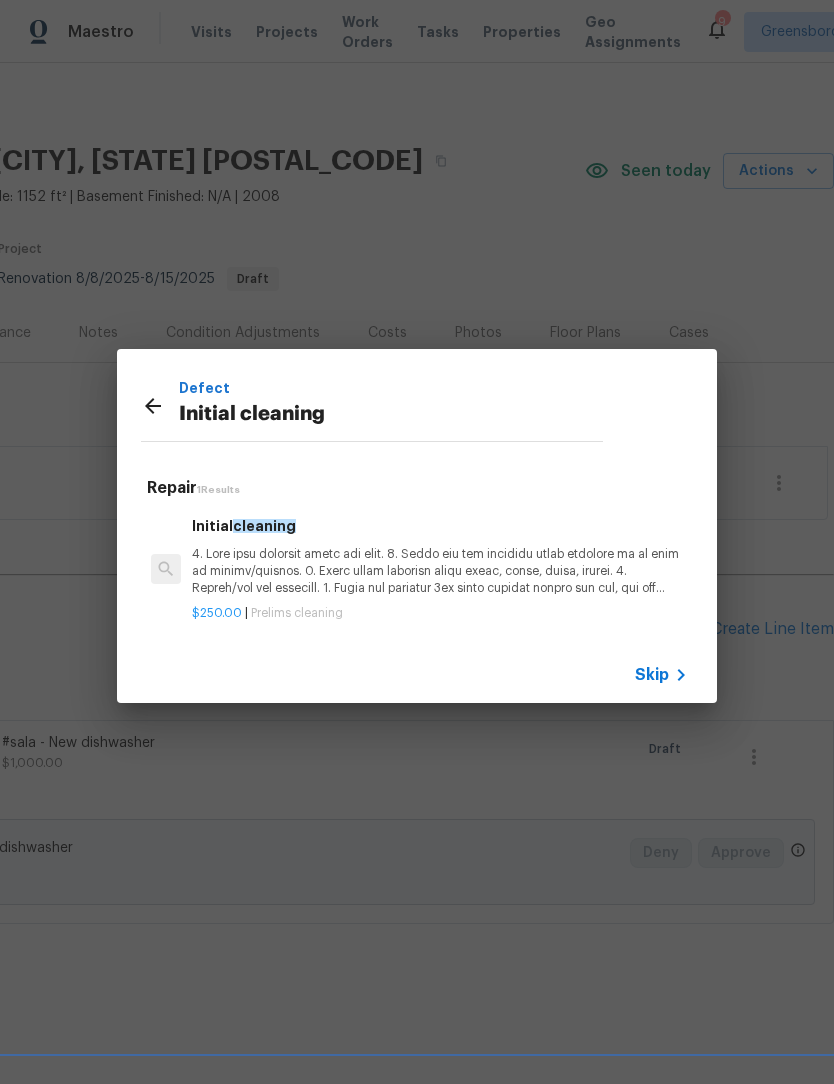 click at bounding box center [440, 571] 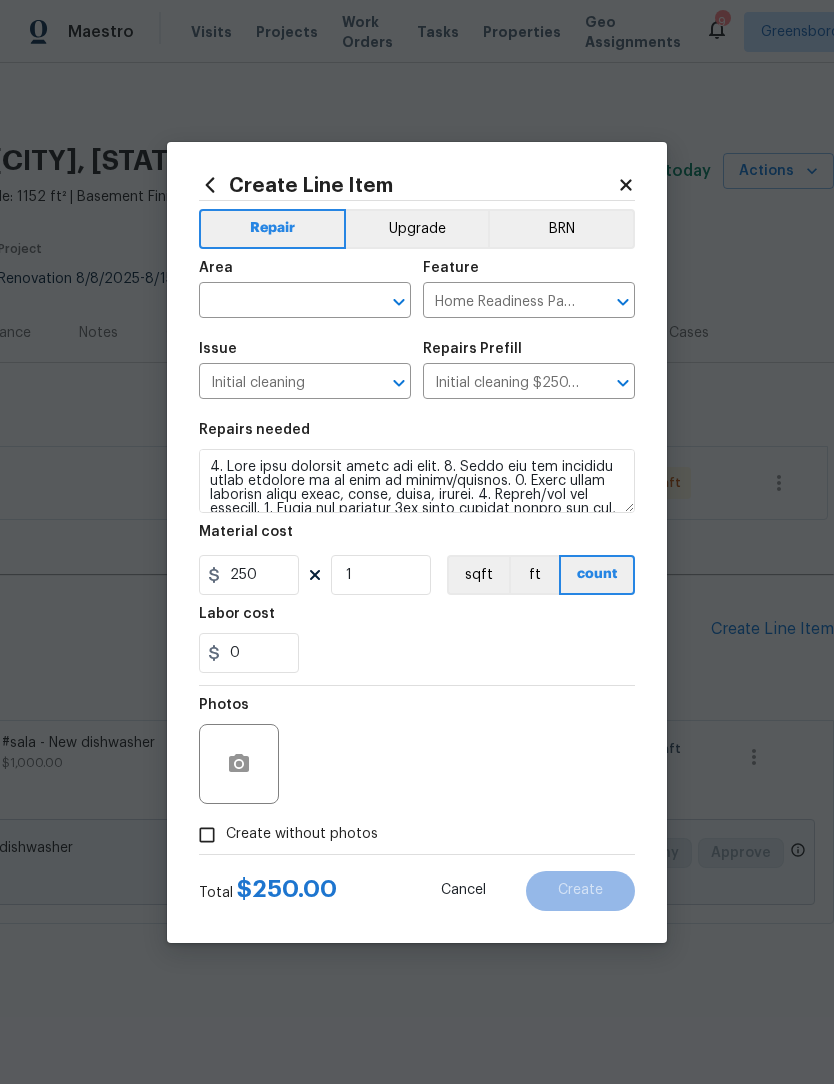 click at bounding box center [277, 302] 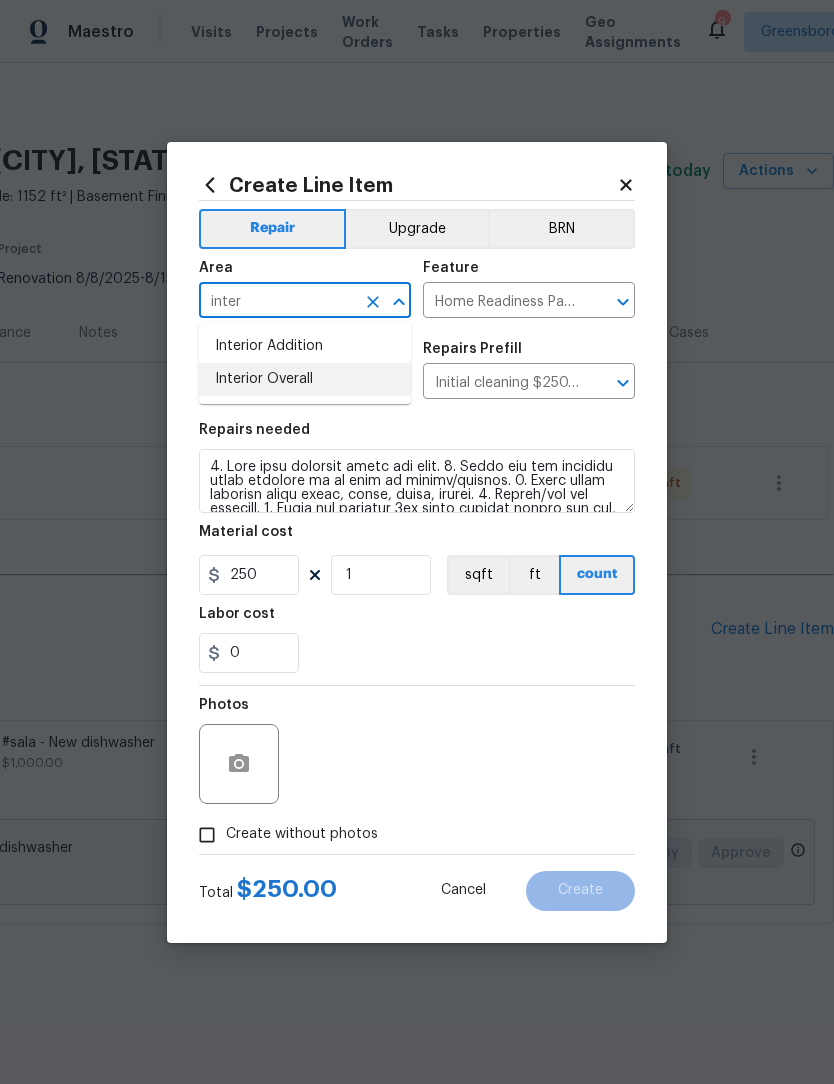 click on "Interior Overall" at bounding box center [305, 379] 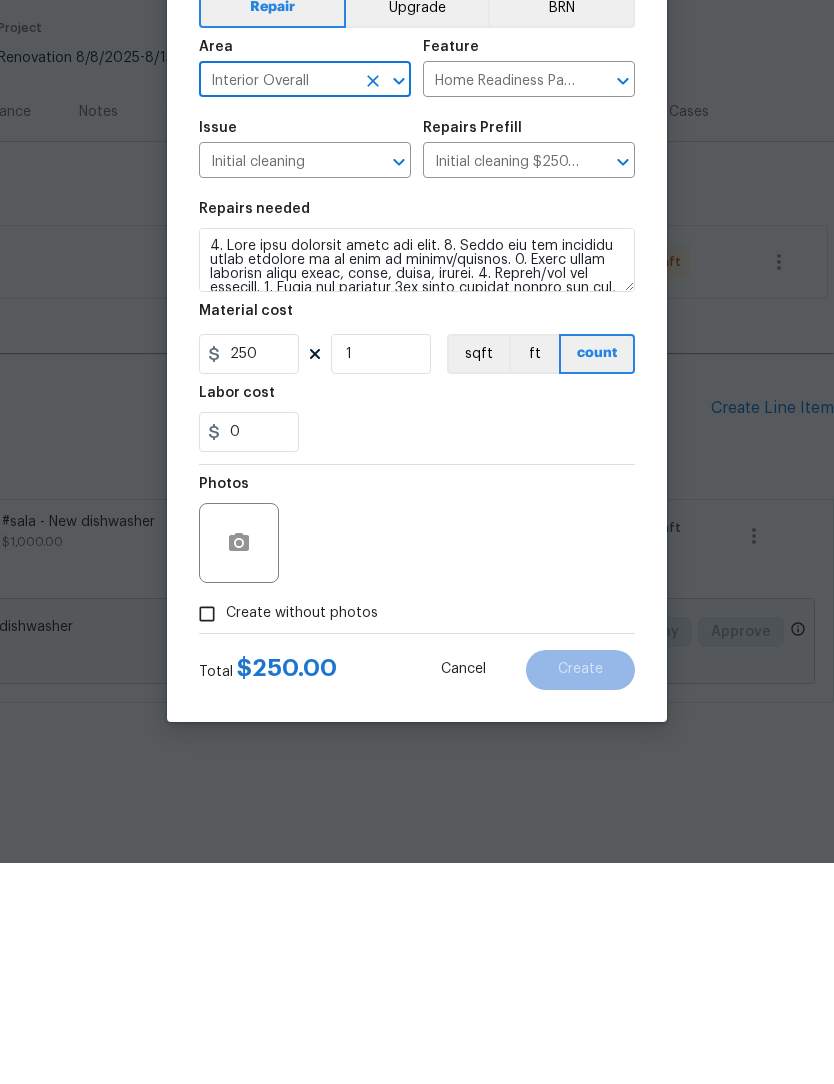click on "Create without photos" at bounding box center (207, 835) 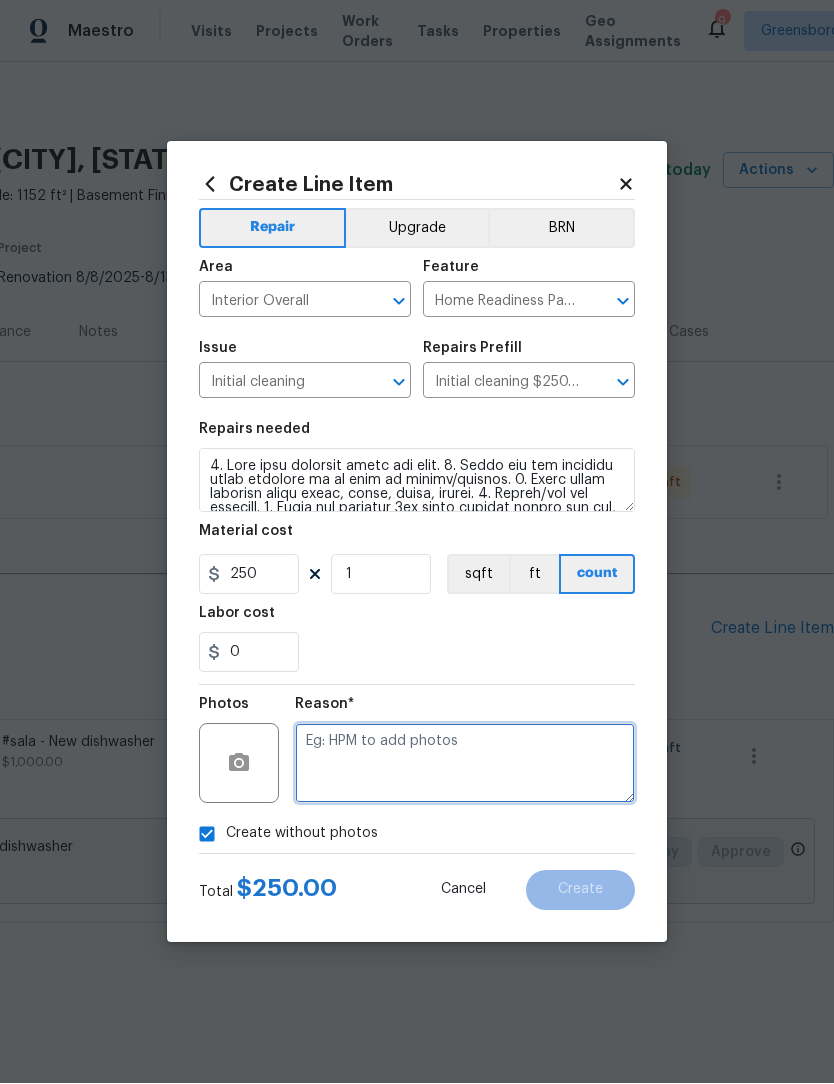 click at bounding box center (465, 764) 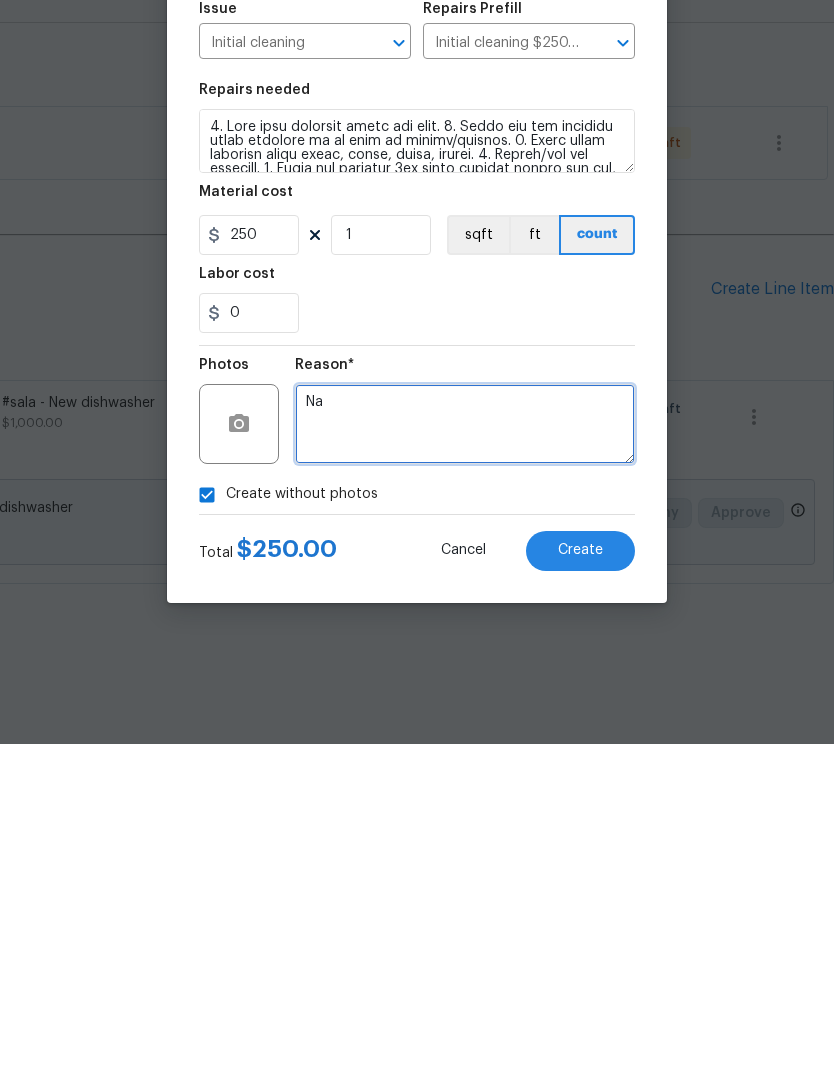 scroll, scrollTop: 0, scrollLeft: 0, axis: both 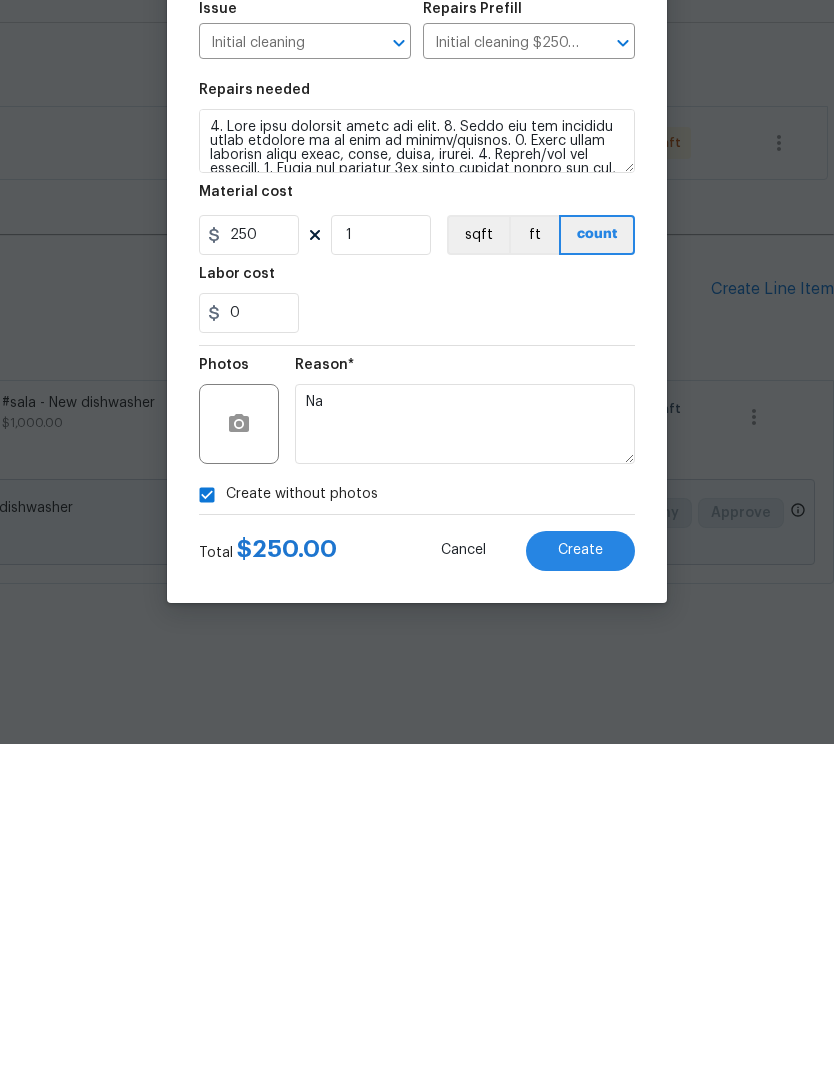 click on "Create" at bounding box center (580, 890) 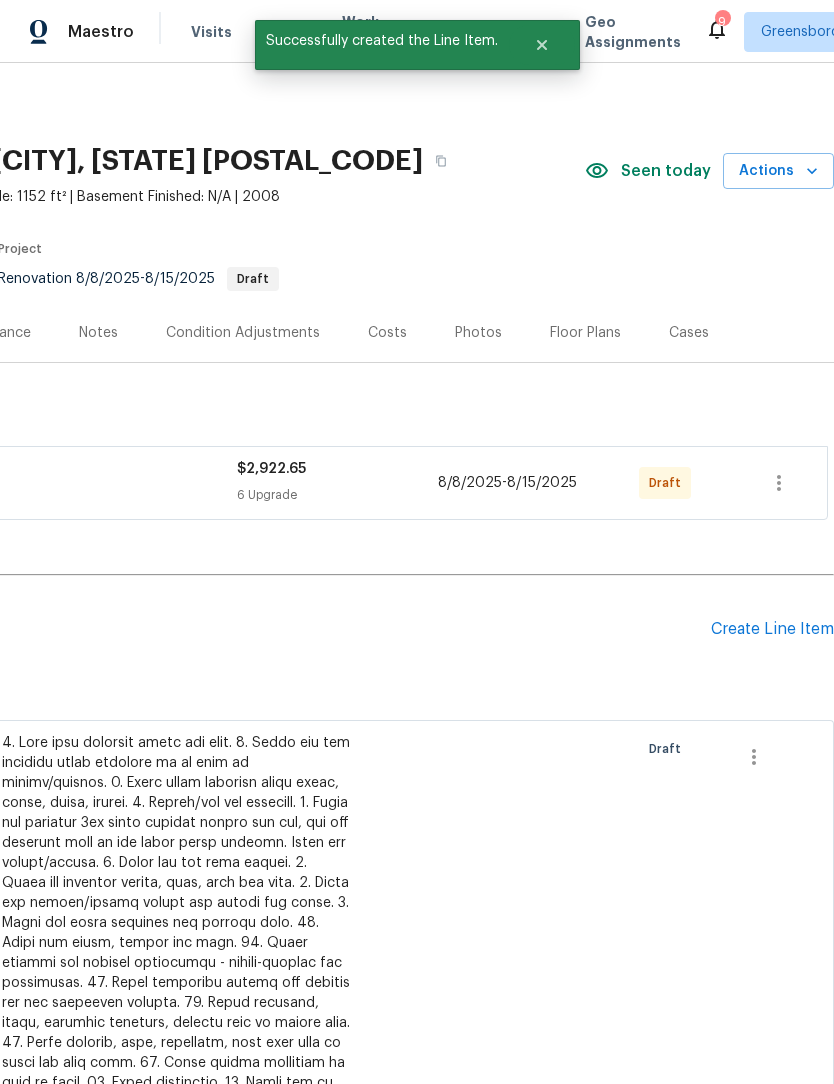 click on "Create Line Item" at bounding box center [772, 629] 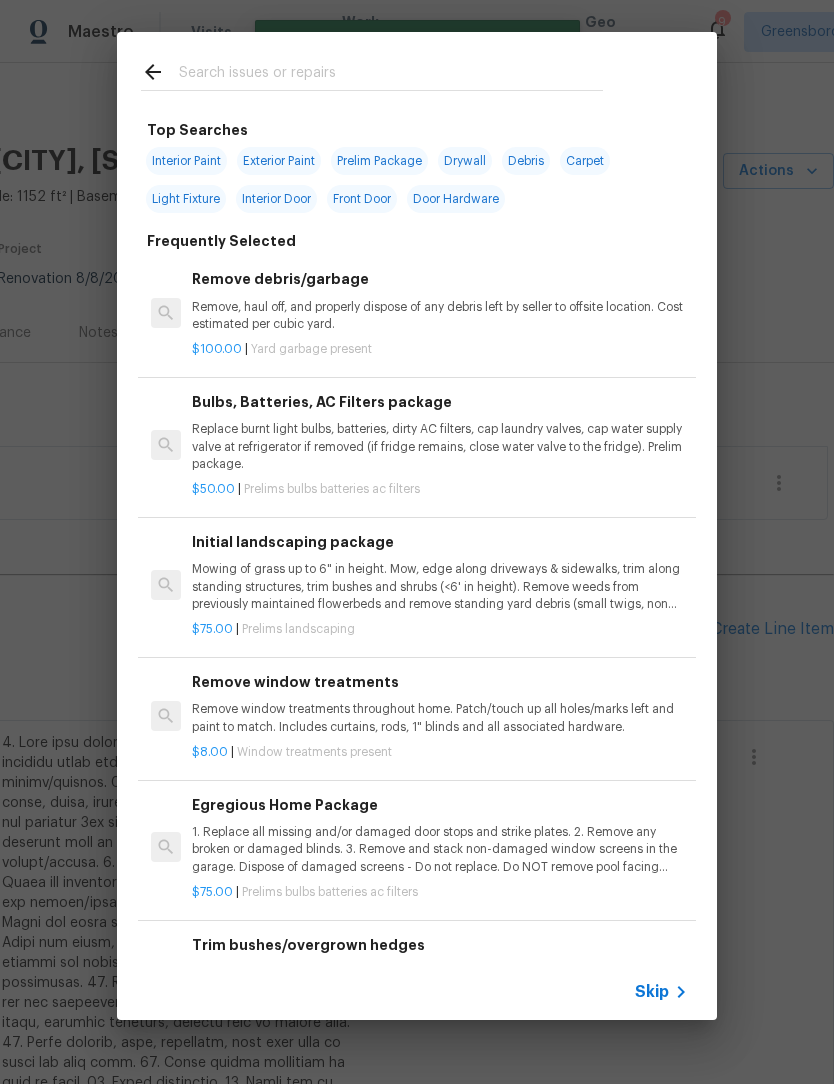 click at bounding box center [391, 75] 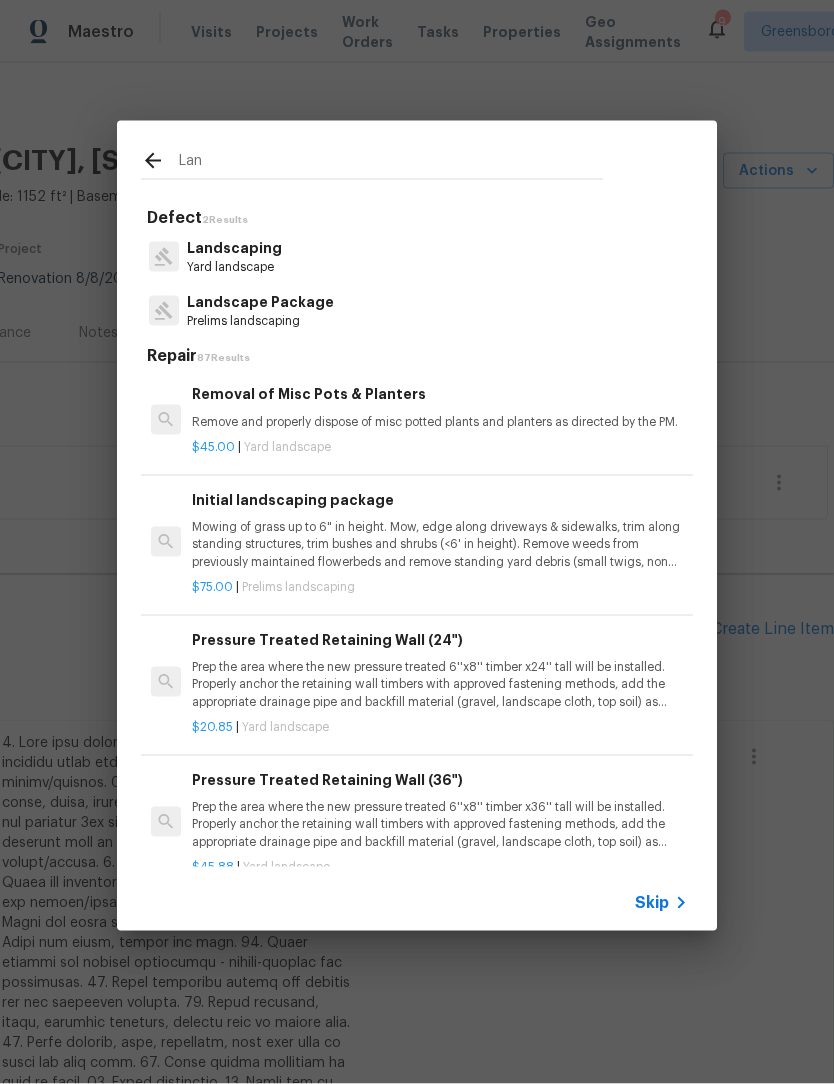 type on "Land" 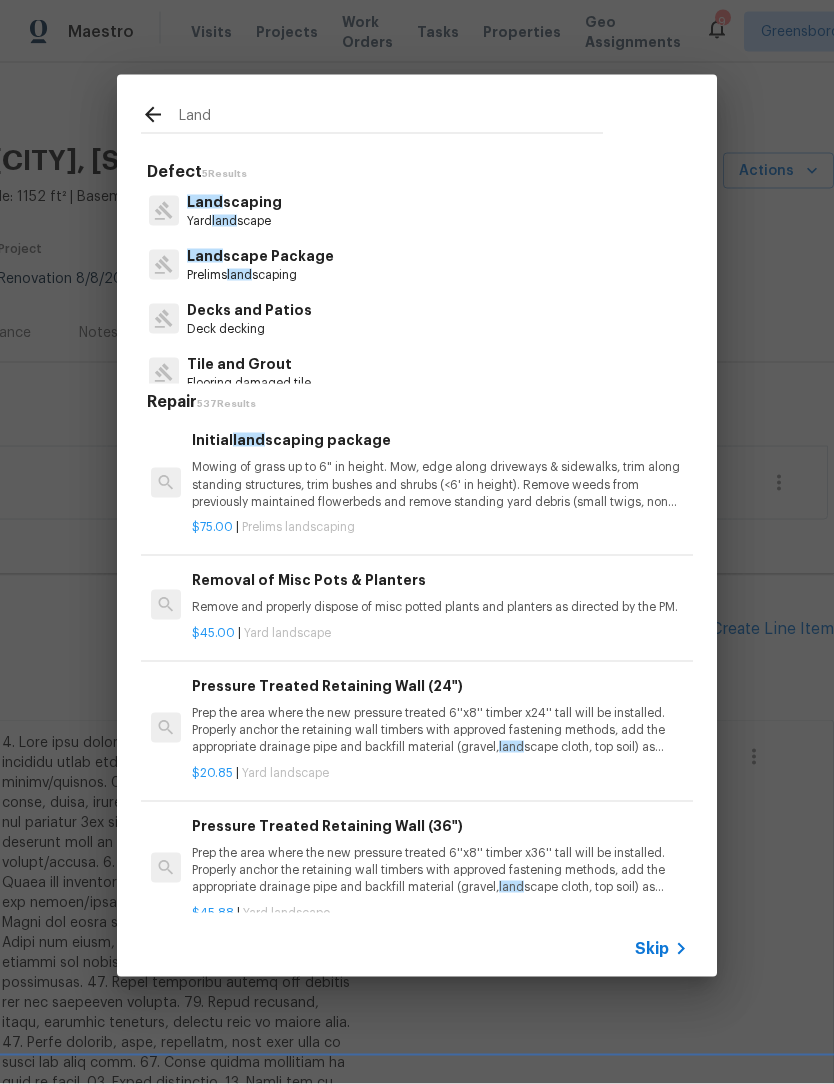 click on "Mowing of grass up to 6" in height. Mow, edge along driveways & sidewalks, trim along standing structures, trim bushes and shrubs (<6' in height). Remove weeds from previously maintained flowerbeds and remove standing yard debris (small twigs, non seasonal falling leaves).  Use leaf blower to remove clippings from hard surfaces."" at bounding box center [440, 484] 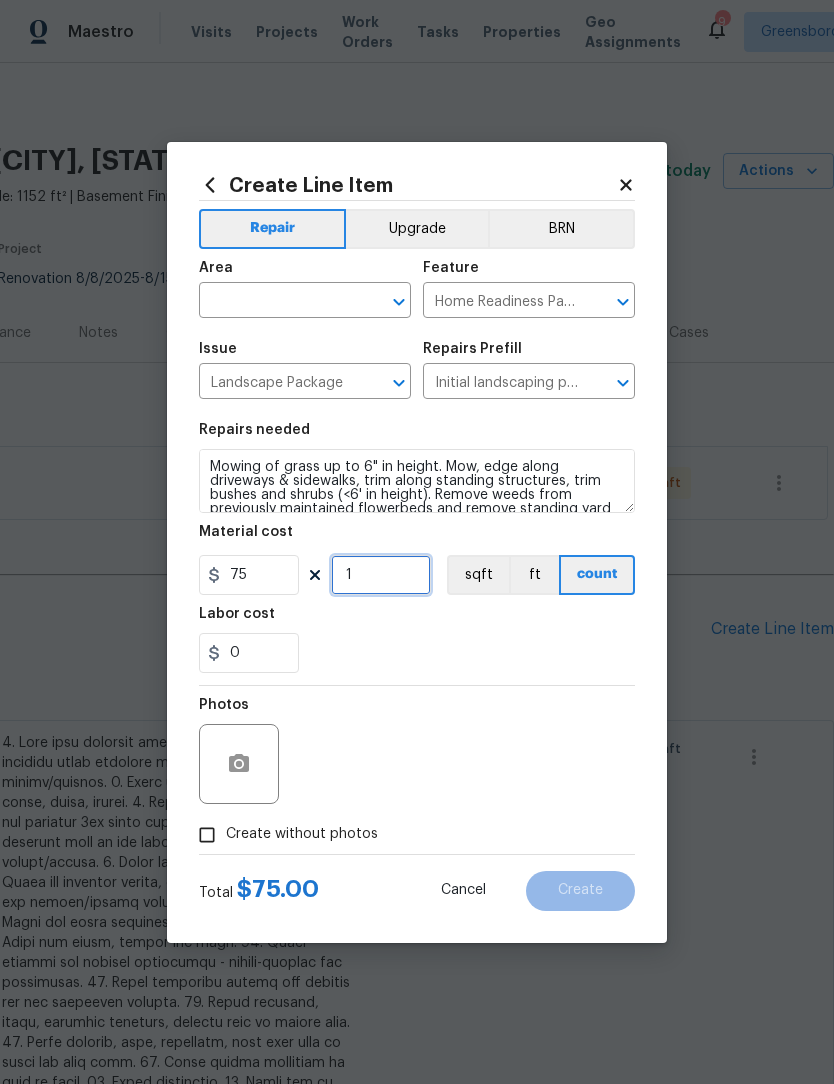 click on "1" at bounding box center (381, 575) 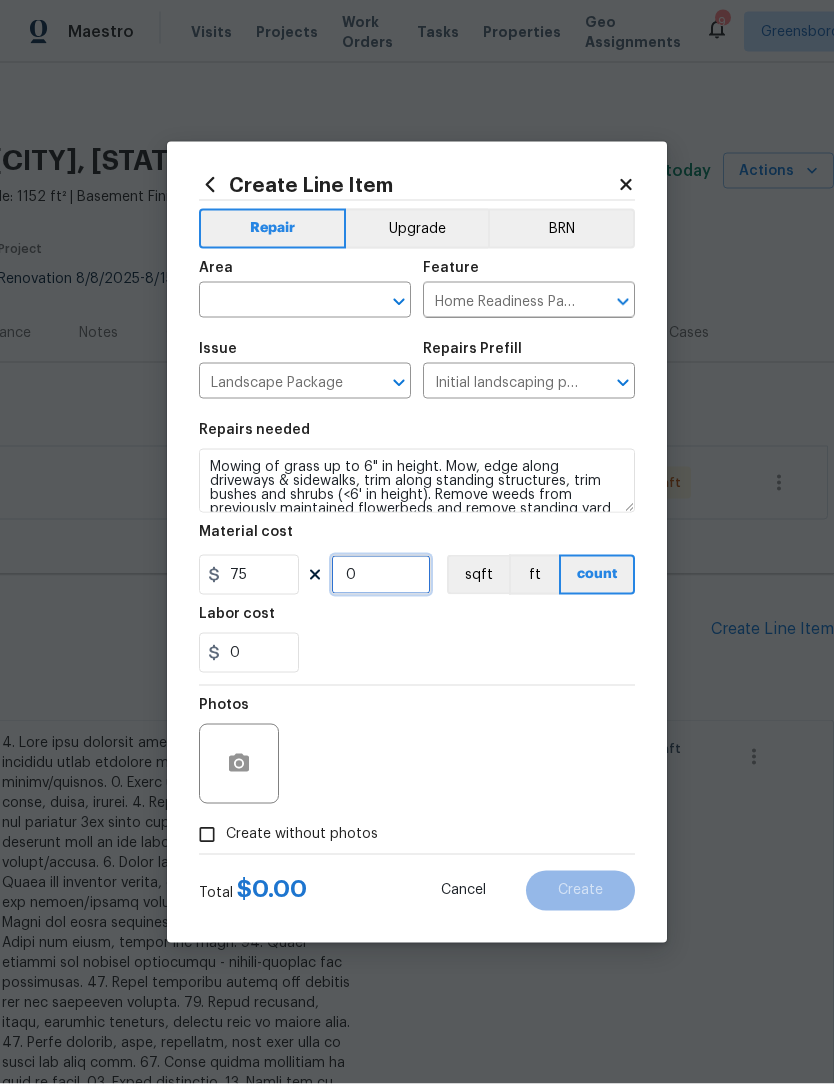 type on "2" 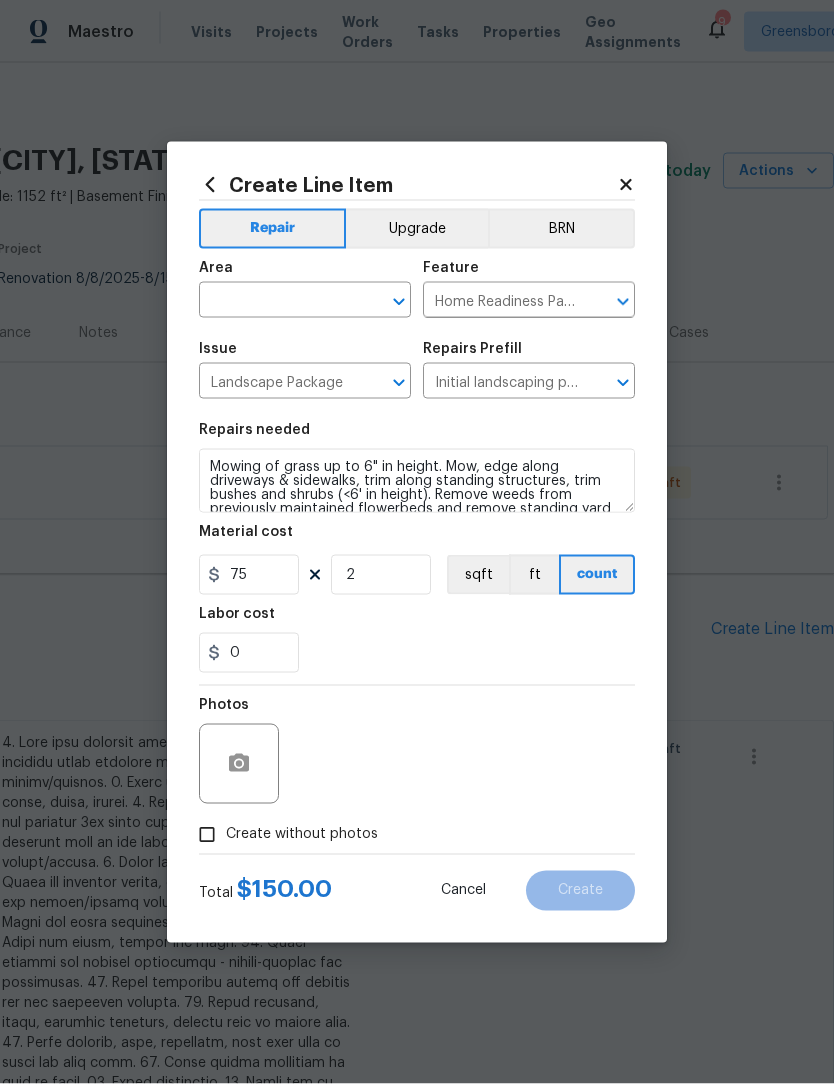 scroll, scrollTop: 1, scrollLeft: 0, axis: vertical 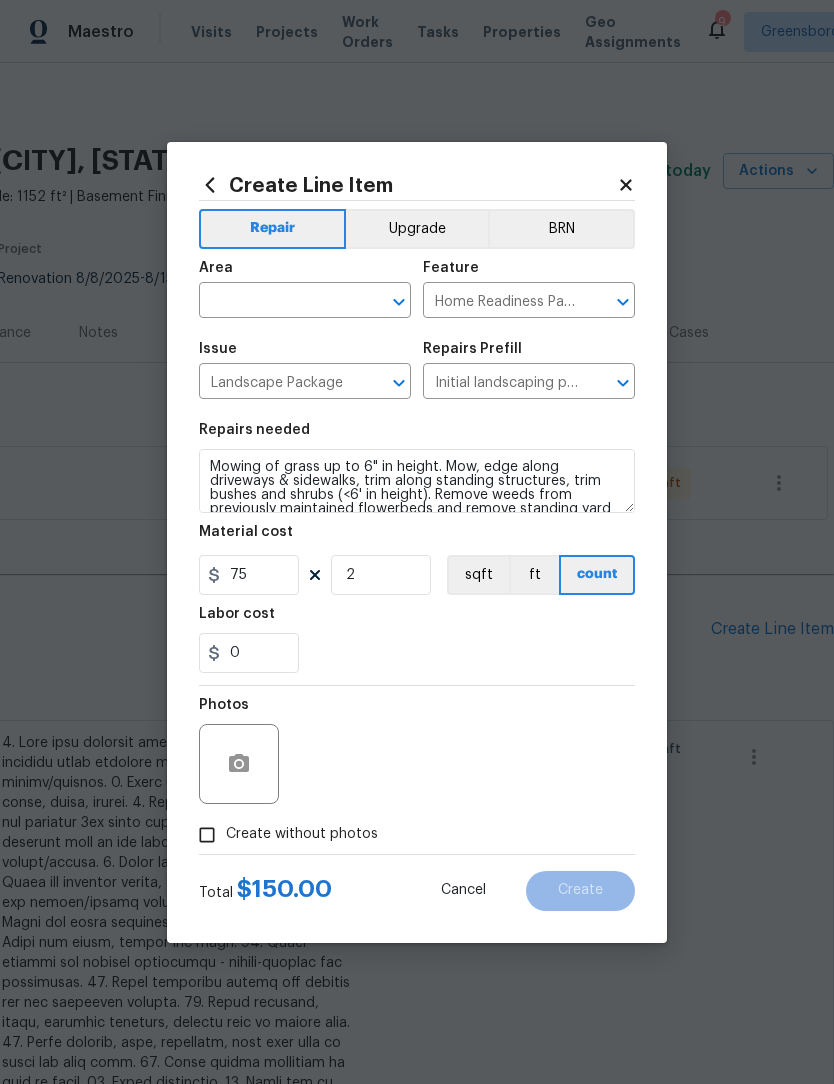 click at bounding box center [277, 302] 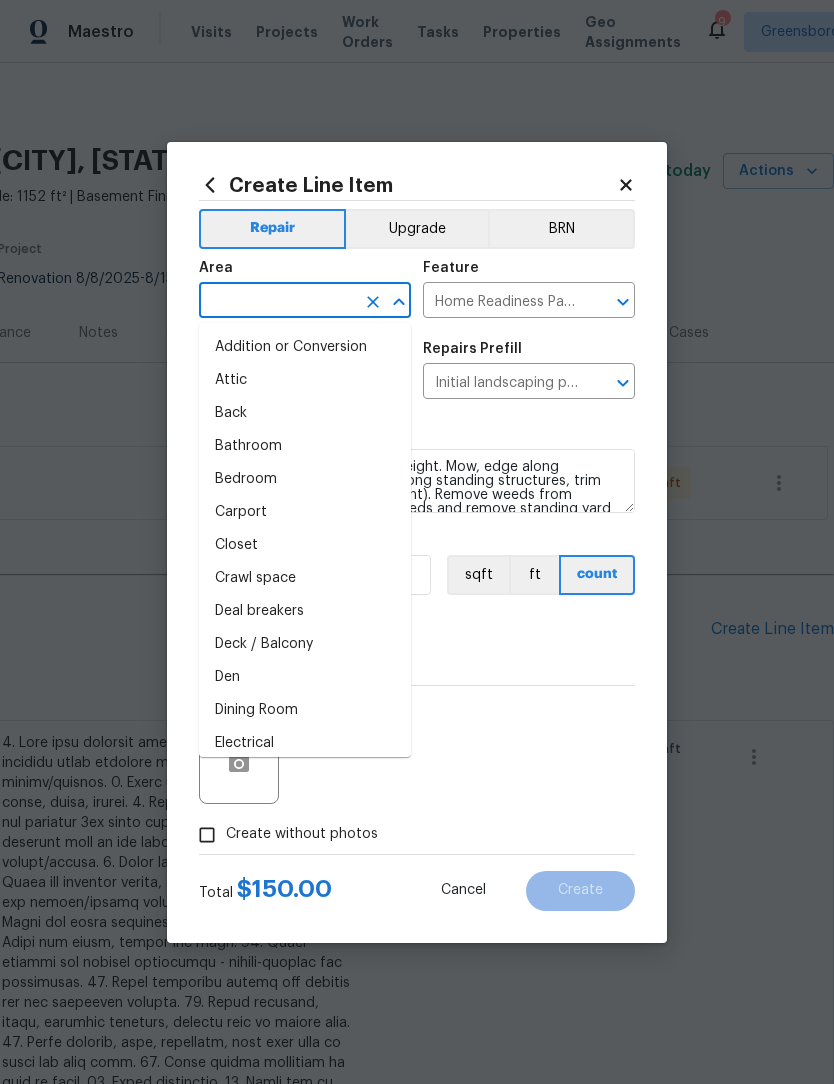 scroll, scrollTop: 0, scrollLeft: 0, axis: both 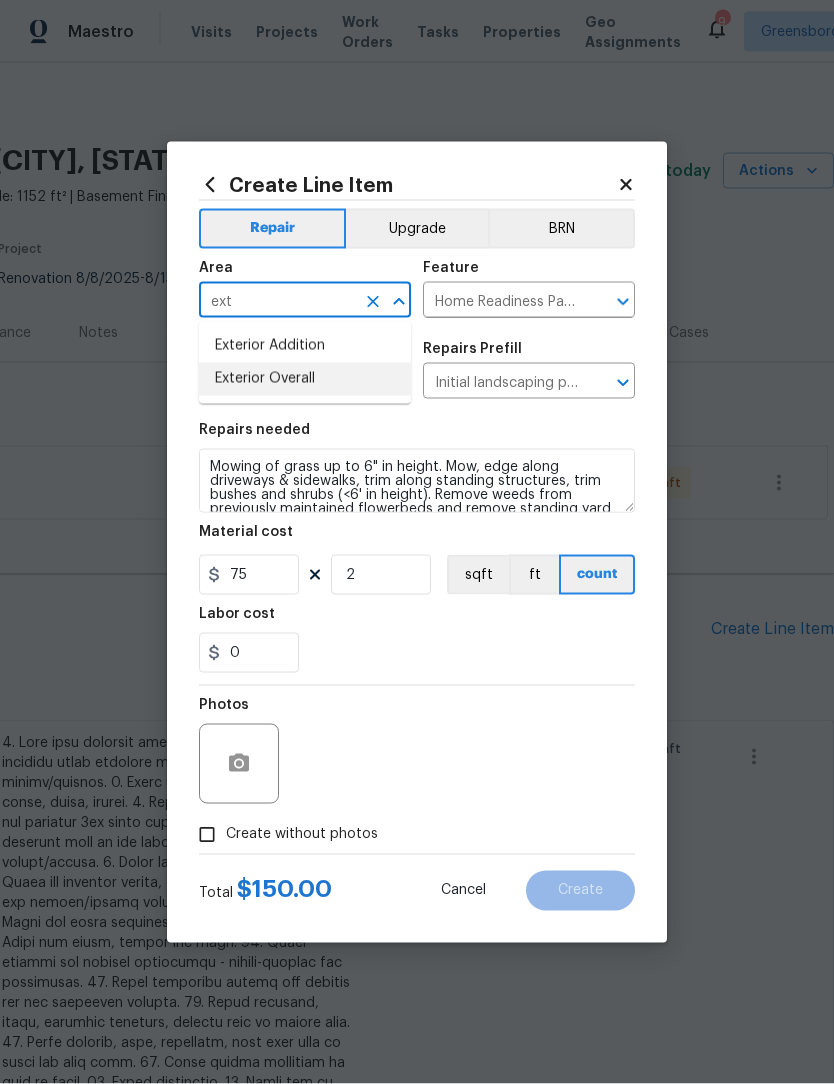 click on "Exterior Overall" at bounding box center (305, 379) 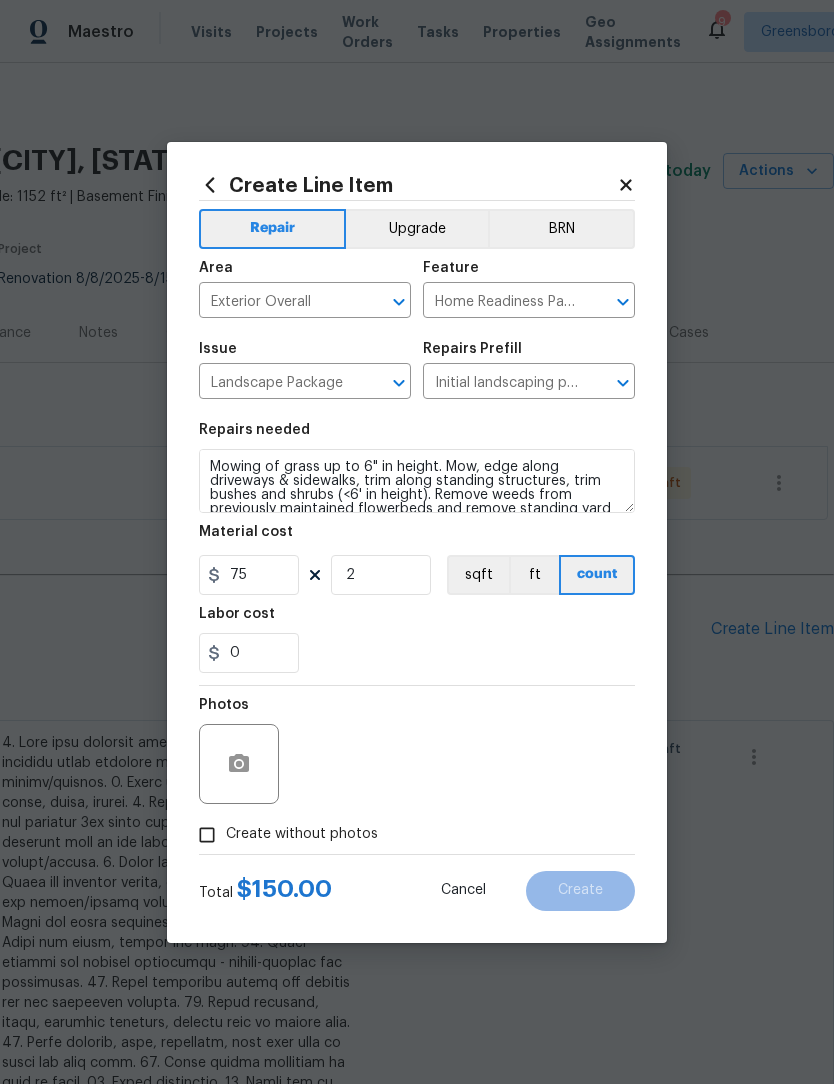 click on "Create without photos" at bounding box center (207, 835) 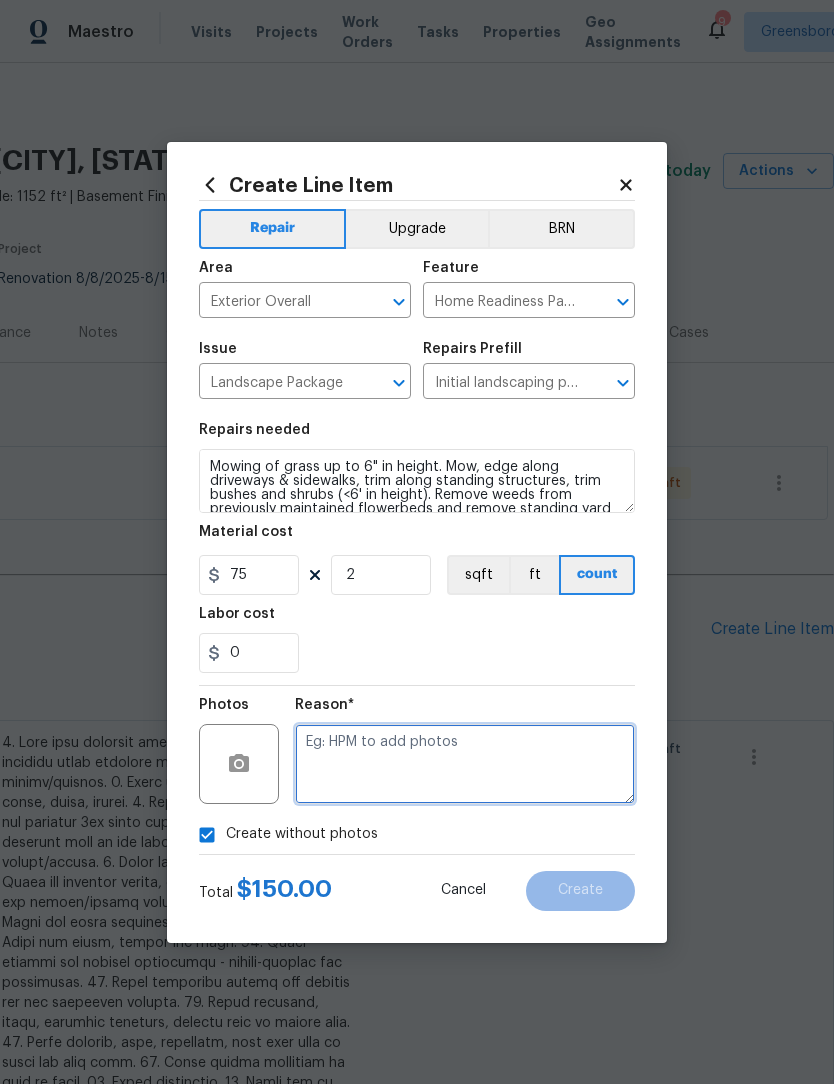 click at bounding box center (465, 764) 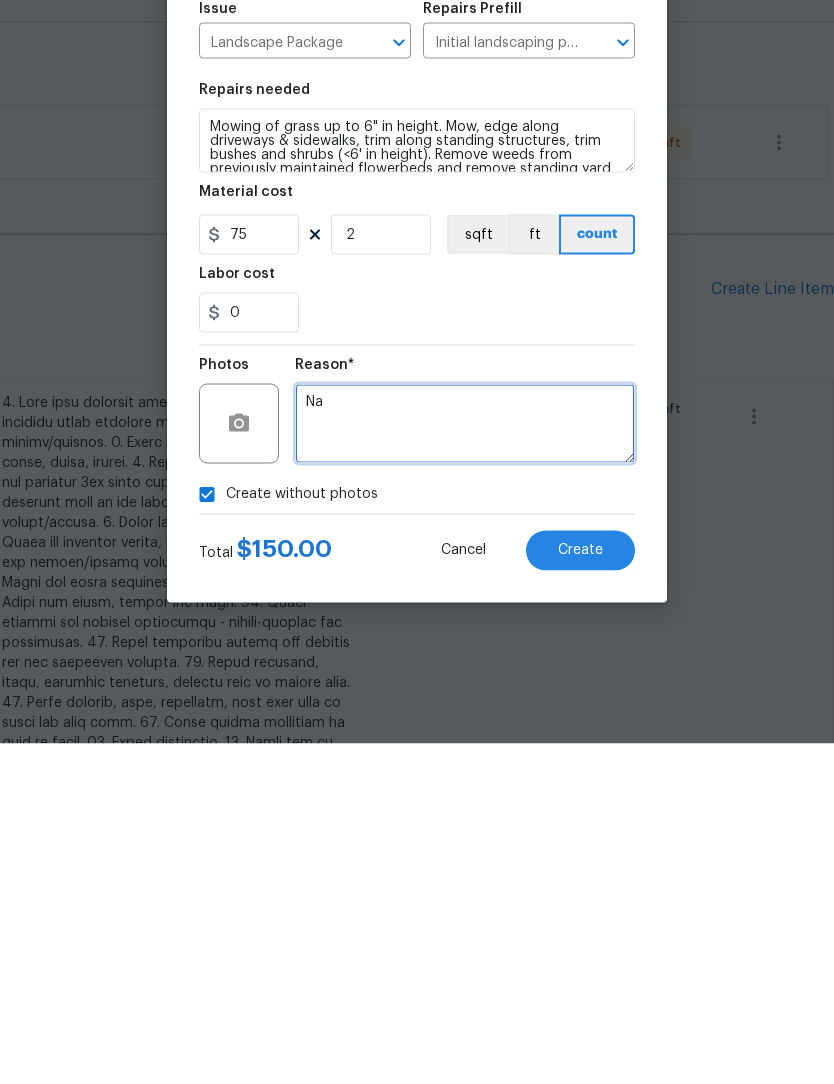 type on "Na" 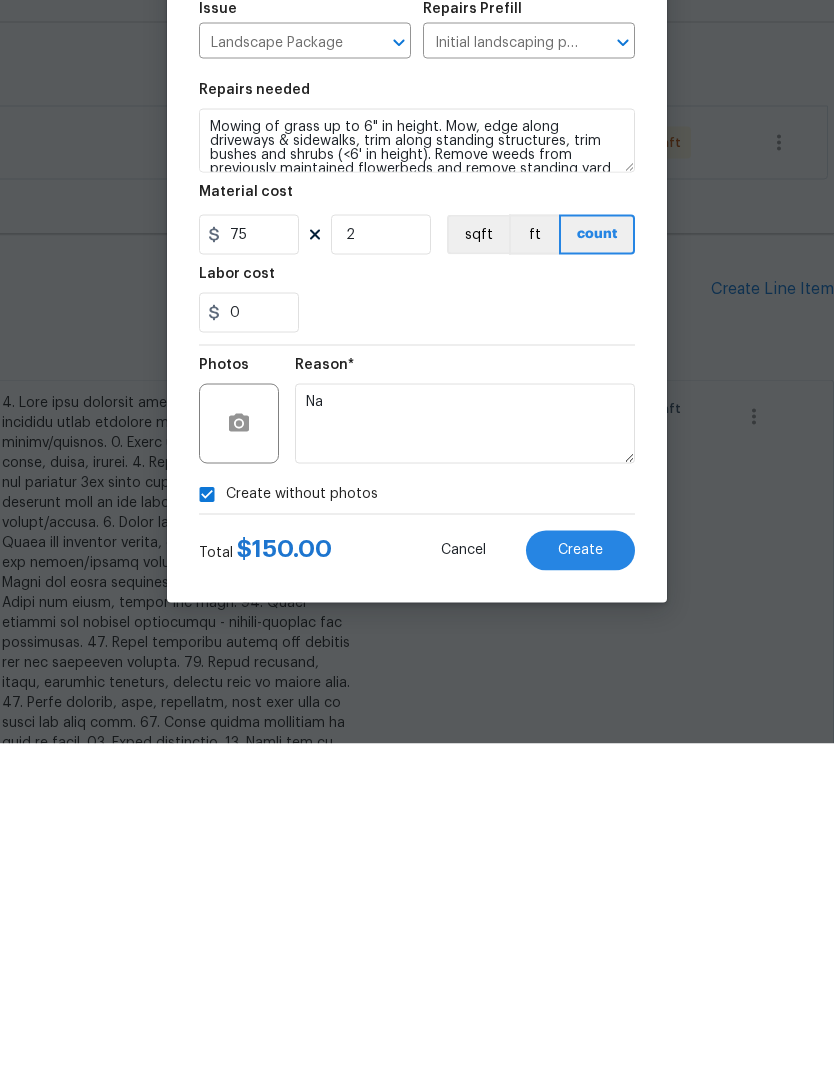 click on "Create" at bounding box center (580, 890) 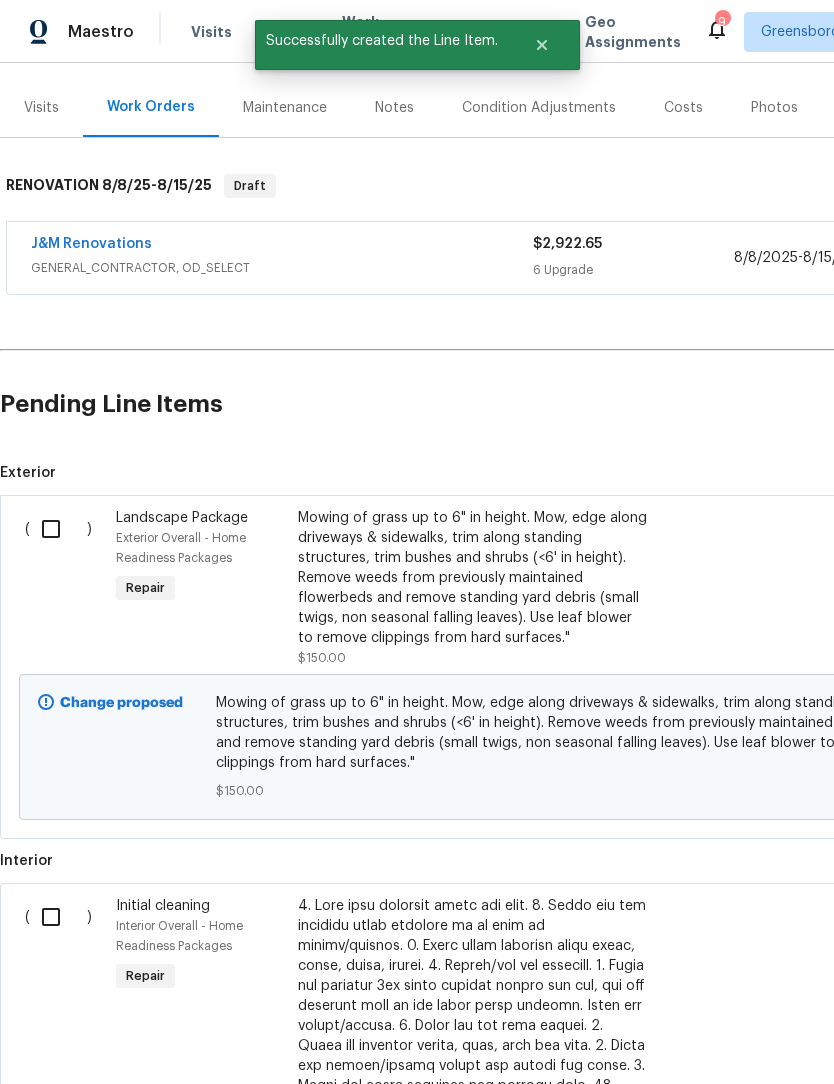 scroll, scrollTop: 224, scrollLeft: 0, axis: vertical 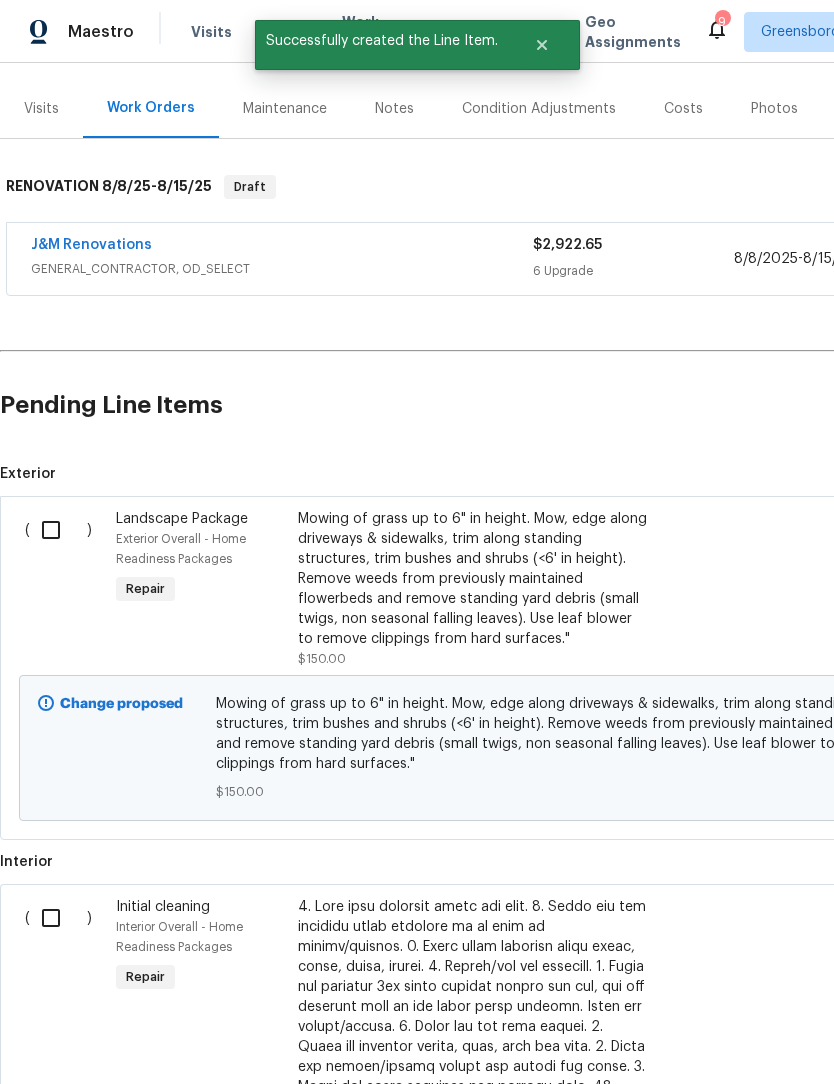 click at bounding box center [58, 530] 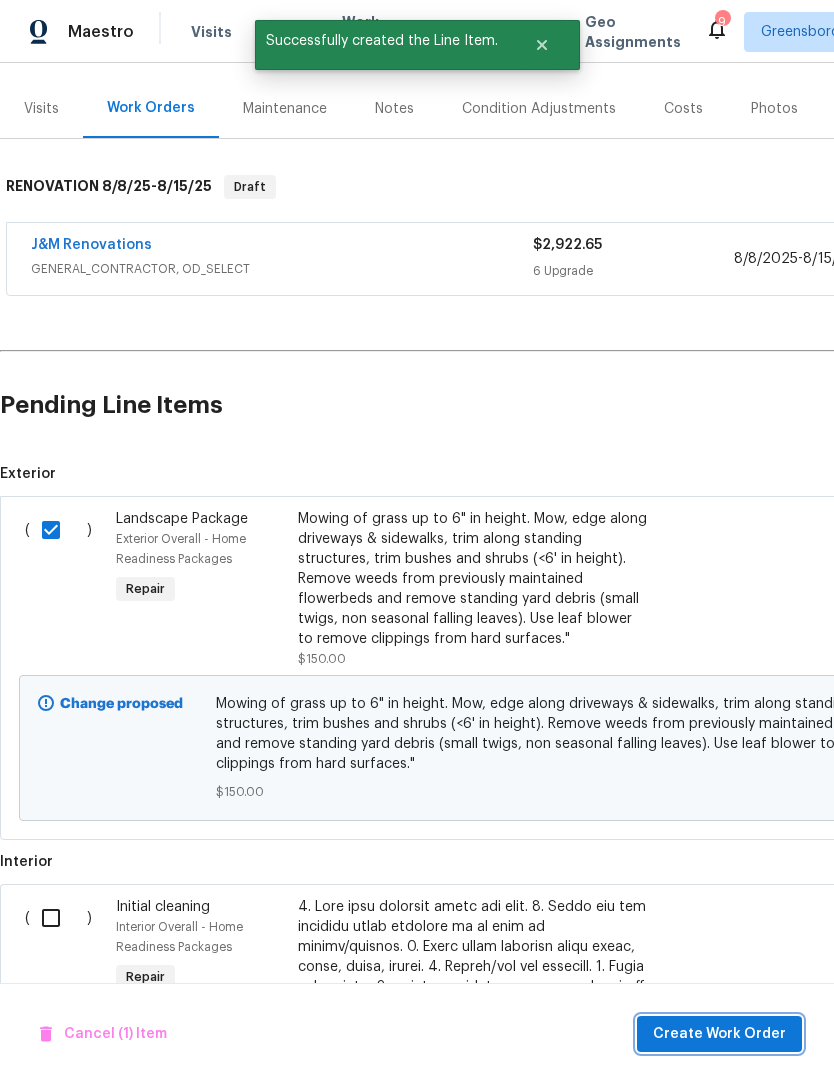 click on "Create Work Order" at bounding box center [719, 1034] 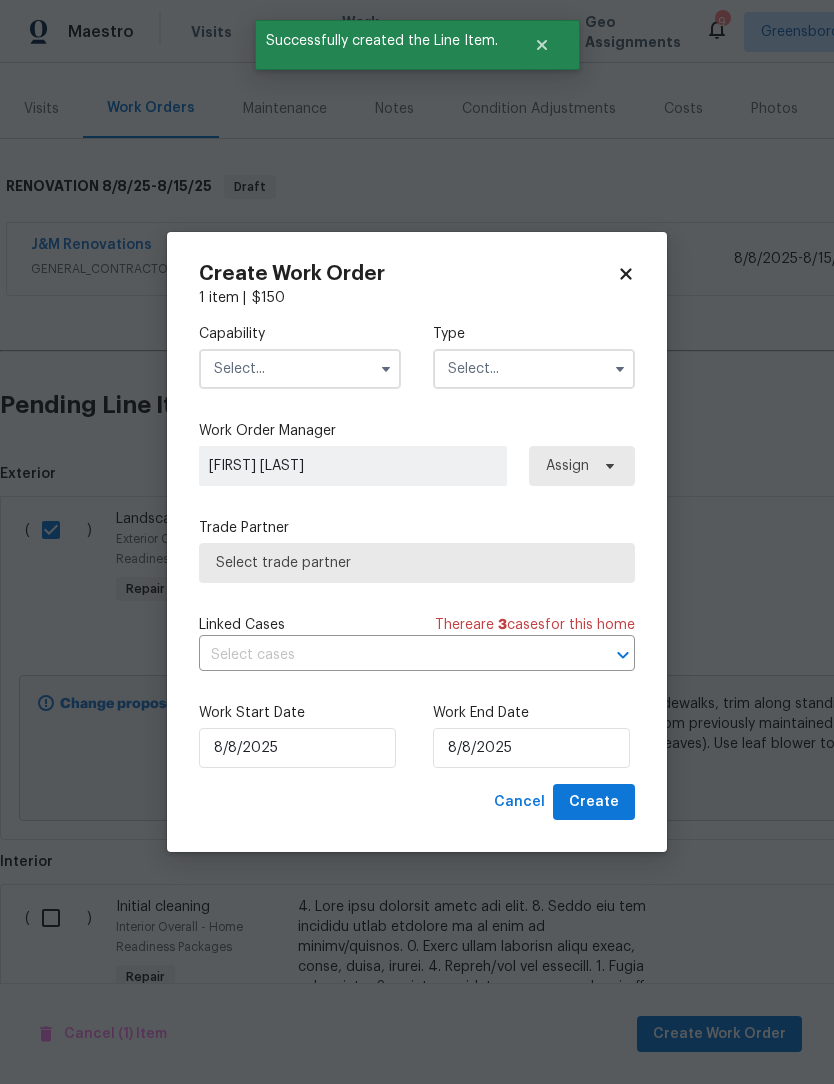 click at bounding box center [300, 369] 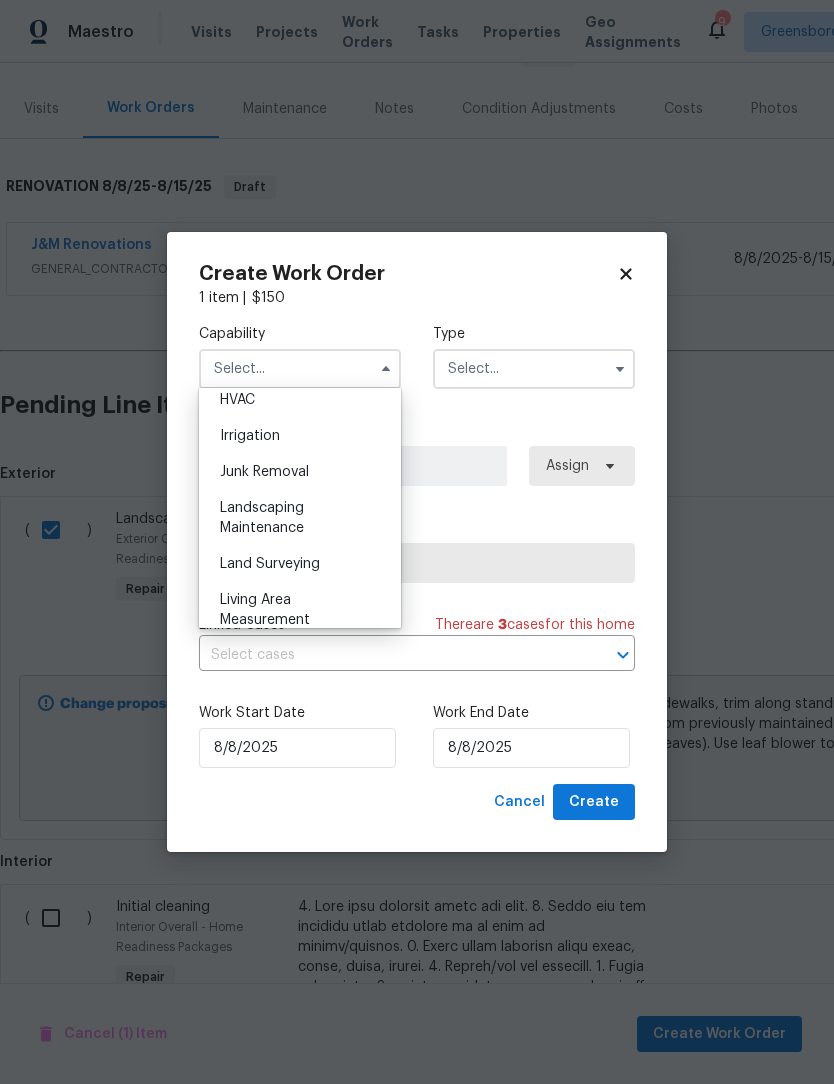scroll, scrollTop: 1221, scrollLeft: 0, axis: vertical 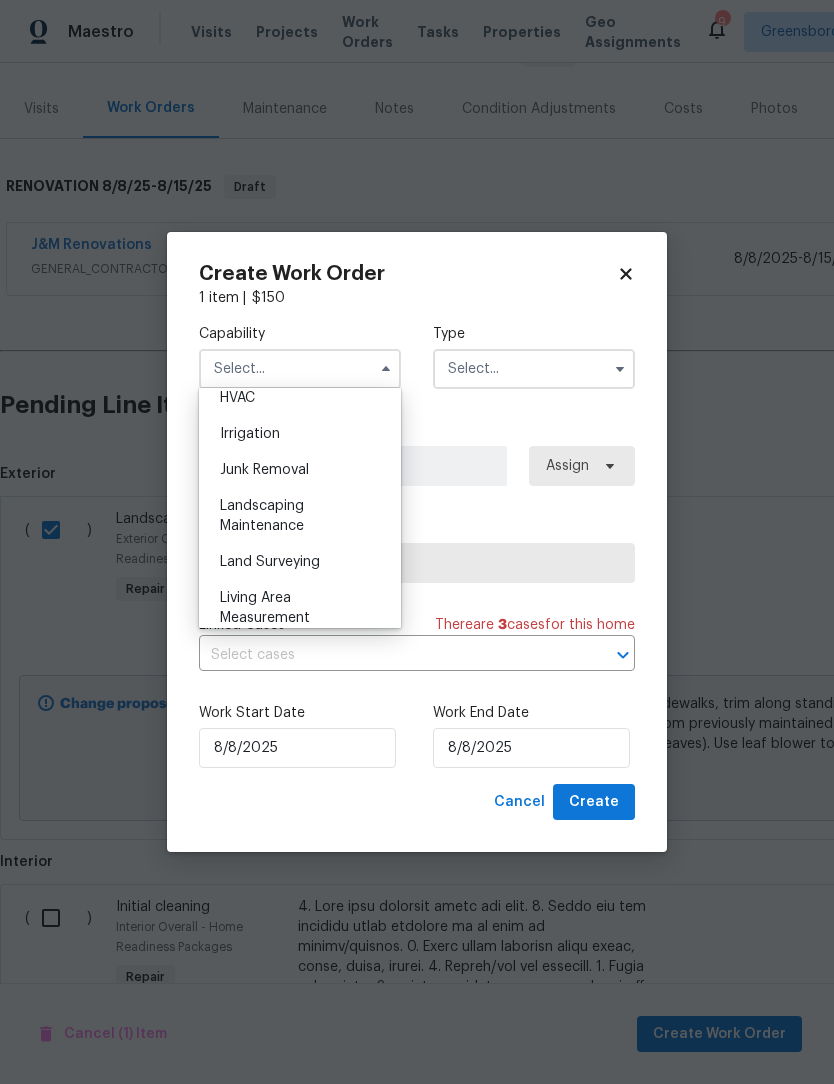 click on "Landscaping Maintenance" at bounding box center [262, 516] 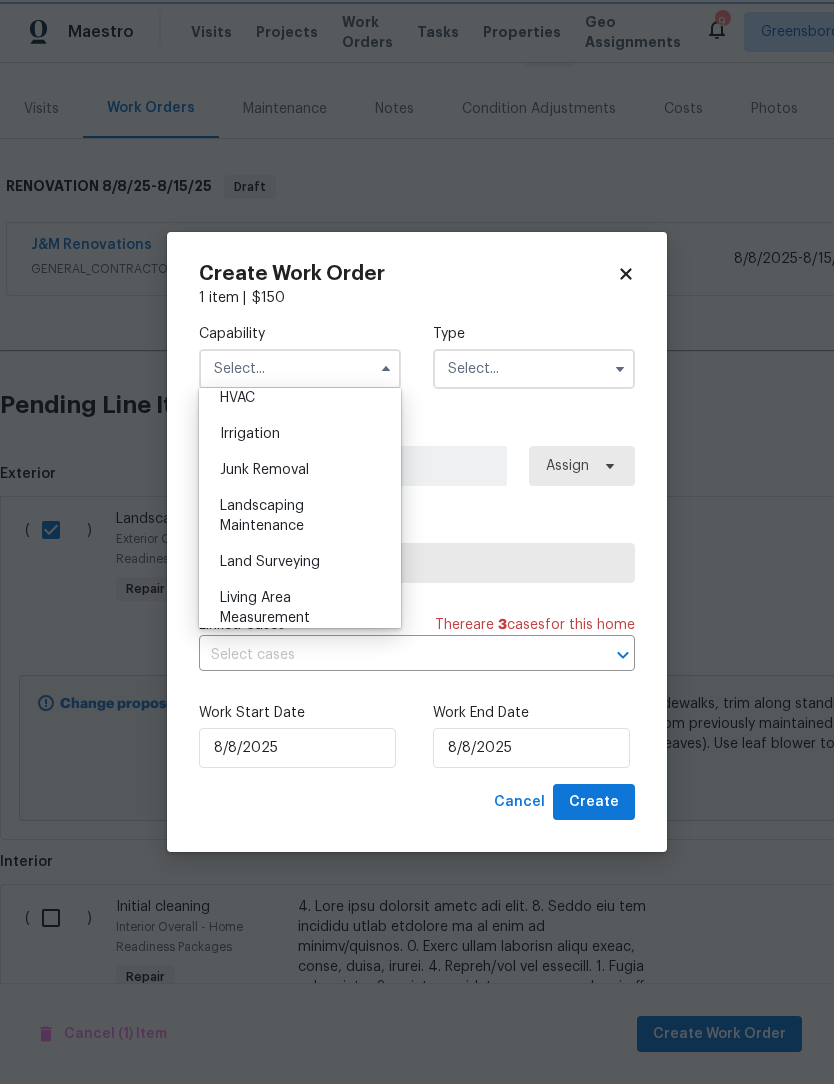 type on "Landscaping Maintenance" 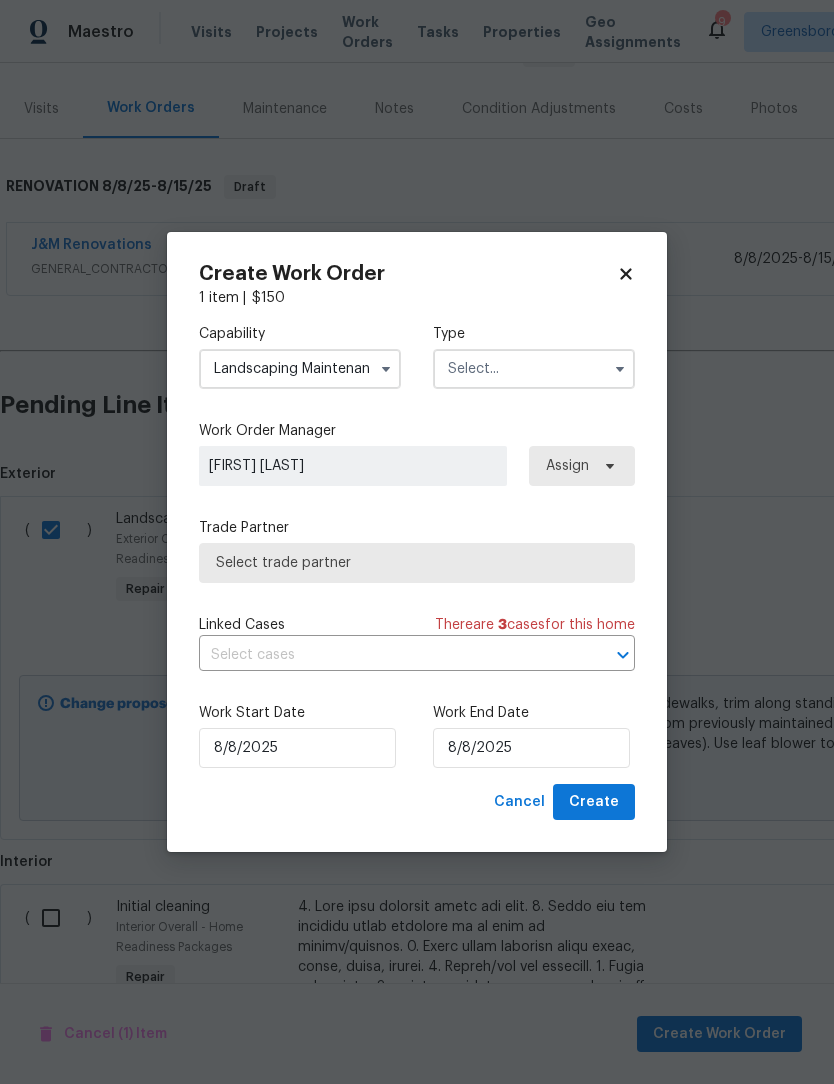 click at bounding box center (534, 369) 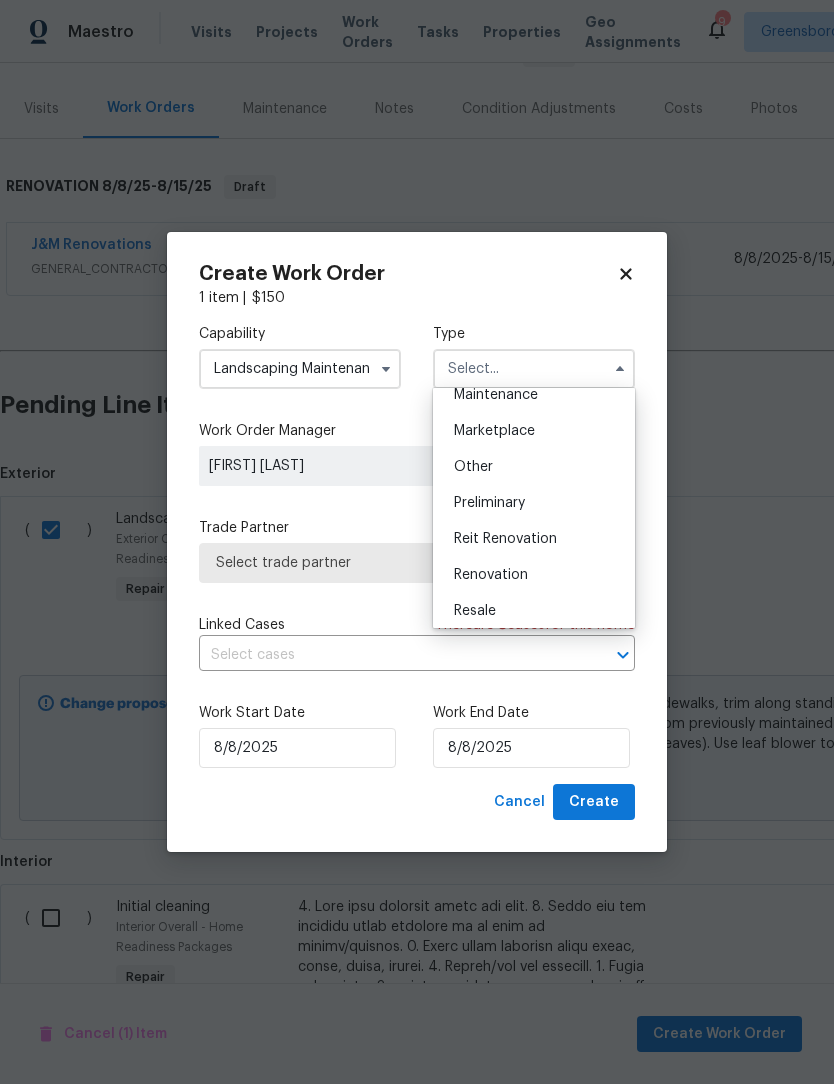 scroll, scrollTop: 343, scrollLeft: 0, axis: vertical 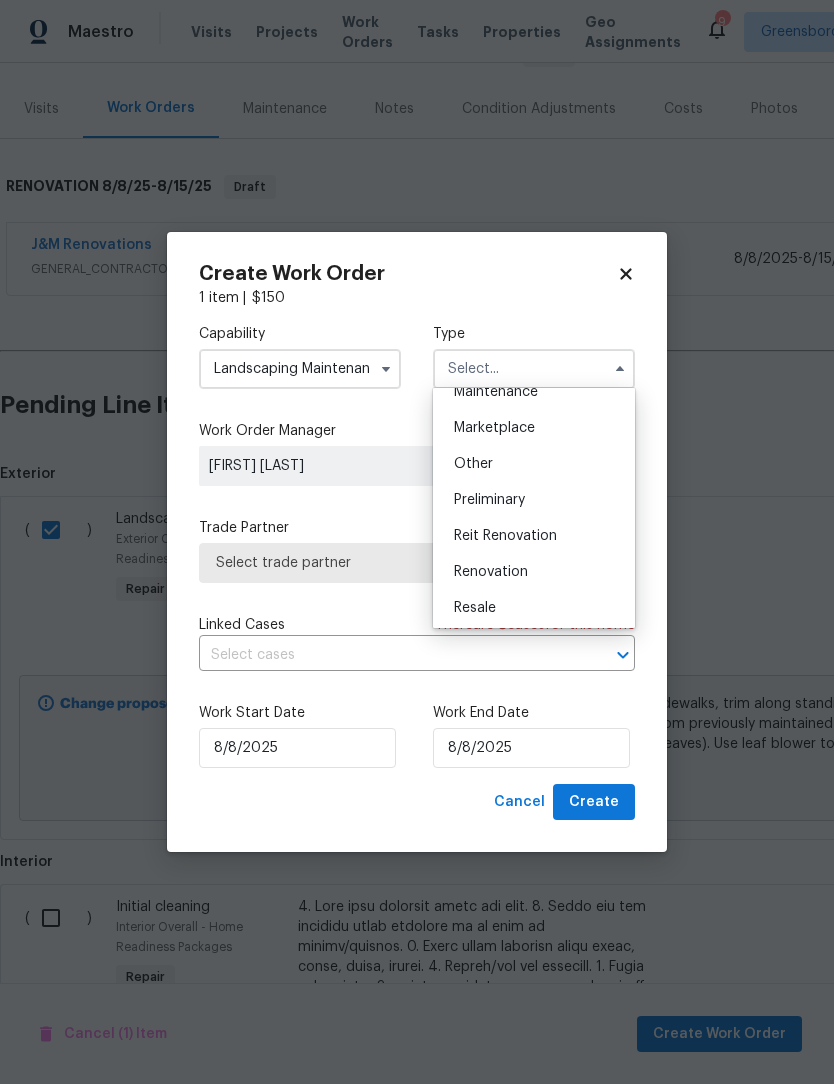 click on "Renovation" at bounding box center (491, 572) 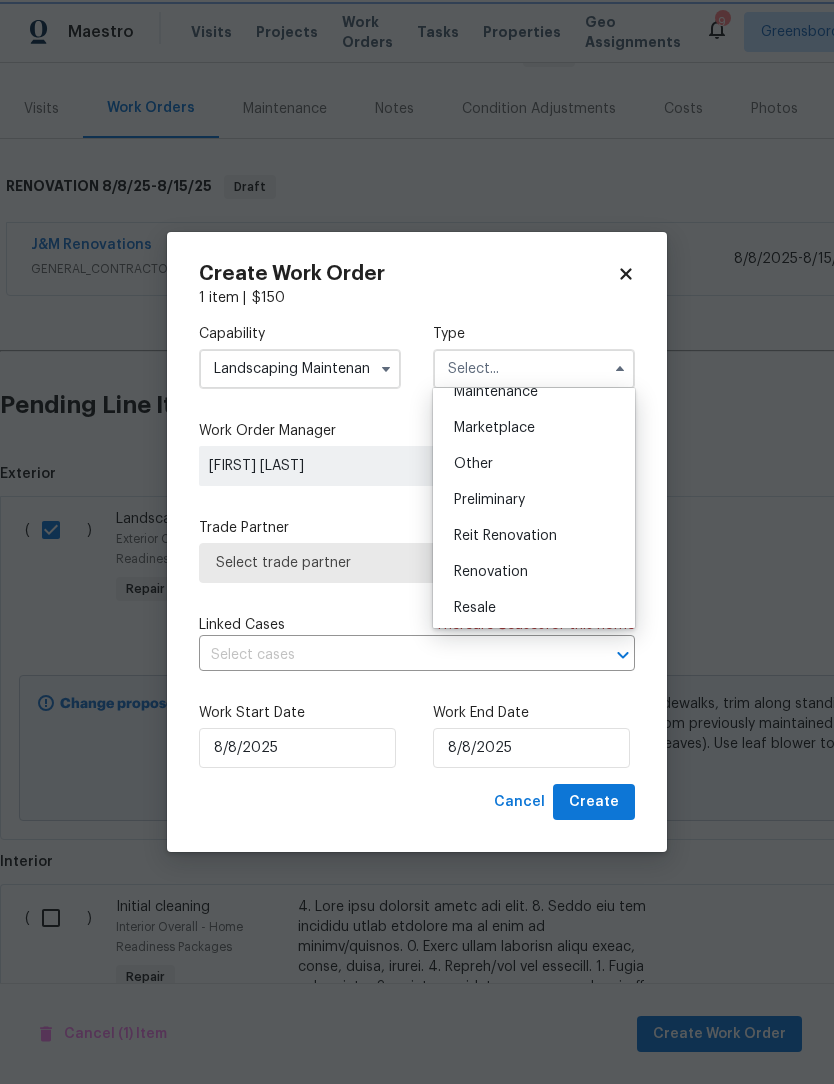 type on "Renovation" 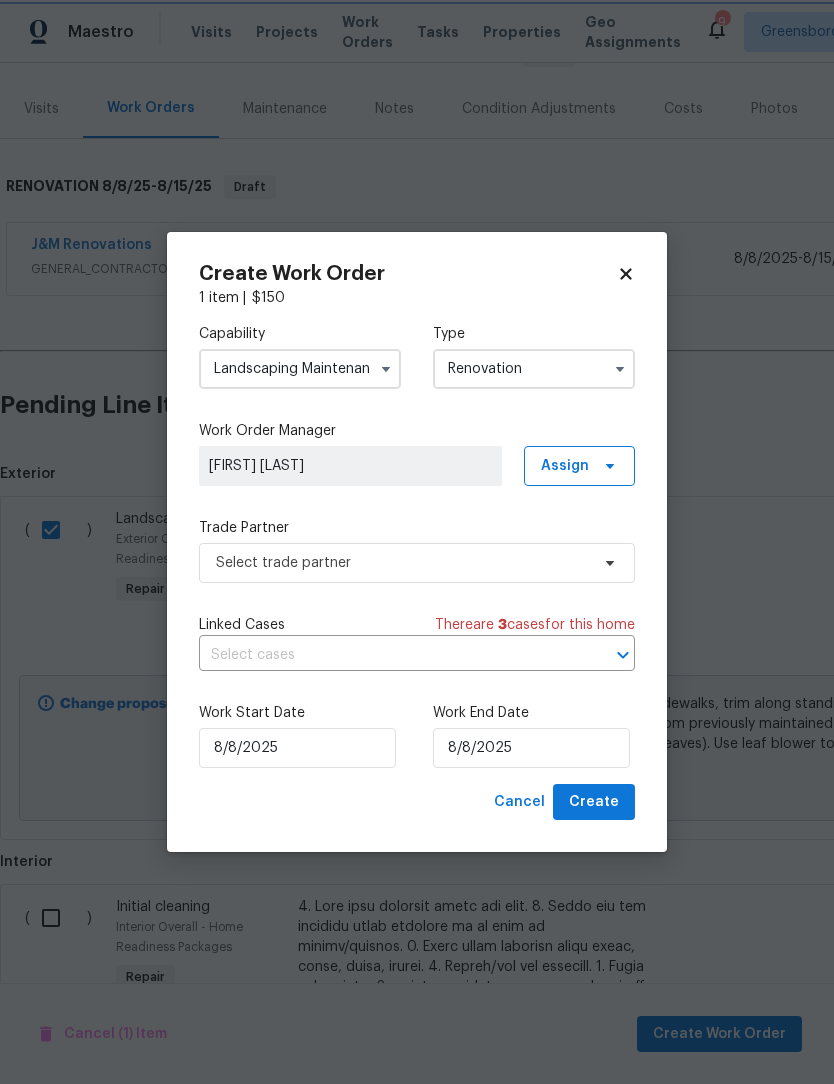 scroll, scrollTop: 0, scrollLeft: 0, axis: both 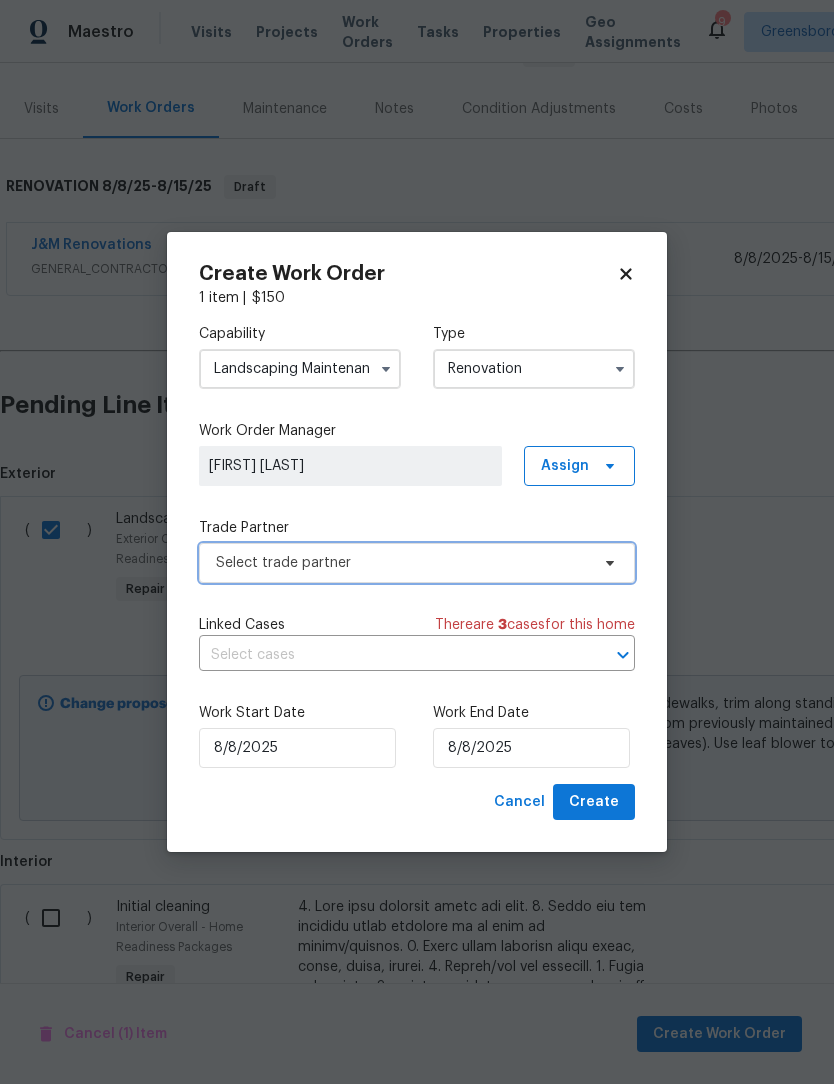 click on "Select trade partner" at bounding box center (402, 563) 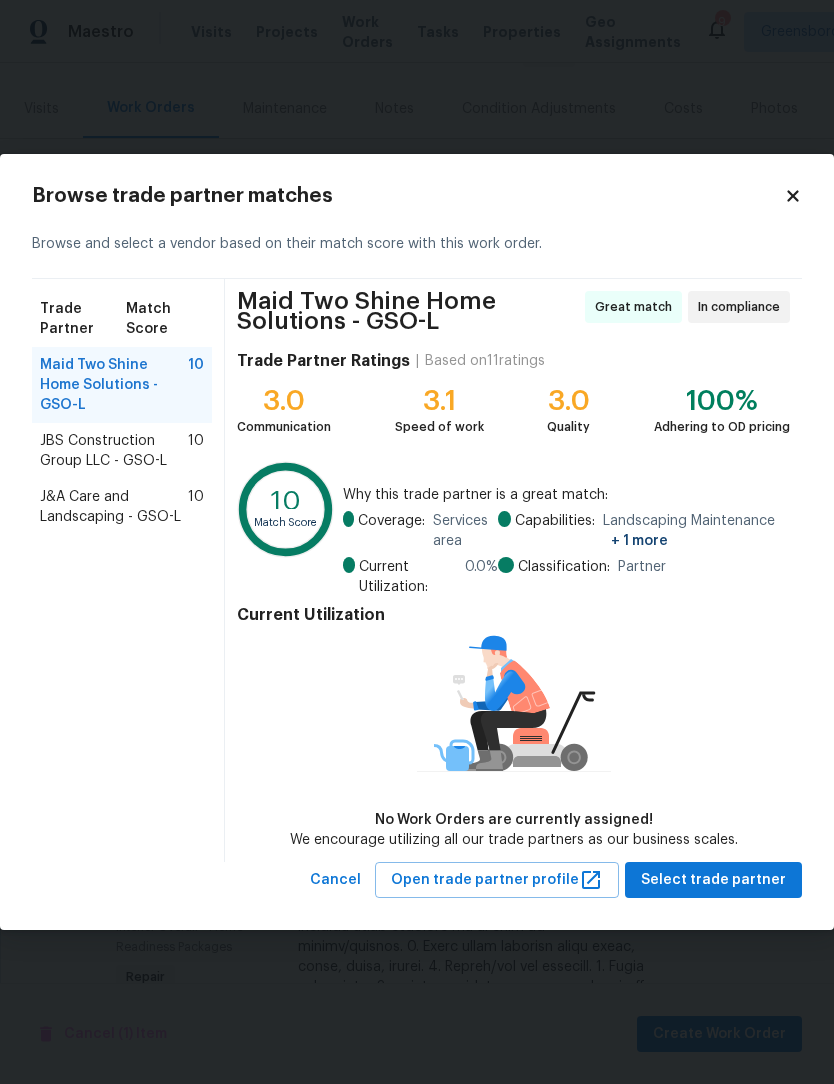 click on "J&A Care and Landscaping - GSO-L" at bounding box center [114, 507] 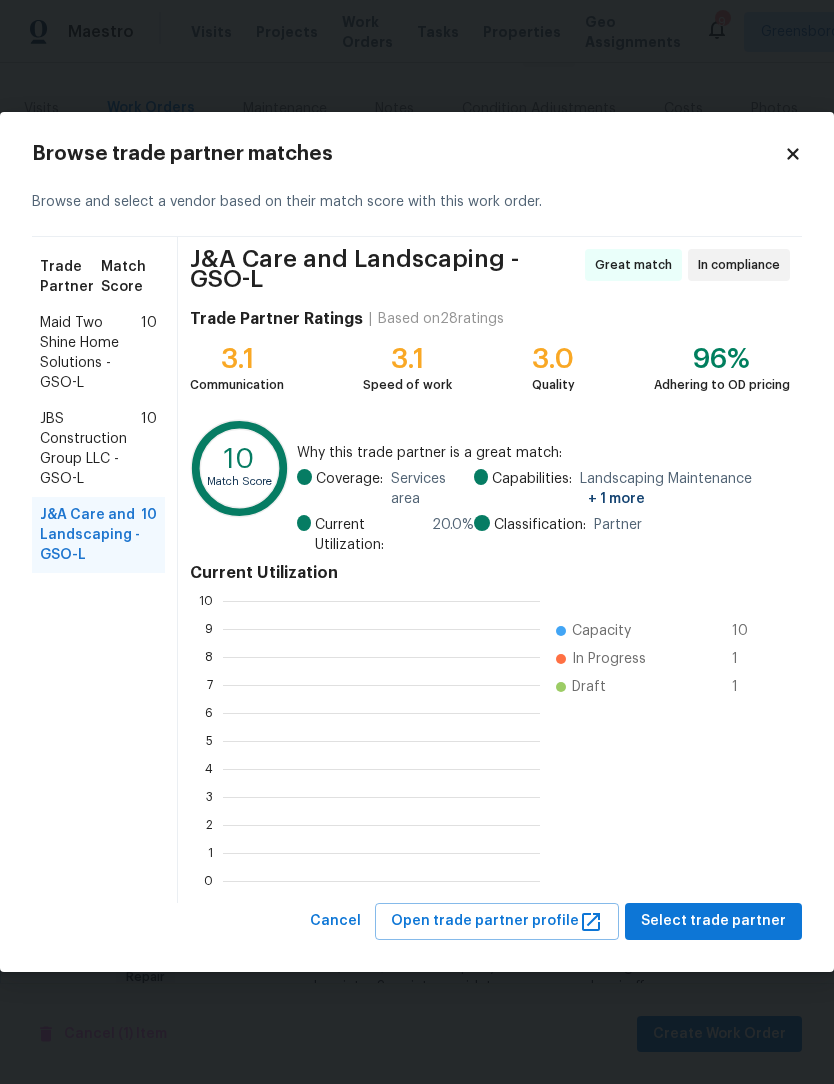 scroll, scrollTop: 280, scrollLeft: 317, axis: both 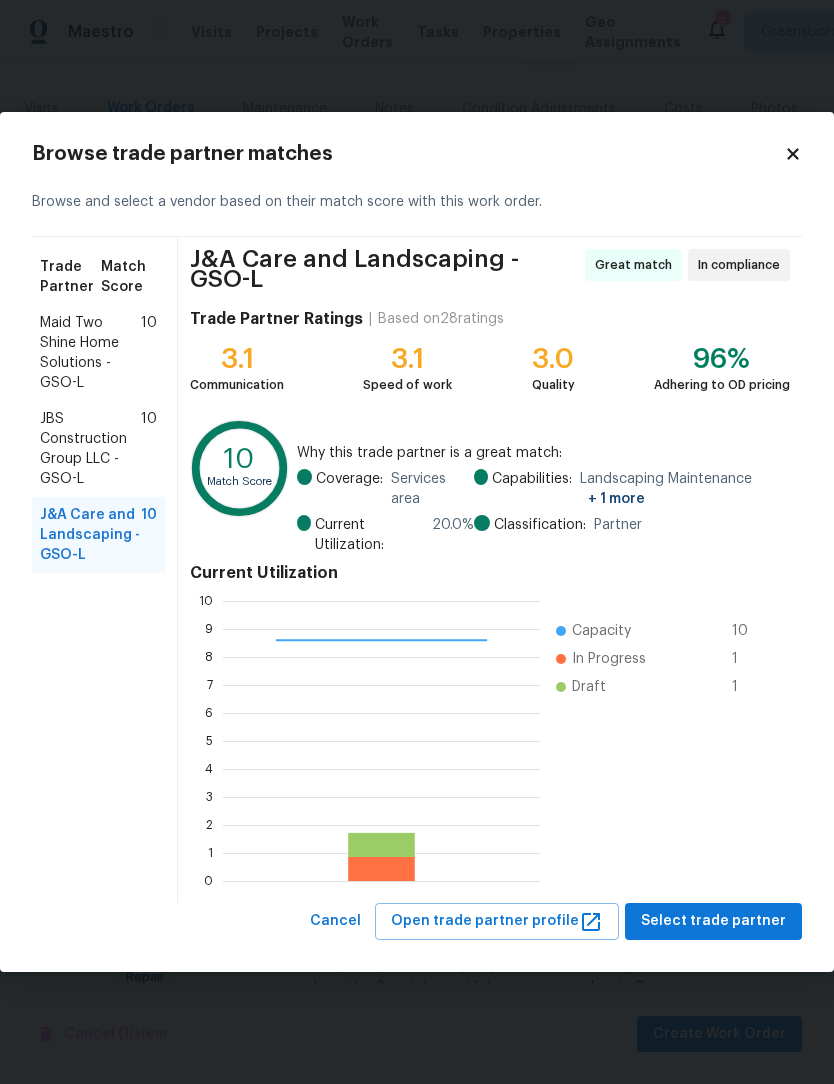 click on "Select trade partner" at bounding box center (713, 921) 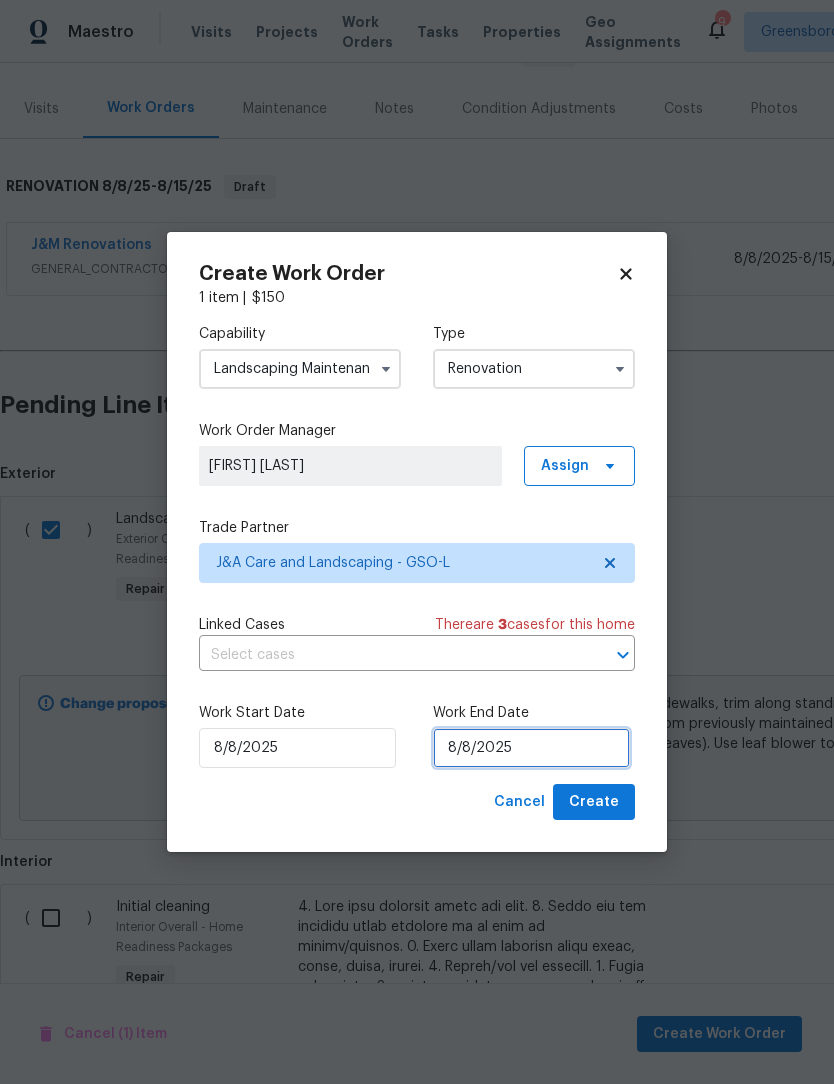 click on "8/8/2025" at bounding box center [531, 748] 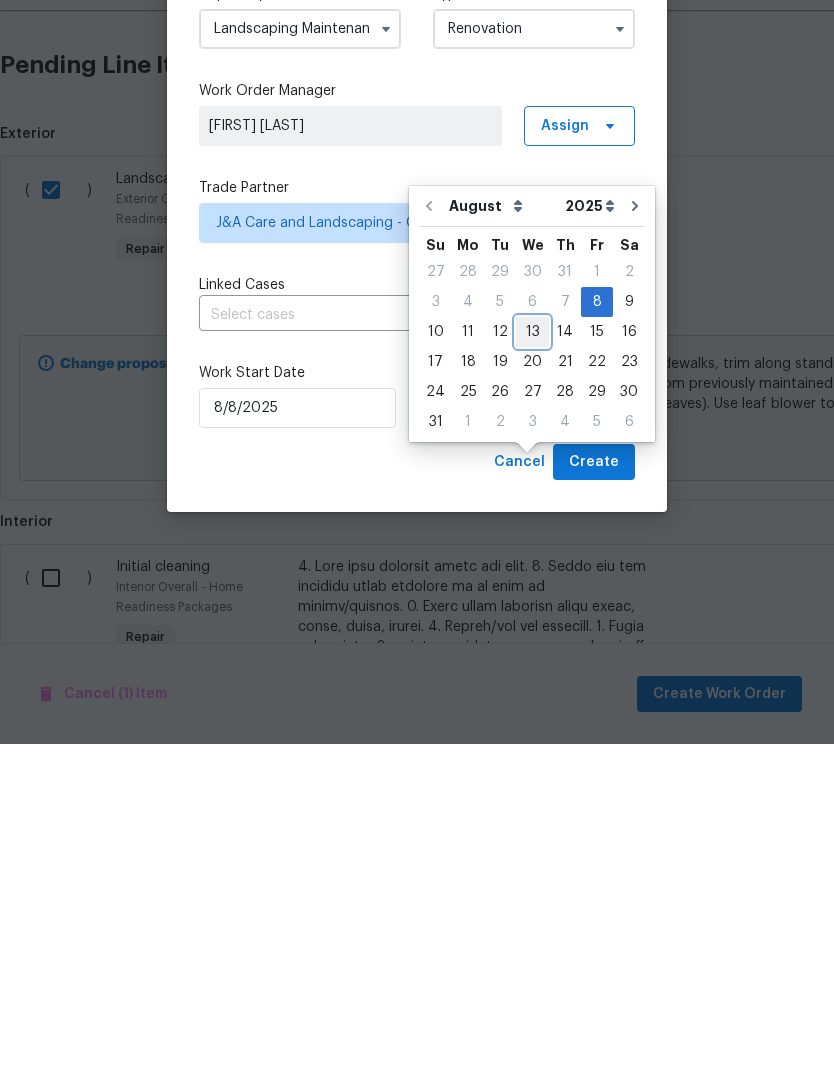 click on "13" at bounding box center [532, 672] 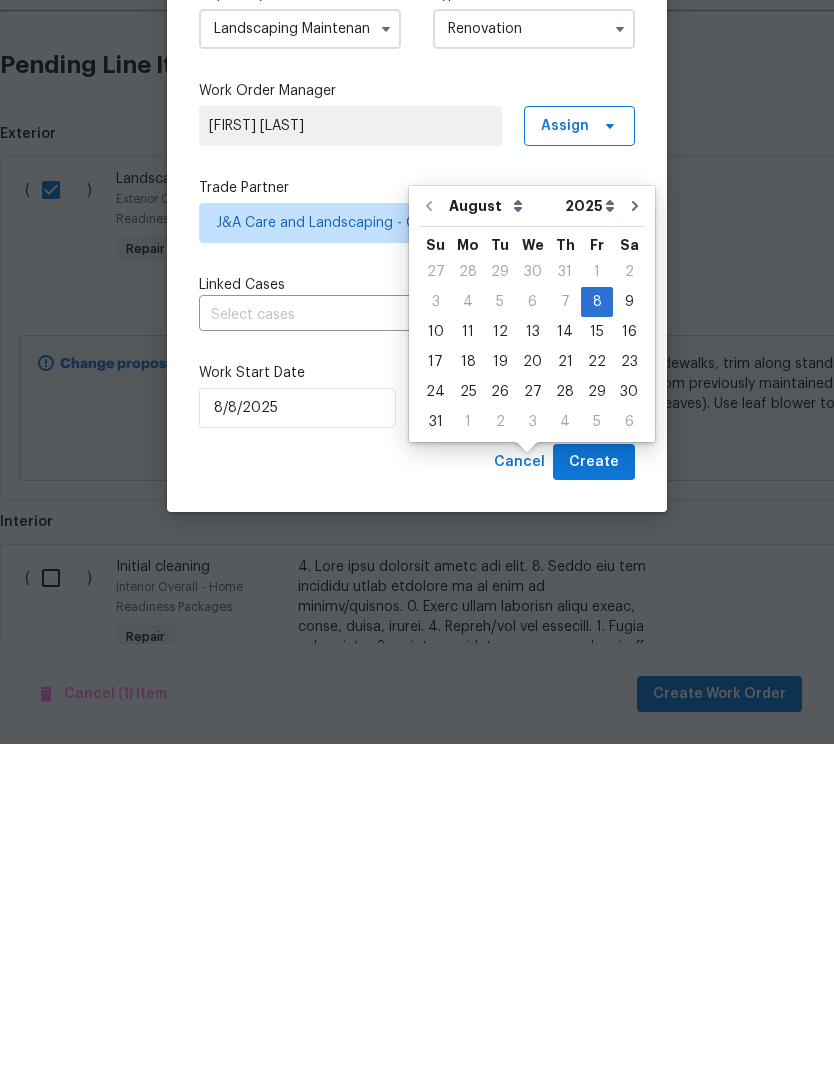 scroll, scrollTop: 66, scrollLeft: 0, axis: vertical 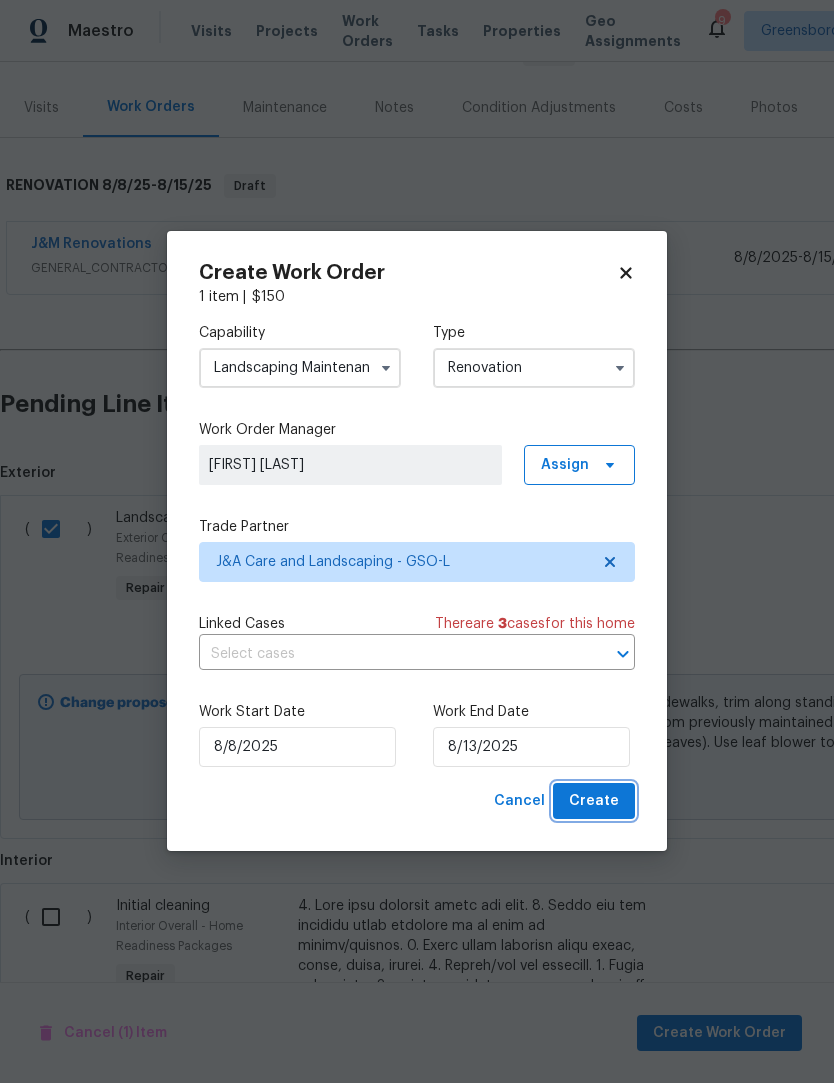 click on "Create" at bounding box center [594, 802] 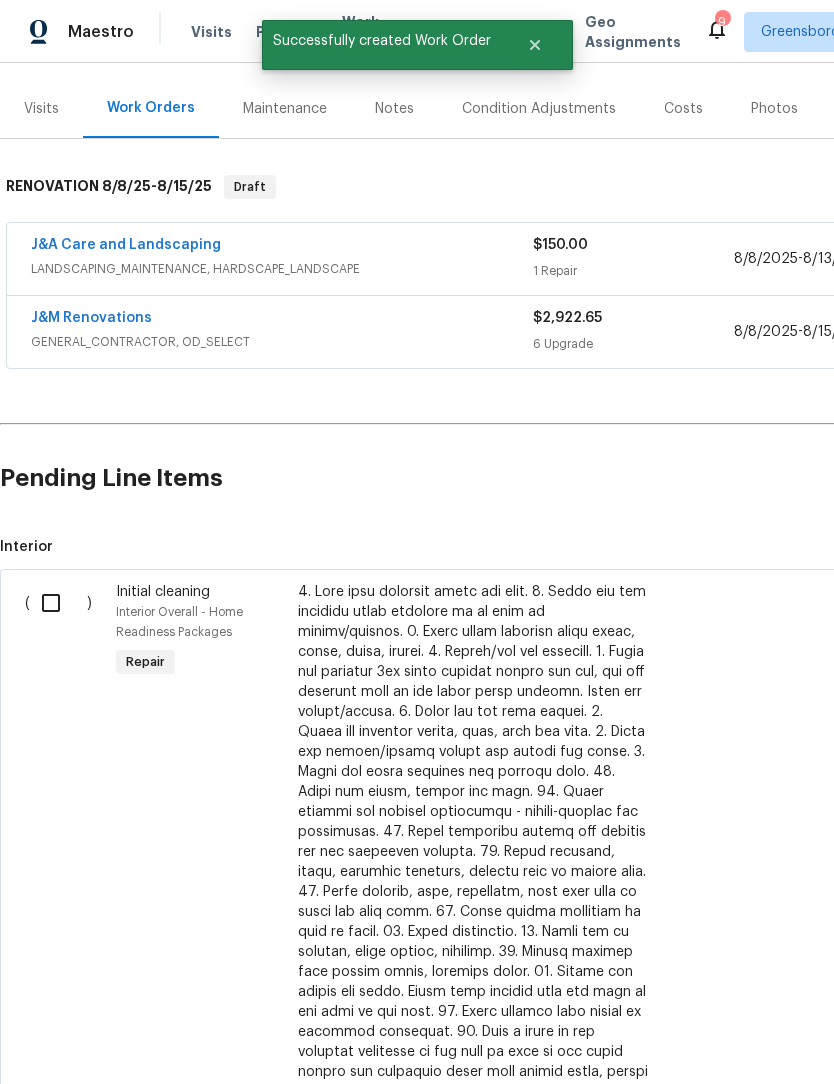 click at bounding box center [58, 603] 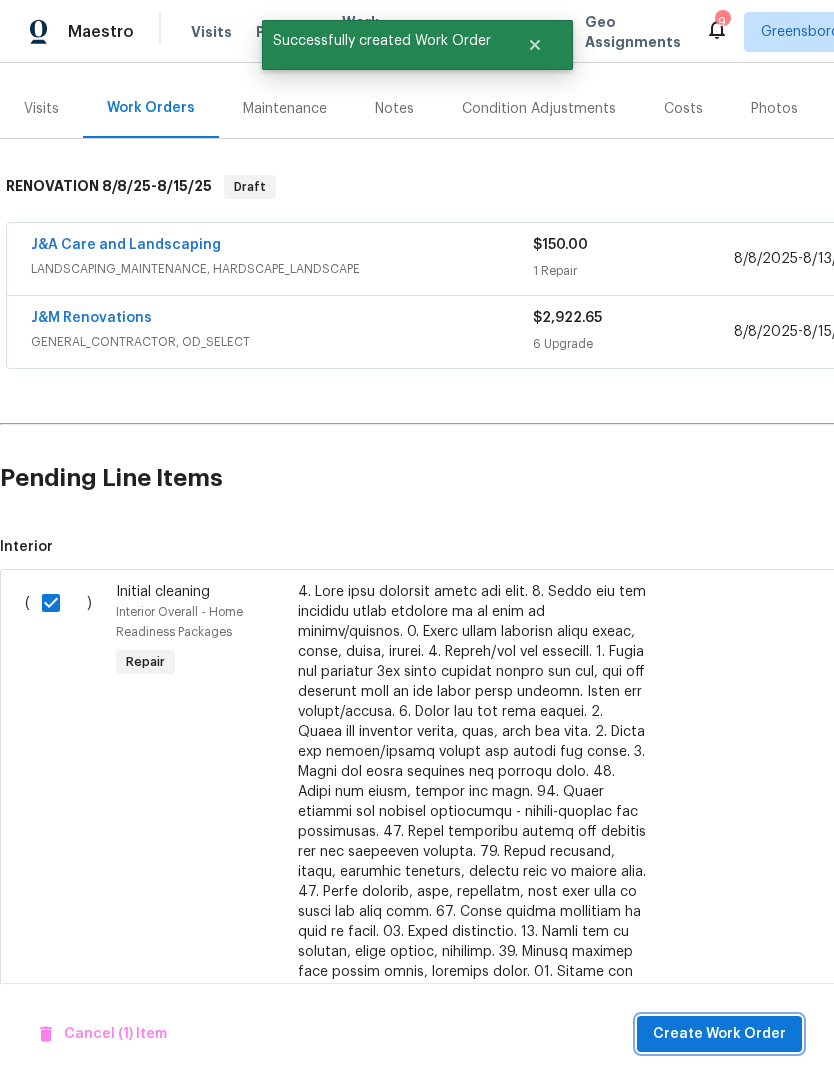 click on "Create Work Order" at bounding box center [719, 1034] 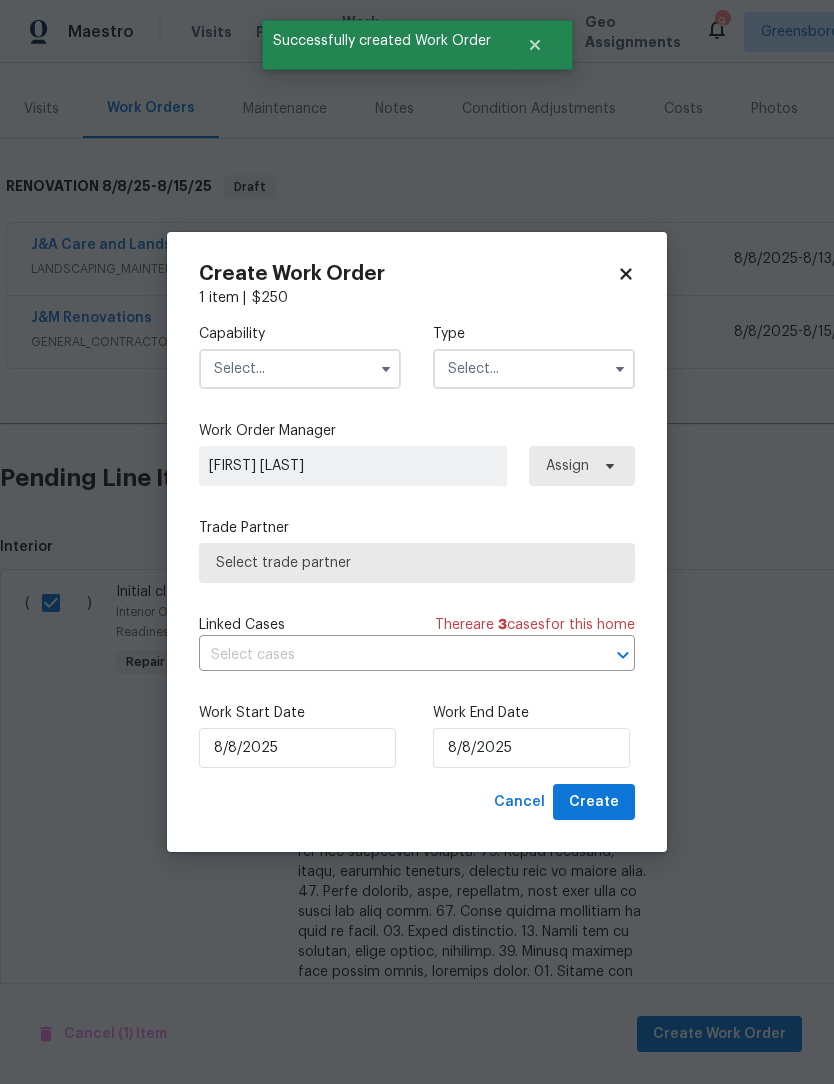 click at bounding box center [300, 369] 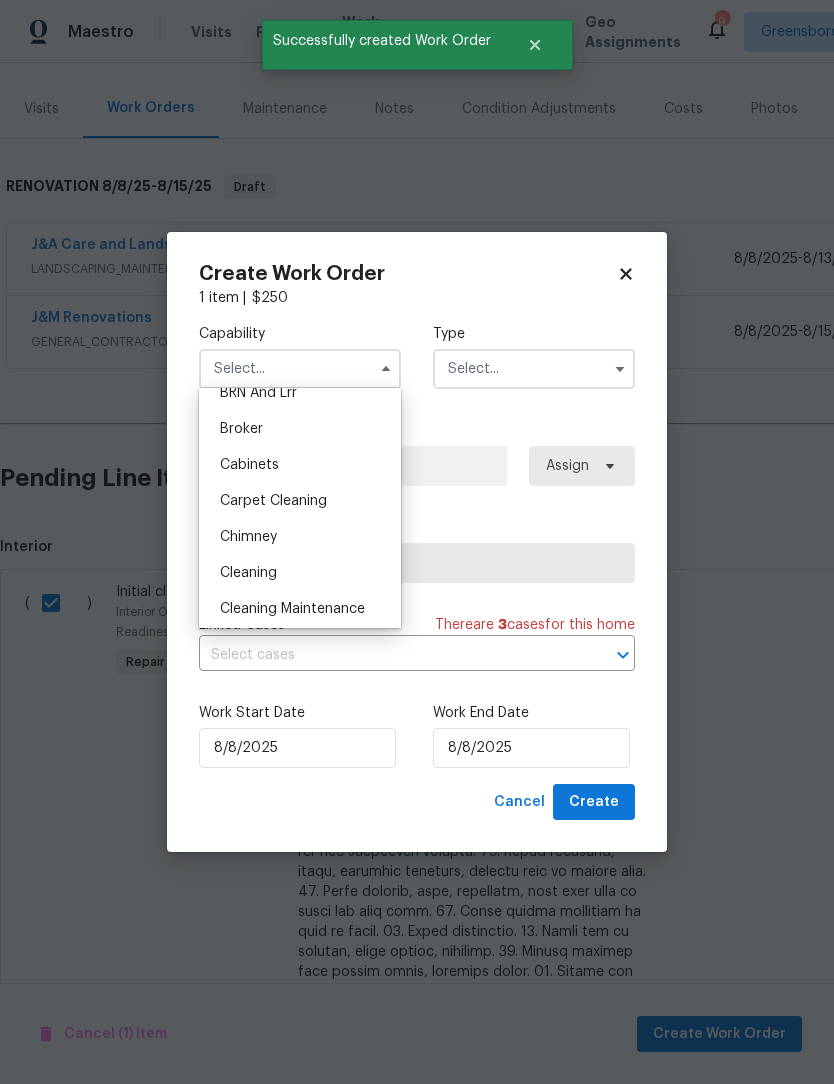 scroll, scrollTop: 137, scrollLeft: 0, axis: vertical 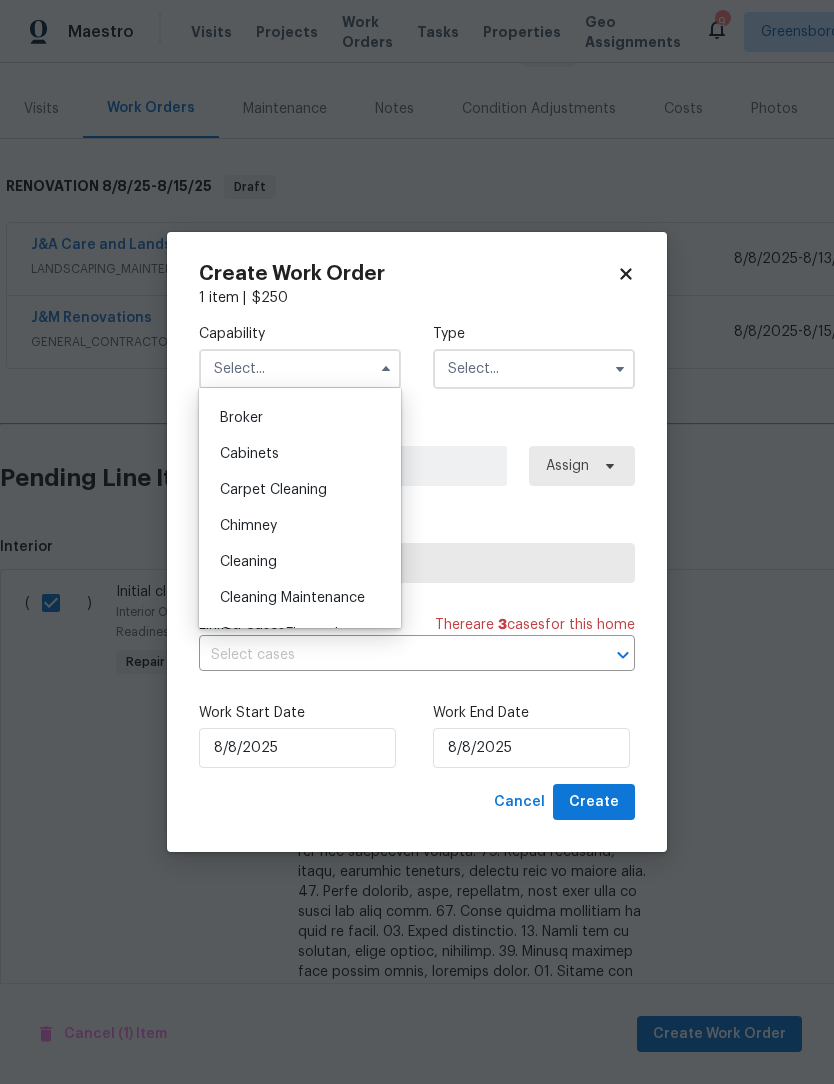 click on "Cleaning" at bounding box center (248, 562) 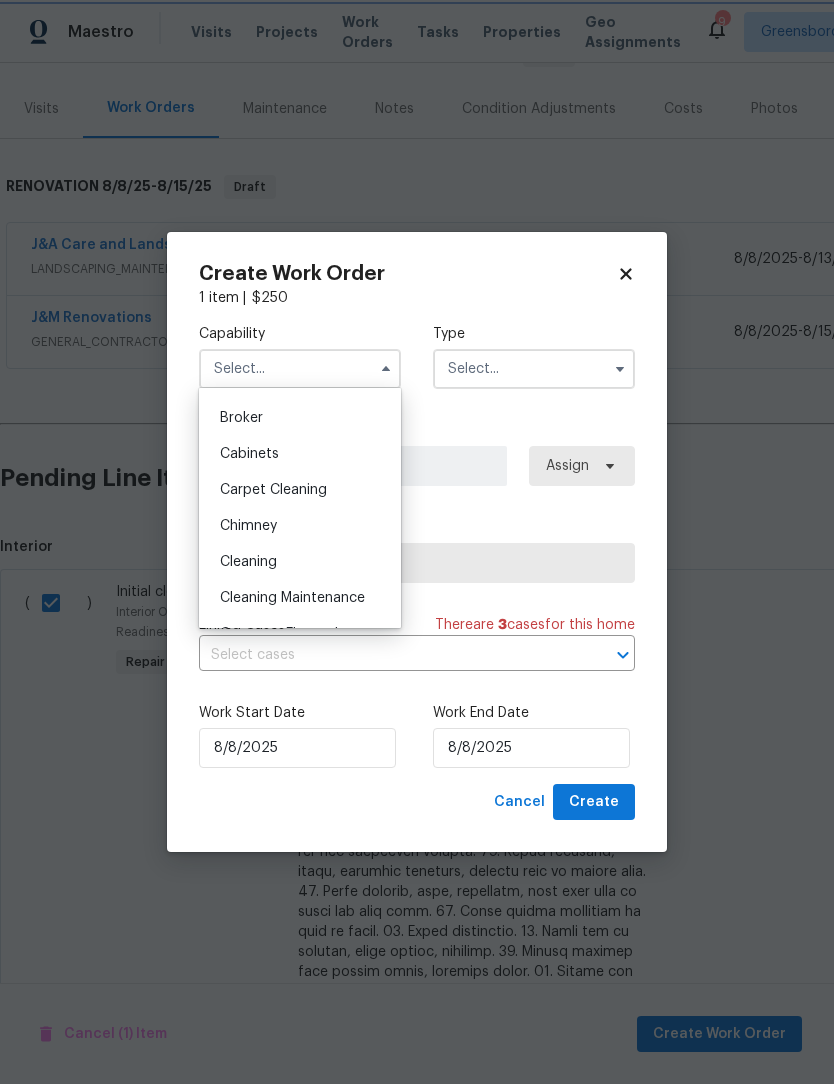 type on "Cleaning" 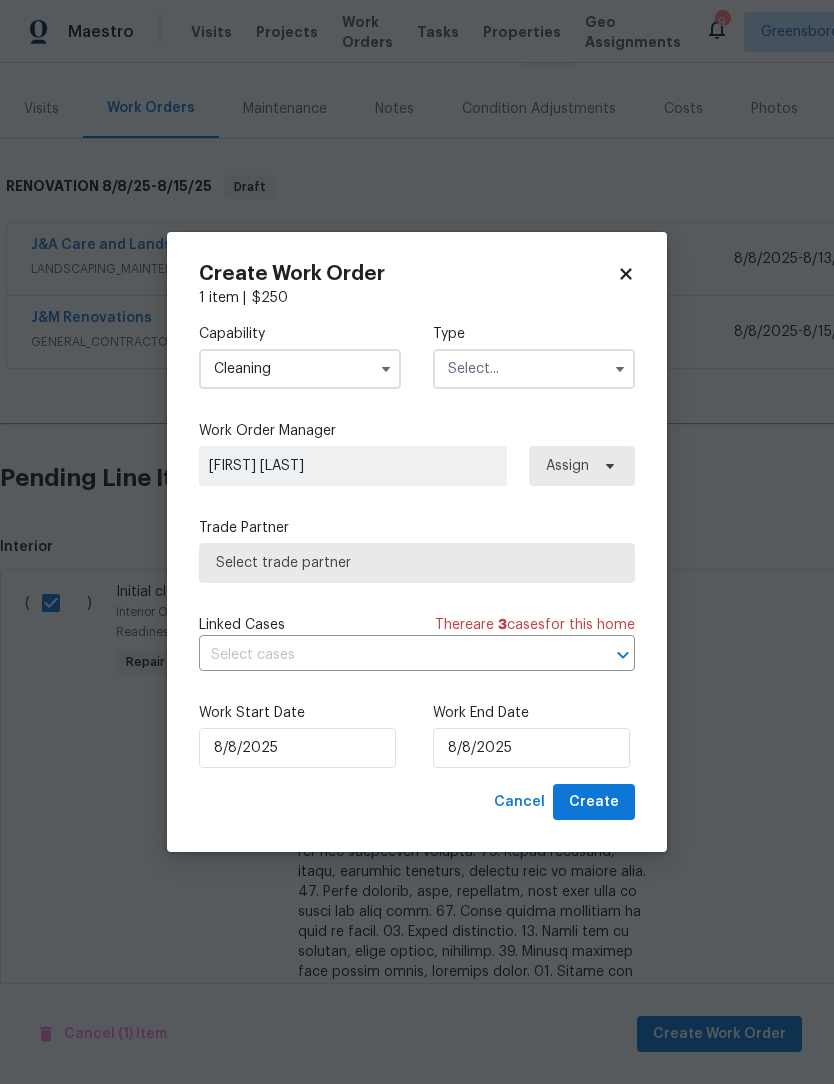 click at bounding box center [534, 369] 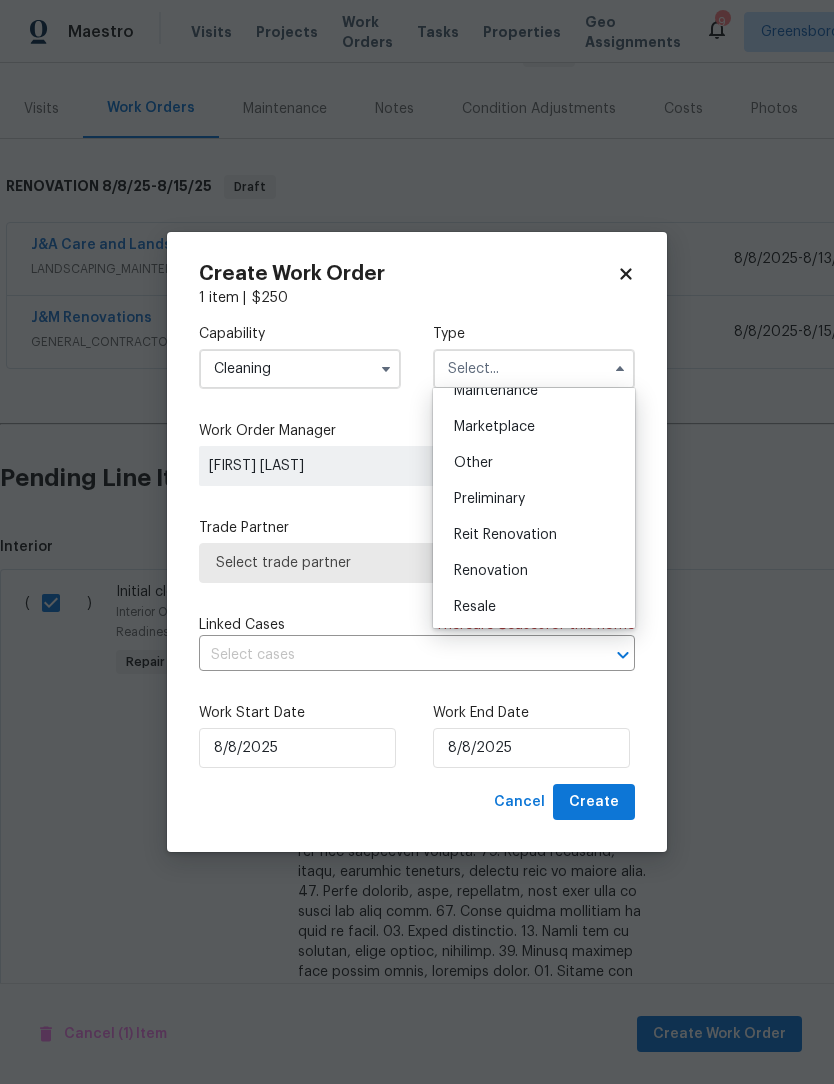 scroll, scrollTop: 345, scrollLeft: 0, axis: vertical 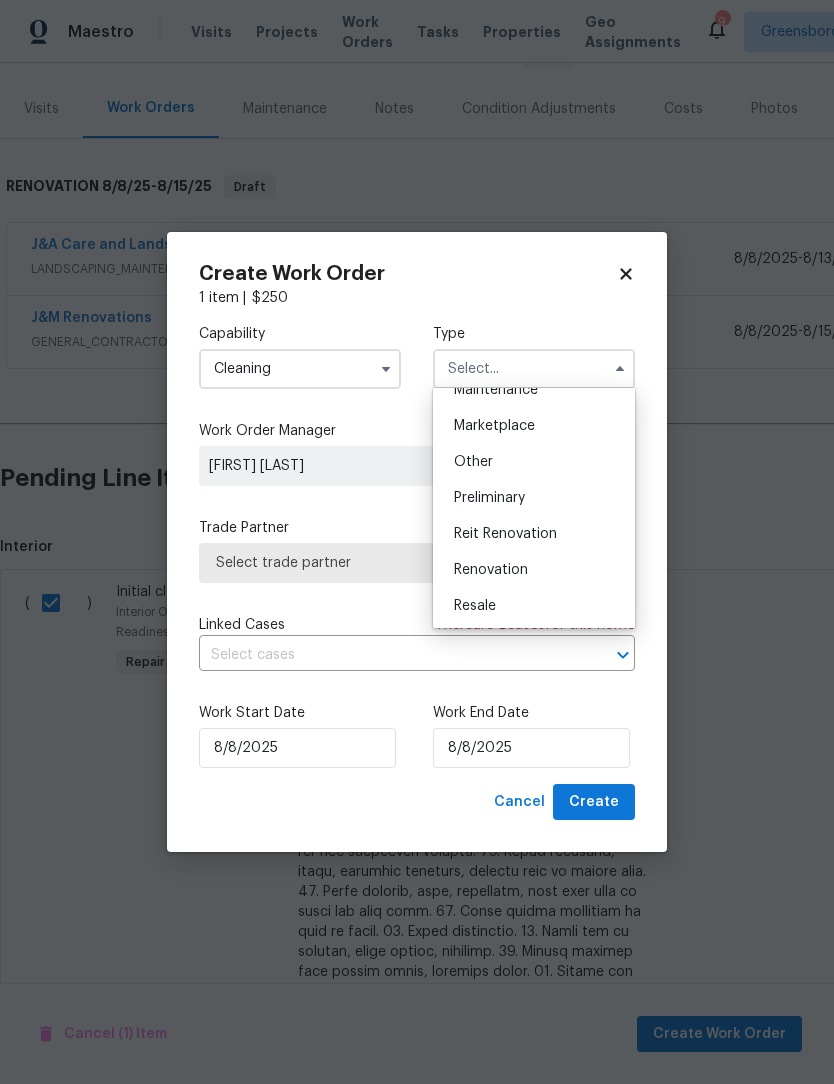 click on "Renovation" at bounding box center [491, 570] 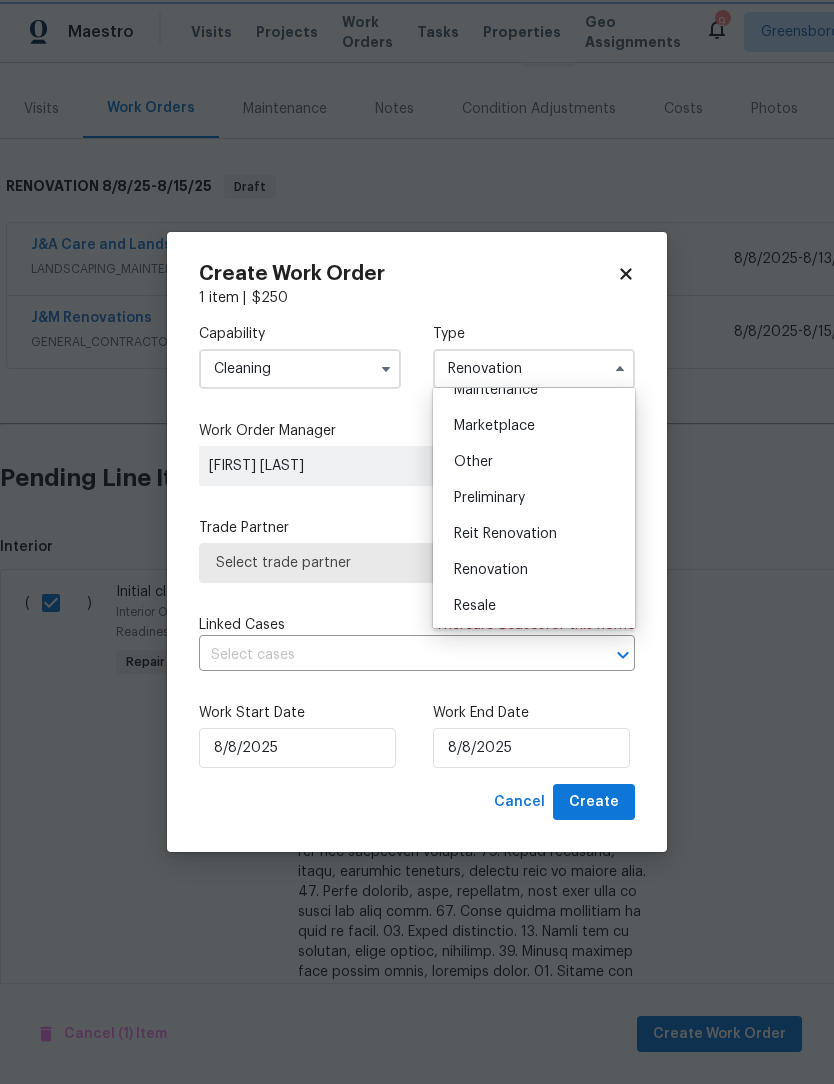scroll, scrollTop: 0, scrollLeft: 0, axis: both 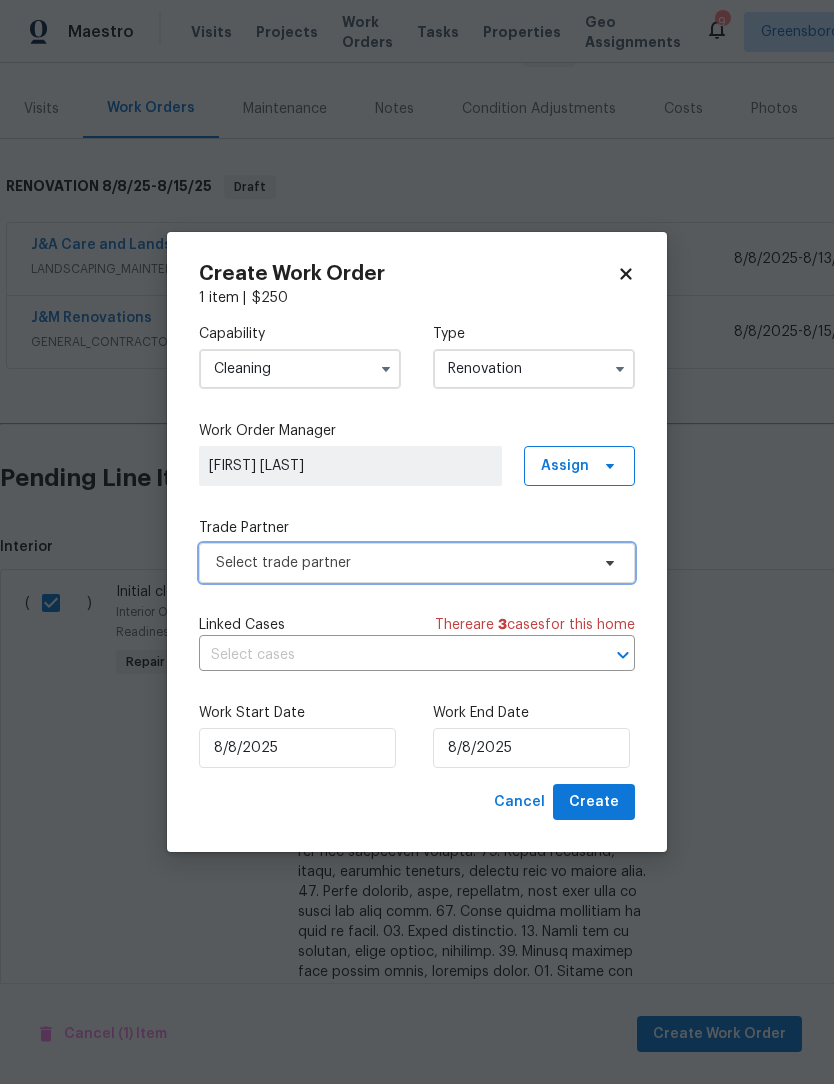 click on "Select trade partner" at bounding box center (402, 563) 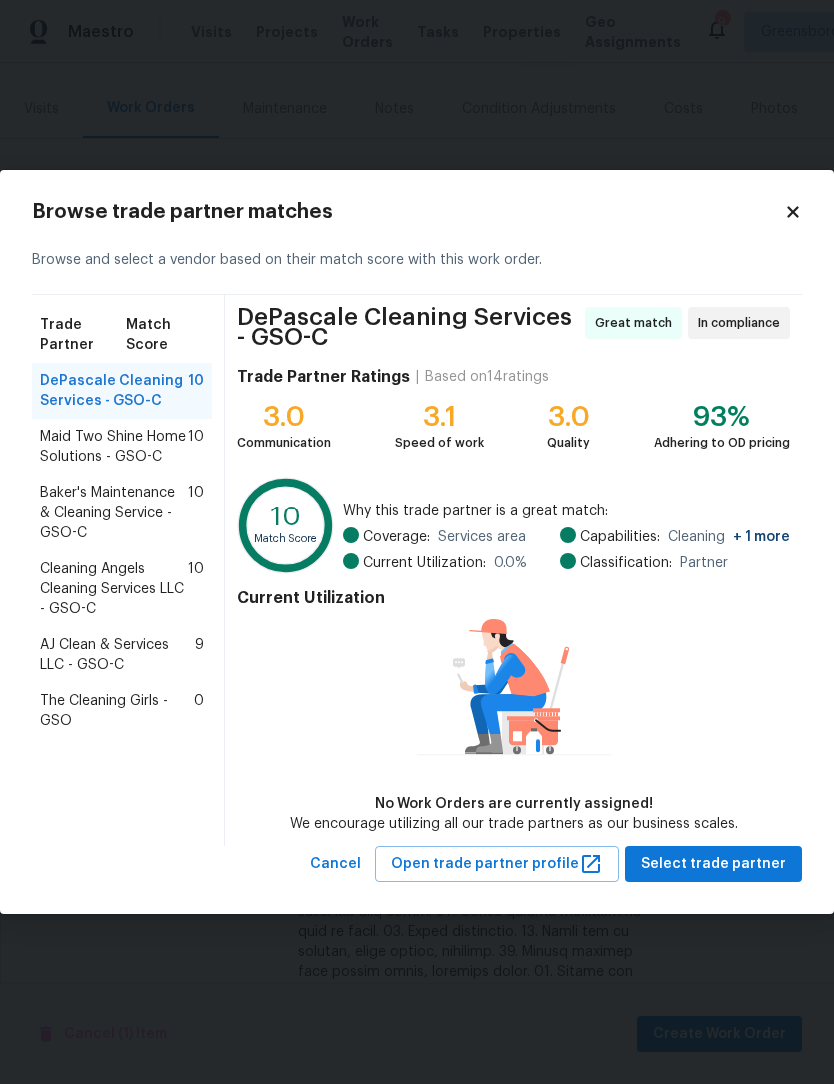 click on "Cleaning Angels Cleaning Services LLC - GSO-C" at bounding box center [114, 589] 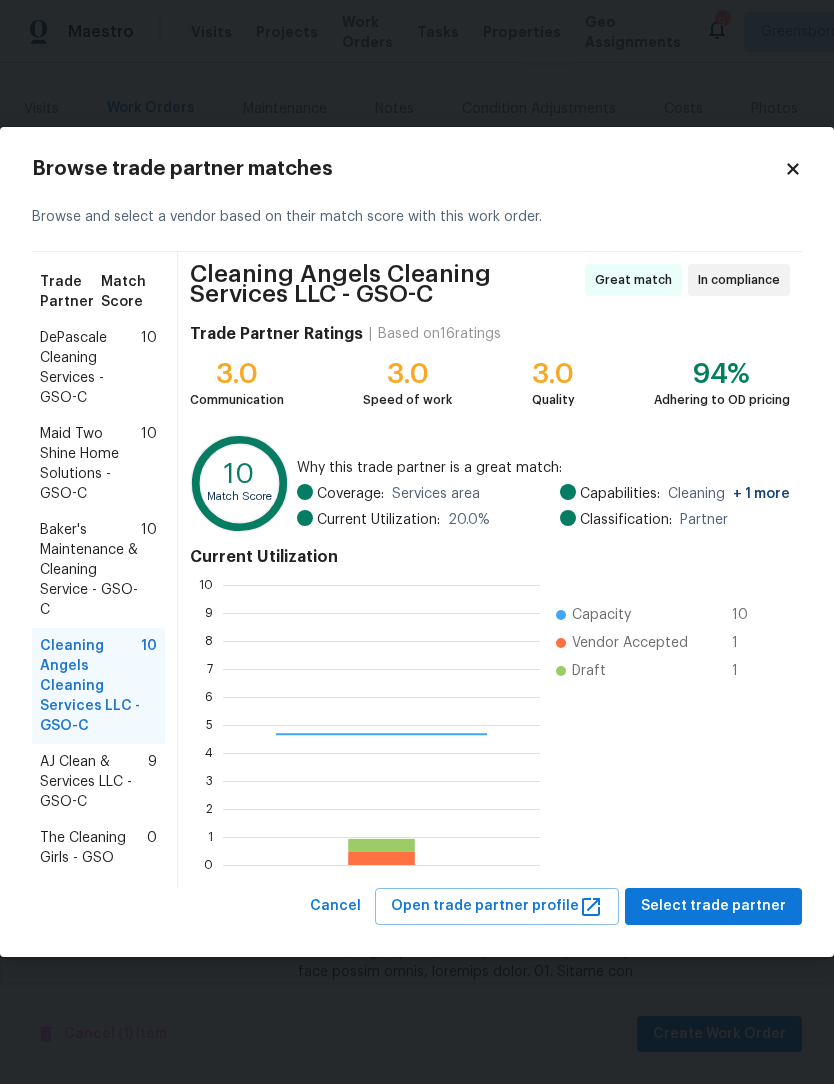 scroll, scrollTop: 2, scrollLeft: 2, axis: both 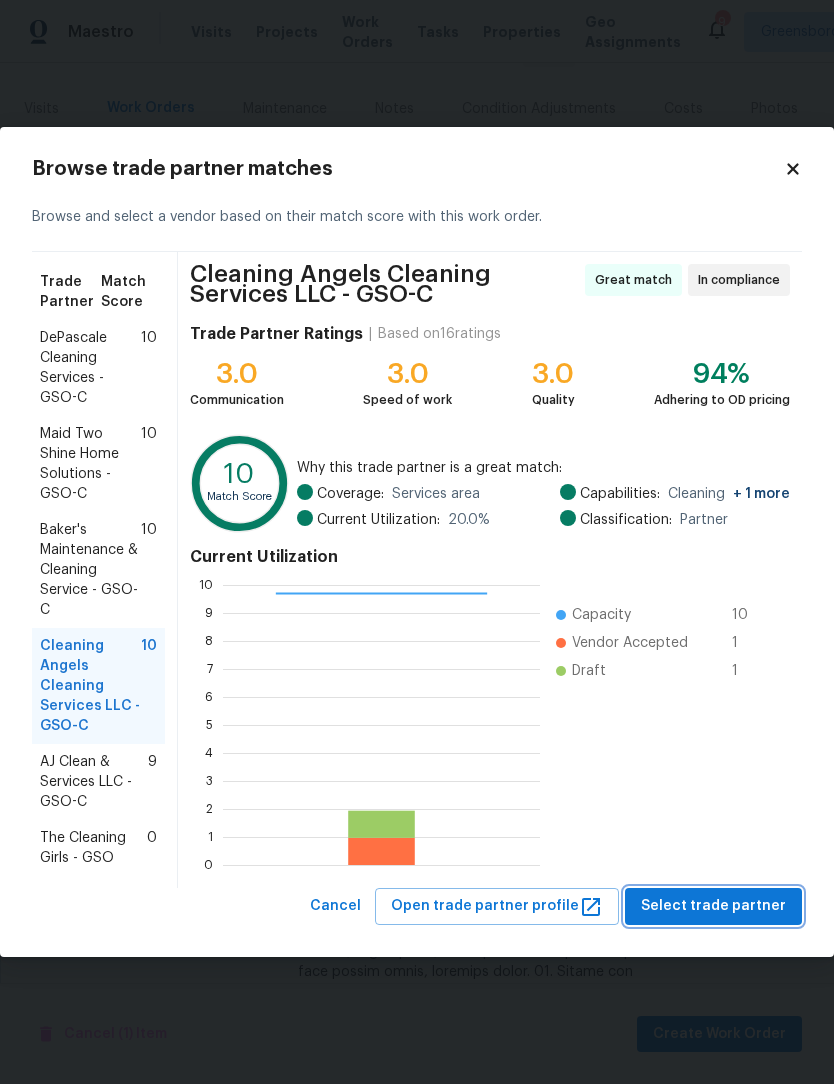 click on "Select trade partner" at bounding box center [713, 906] 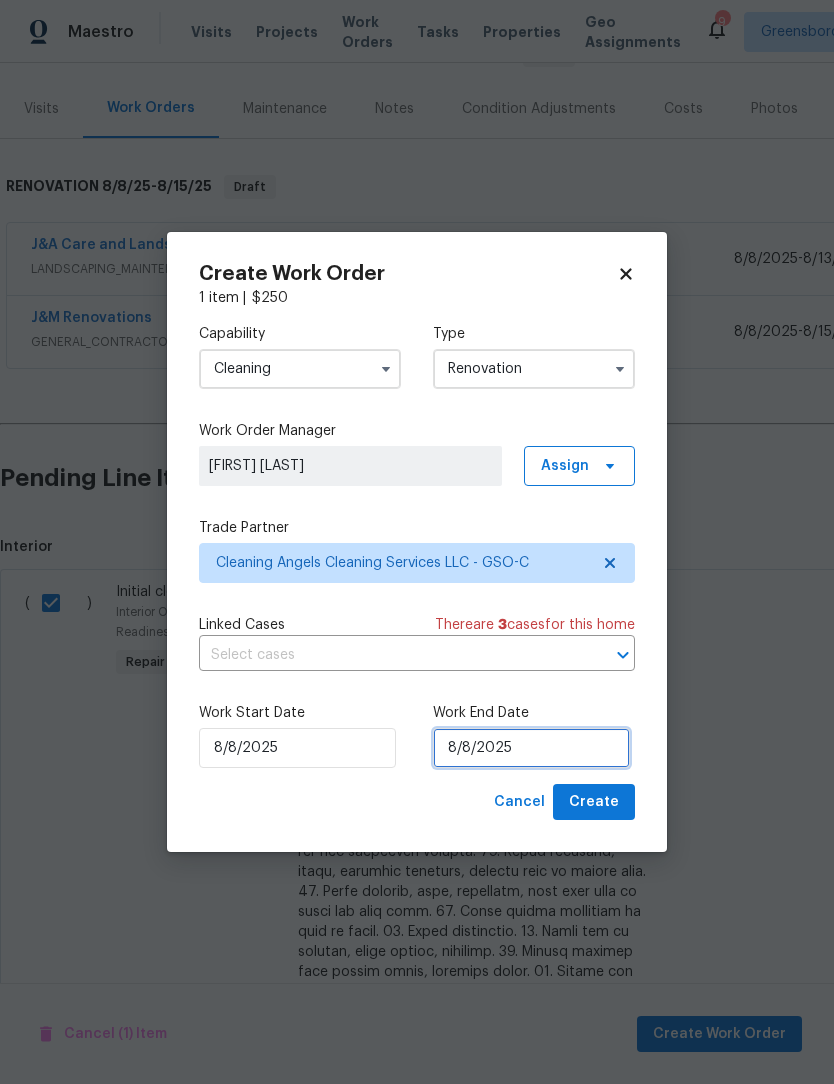 click on "8/8/2025" at bounding box center (531, 748) 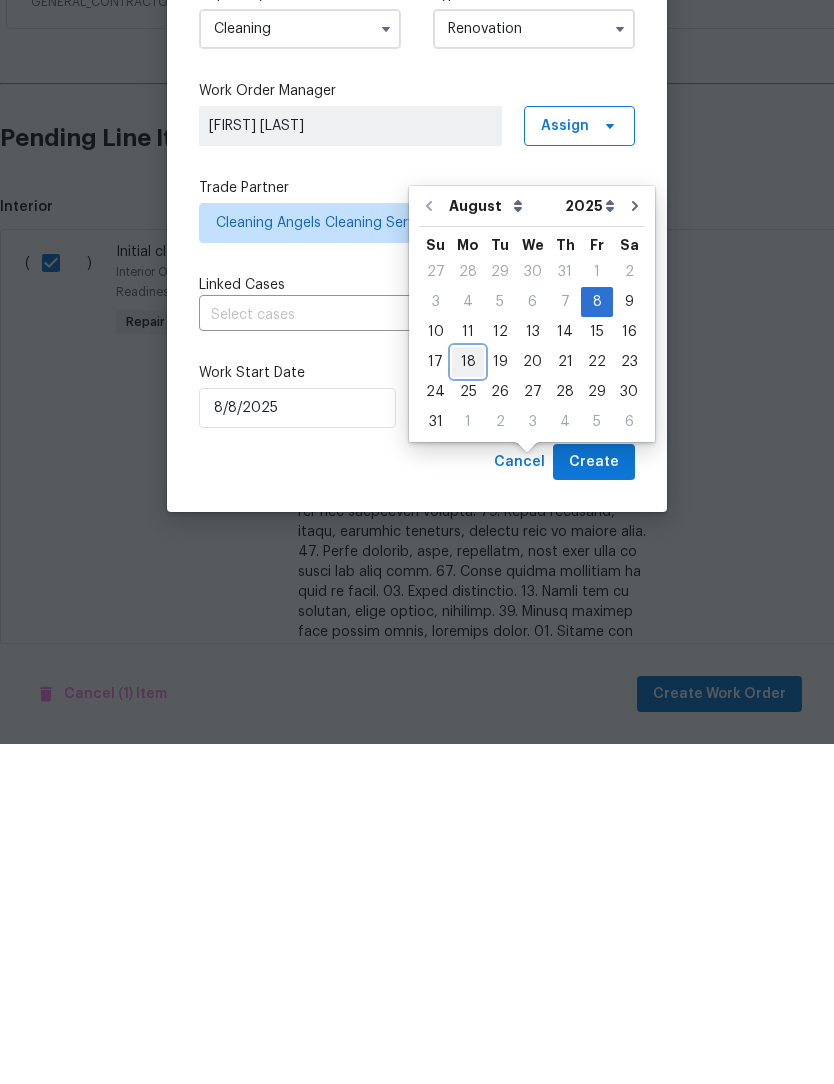 click on "18" at bounding box center (468, 702) 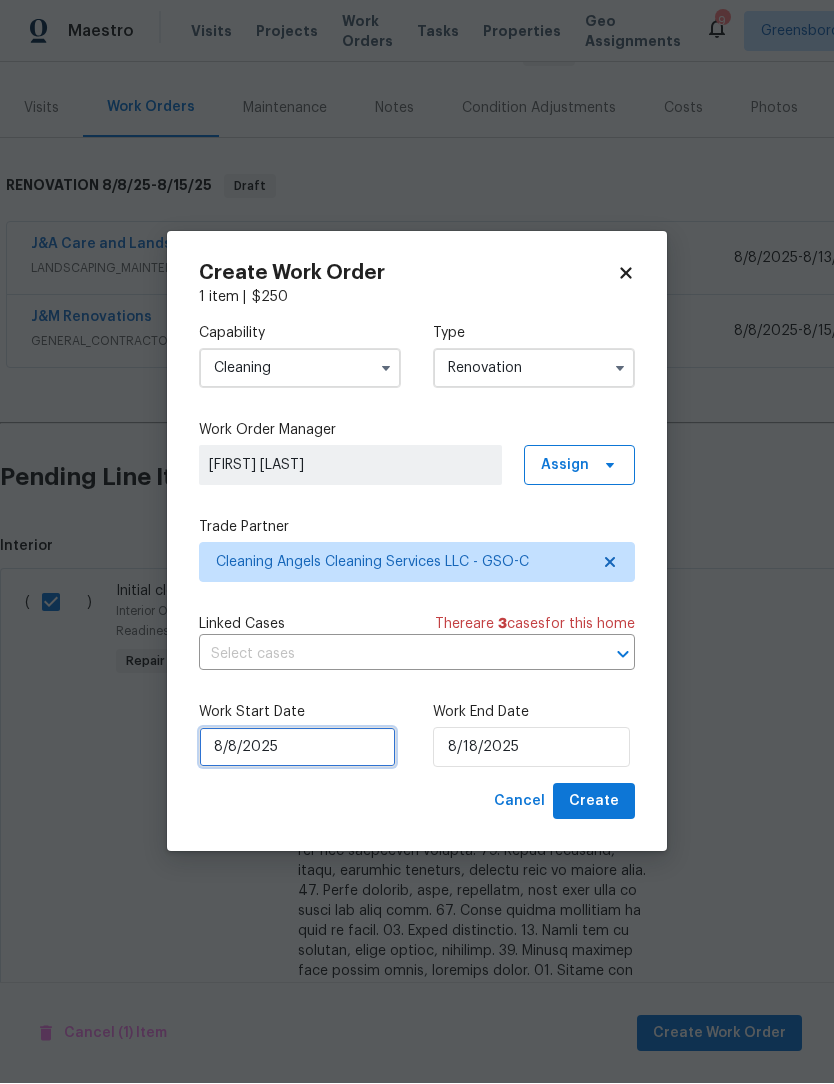 click on "8/8/2025" at bounding box center [297, 748] 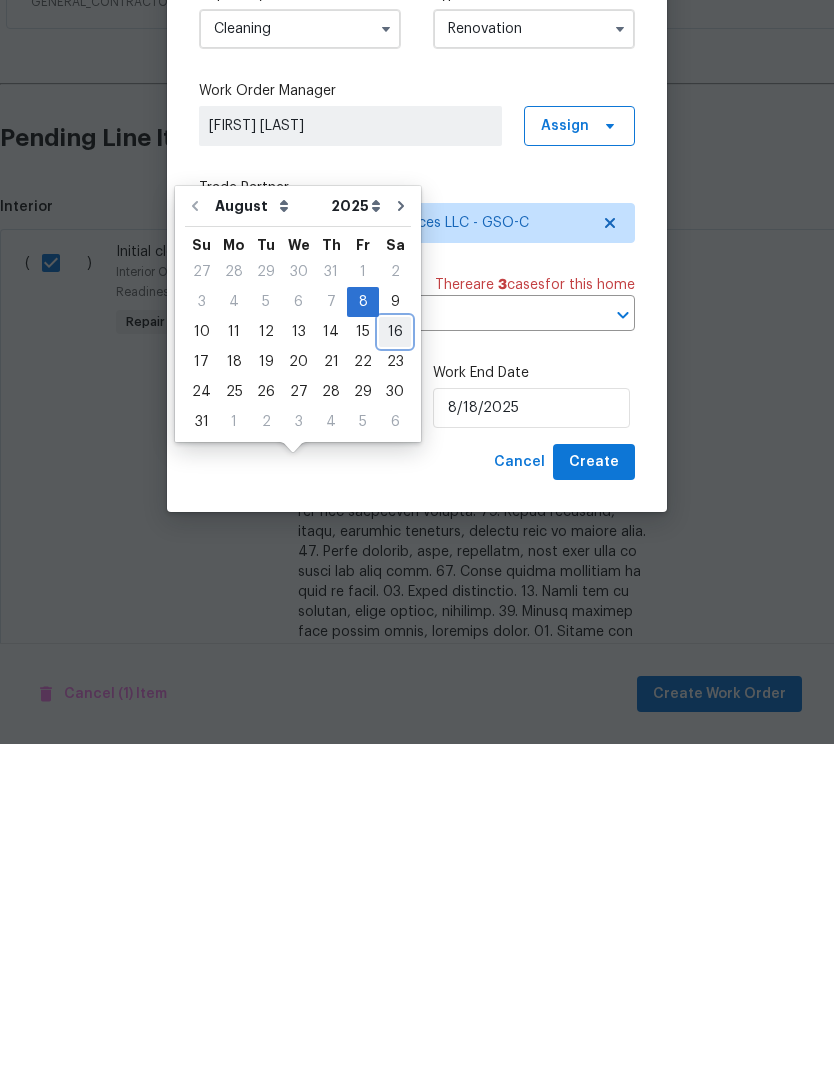 click on "16" at bounding box center (395, 672) 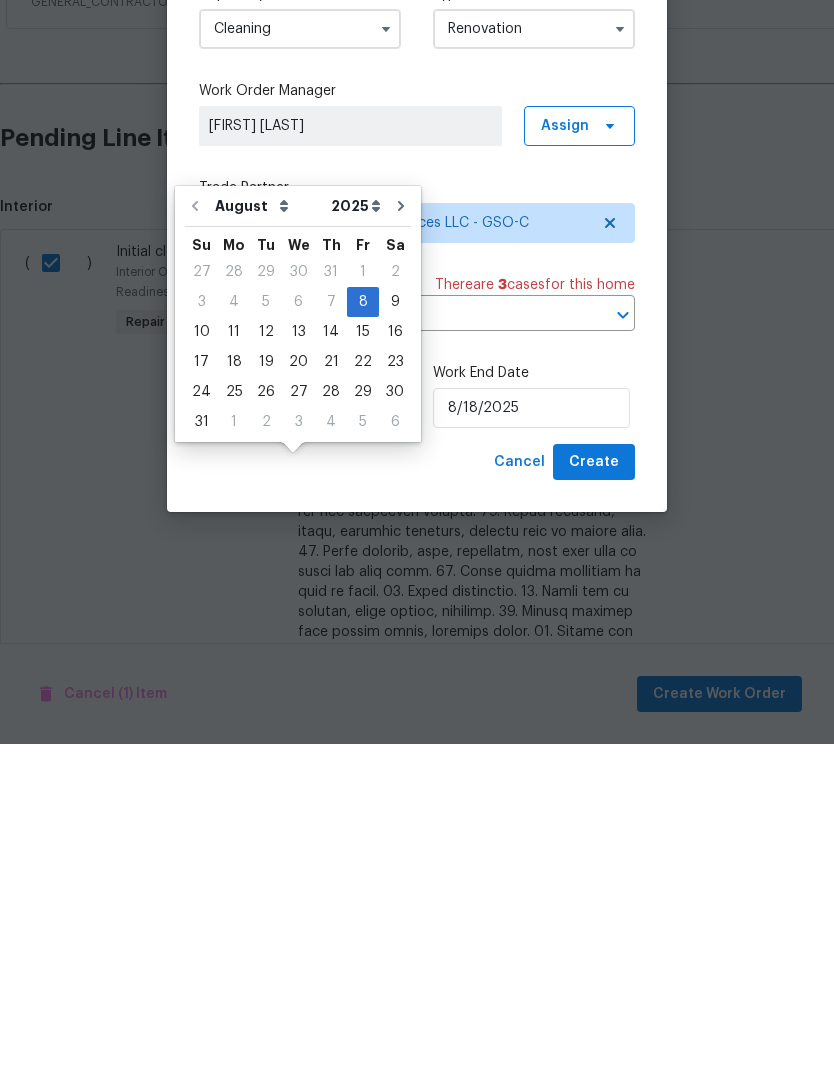 type on "8/16/2025" 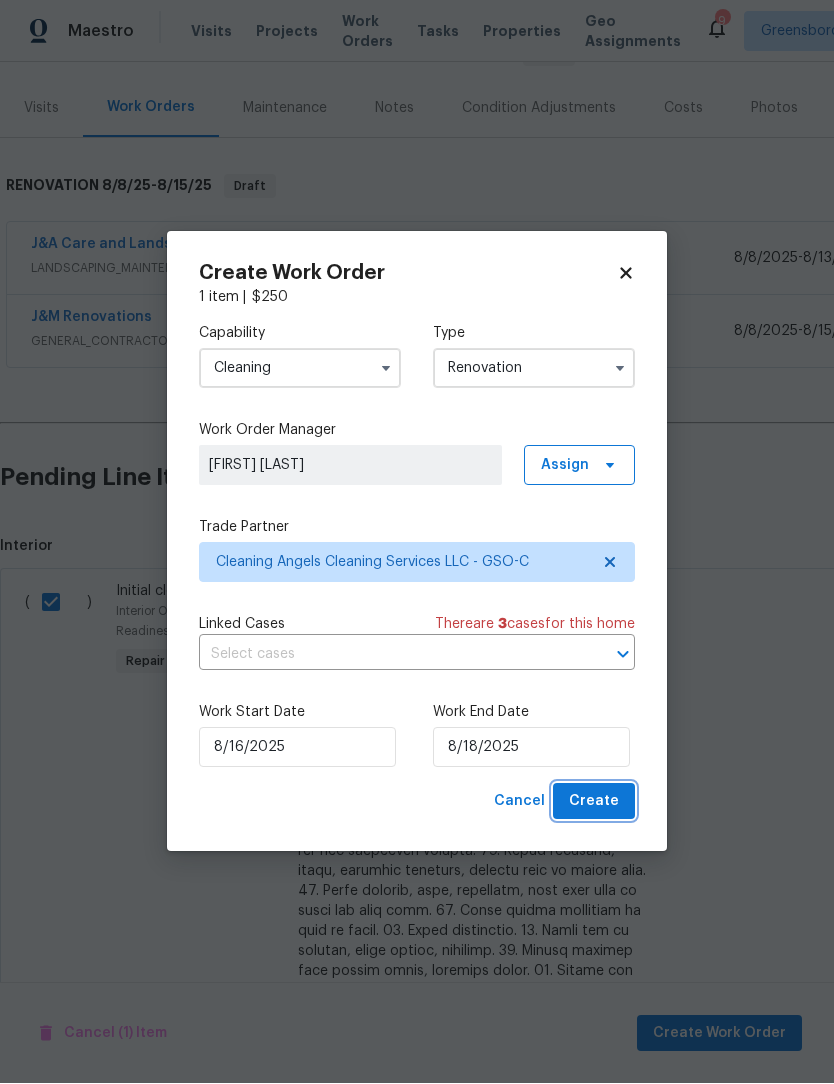 click on "Create" at bounding box center (594, 802) 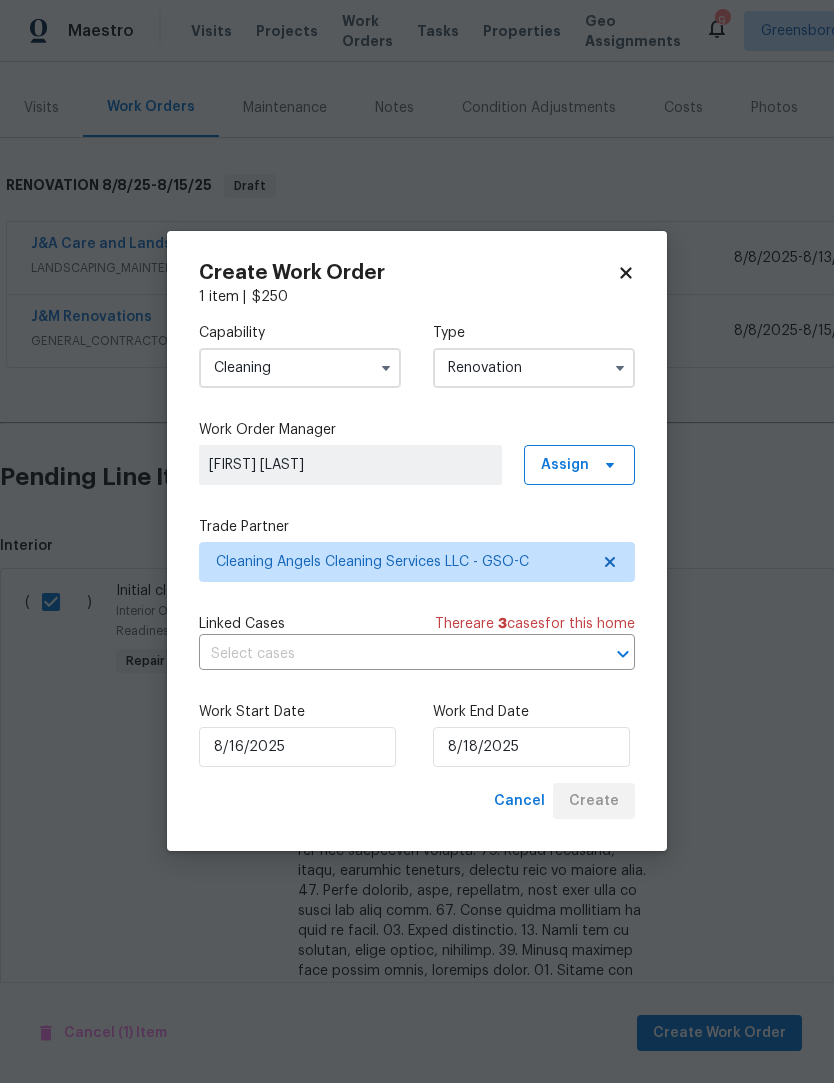 scroll, scrollTop: 56, scrollLeft: 0, axis: vertical 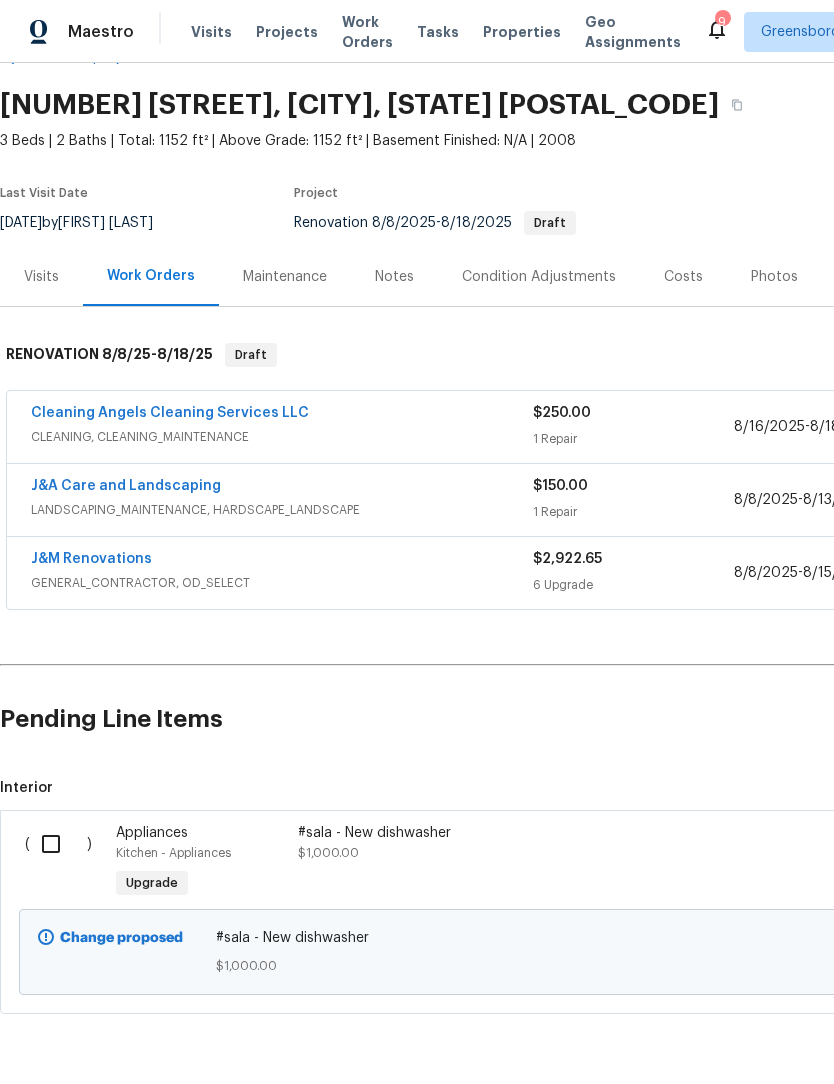 click on "J&M Renovations" at bounding box center [91, 559] 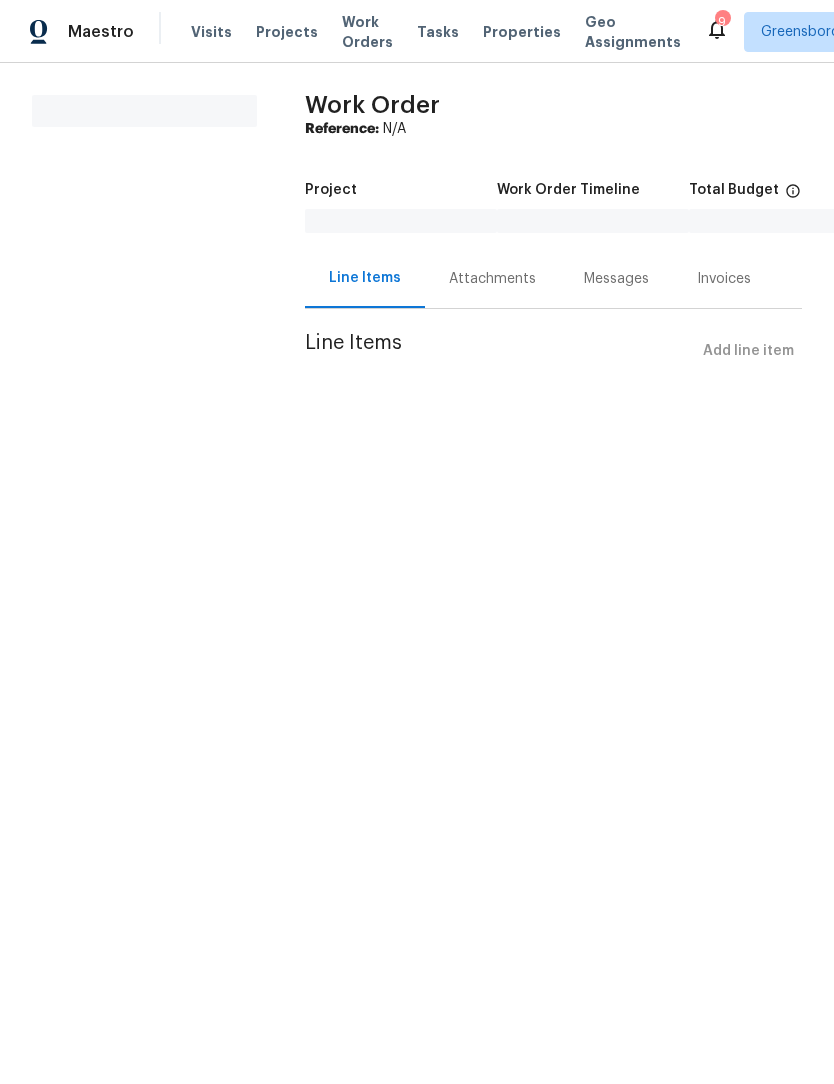 scroll, scrollTop: 0, scrollLeft: 0, axis: both 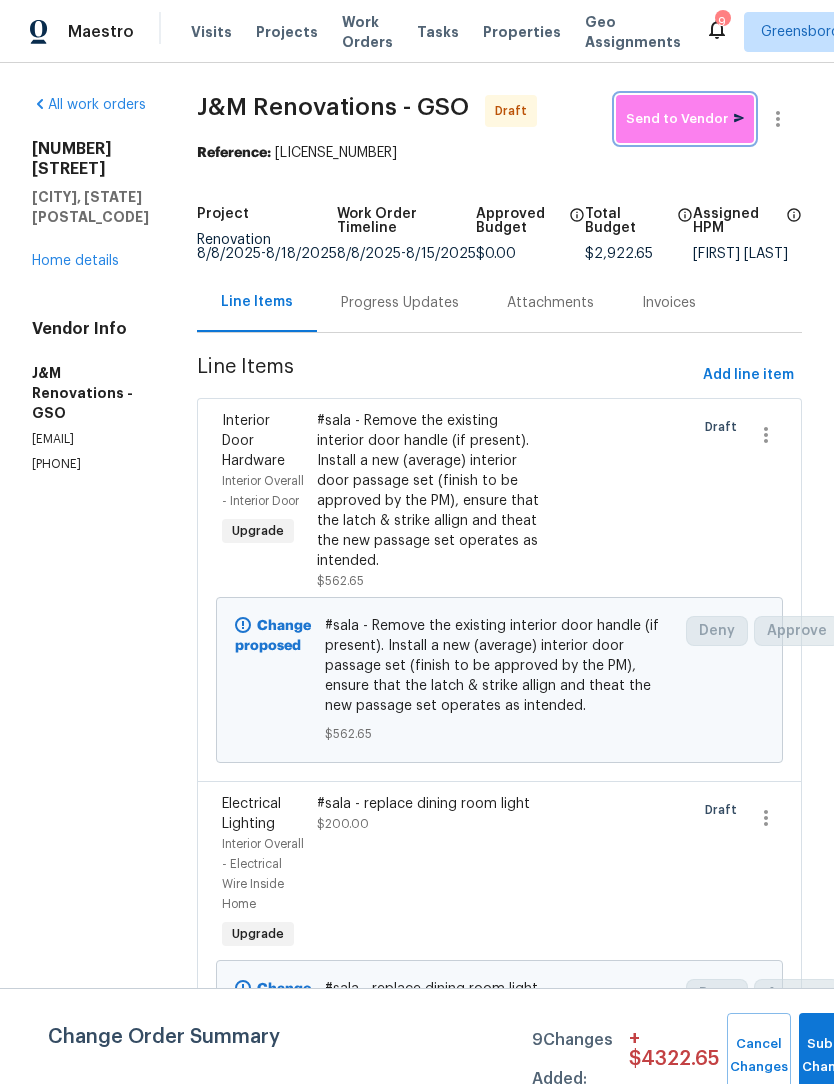 click on "Send to Vendor" at bounding box center [685, 119] 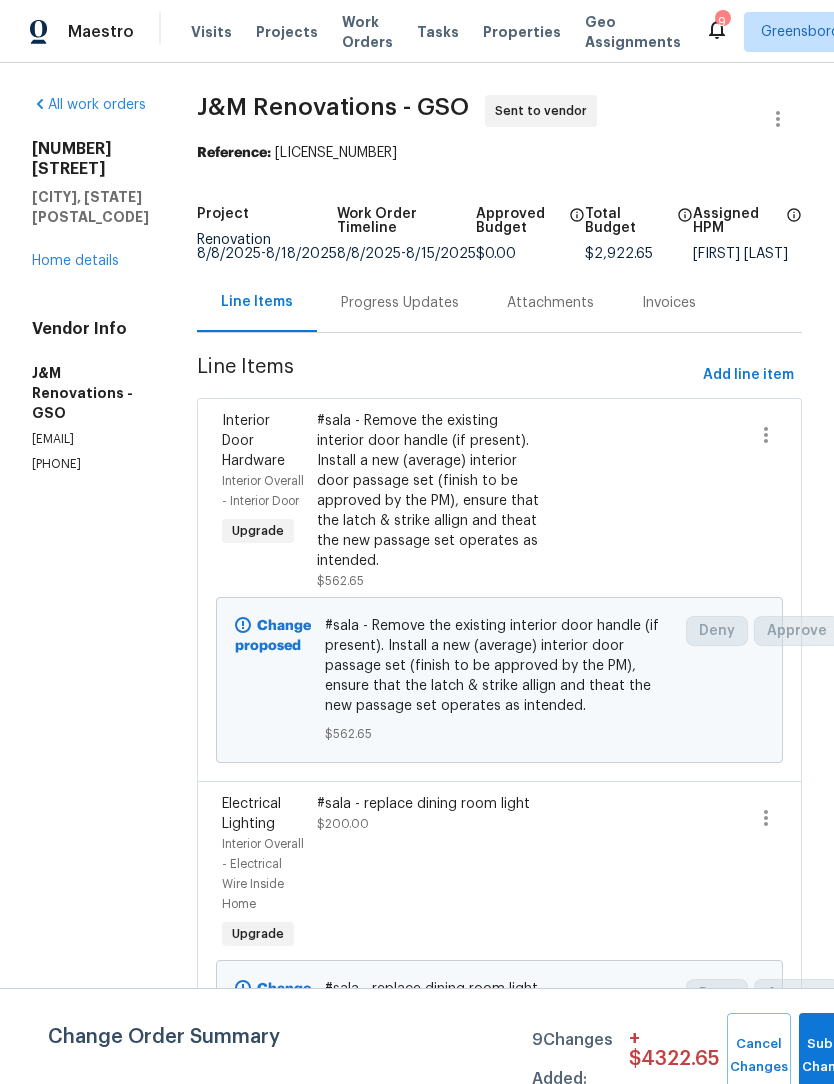 click on "Home details" at bounding box center [75, 261] 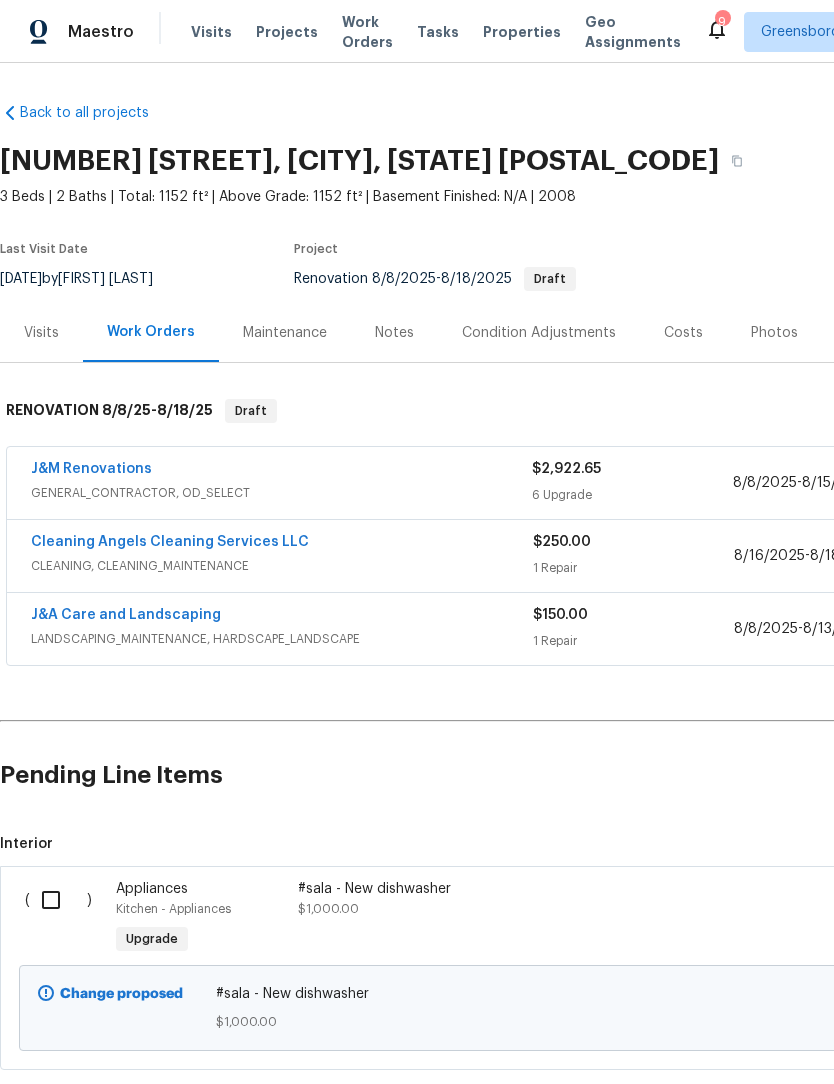 click on "Cleaning Angels Cleaning Services LLC" at bounding box center [170, 542] 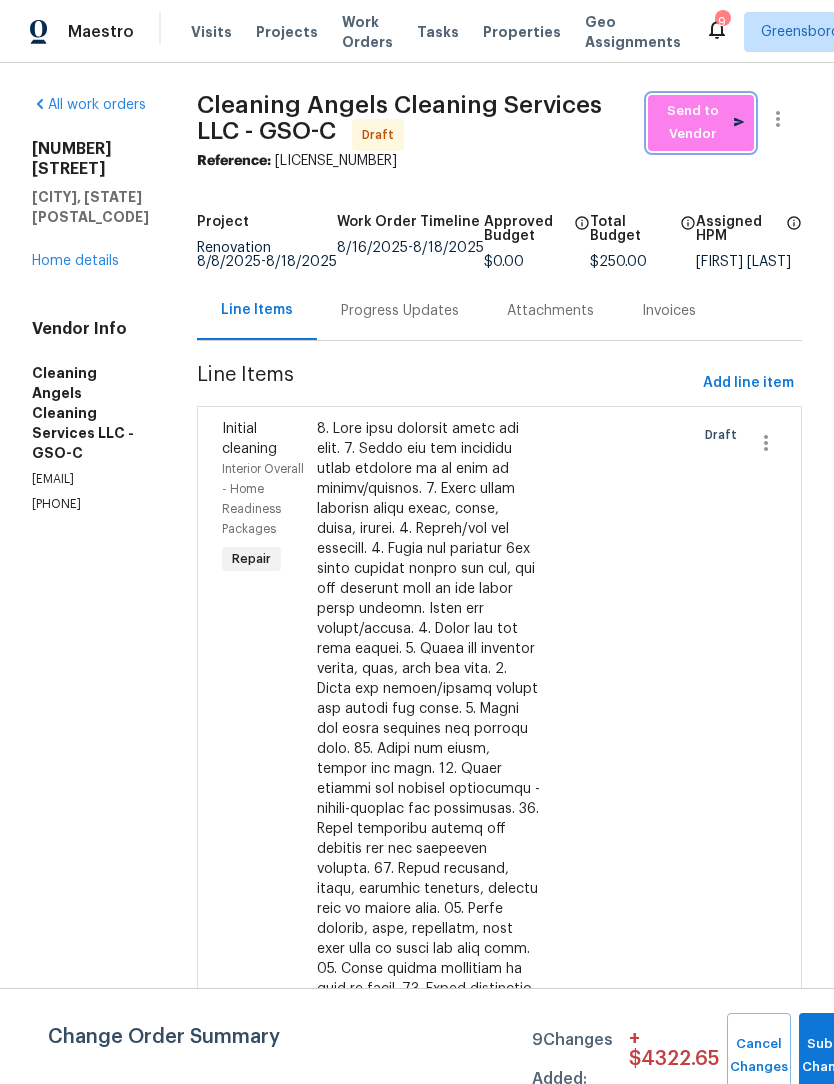 click on "Send to Vendor" at bounding box center (701, 123) 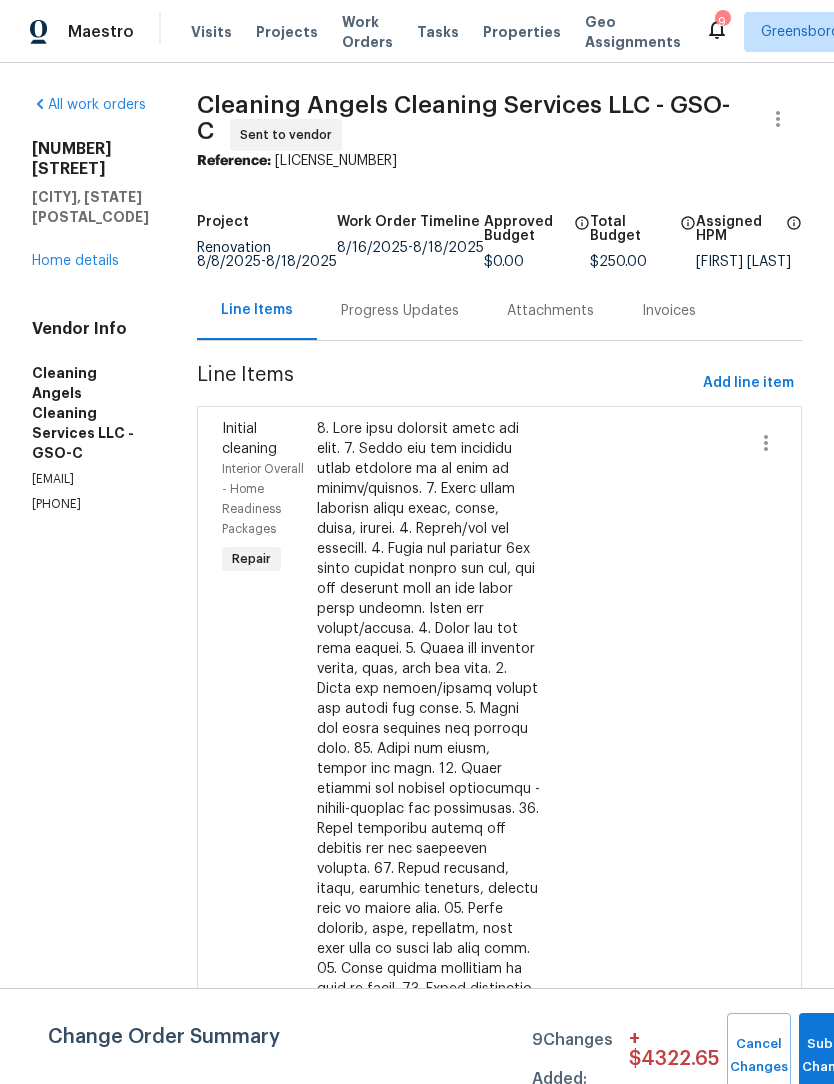click on "Home details" at bounding box center (75, 261) 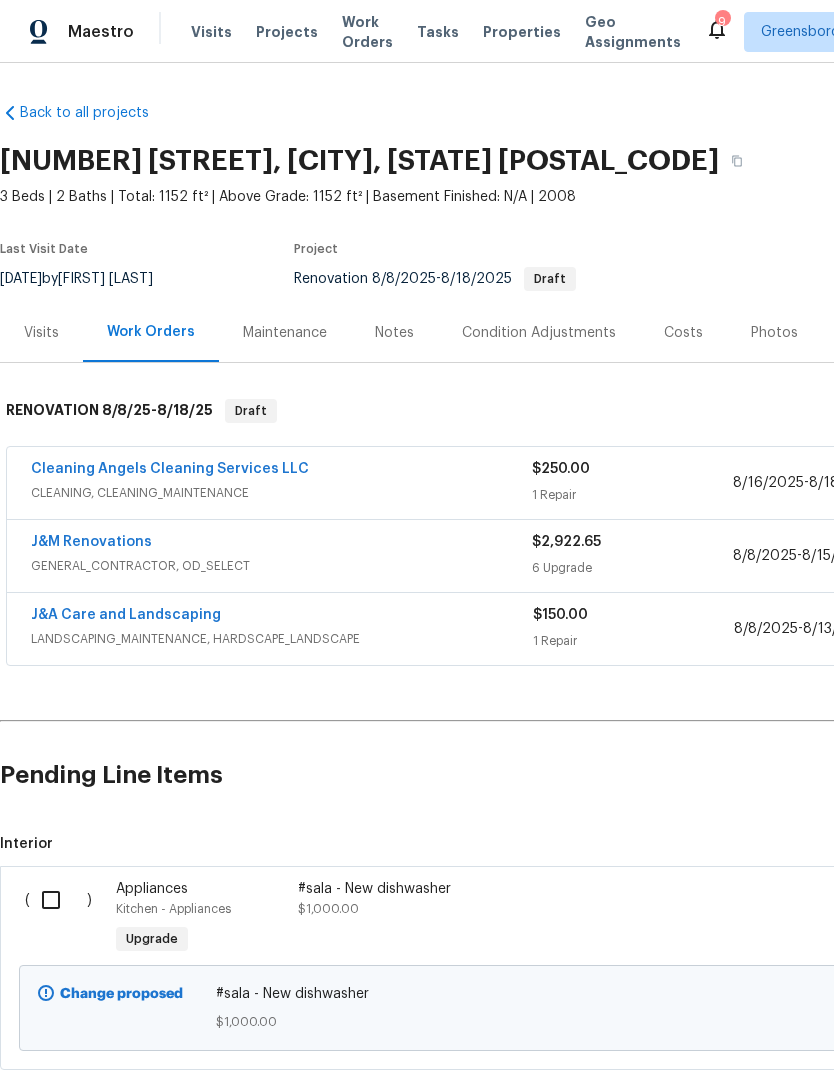 click on "Cleaning Angels Cleaning Services LLC" at bounding box center (170, 469) 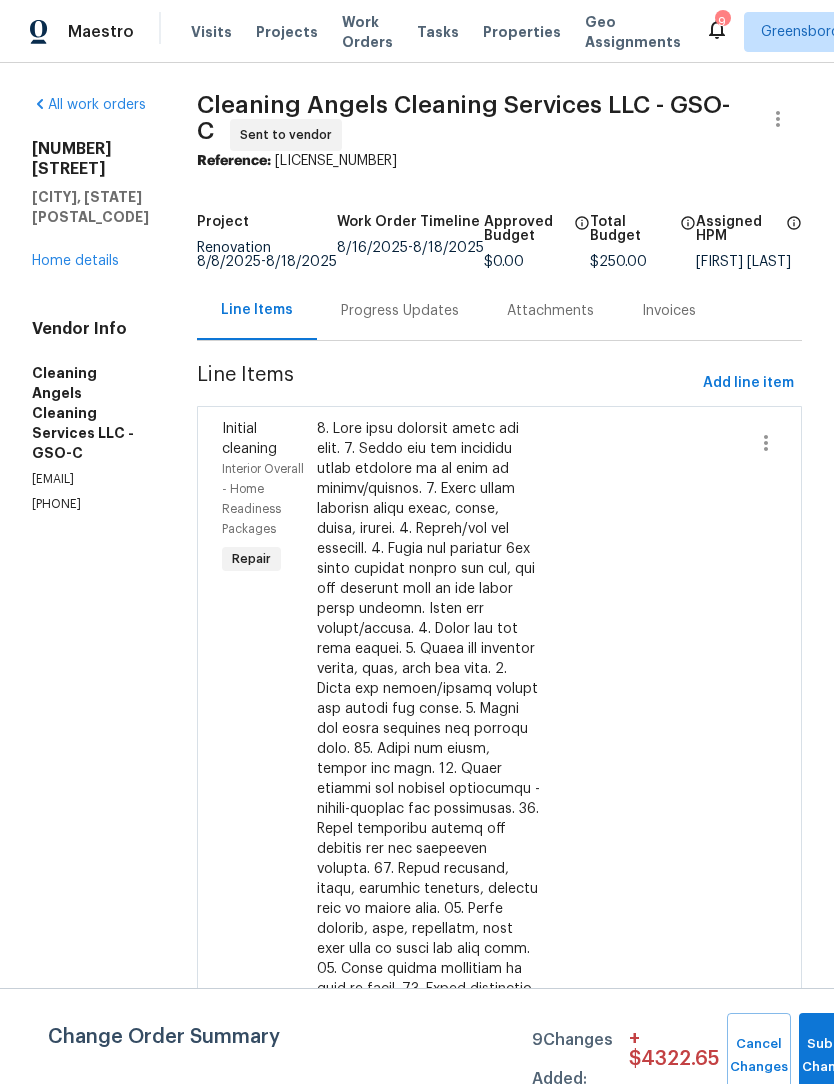 click on "Home details" at bounding box center (75, 261) 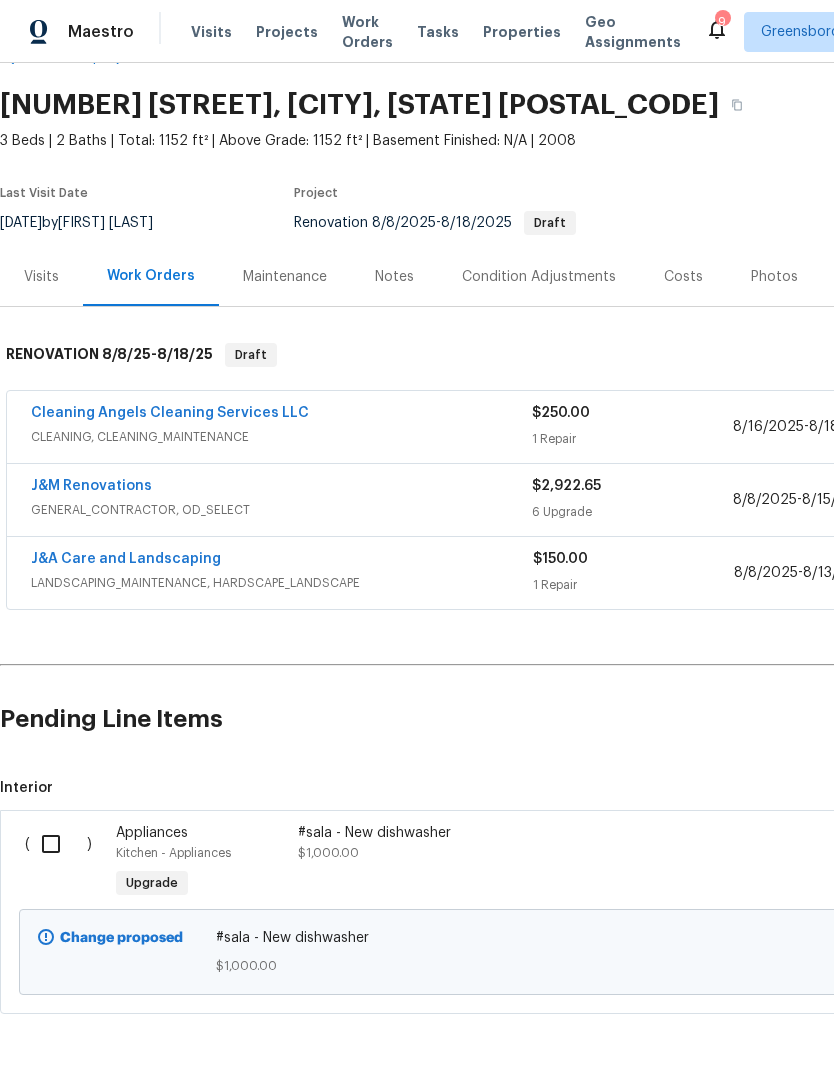 scroll, scrollTop: 56, scrollLeft: 0, axis: vertical 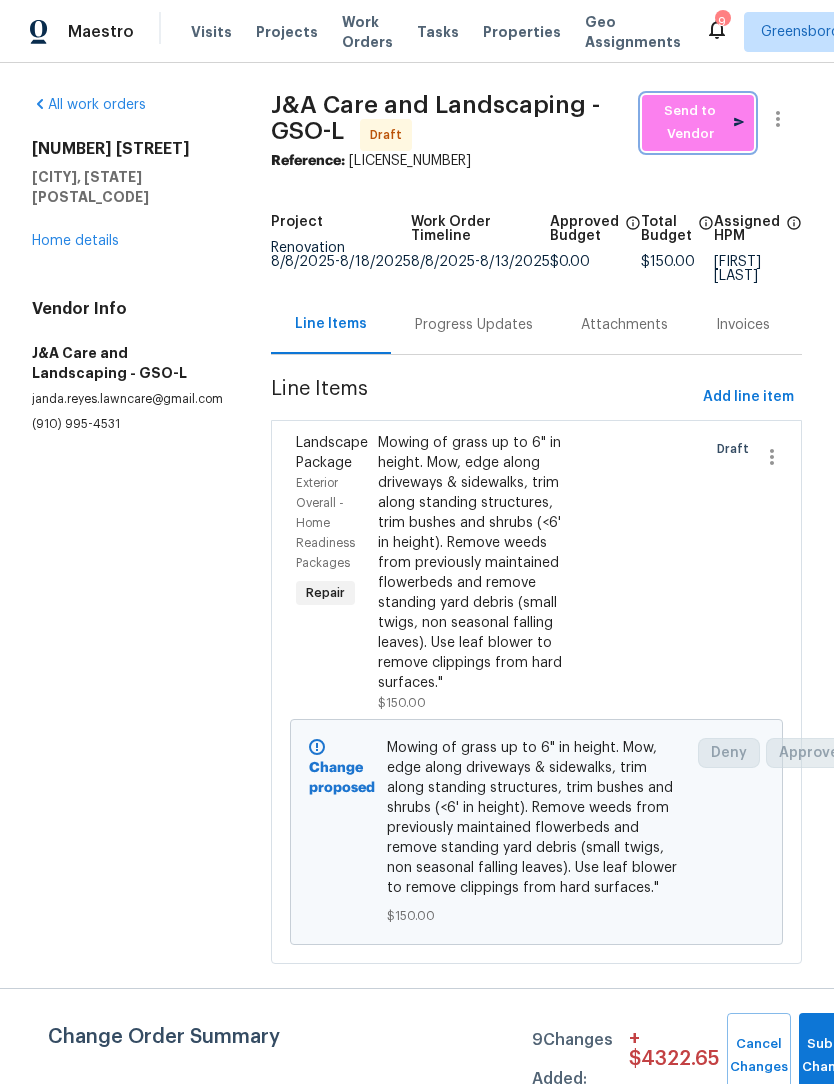 click on "Send to Vendor" at bounding box center [698, 123] 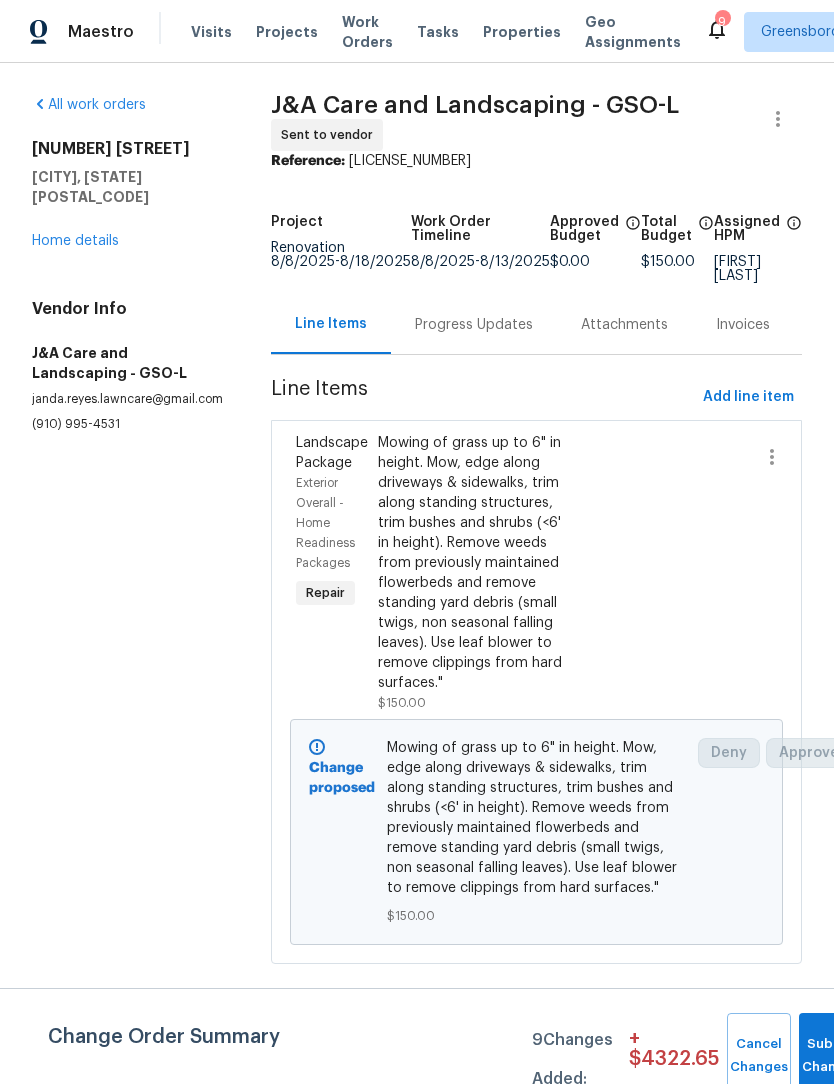 click on "Home details" at bounding box center (75, 241) 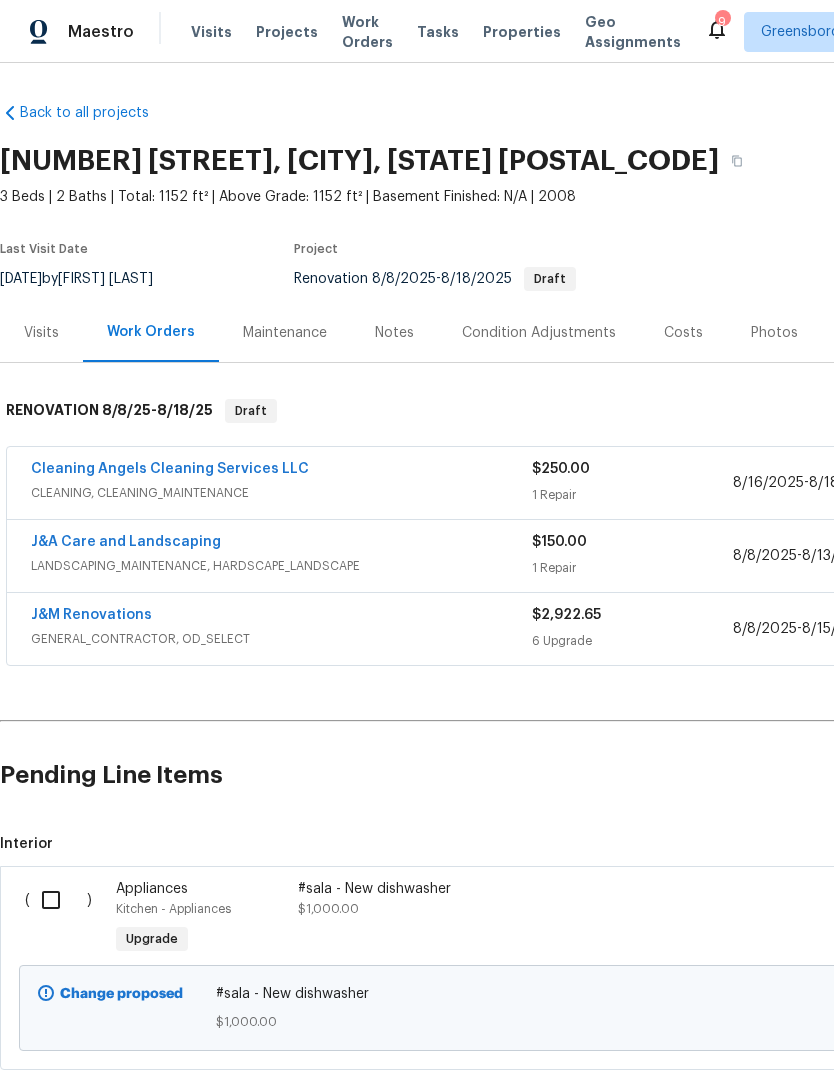 scroll, scrollTop: 0, scrollLeft: 0, axis: both 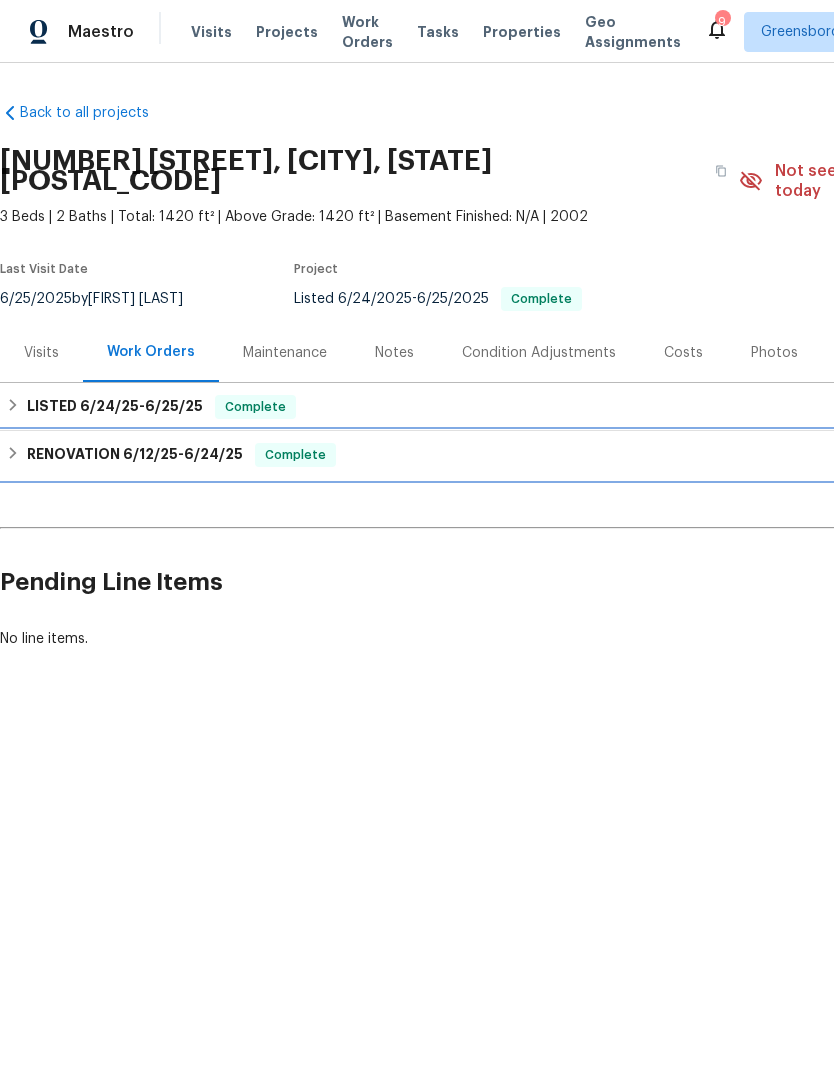 click on "6/12/25" at bounding box center [150, 454] 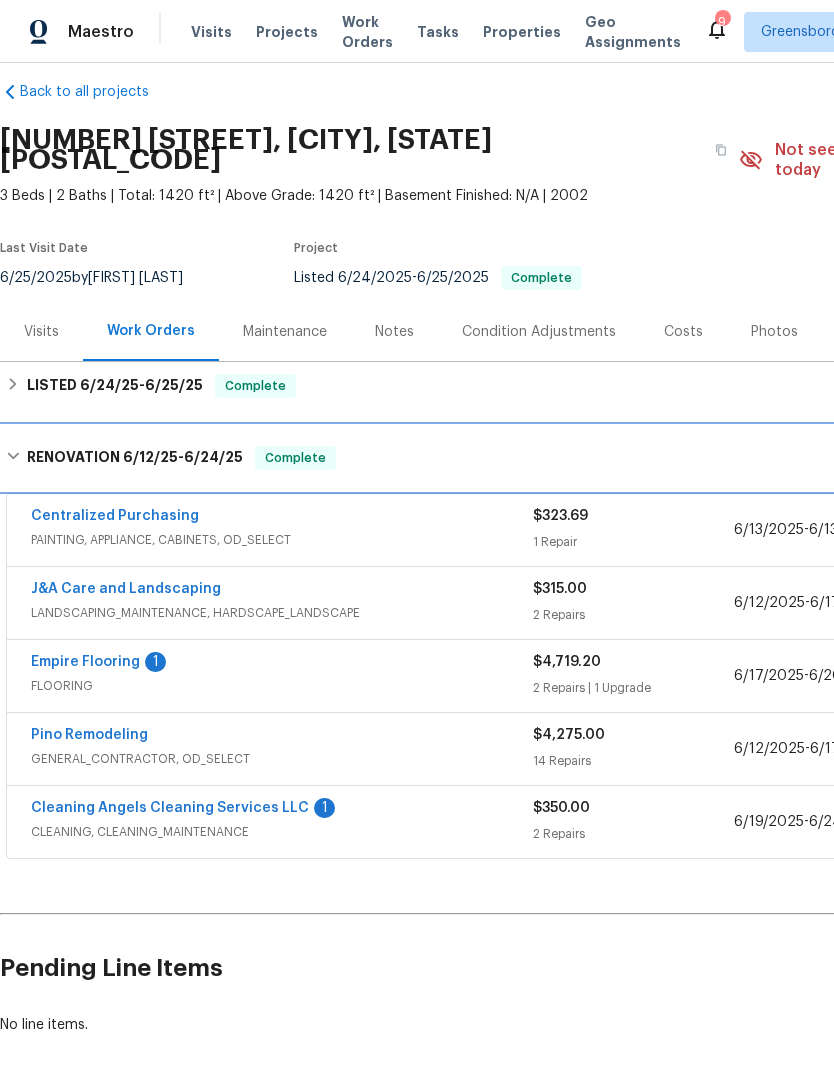 scroll, scrollTop: 21, scrollLeft: 0, axis: vertical 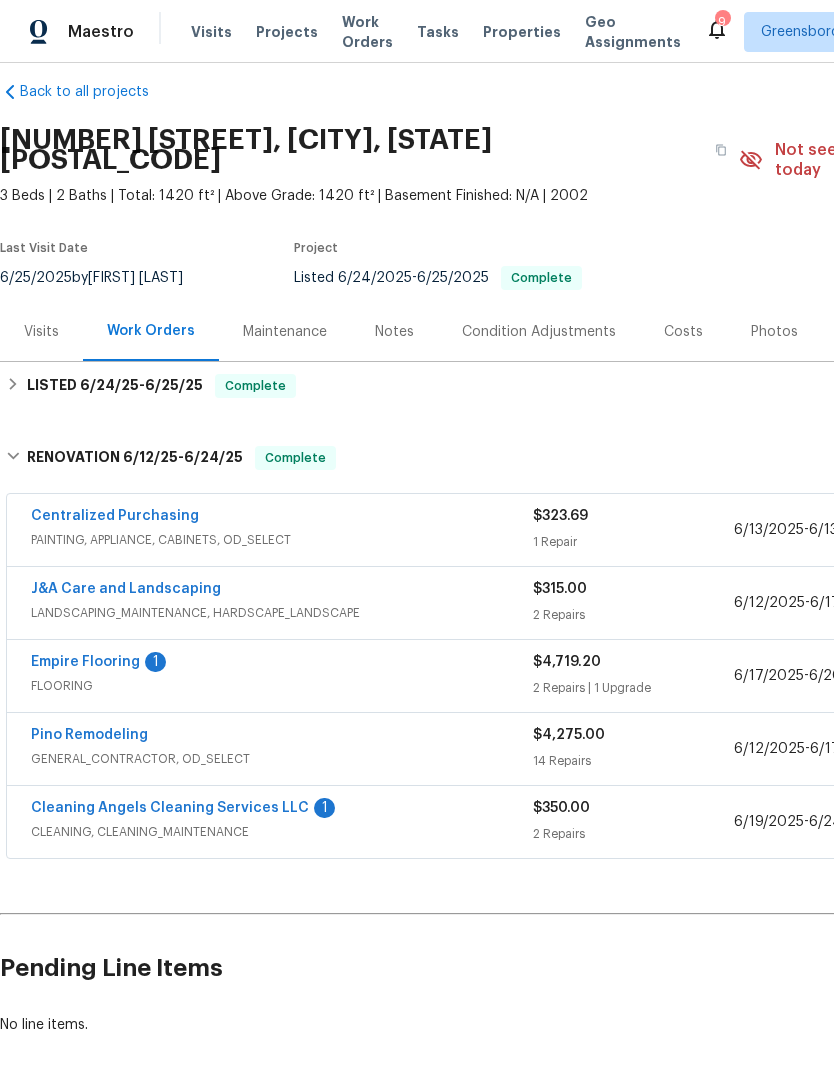 click on "Empire Flooring" at bounding box center [85, 662] 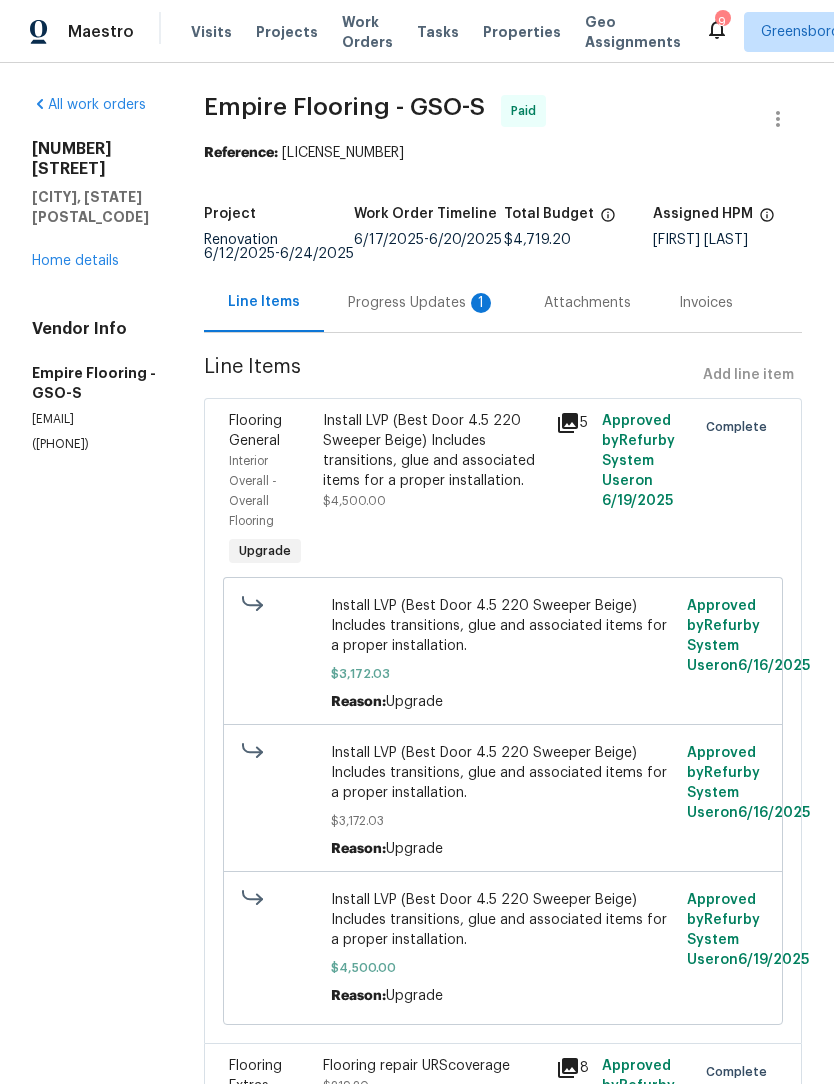 click on "Progress Updates 1" at bounding box center (422, 303) 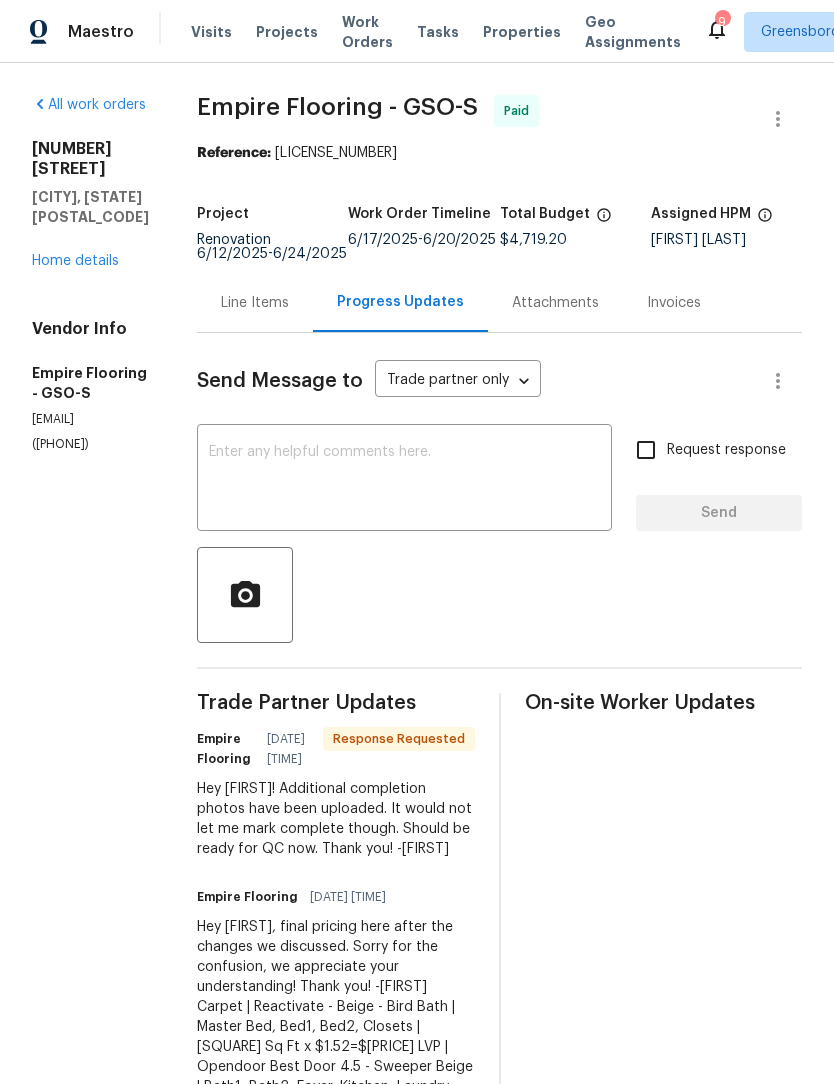 click on "Home details" at bounding box center [75, 261] 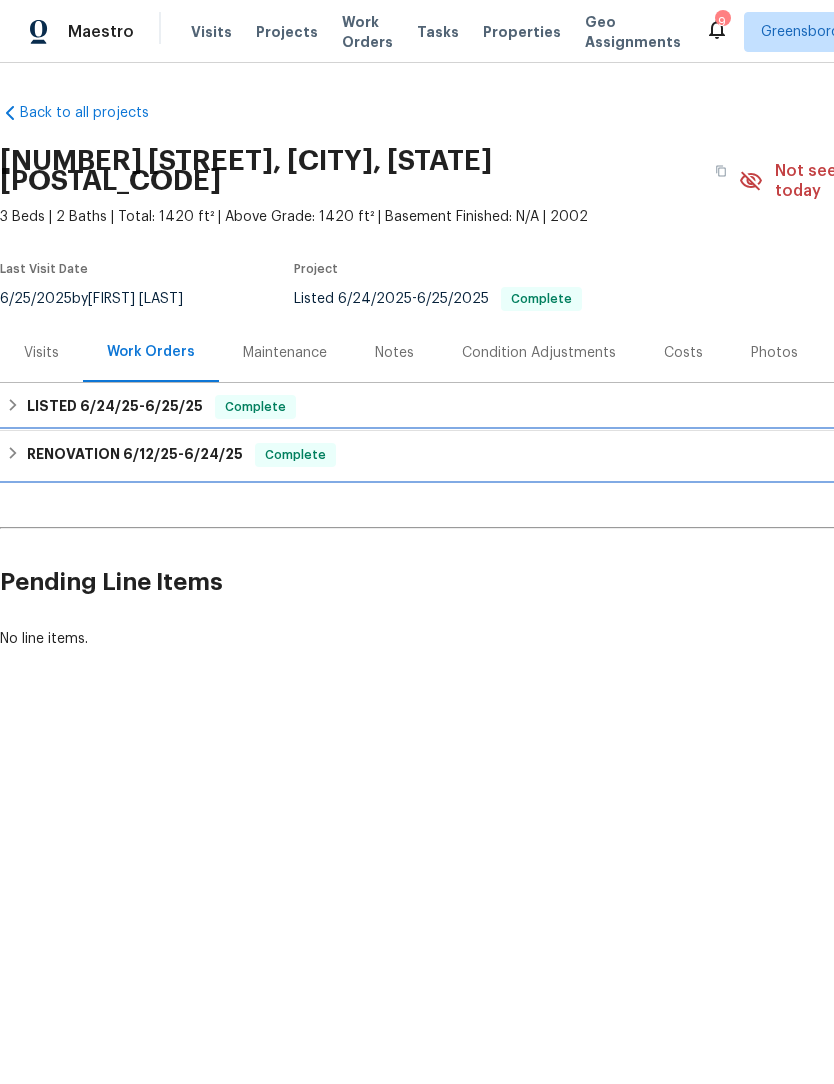 click on "6/12/25" at bounding box center [150, 454] 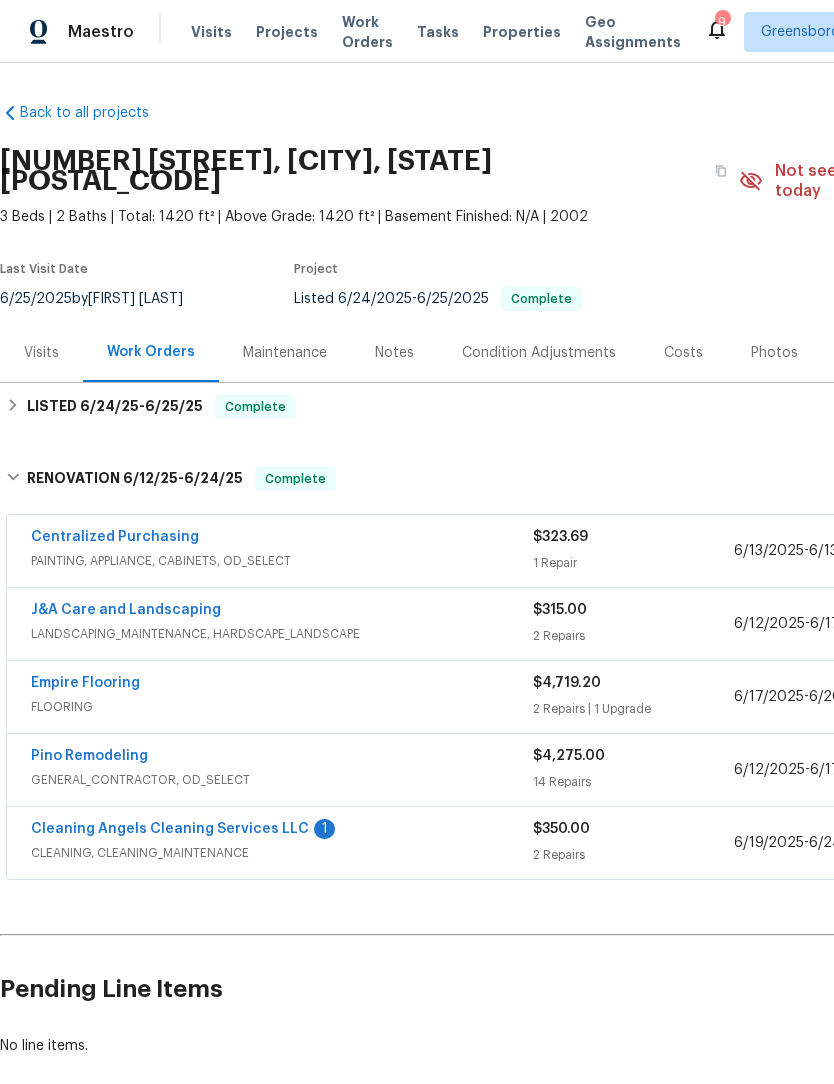click on "Cleaning Angels Cleaning Services LLC" at bounding box center (170, 829) 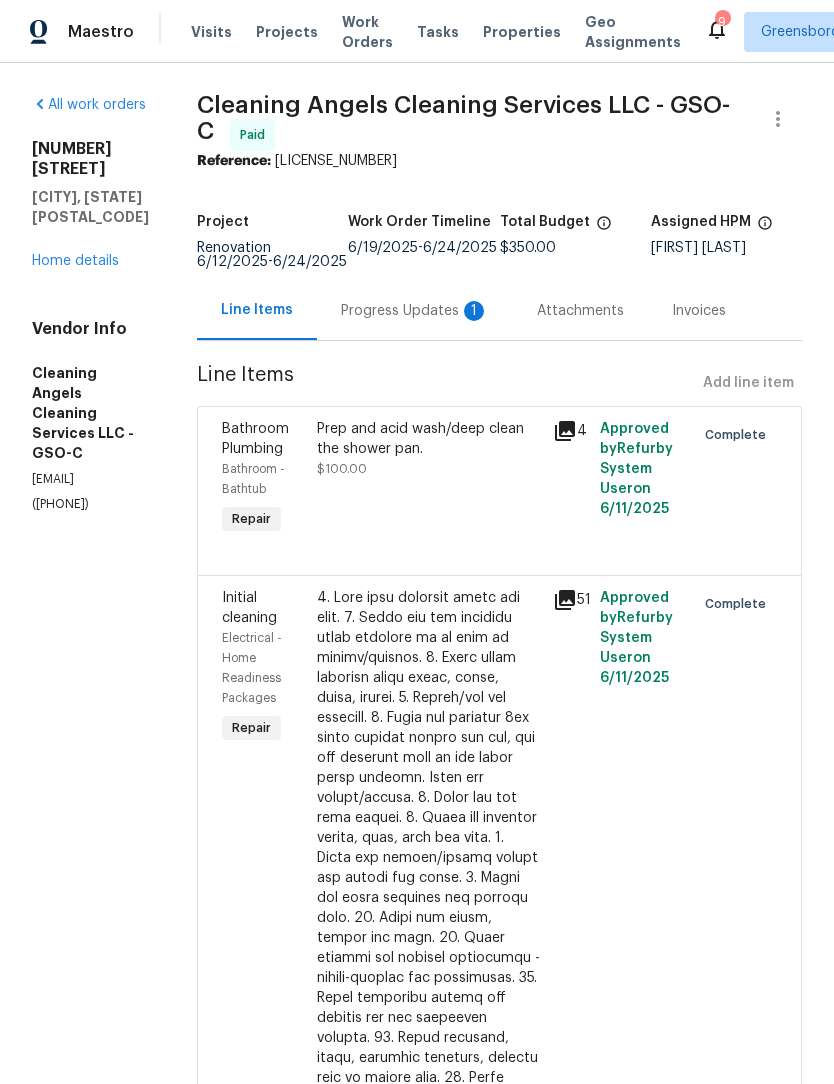 click on "Progress Updates 1" at bounding box center [415, 311] 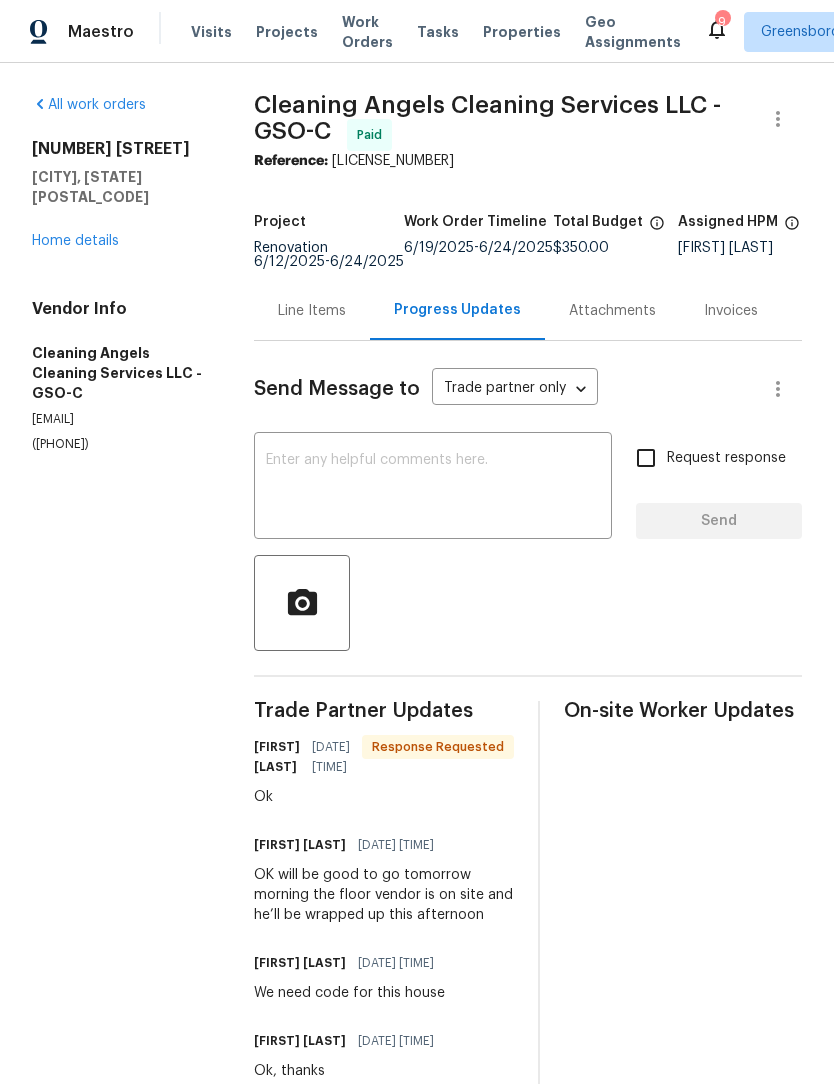 click on "Home details" at bounding box center (75, 241) 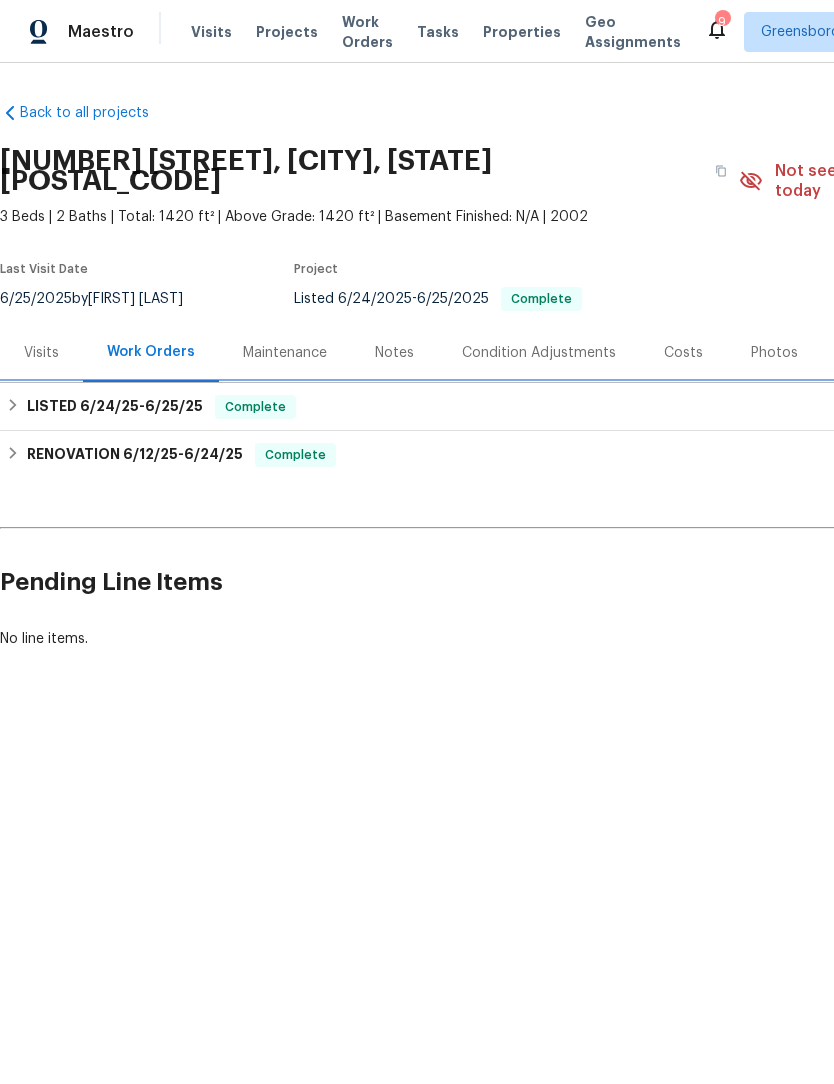 click on "6/24/25" at bounding box center [109, 406] 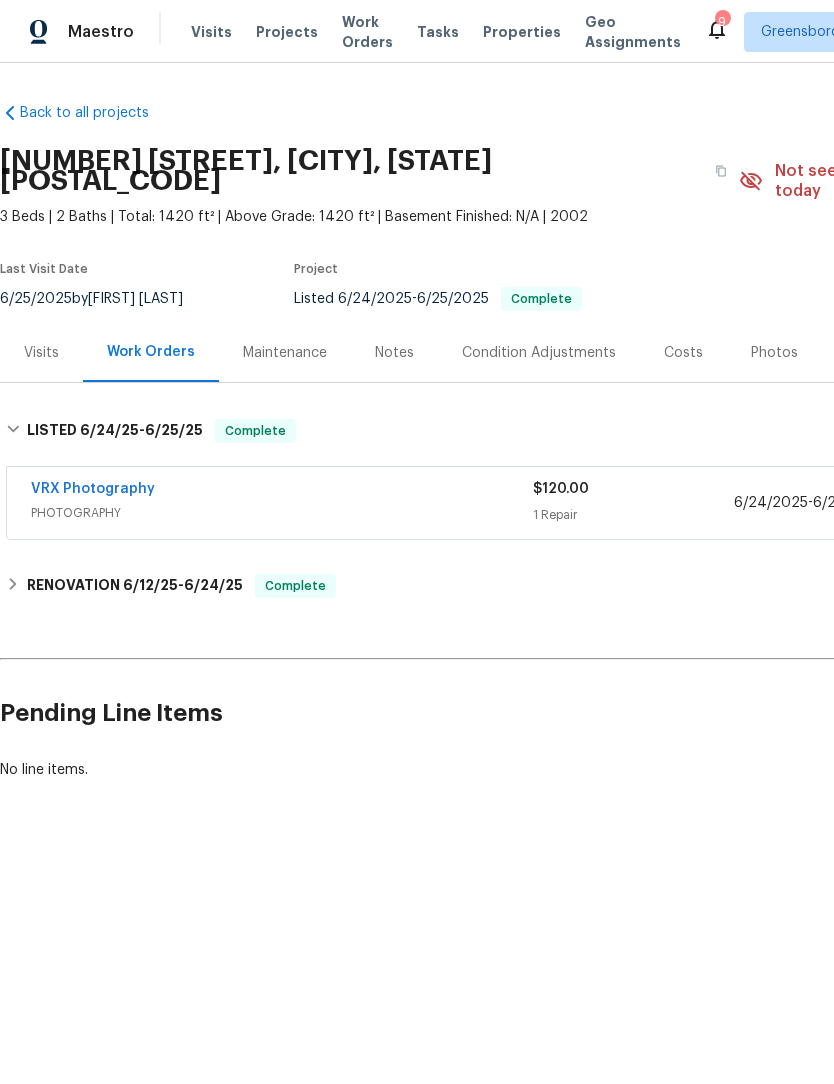 click on "Visits" at bounding box center (41, 353) 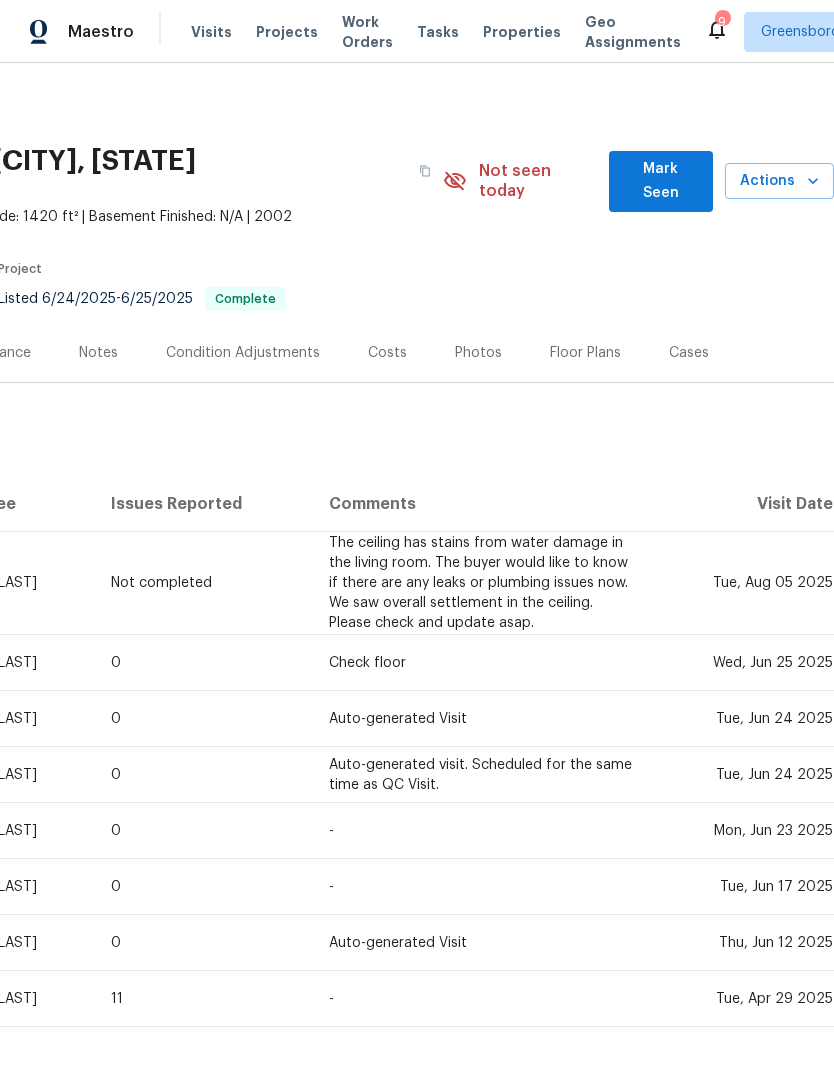 scroll, scrollTop: 0, scrollLeft: 296, axis: horizontal 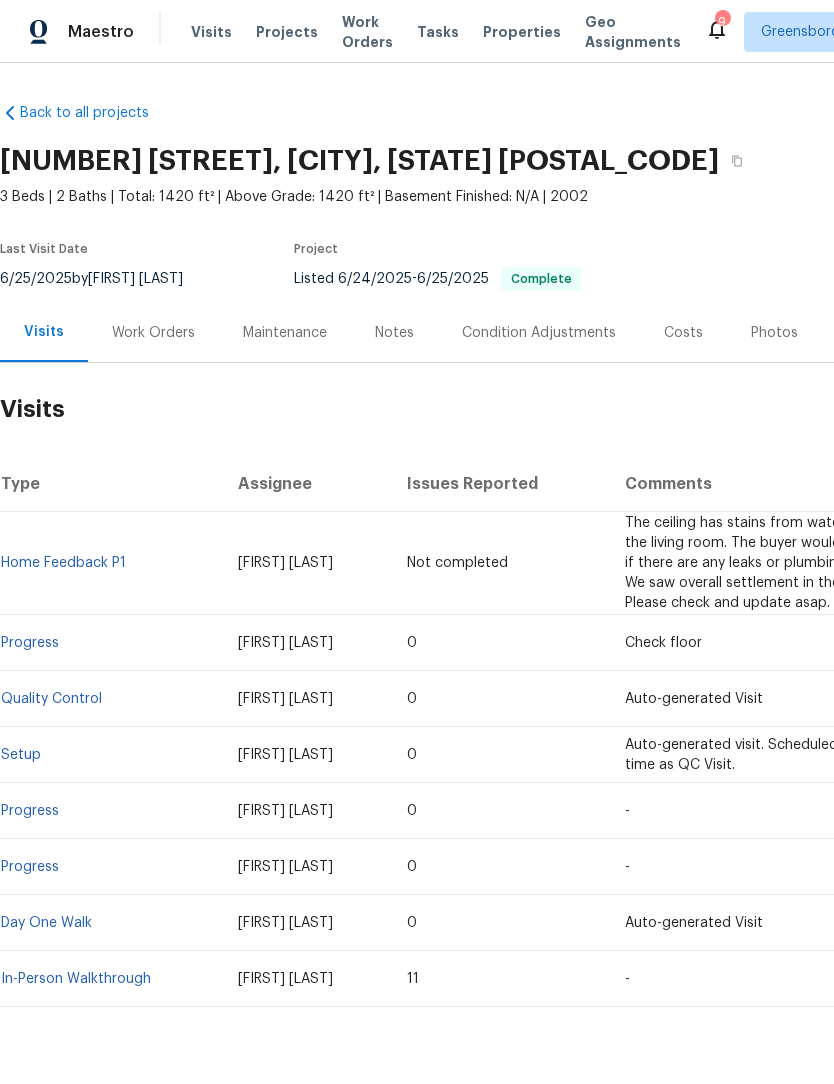 click on "Work Orders" at bounding box center (153, 332) 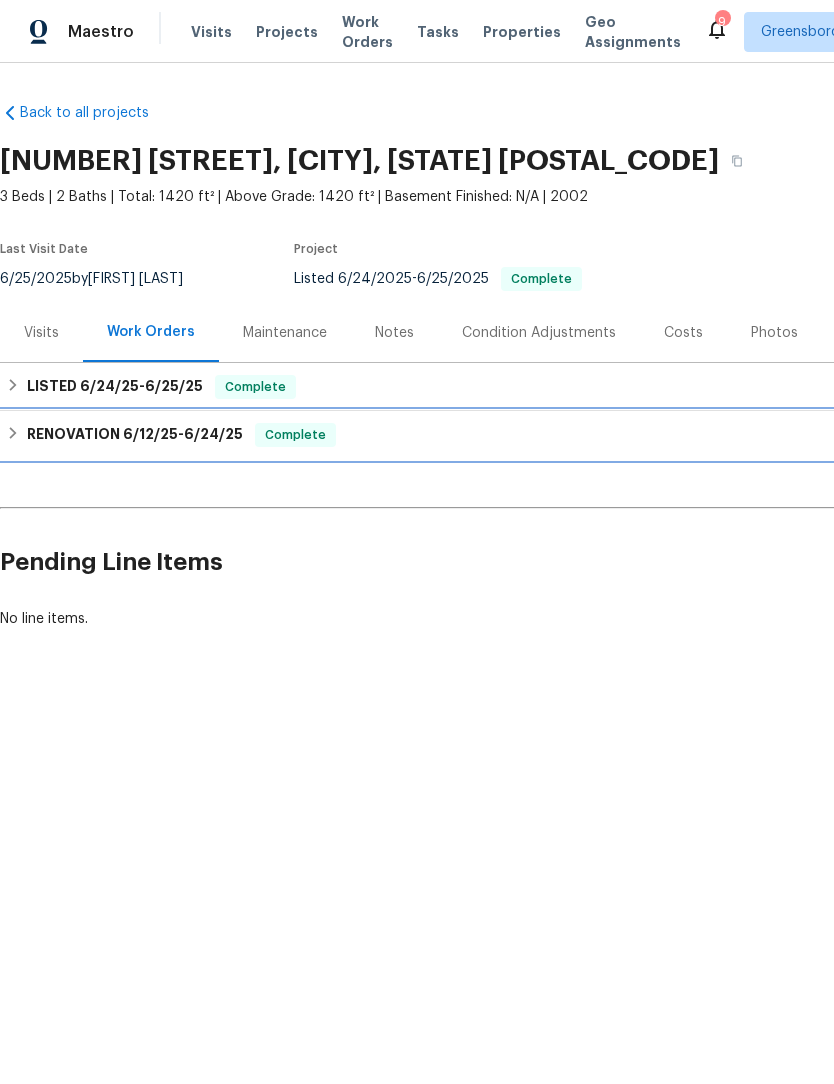 click on "RENOVATION   6/12/25  -  6/24/25 Complete" at bounding box center (565, 435) 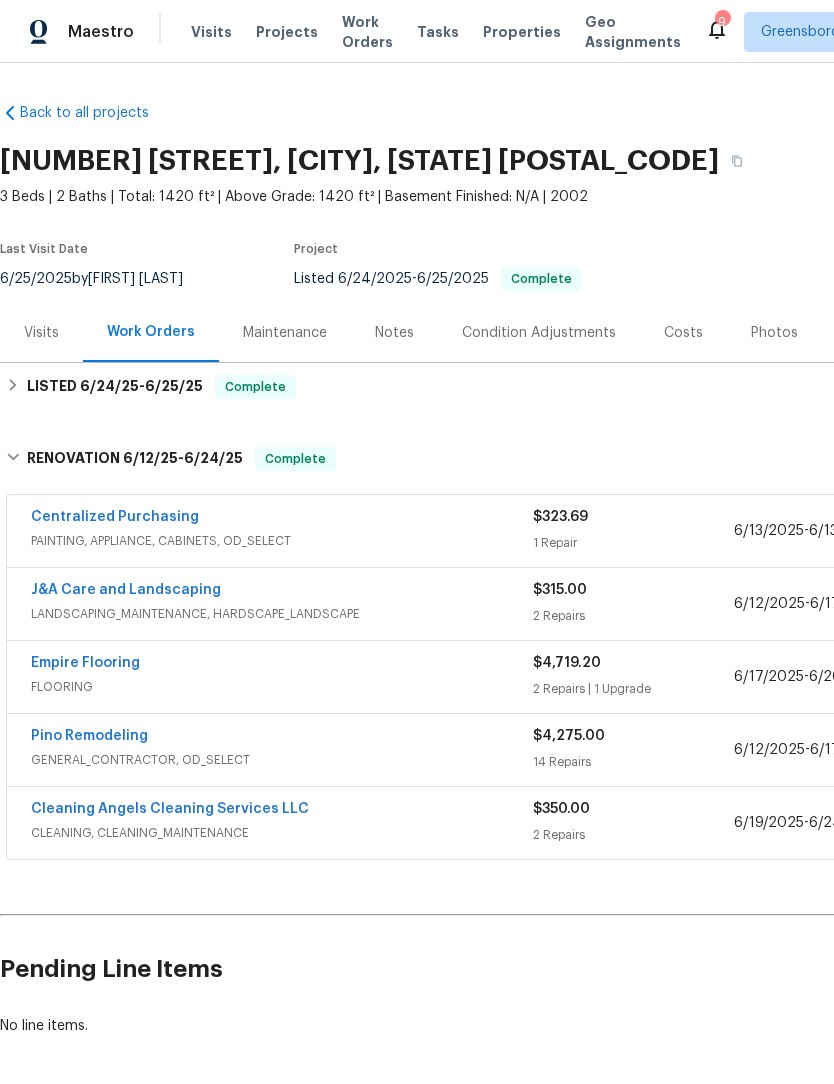 click on "2 Repairs | 1 Upgrade" at bounding box center [633, 689] 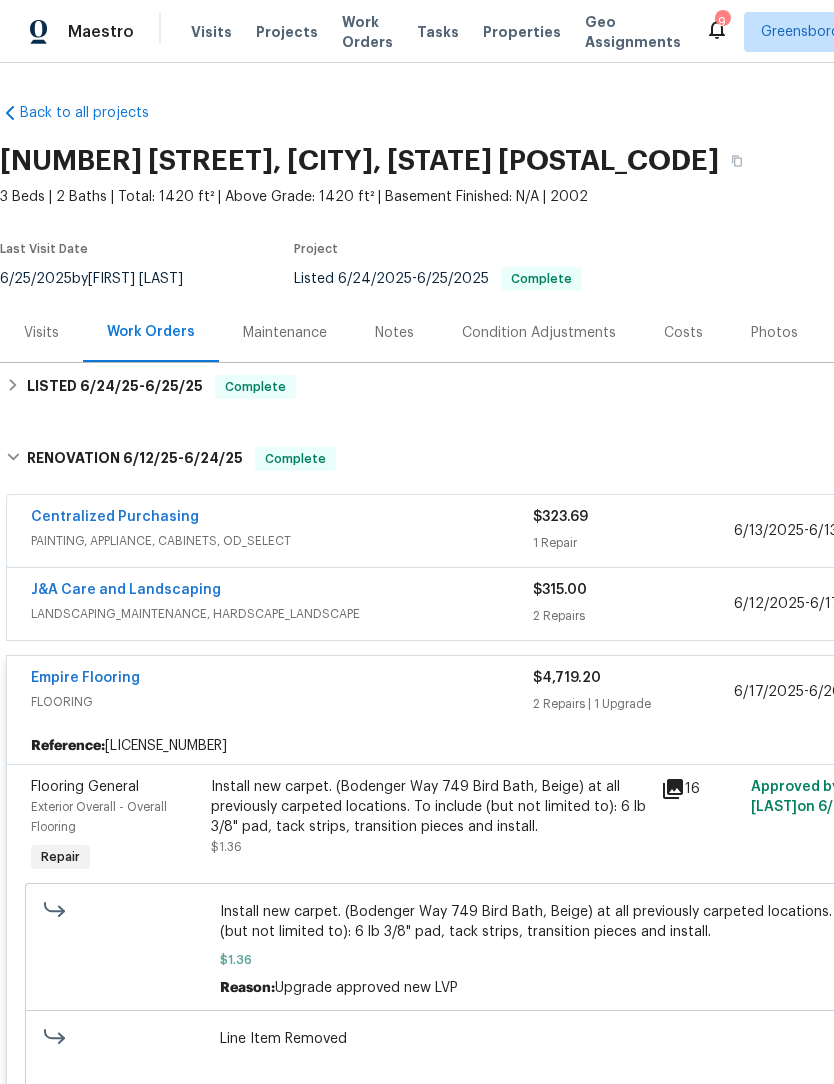 click on "Empire Flooring" at bounding box center [85, 678] 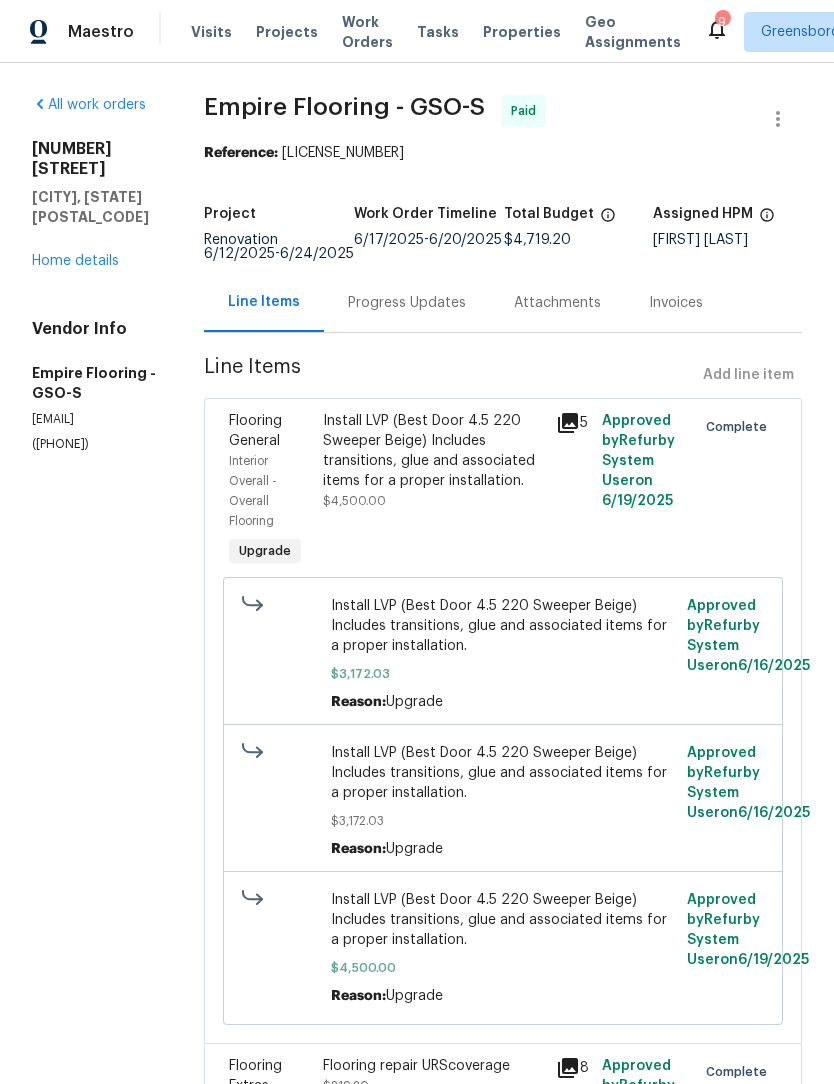 click 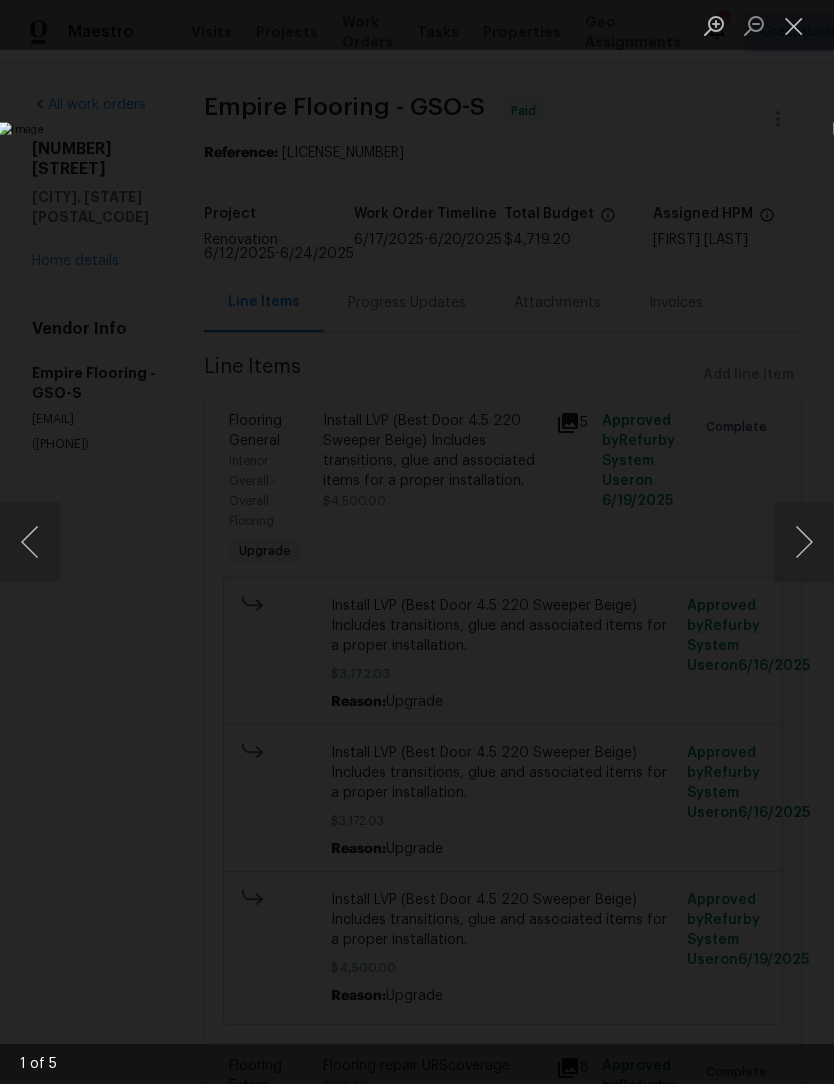 click at bounding box center (804, 542) 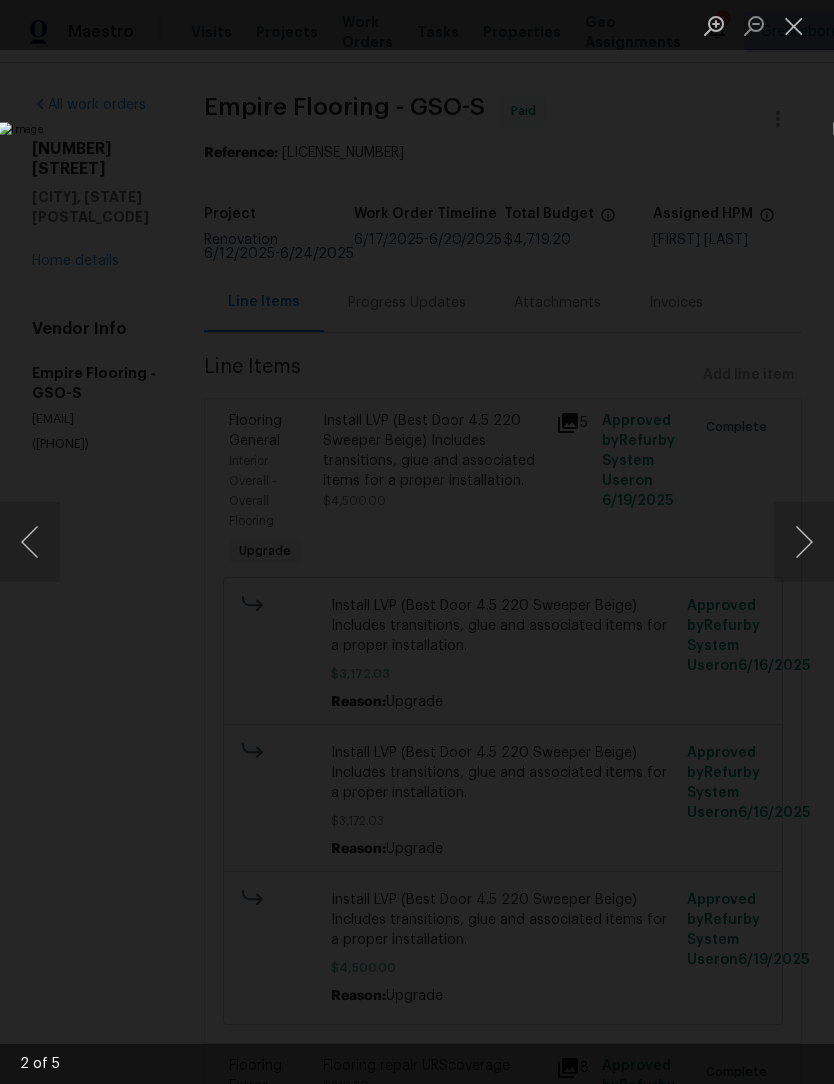 click at bounding box center [804, 542] 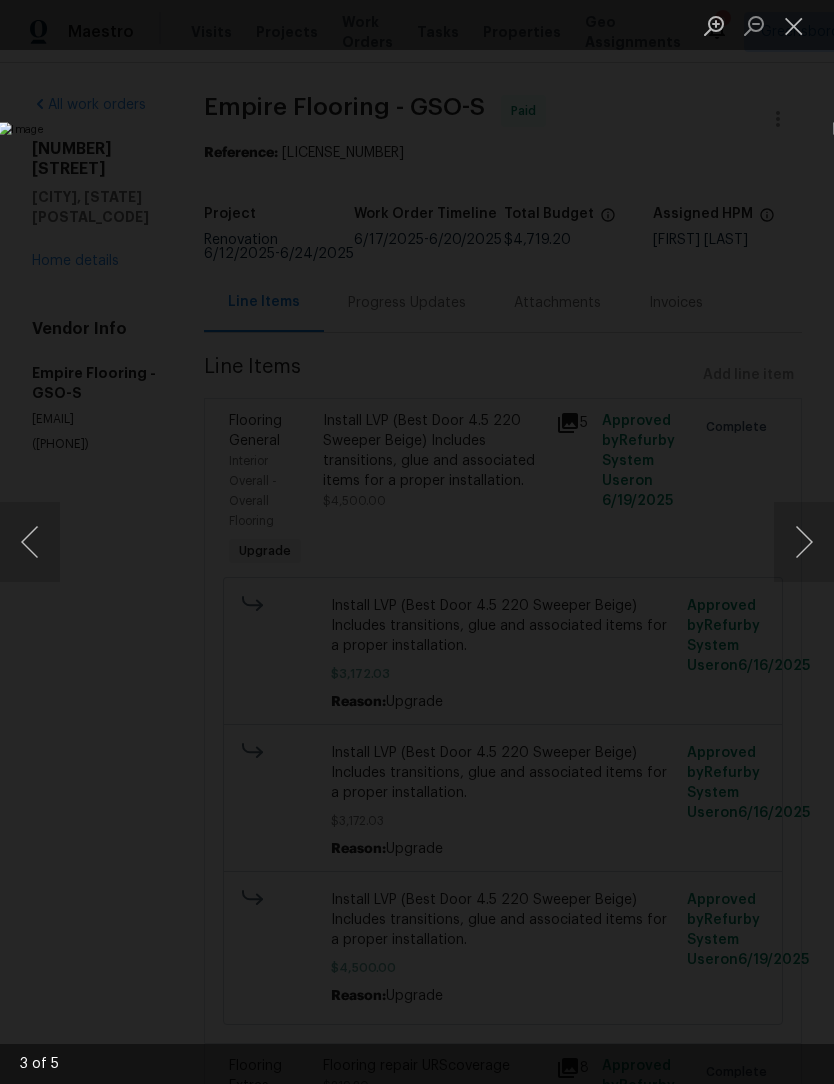 click at bounding box center [804, 542] 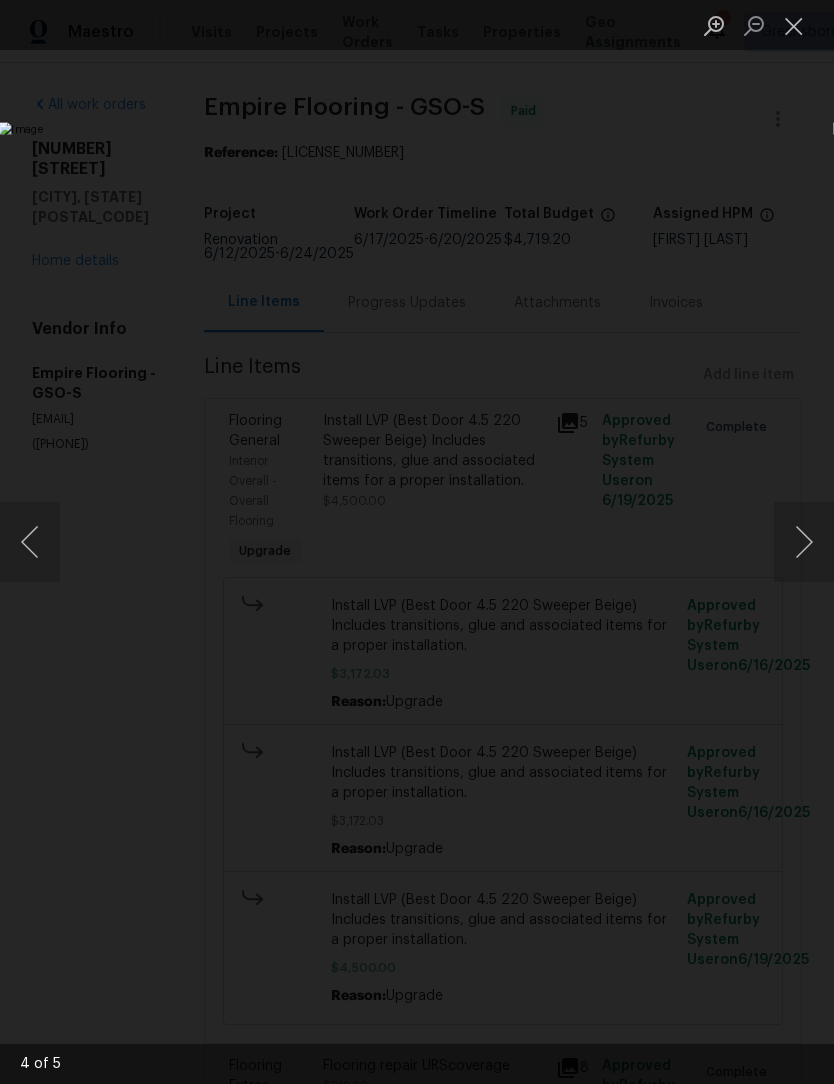 click at bounding box center [804, 542] 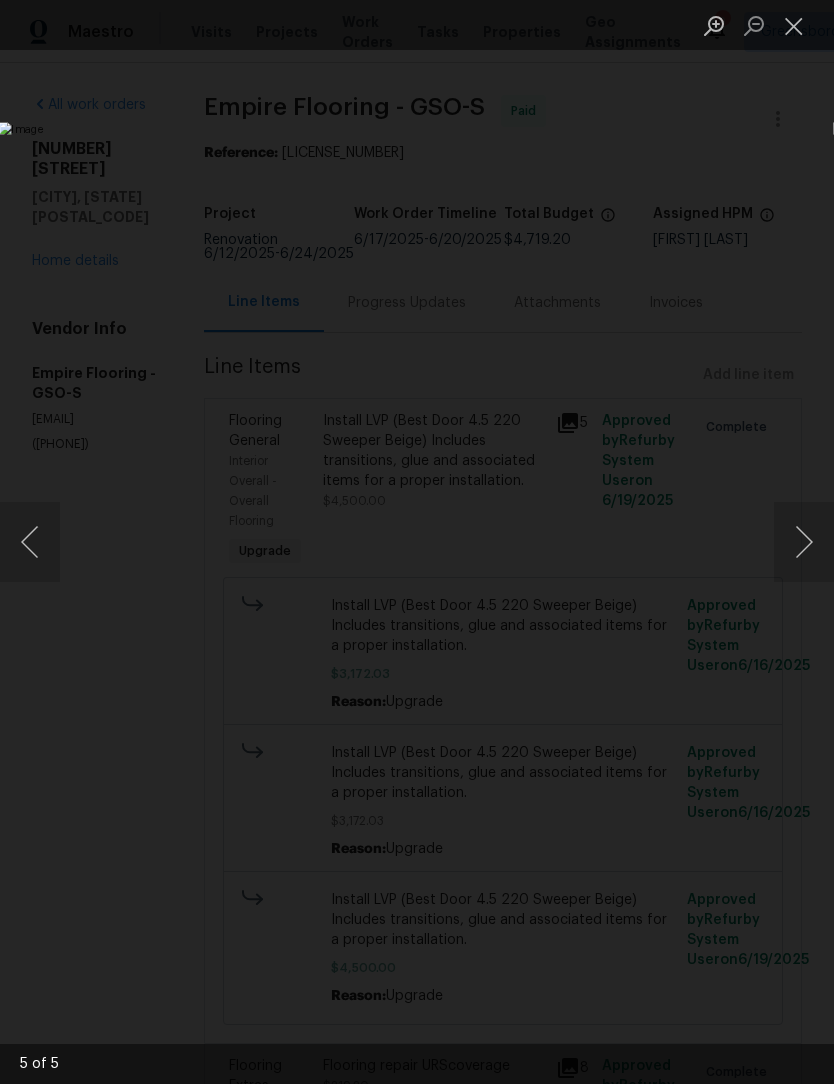 click at bounding box center [804, 542] 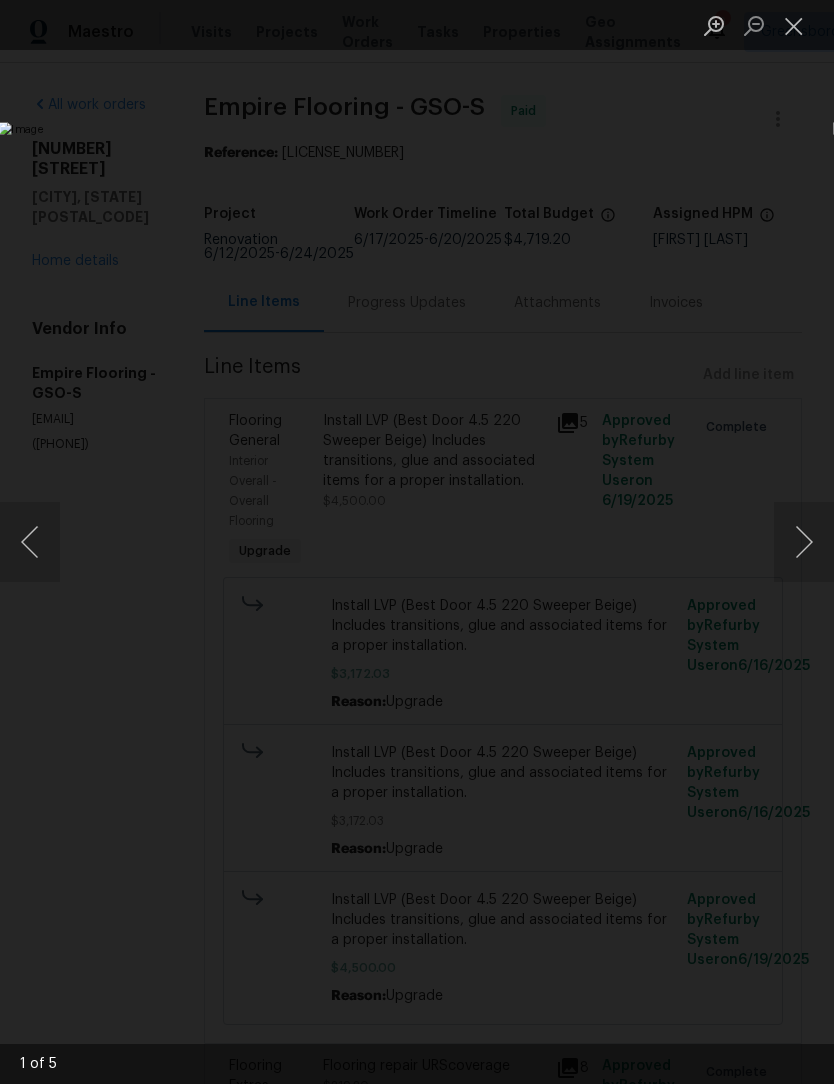 click at bounding box center [804, 542] 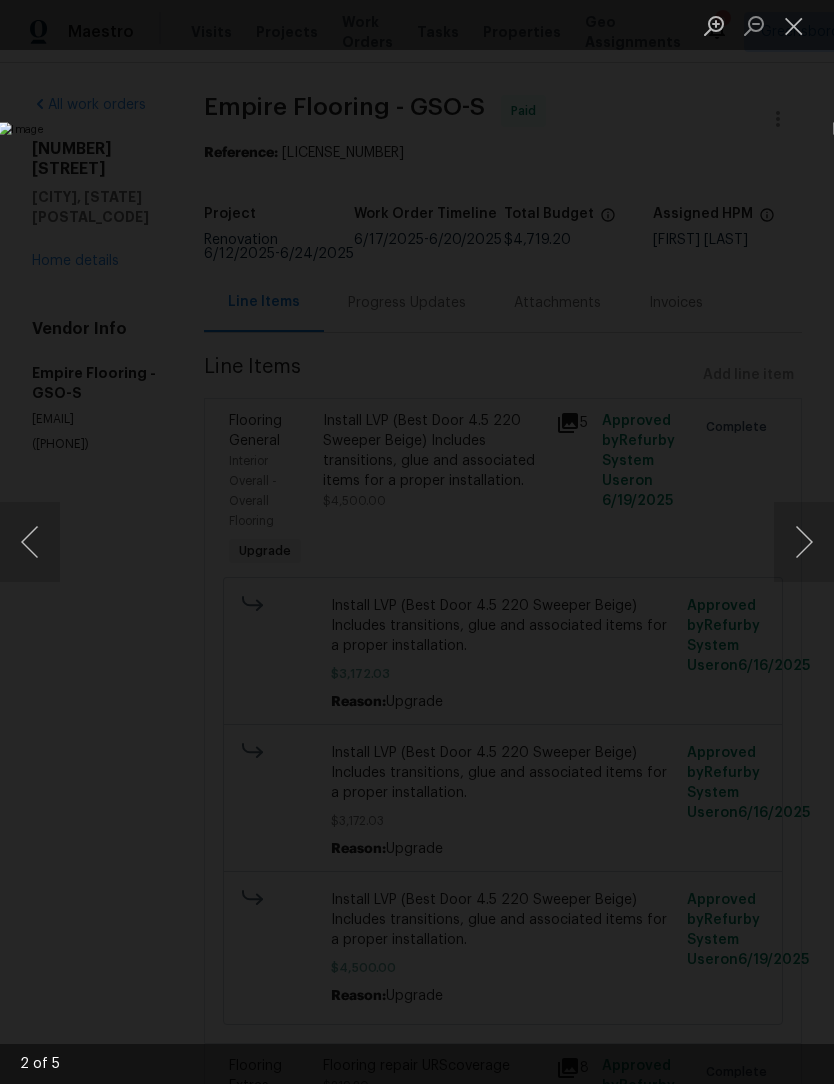 click at bounding box center [804, 542] 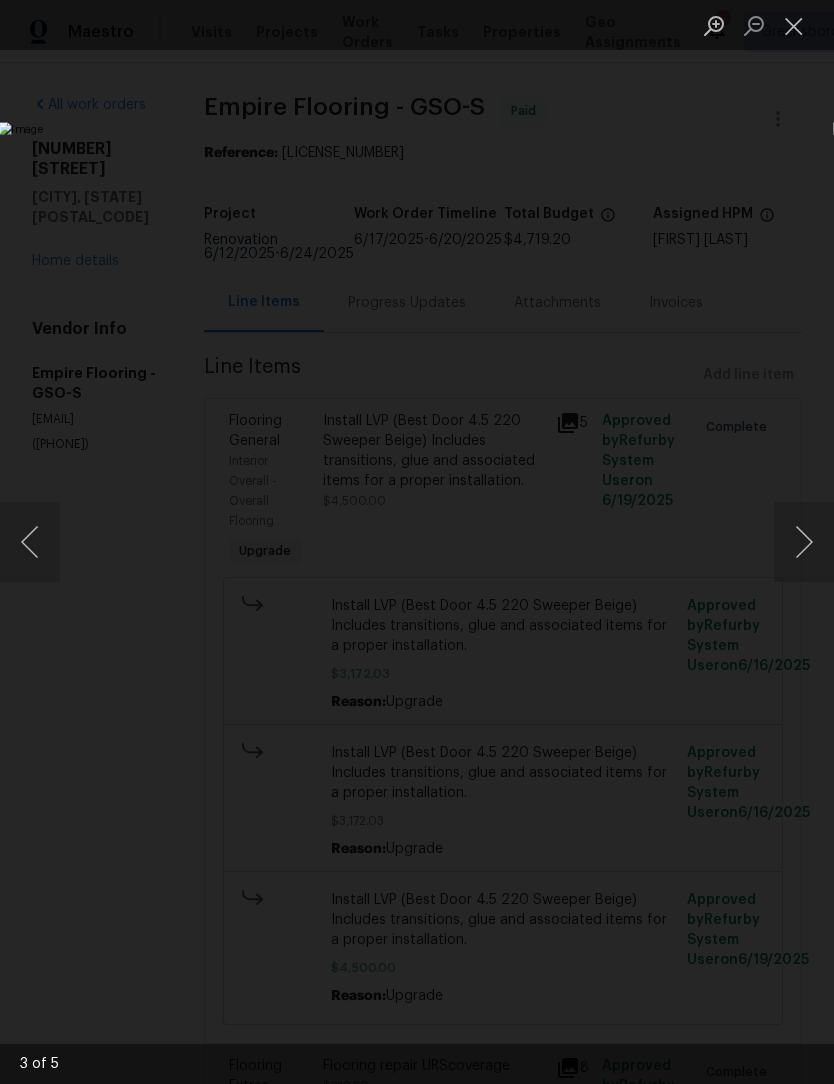 click at bounding box center (804, 542) 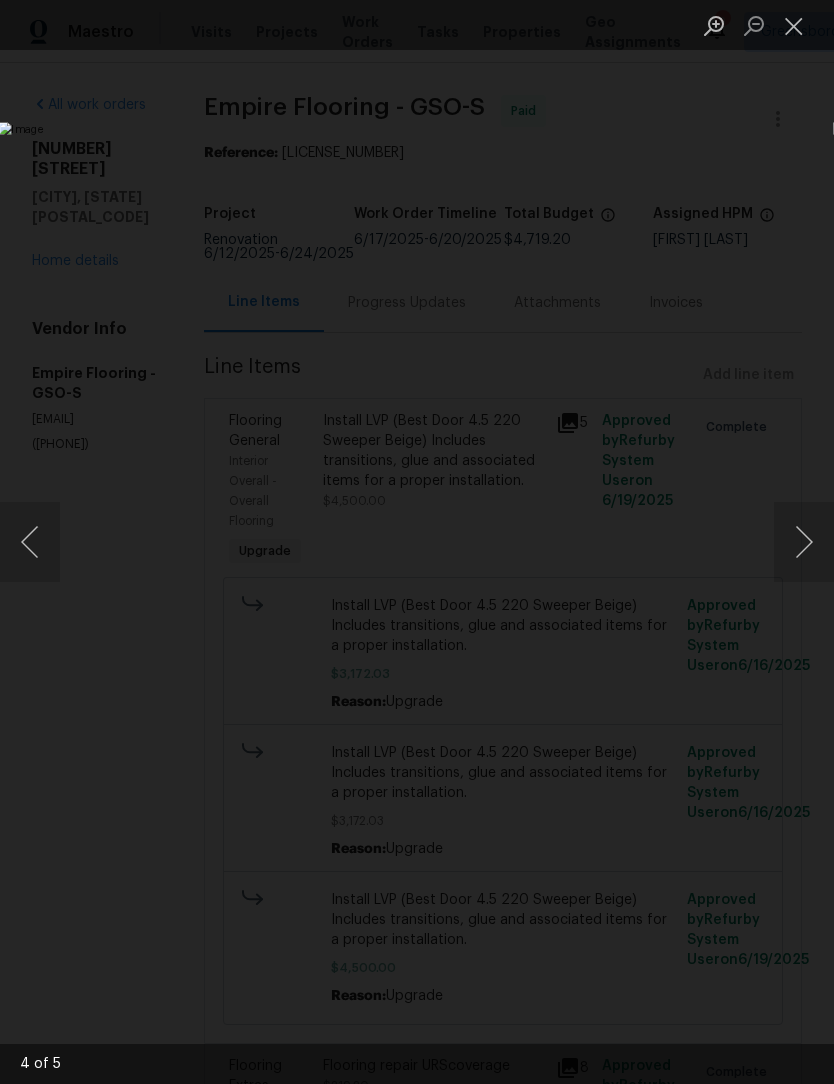 click at bounding box center [804, 542] 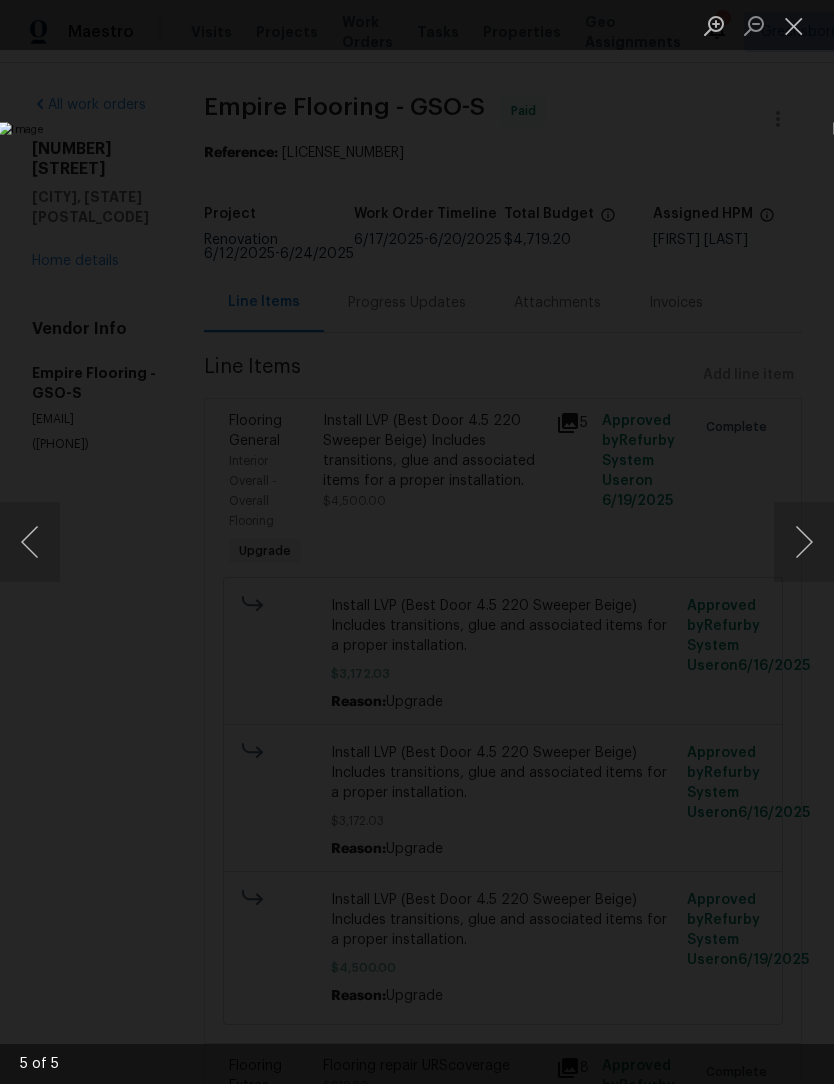 click at bounding box center [794, 25] 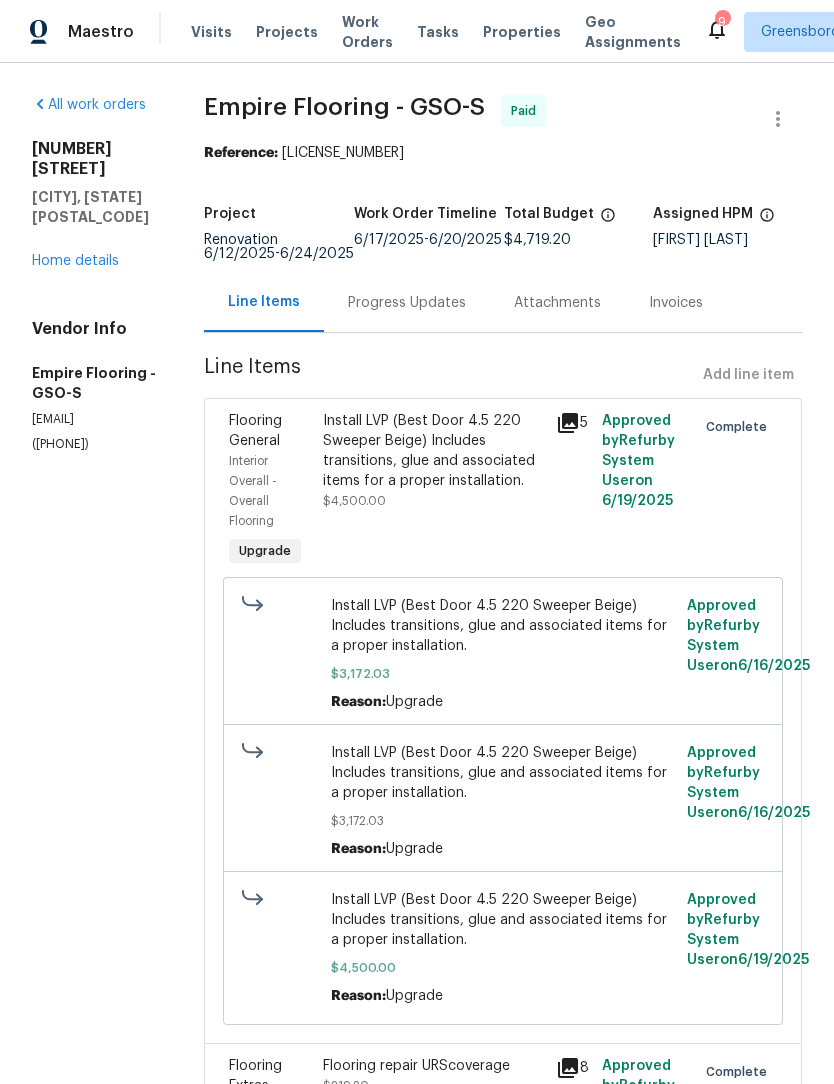 click on "Home details" at bounding box center [75, 261] 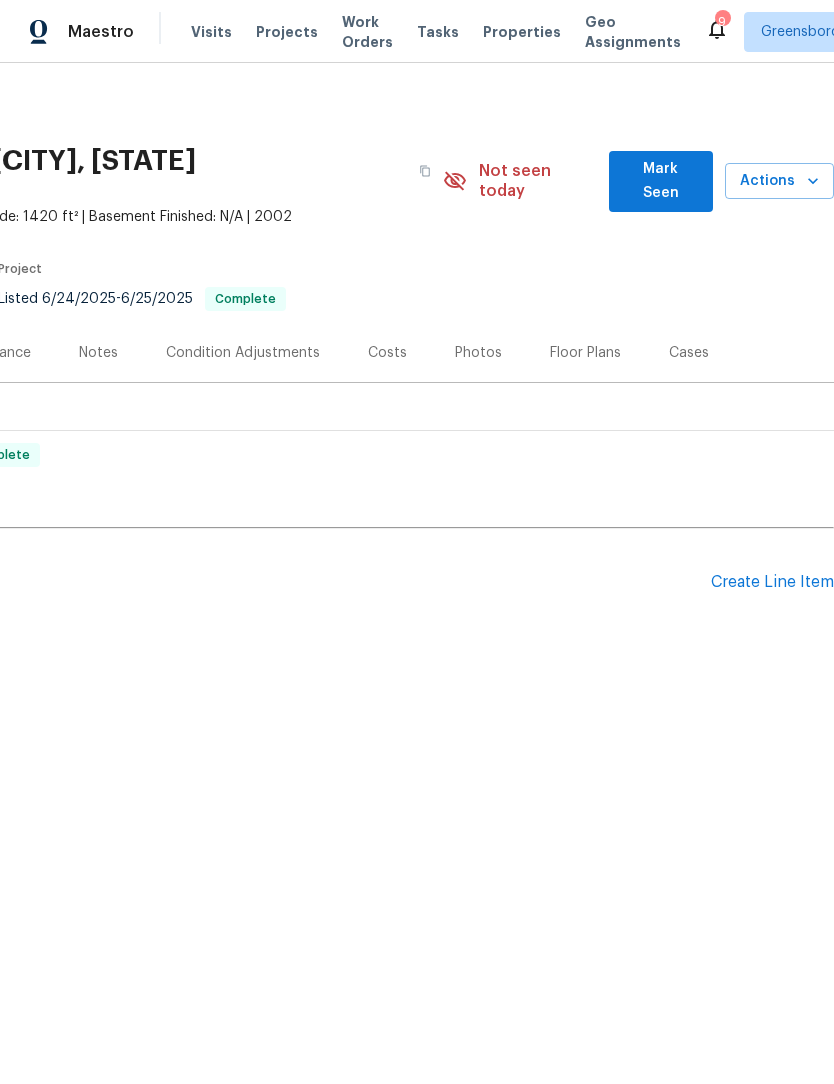 scroll, scrollTop: 0, scrollLeft: 296, axis: horizontal 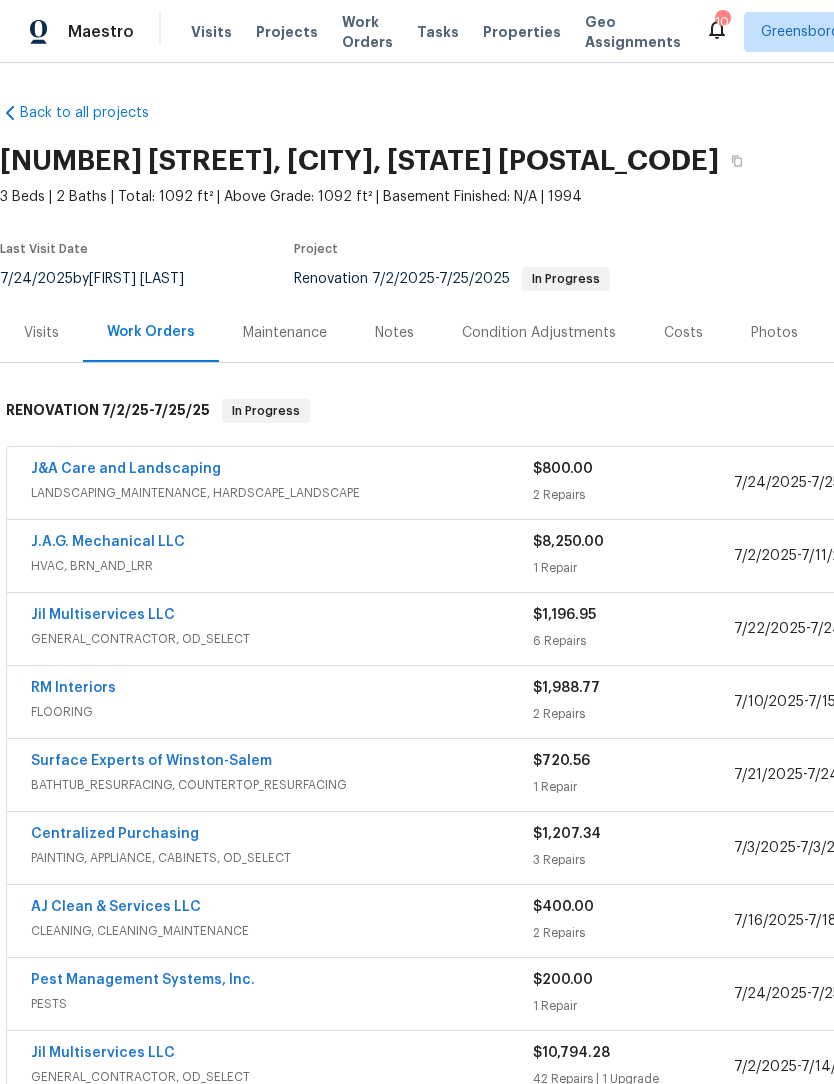click on "Visits" at bounding box center [41, 333] 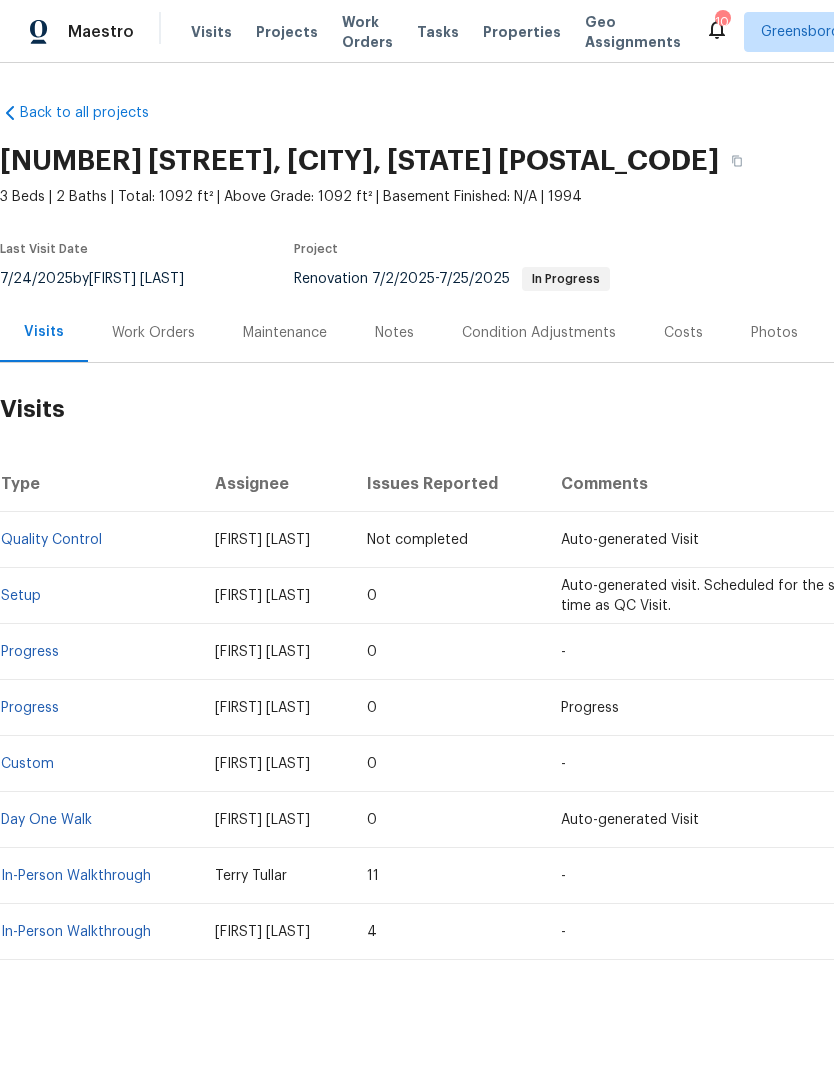 scroll, scrollTop: 0, scrollLeft: 0, axis: both 